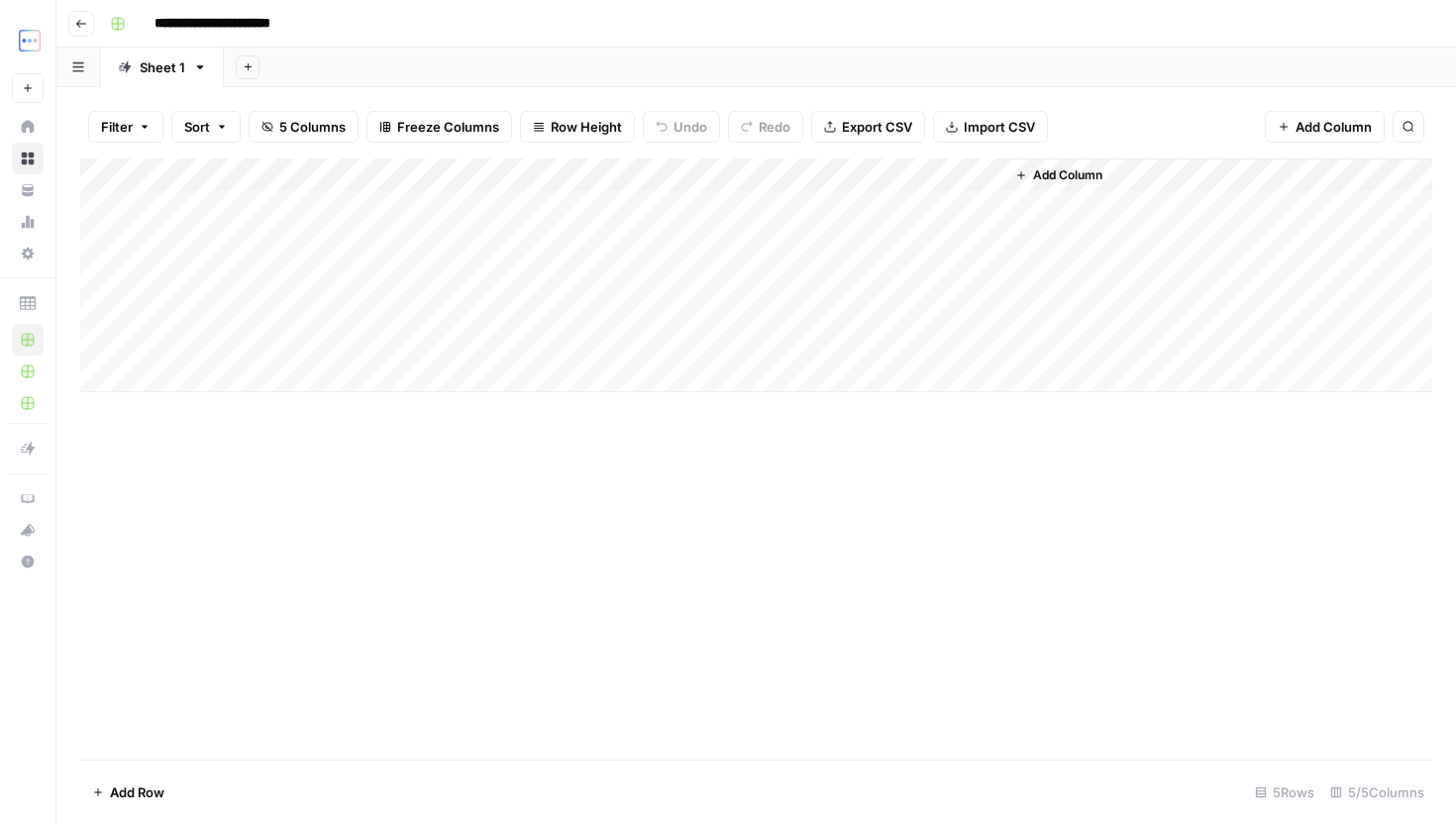 scroll, scrollTop: 0, scrollLeft: 0, axis: both 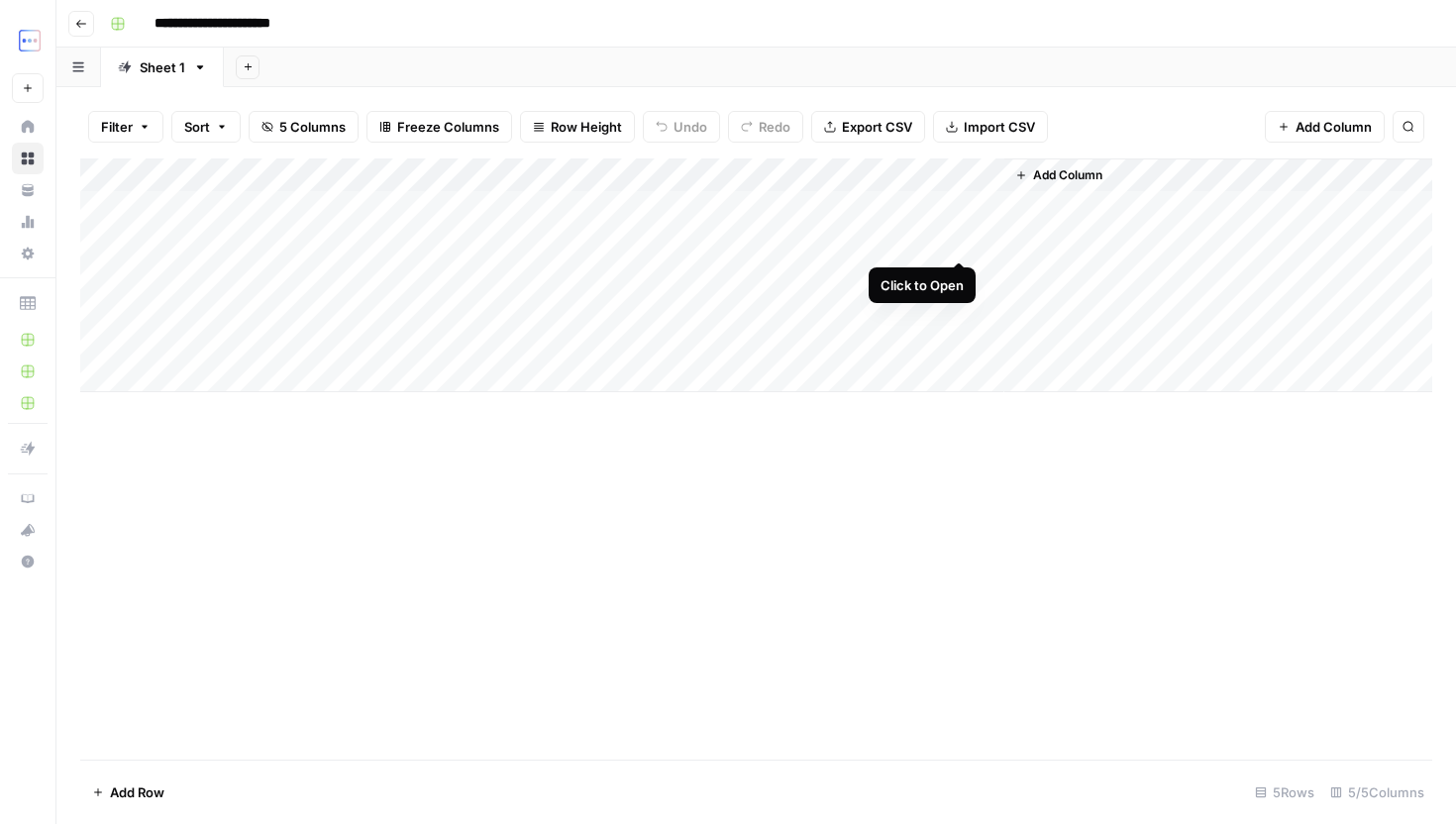 click on "Add Column" at bounding box center [756, 275] 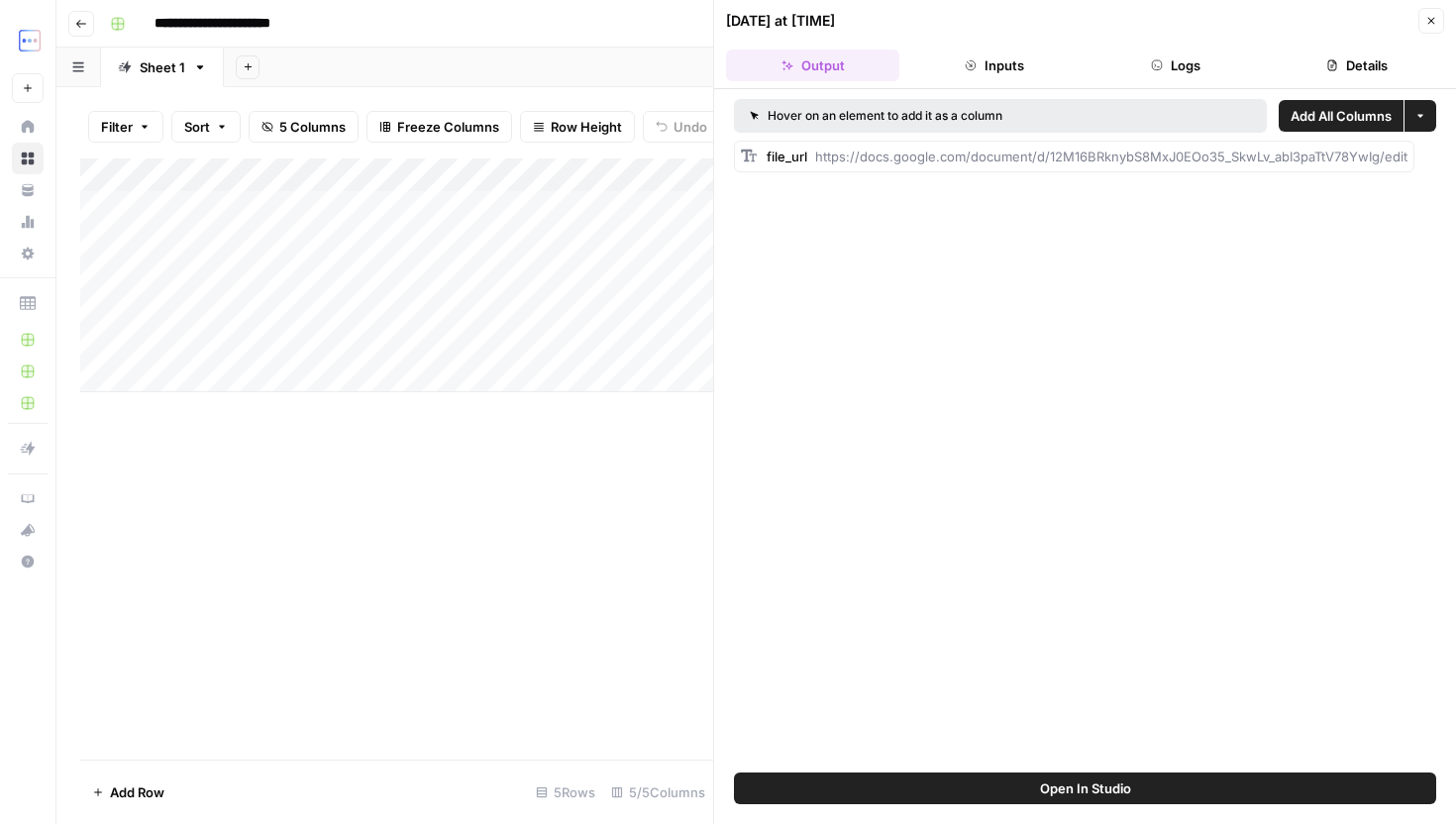 click on "Close" at bounding box center (1431, 21) 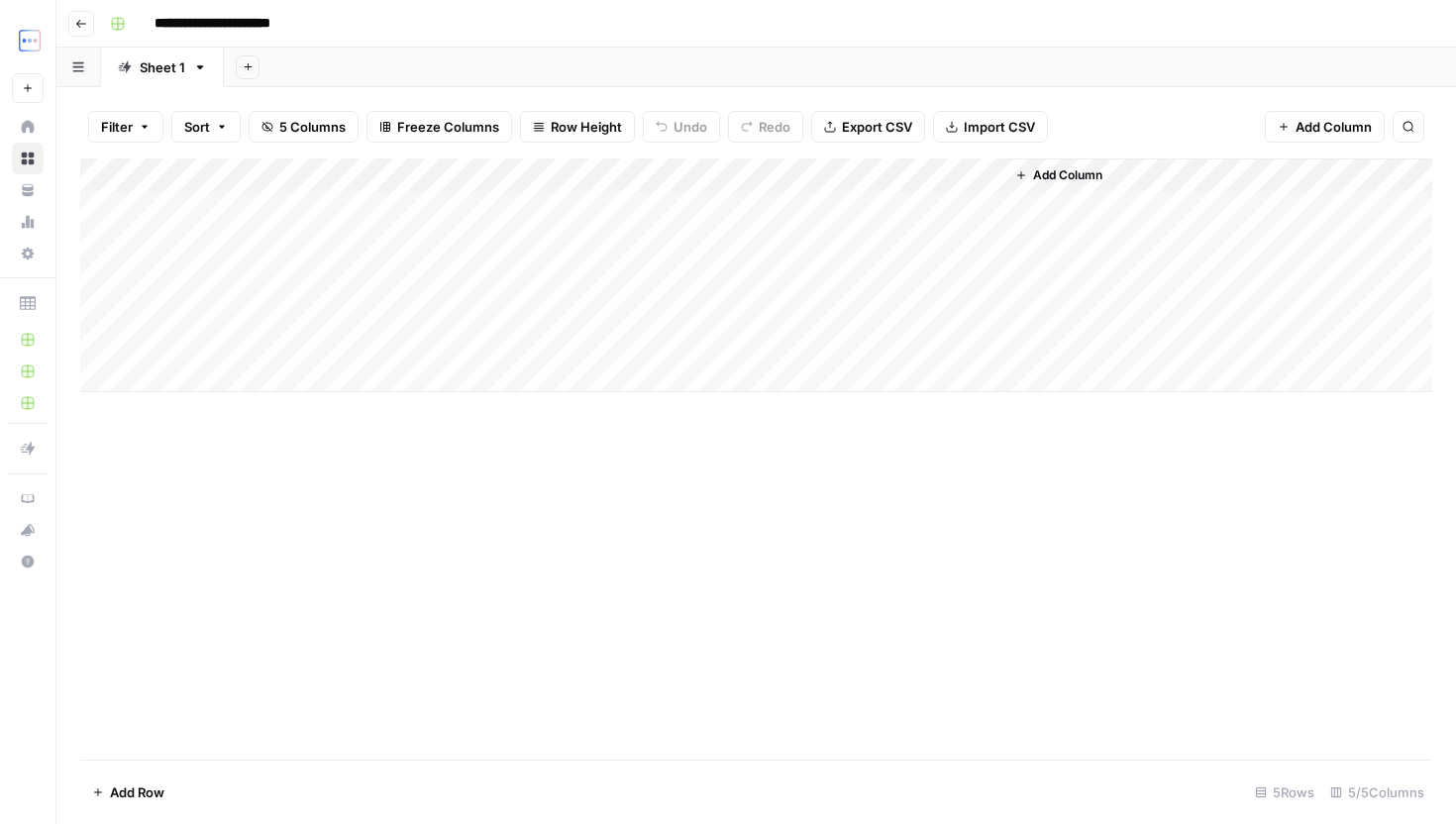 click on "Add Column" at bounding box center (756, 275) 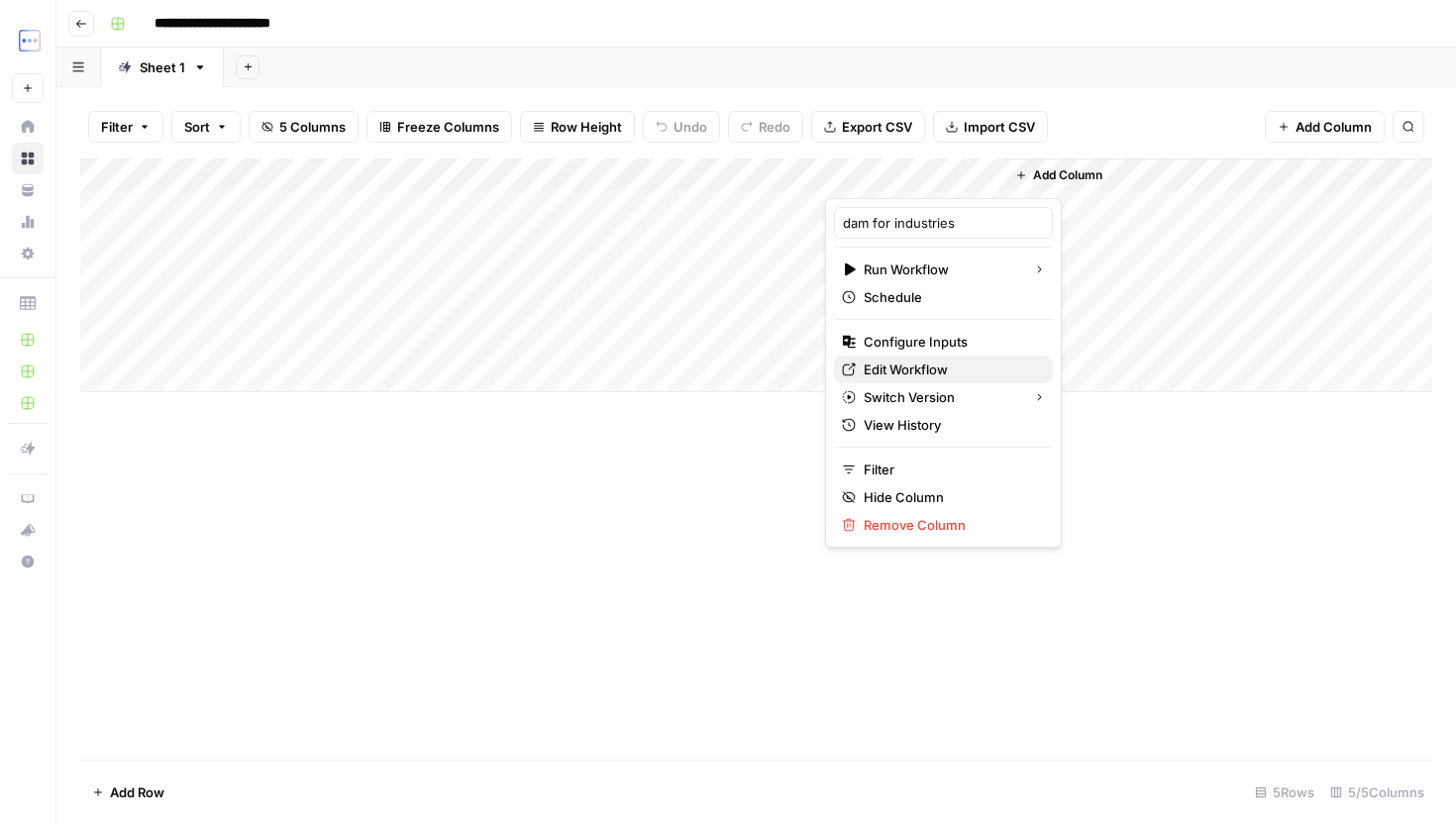 click on "Edit Workflow" at bounding box center (950, 369) 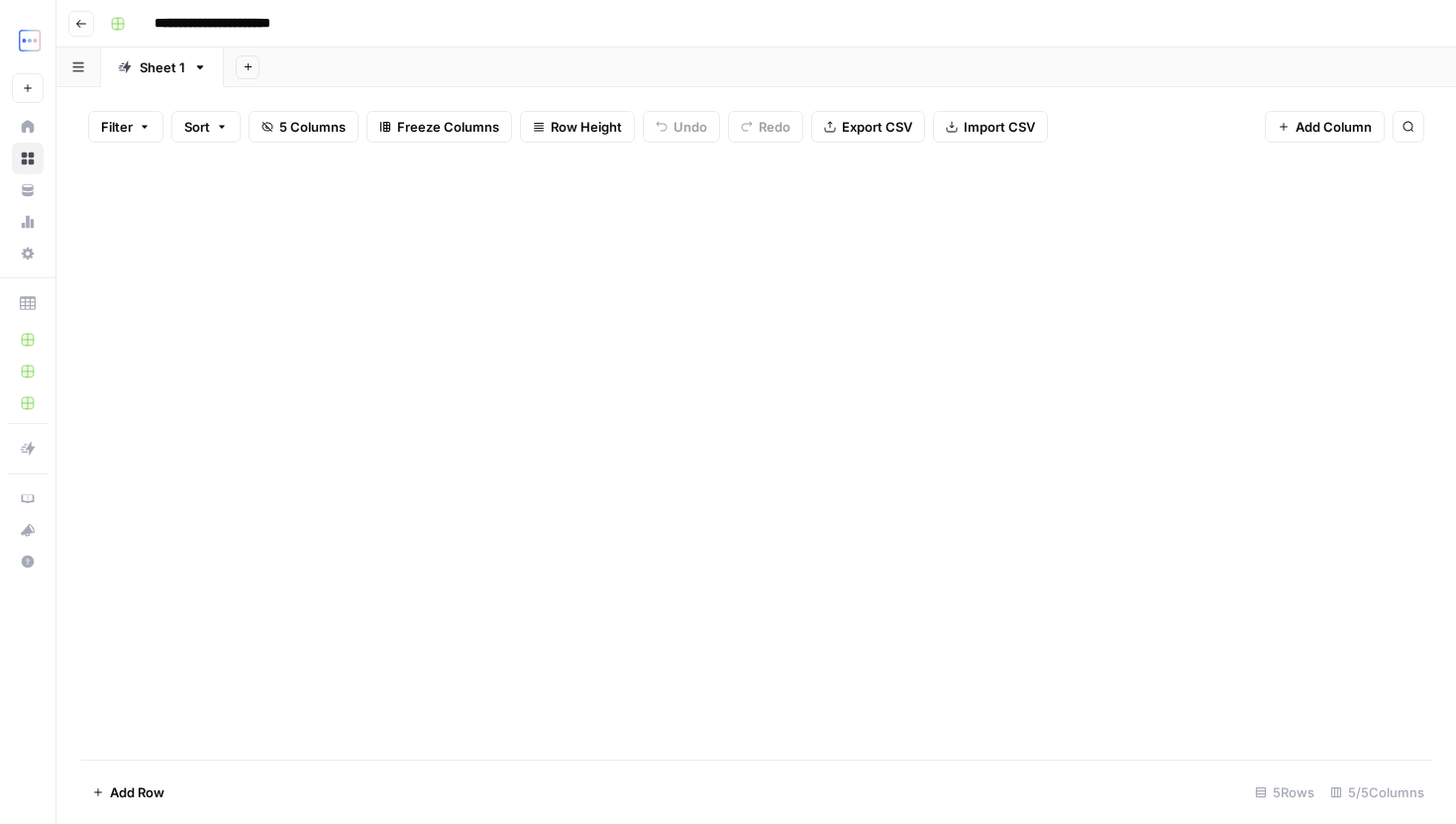 scroll, scrollTop: 0, scrollLeft: 0, axis: both 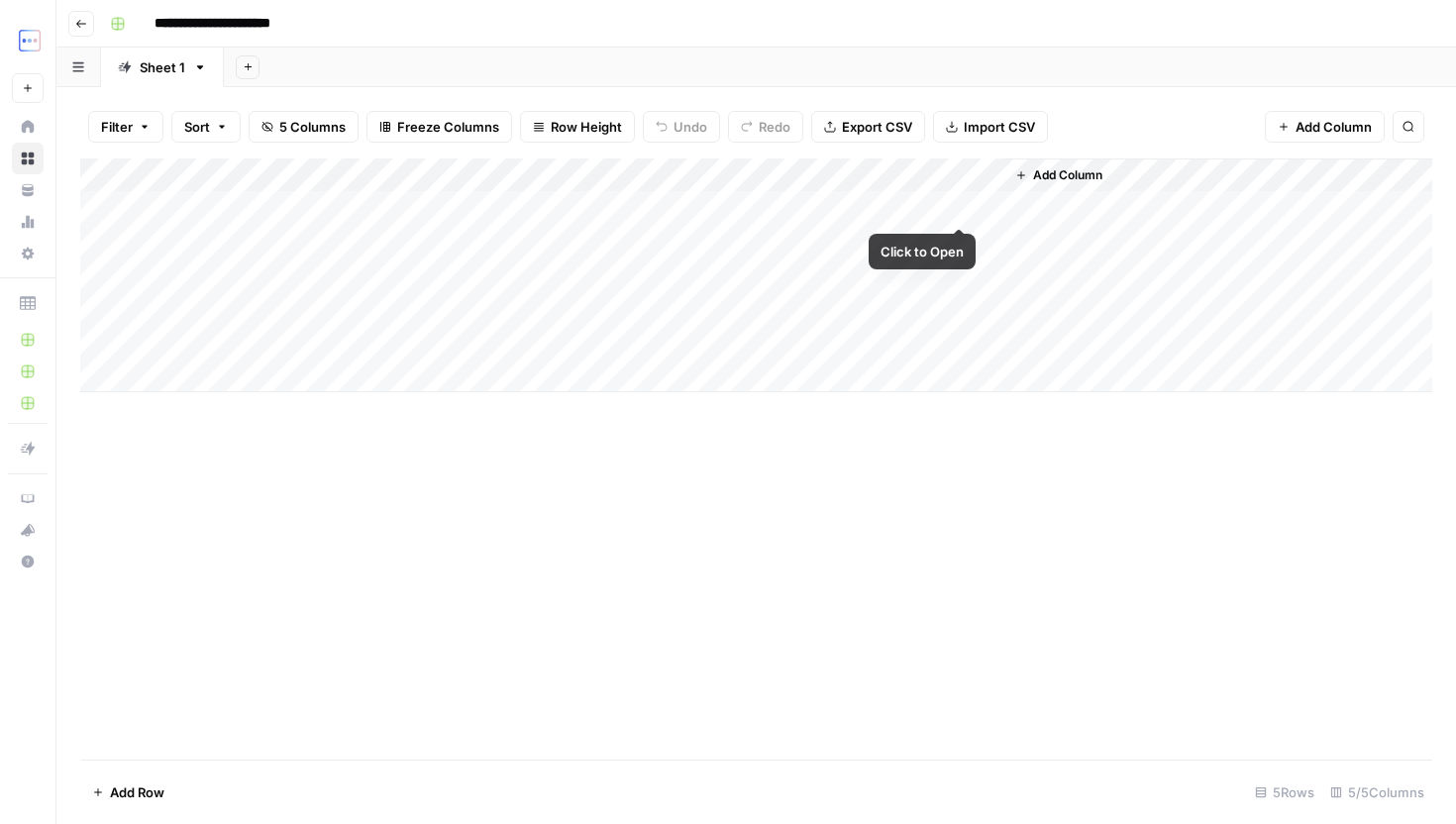 click on "Add Column" at bounding box center [756, 275] 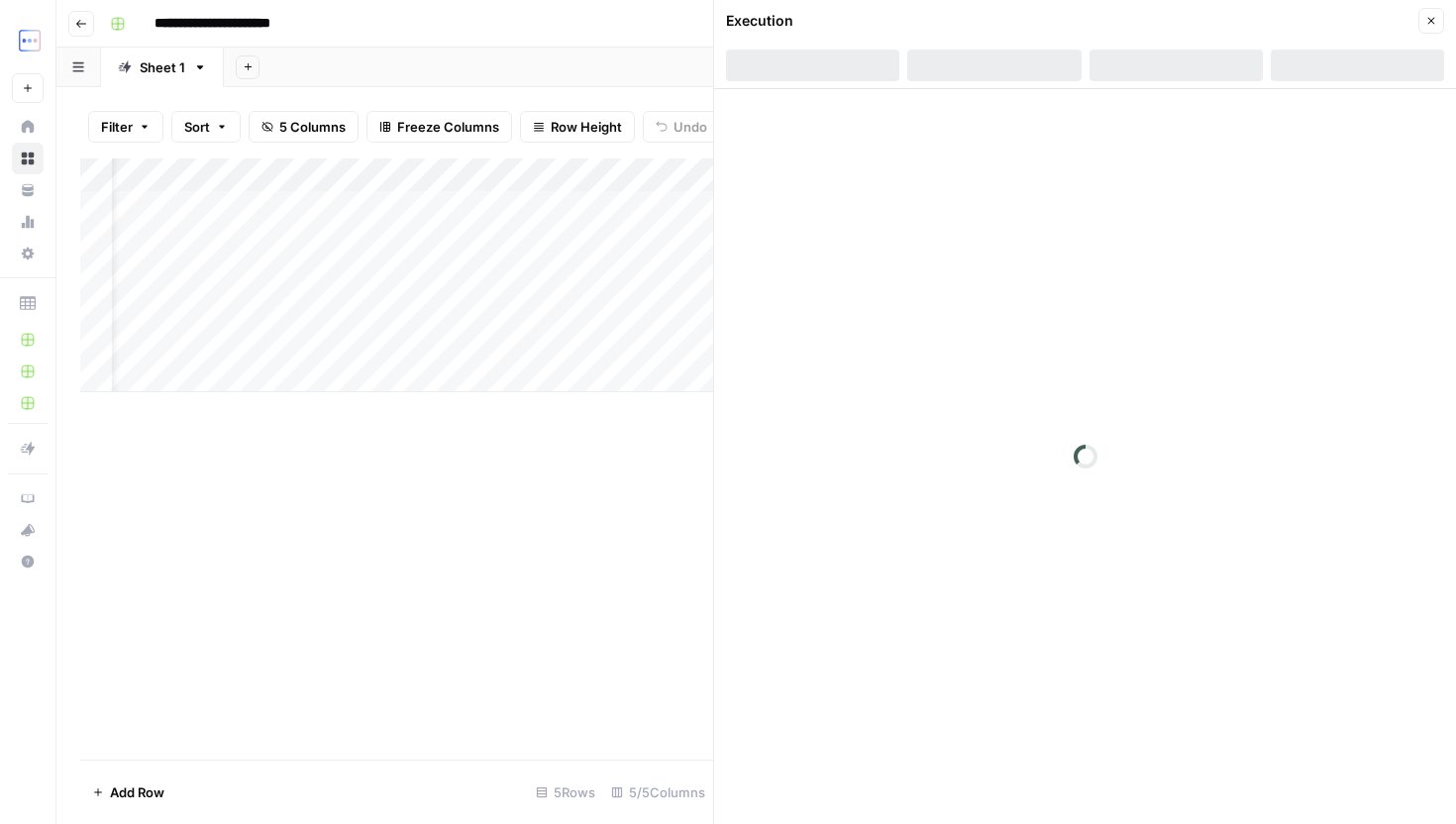 scroll, scrollTop: 0, scrollLeft: 398, axis: horizontal 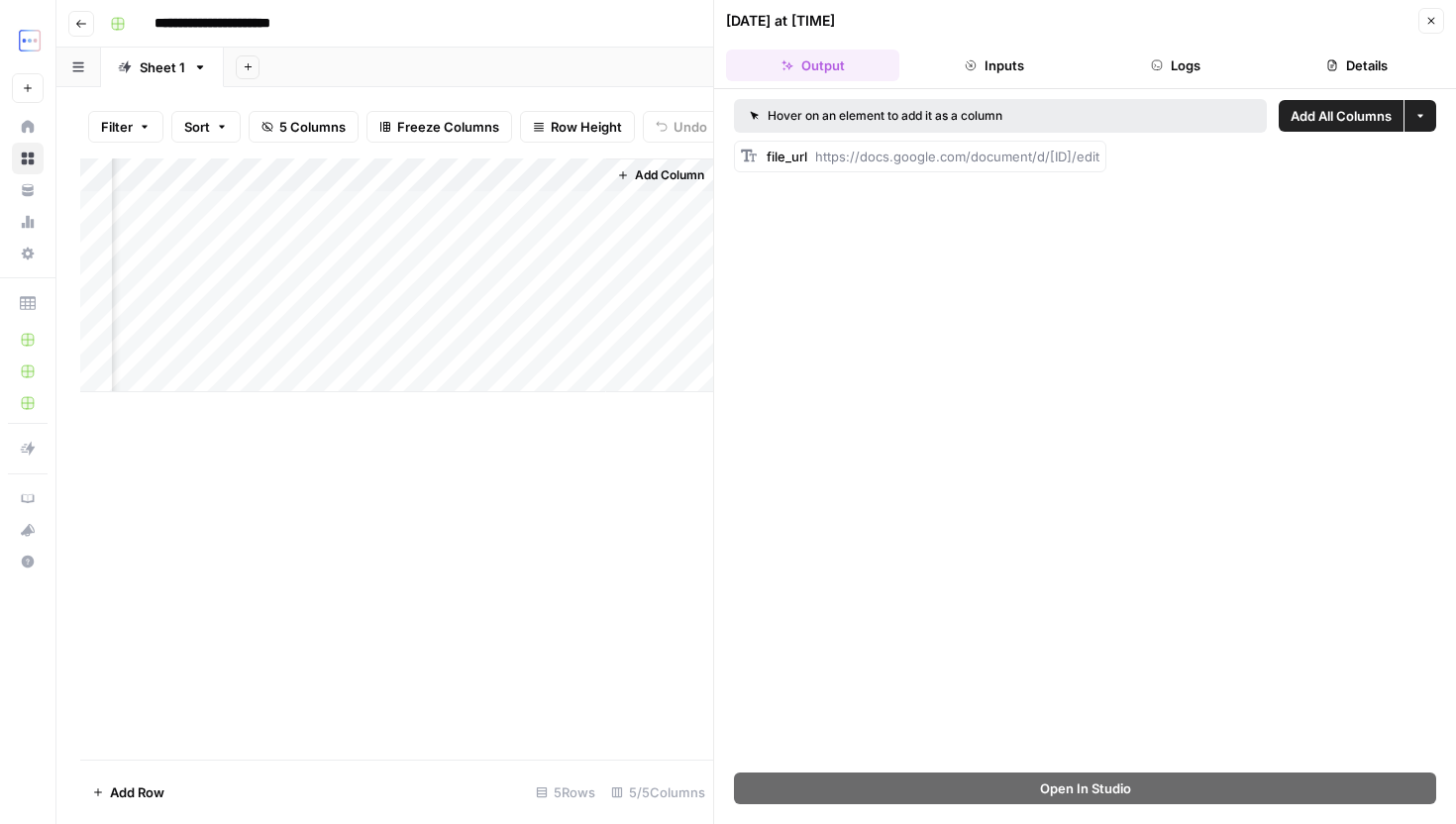 click on "Add Column" at bounding box center (396, 275) 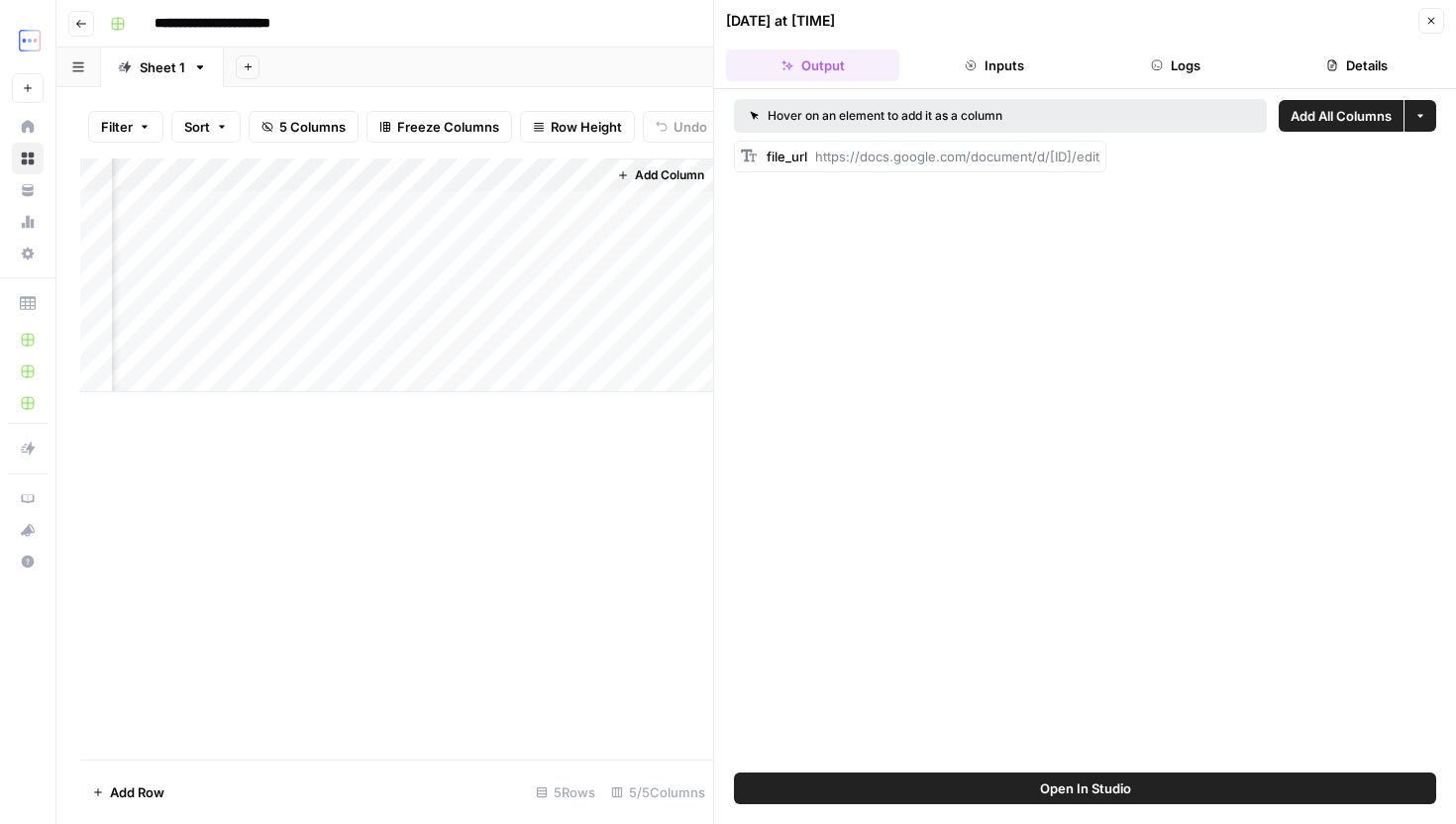 click on "Logs" at bounding box center (1176, 65) 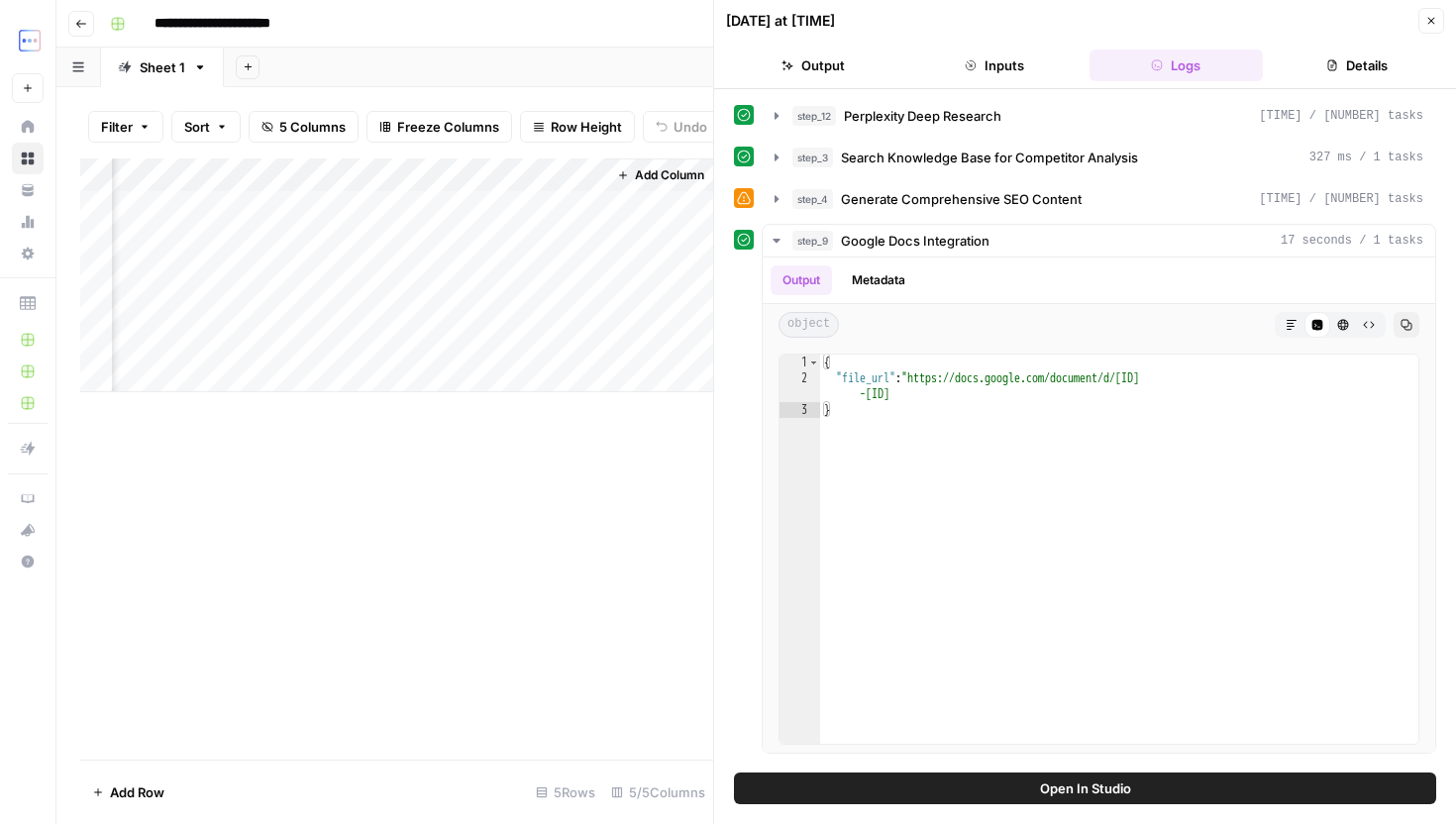 click on "Details" at bounding box center [1357, 65] 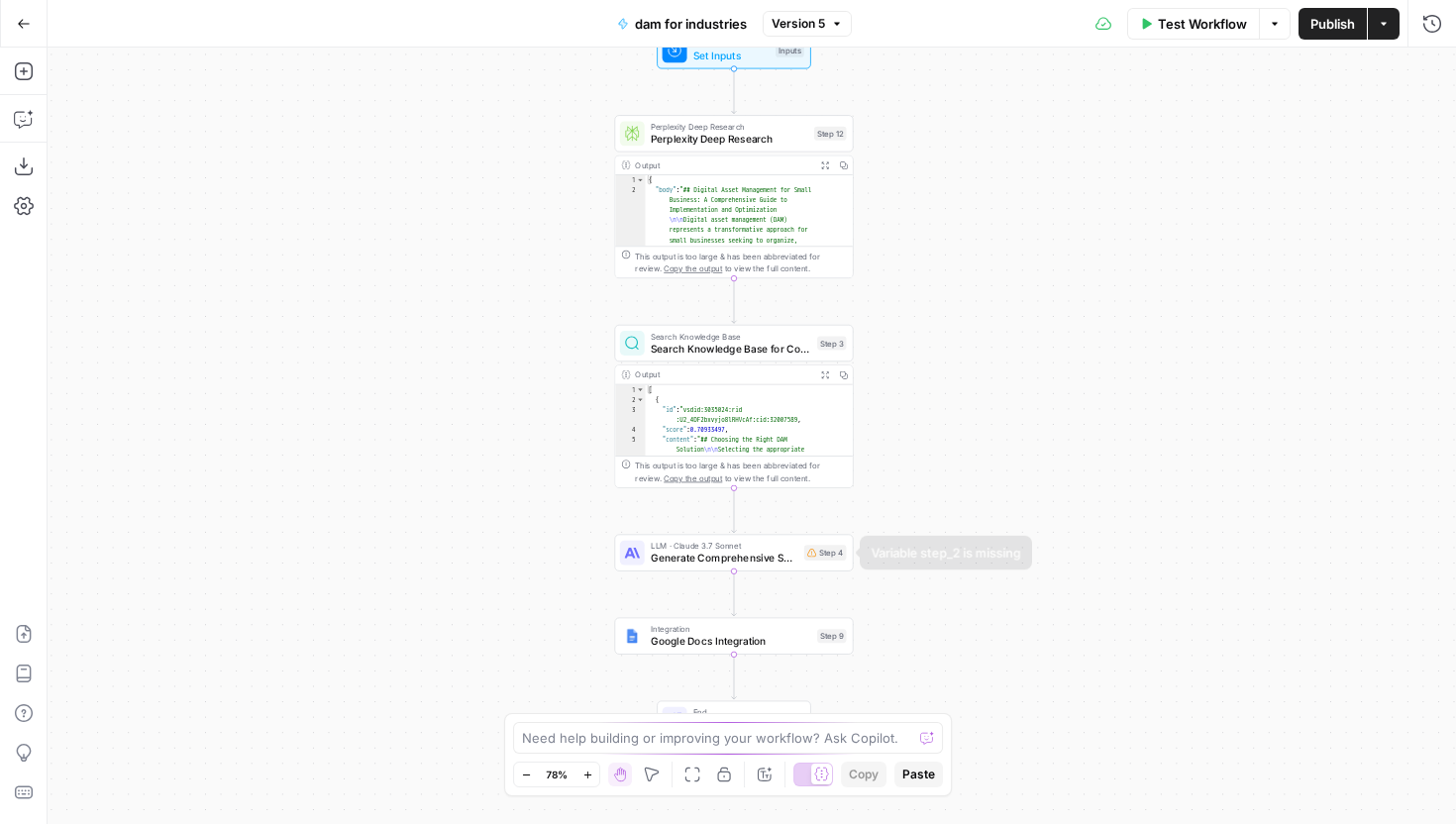 scroll, scrollTop: 0, scrollLeft: 0, axis: both 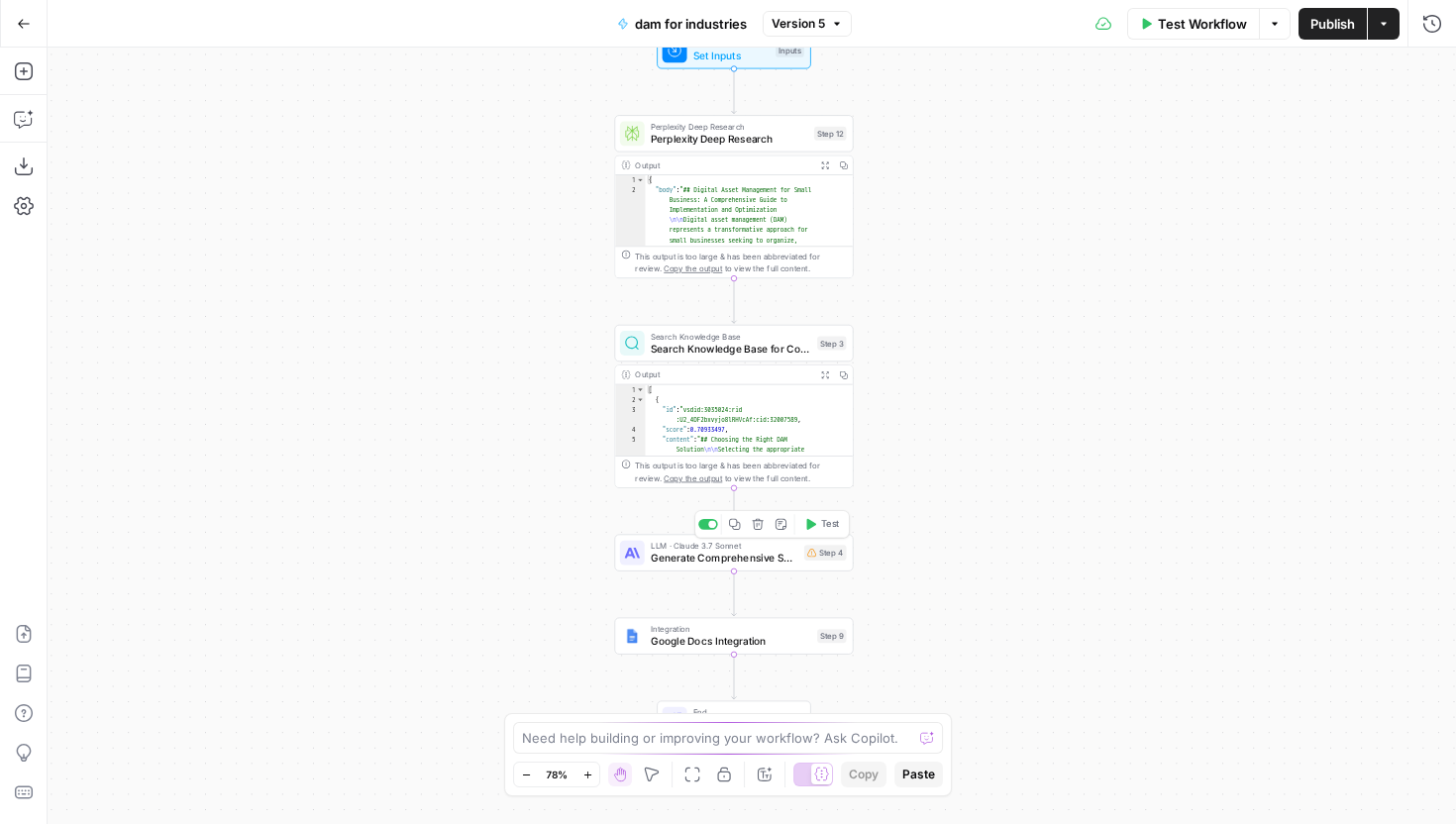 click on "Generate Comprehensive SEO Content" at bounding box center (724, 559) 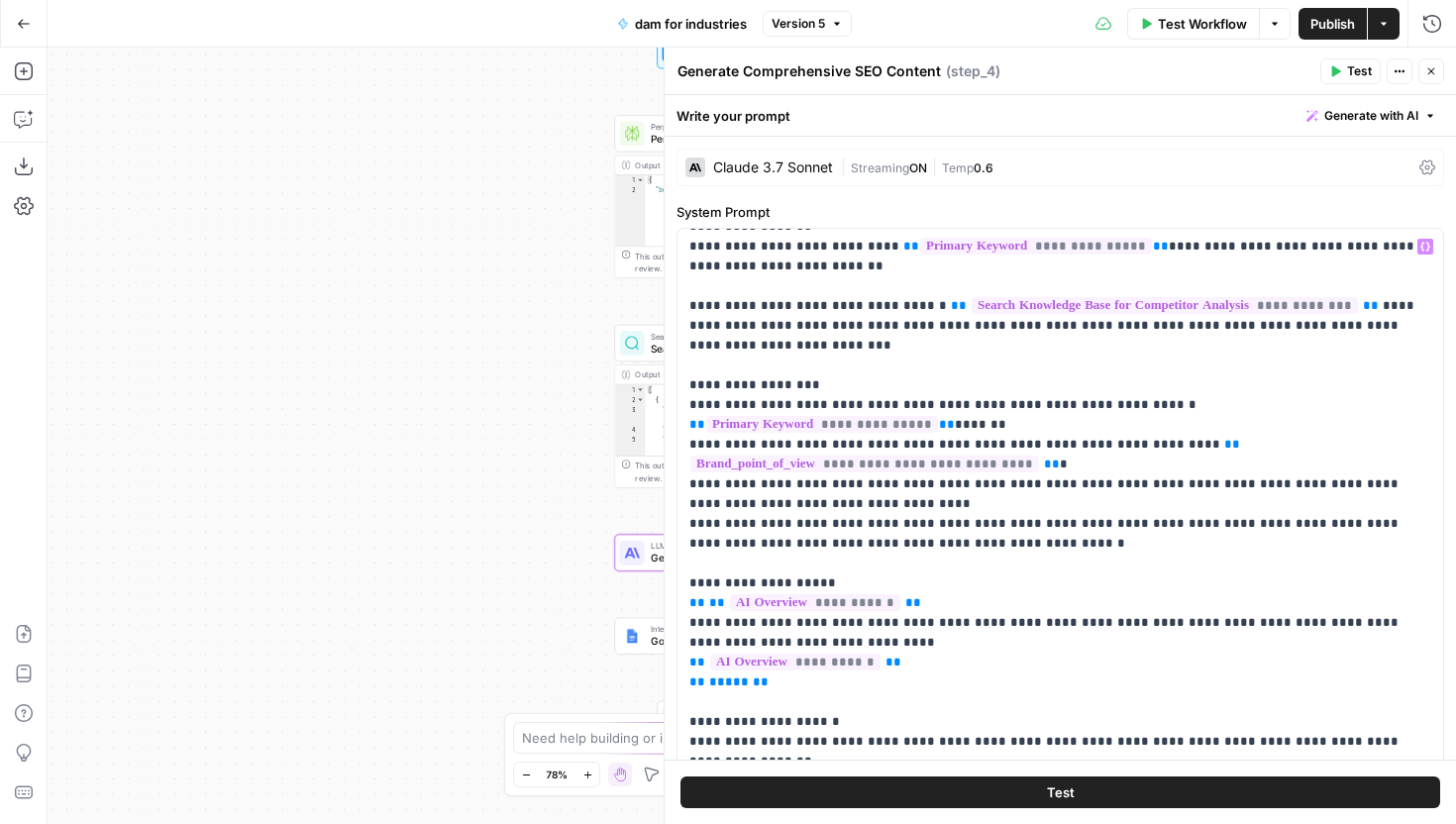 scroll, scrollTop: 1605, scrollLeft: 0, axis: vertical 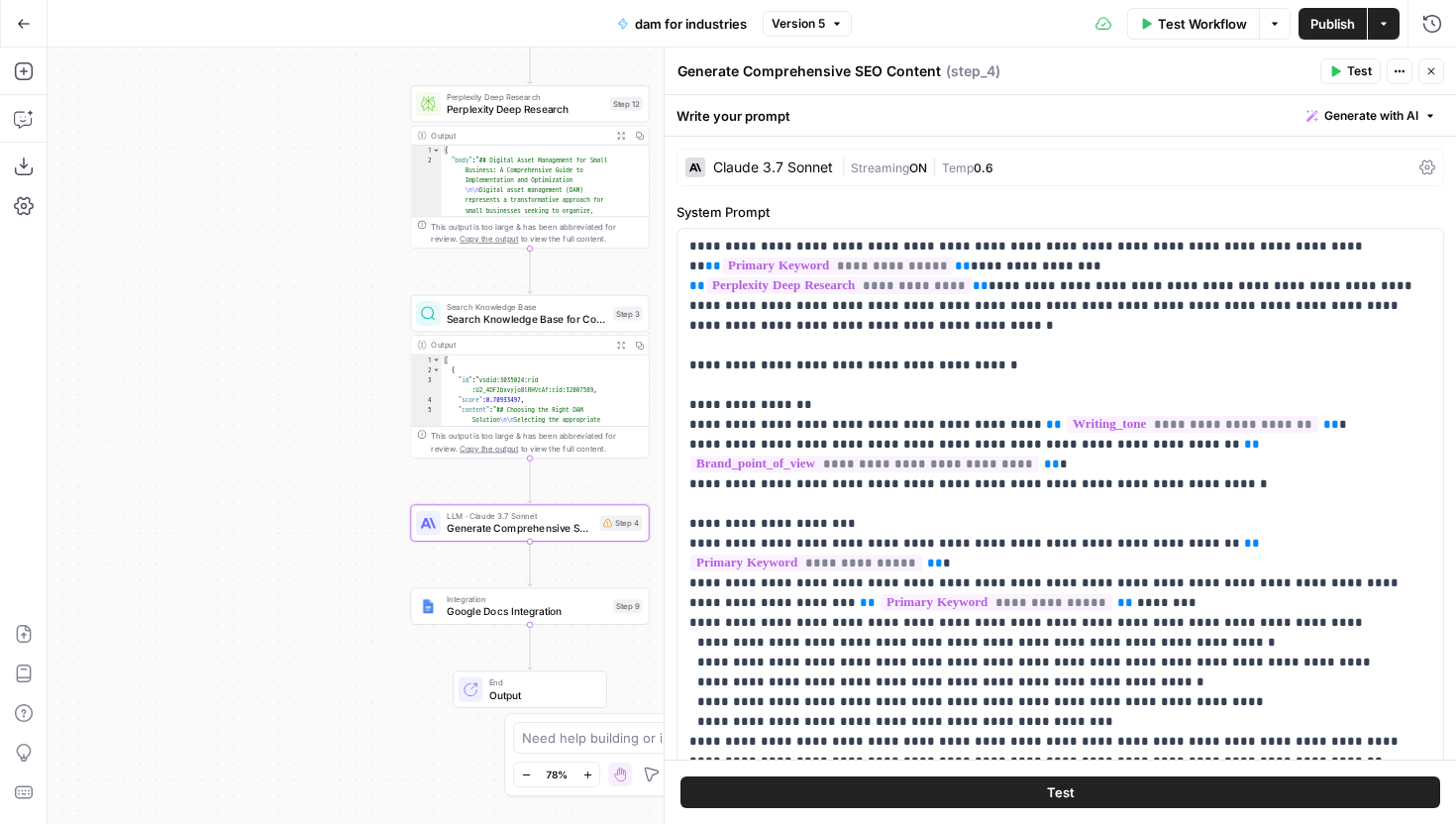 click 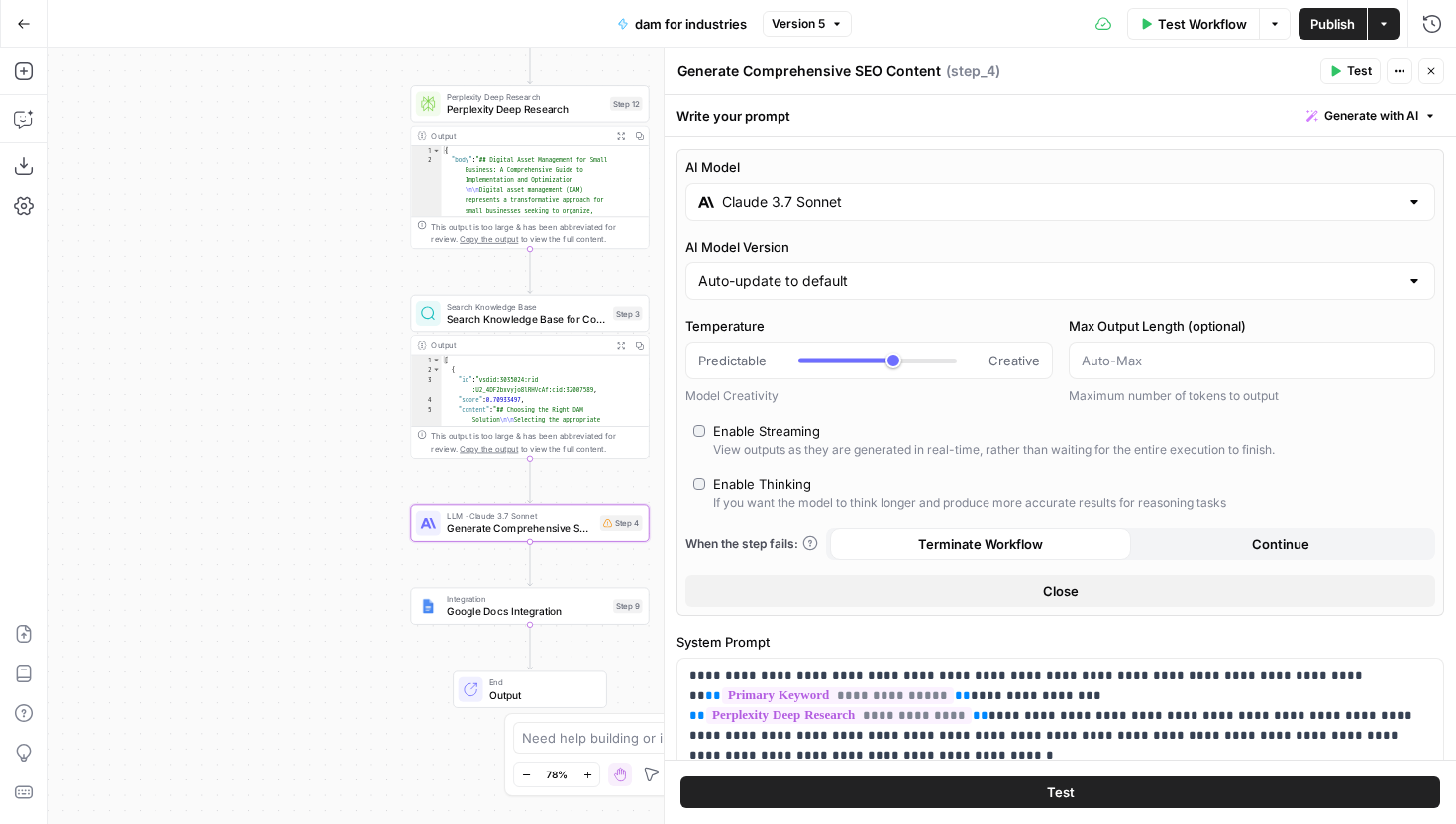 click on "Max Output Length (optional) Maximum number of tokens to output" at bounding box center [1252, 360] 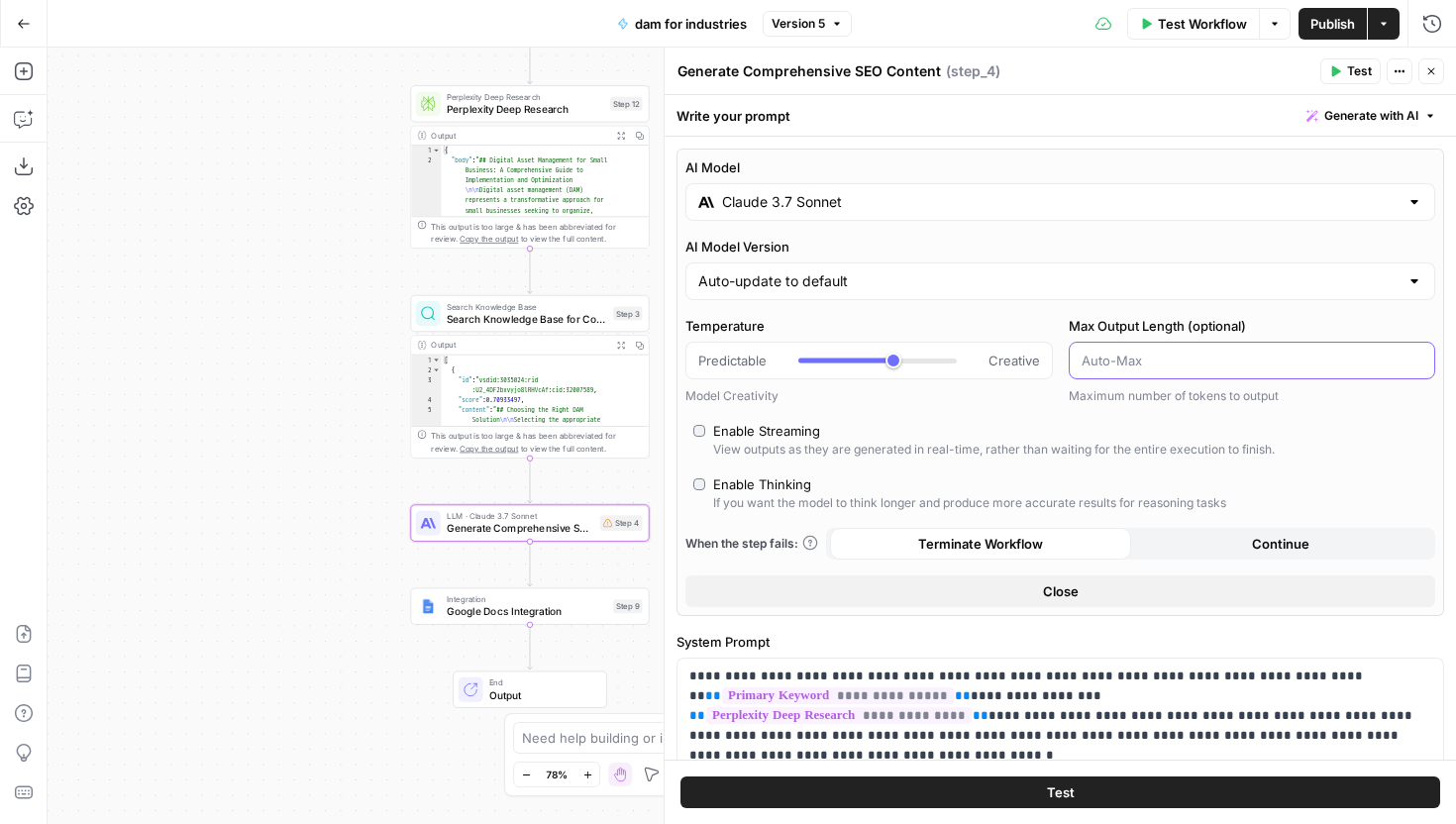 click on "Max Output Length (optional)" at bounding box center (1252, 360) 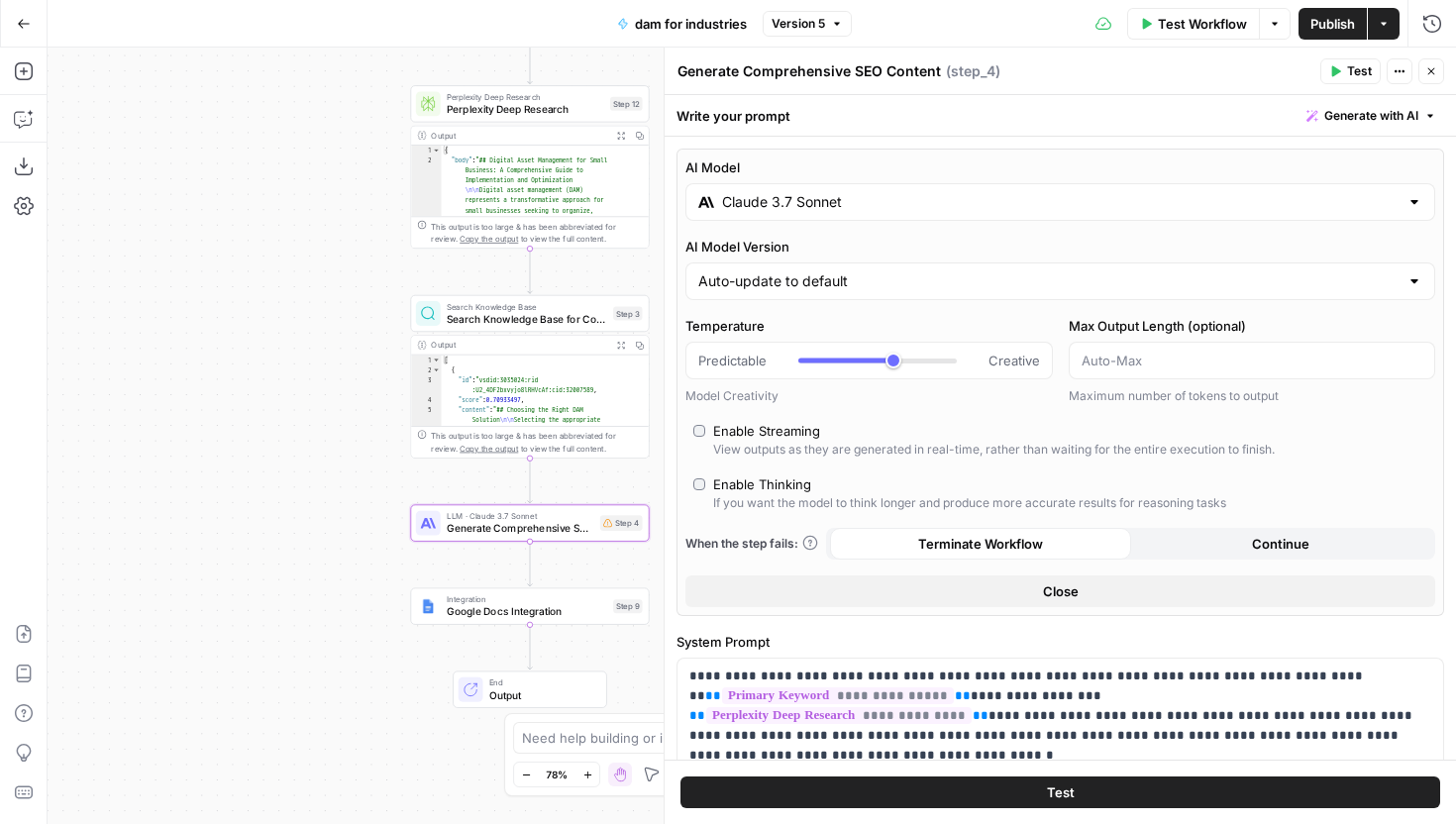 click on "Temperature" at bounding box center (869, 326) 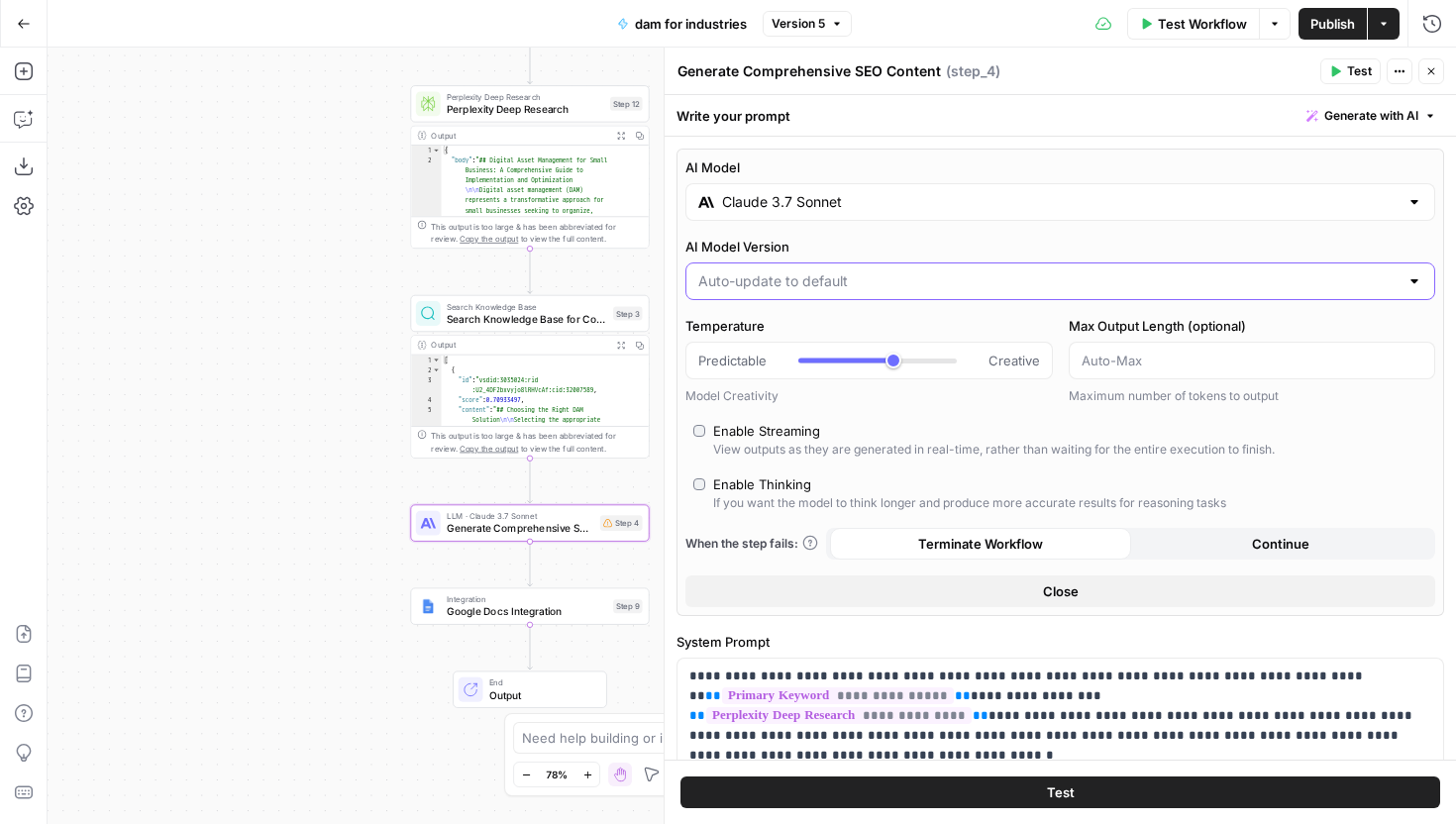 click on "AI Model Version" at bounding box center (1048, 281) 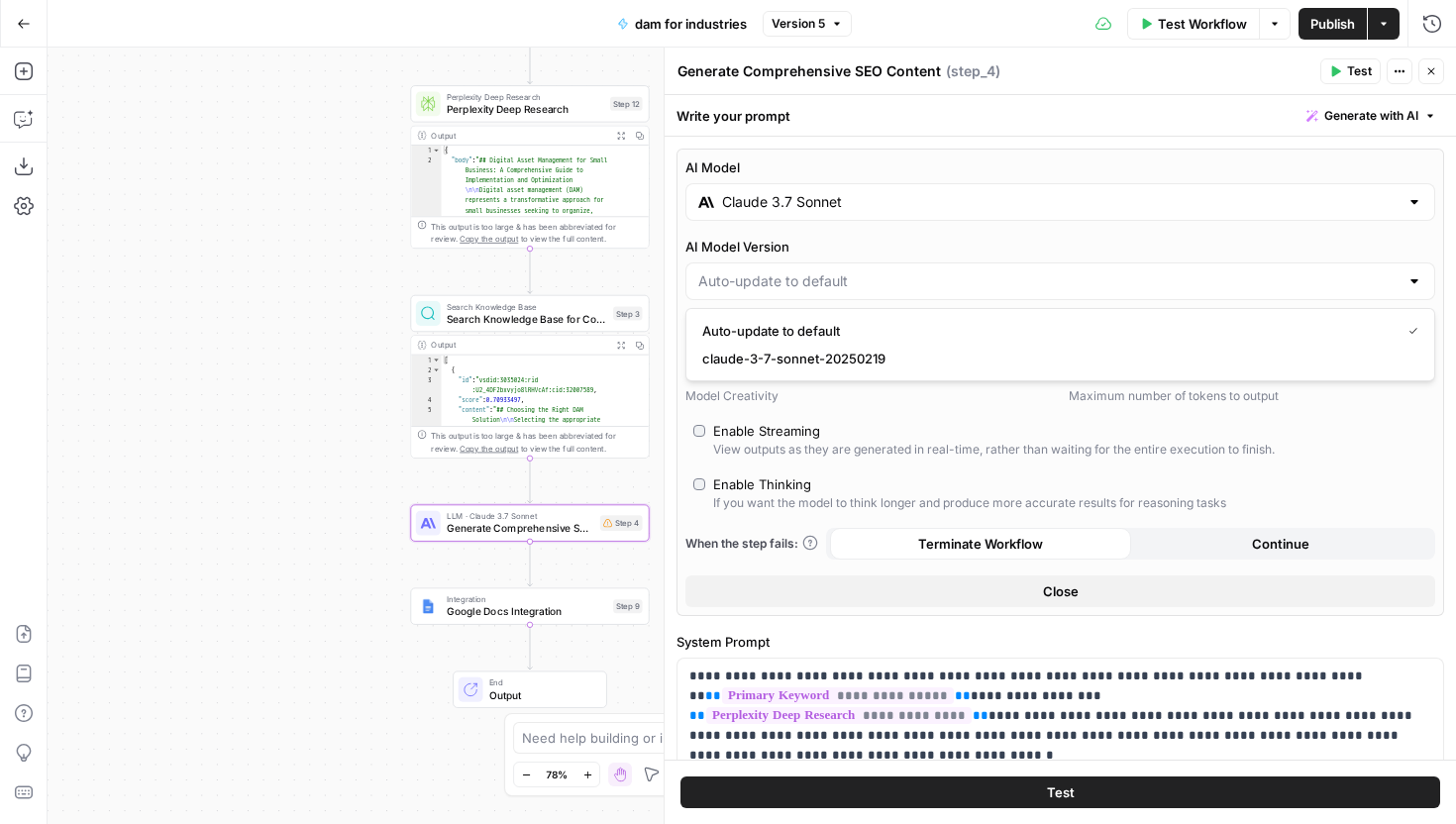type on "Auto-update to default" 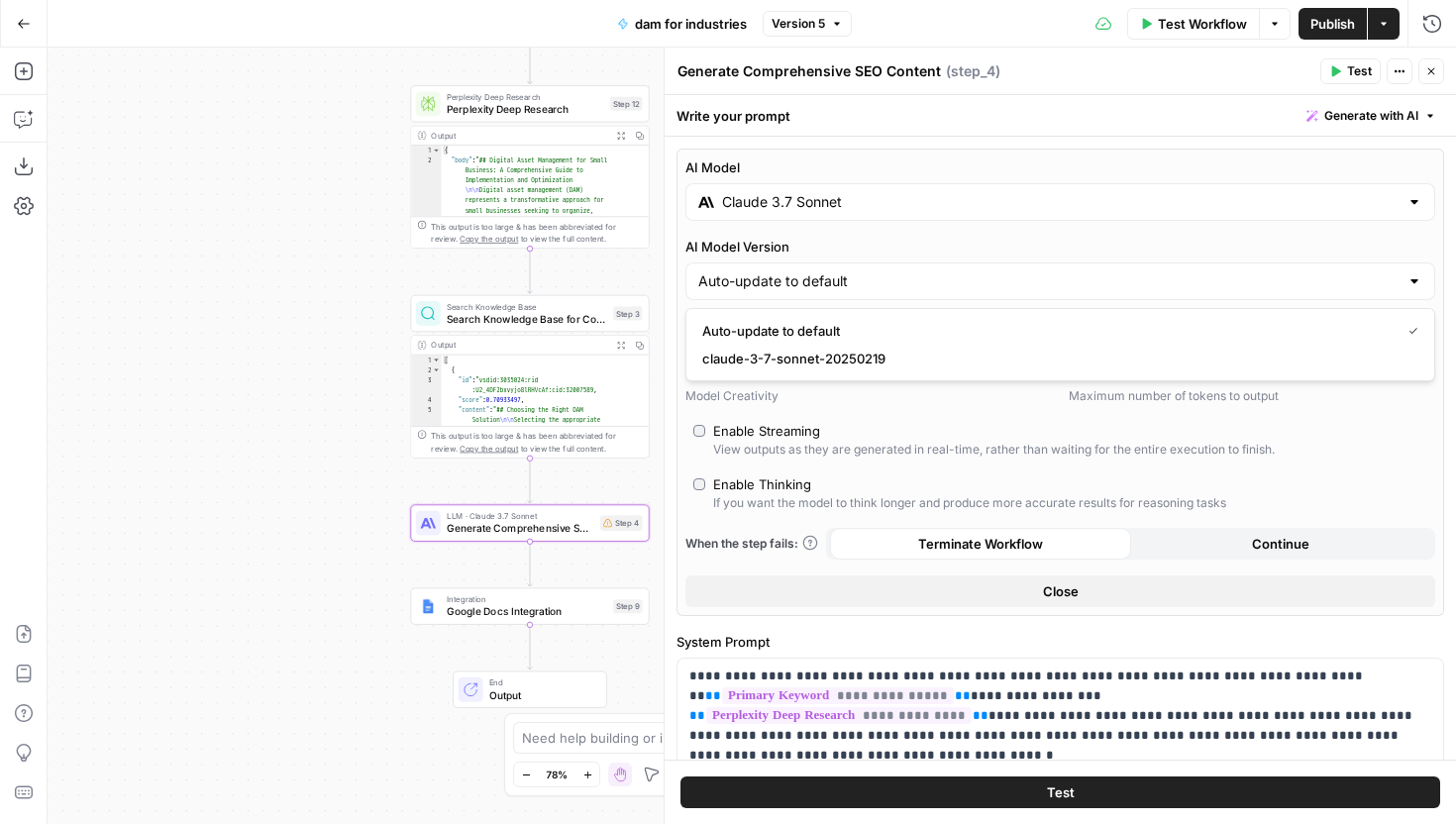 click on "AI Model Claude 3.7 Sonnet AI Model Version Auto-update to default Temperature Predictable Creative Model Creativity Max Output Length (optional) Maximum number of tokens to output Enable Streaming View outputs as they are generated in real-time, rather than waiting for the entire execution to finish. Enable Thinking If you want the model to think longer and produce more accurate results for reasoning tasks When the step fails: Terminate Workflow Continue Close" at bounding box center [1060, 382] 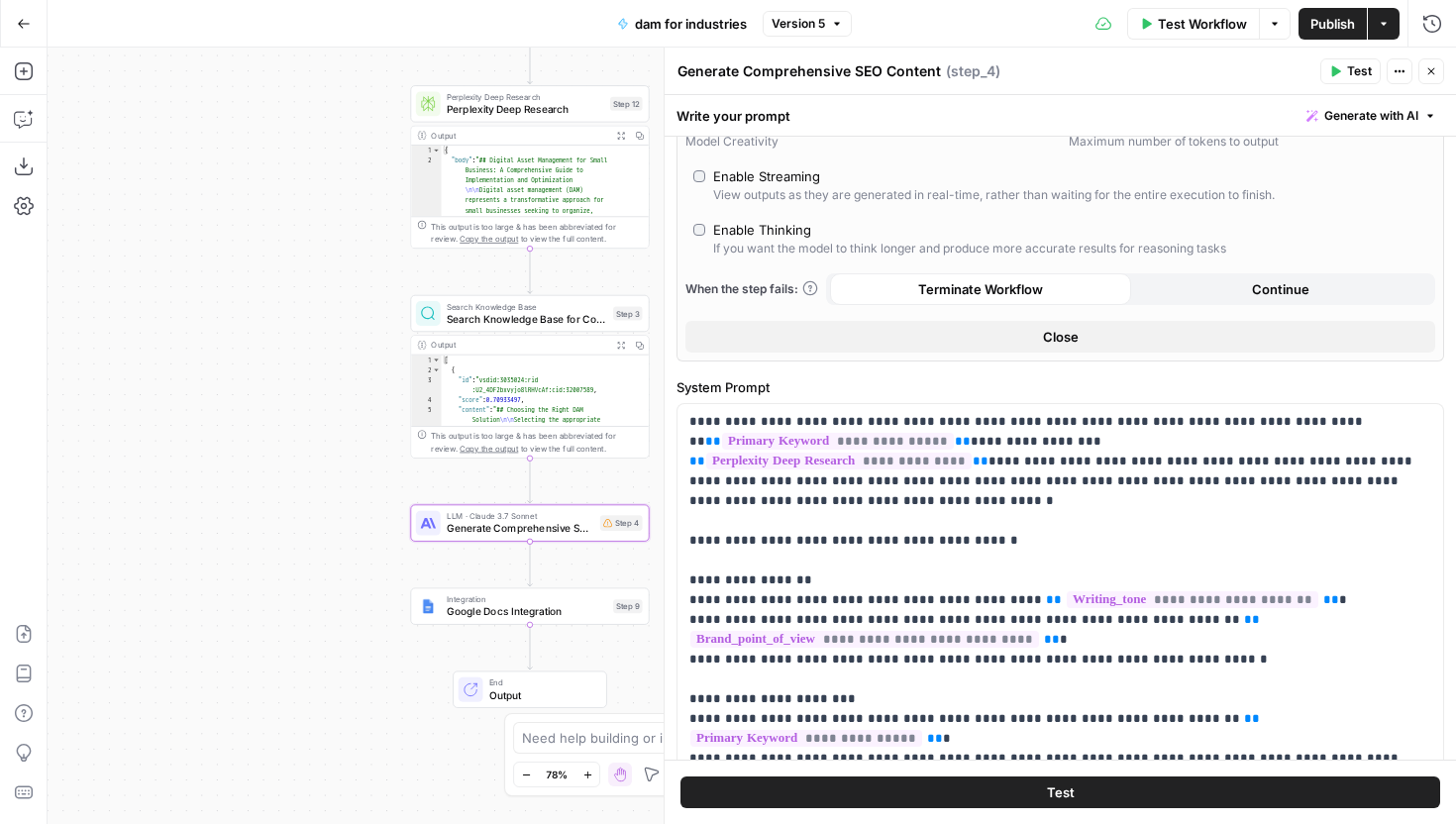 scroll, scrollTop: 0, scrollLeft: 0, axis: both 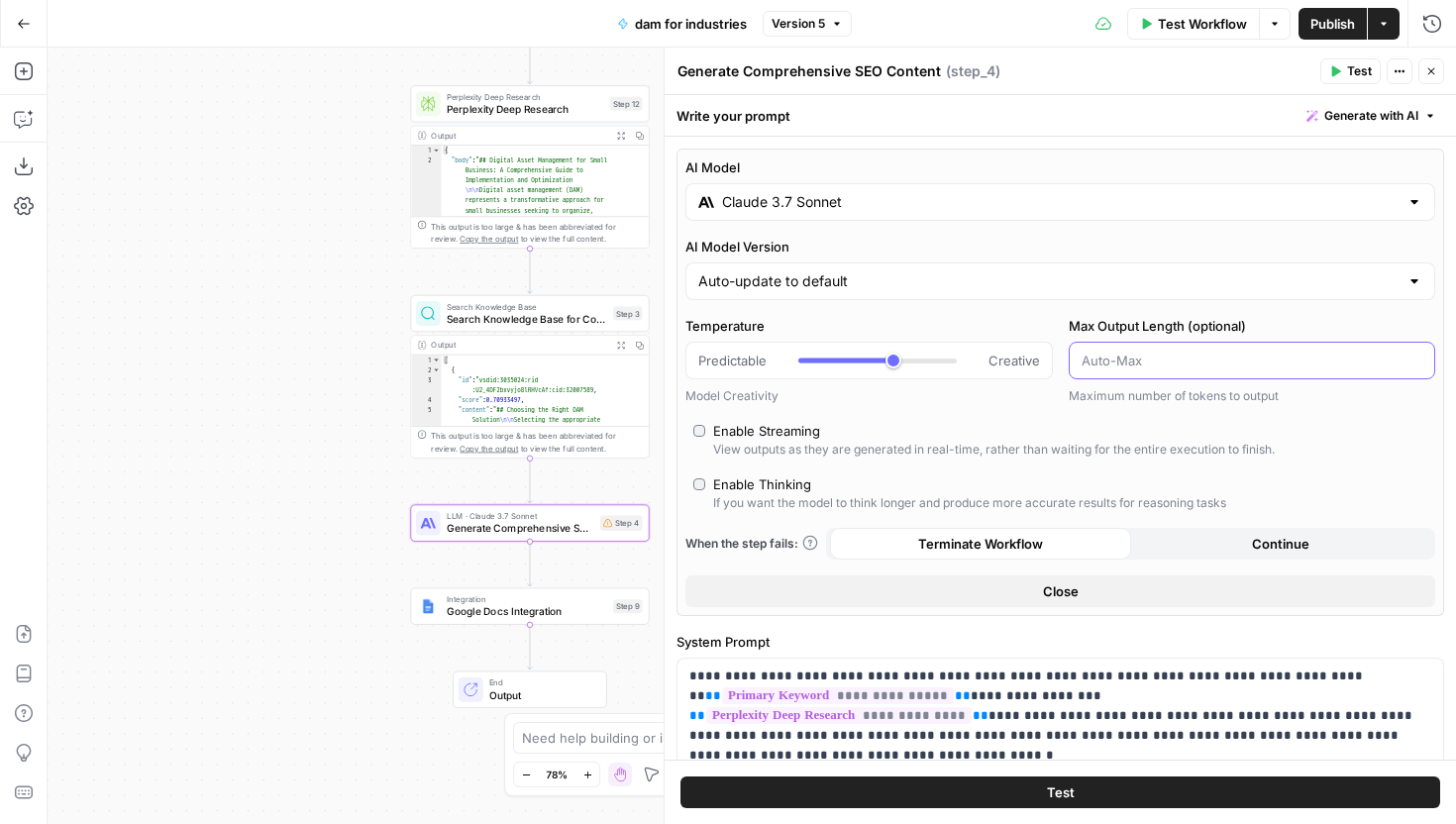 click on "Max Output Length (optional)" at bounding box center [1252, 360] 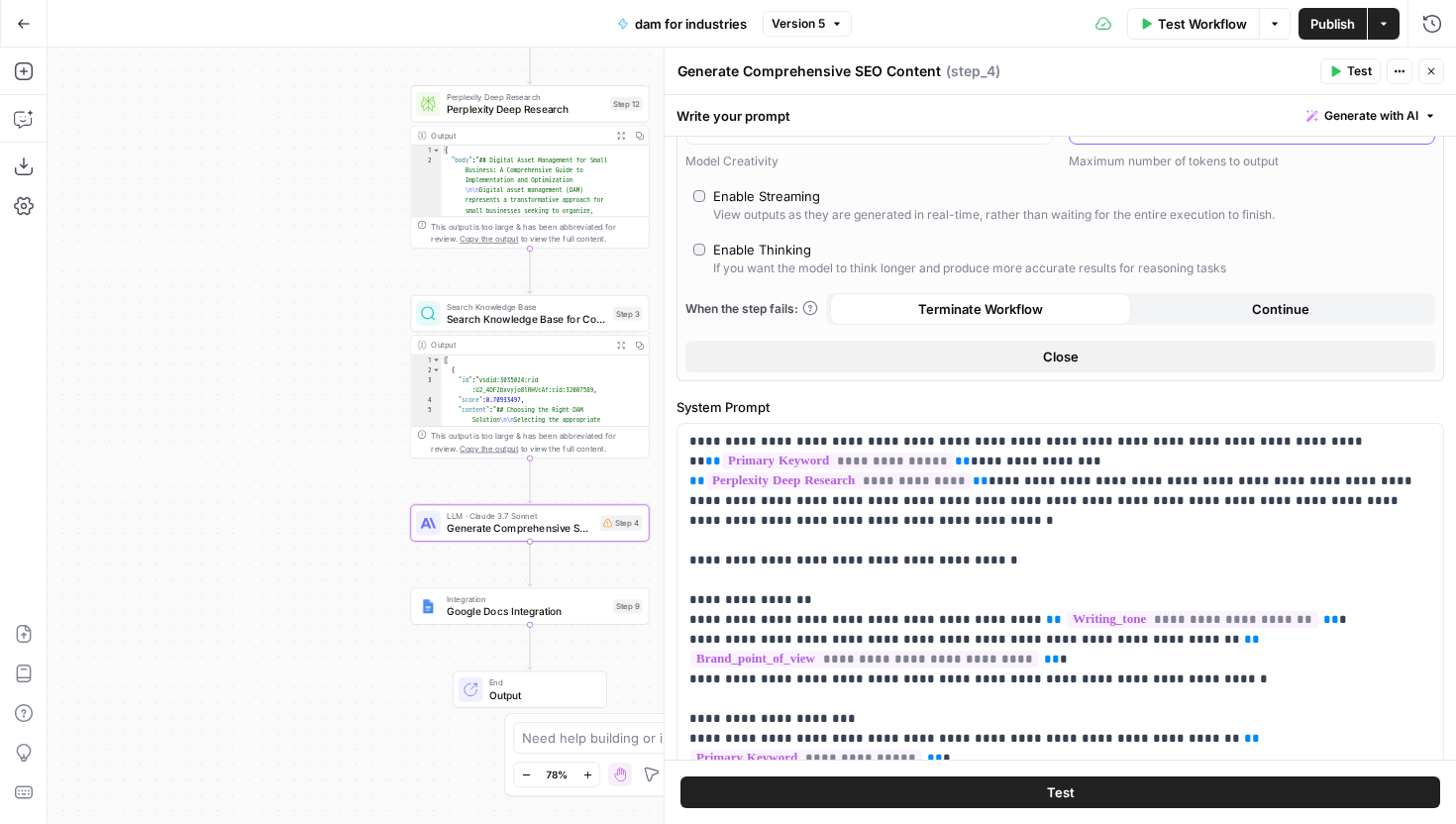 scroll, scrollTop: 424, scrollLeft: 0, axis: vertical 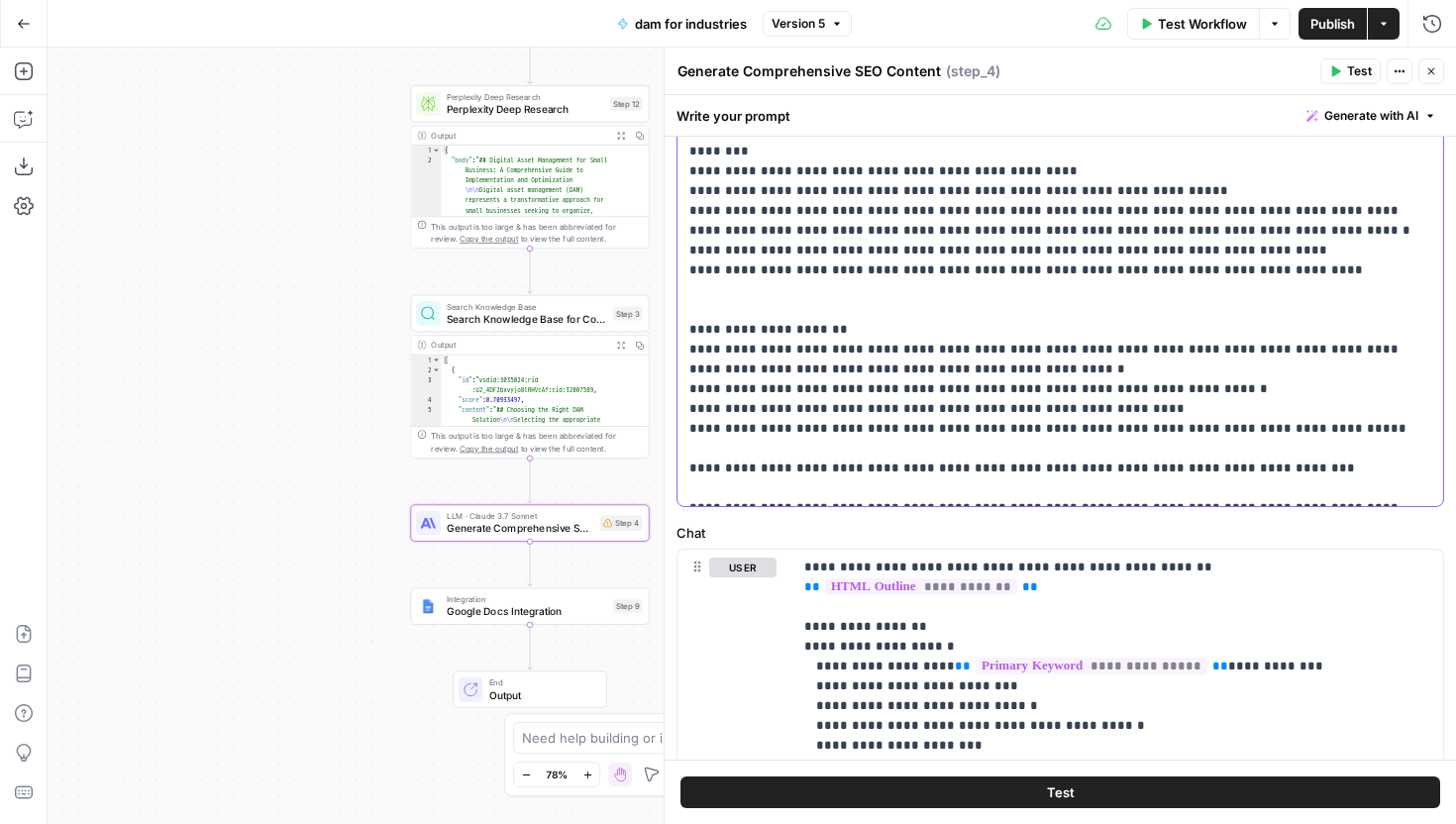 click on "**********" at bounding box center (1060, -700) 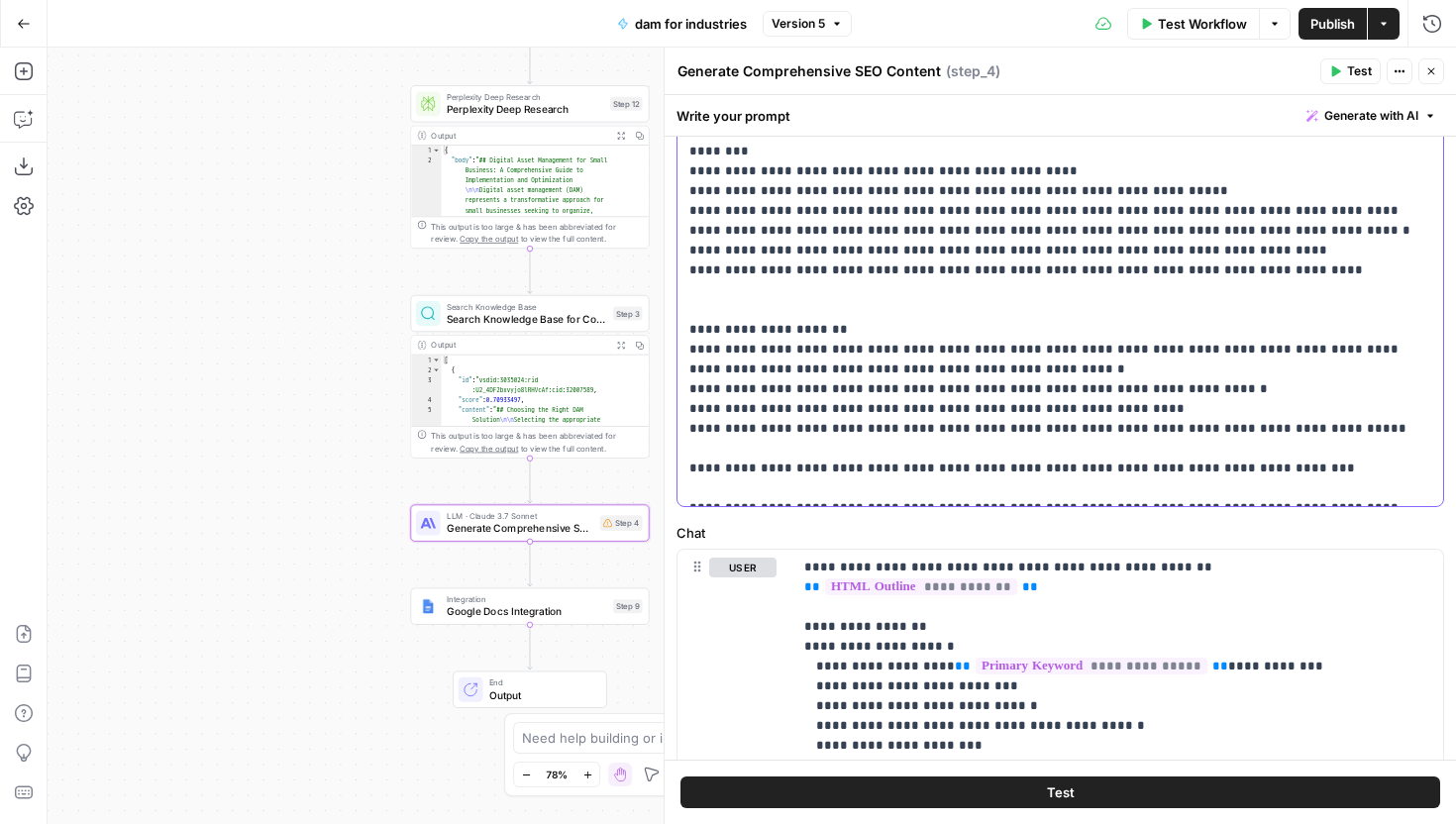 type 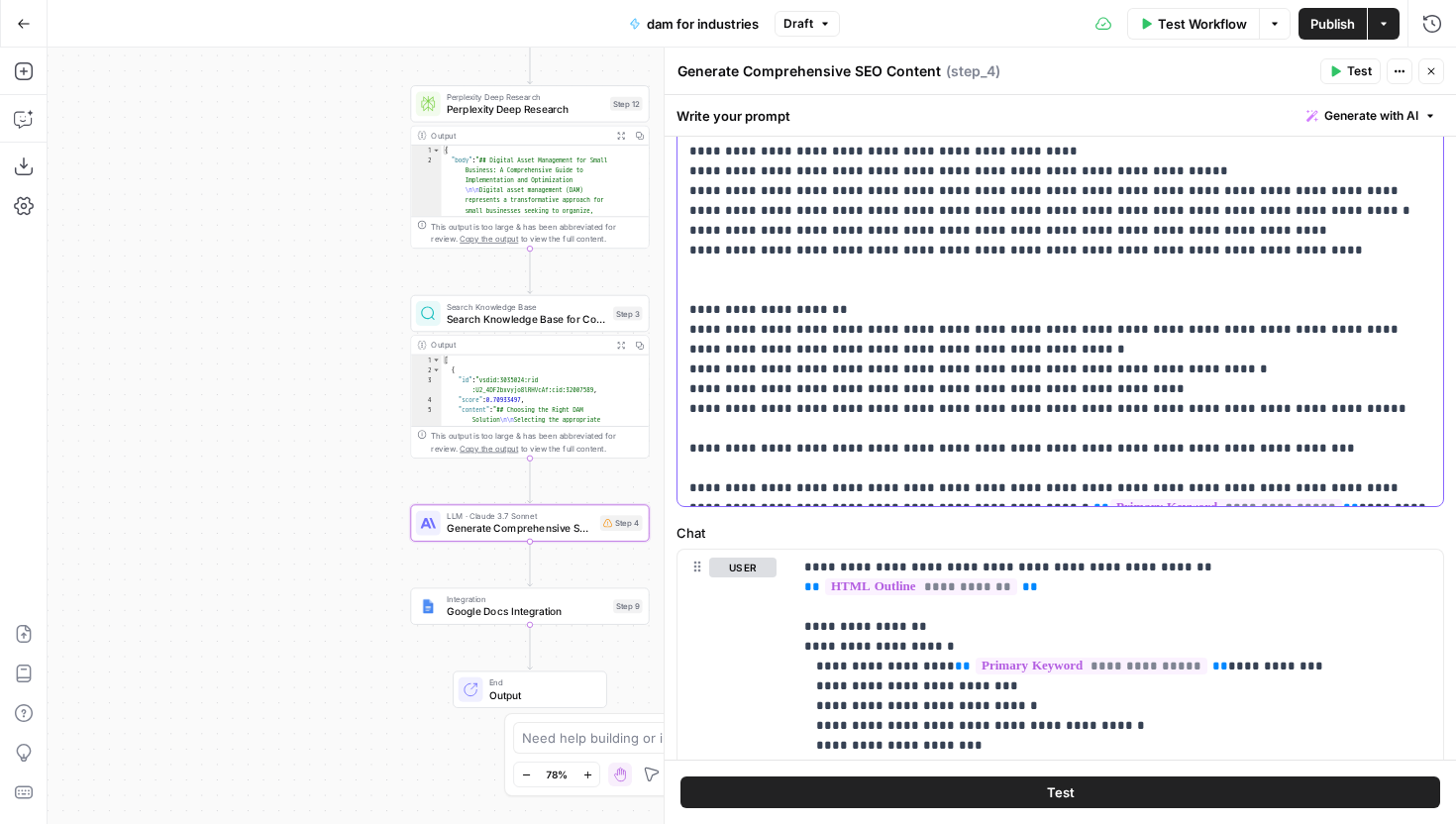 scroll, scrollTop: 1640, scrollLeft: 0, axis: vertical 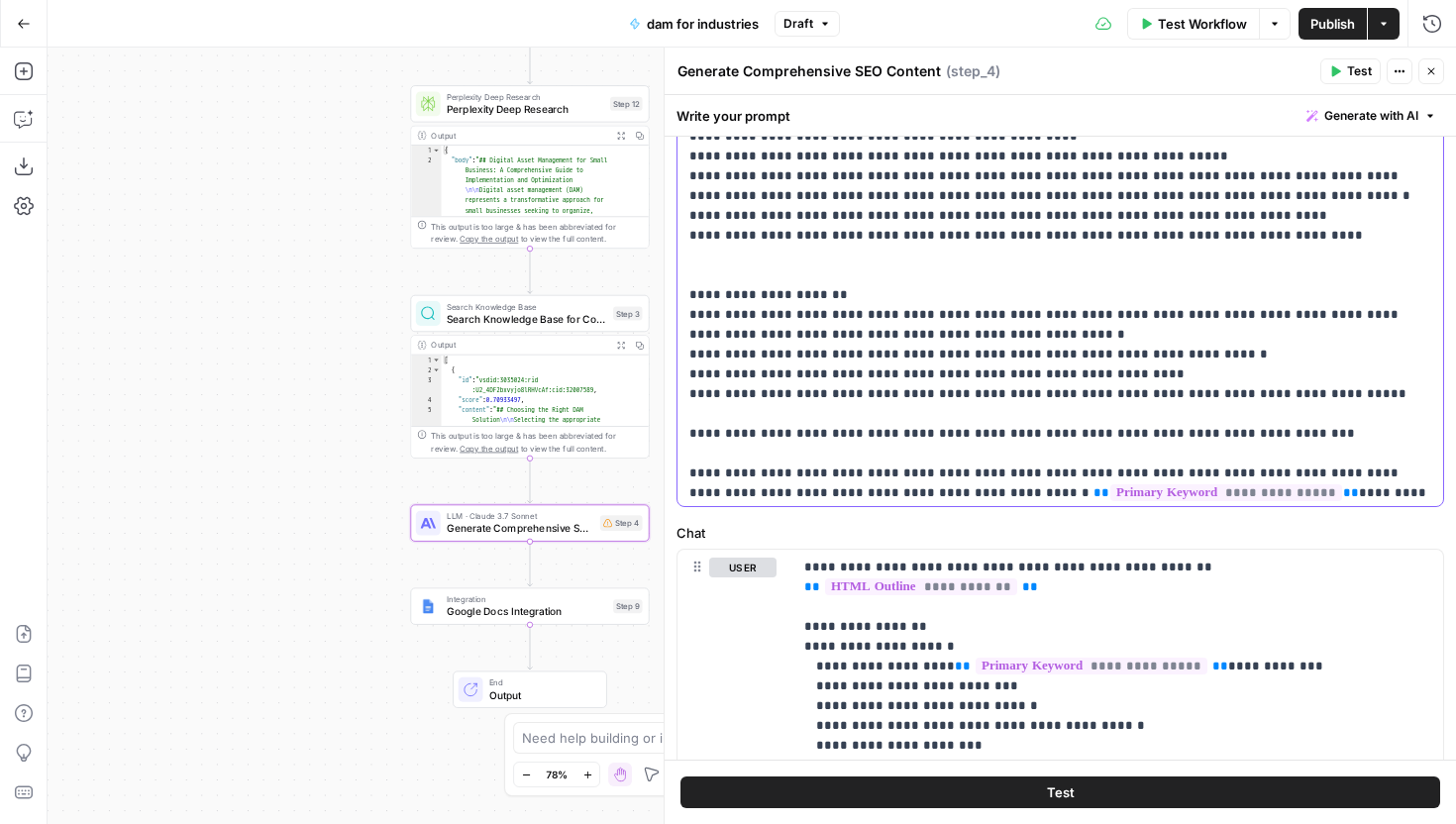 click on "**********" at bounding box center (1060, -715) 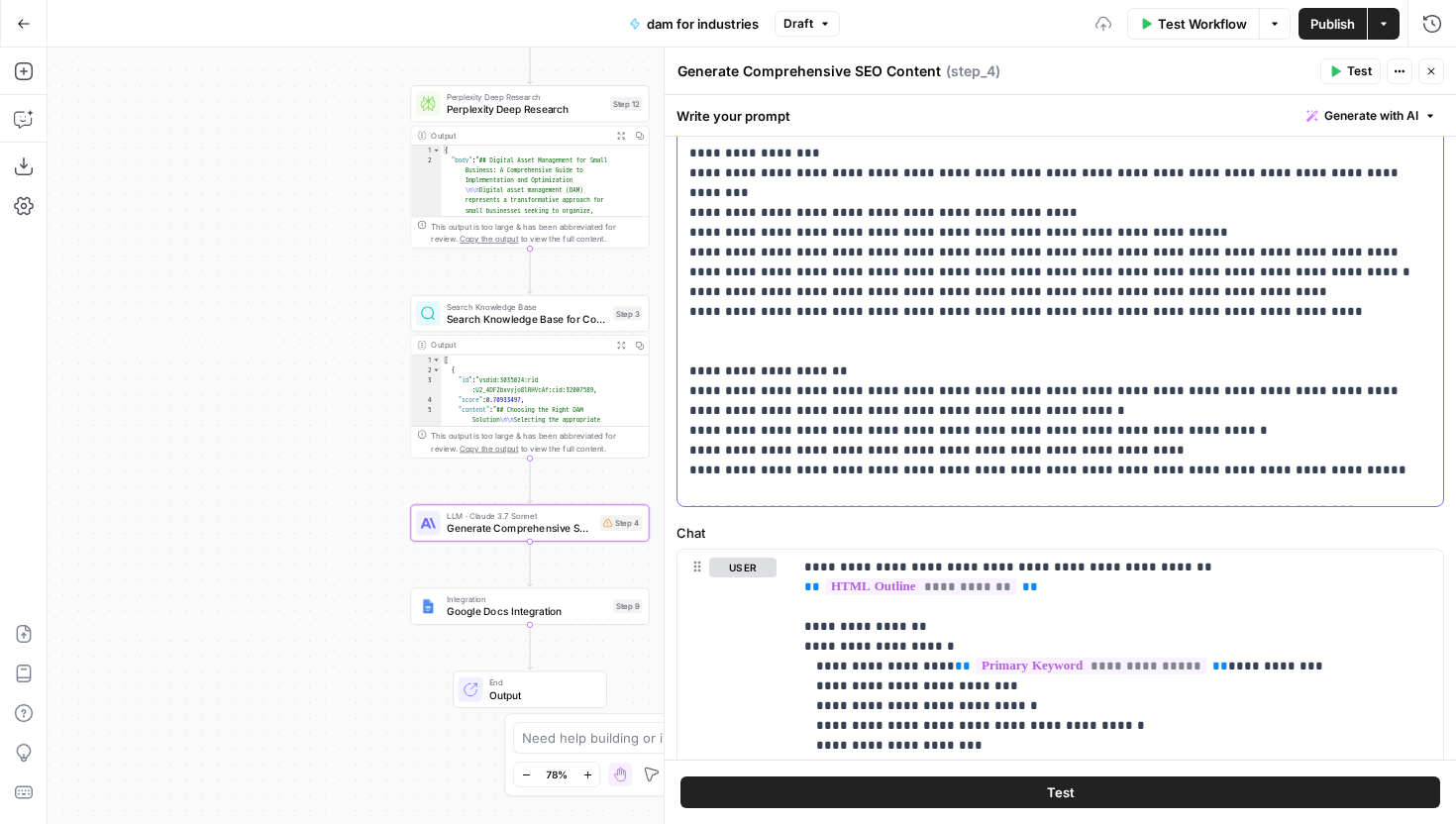 scroll, scrollTop: 1645, scrollLeft: 0, axis: vertical 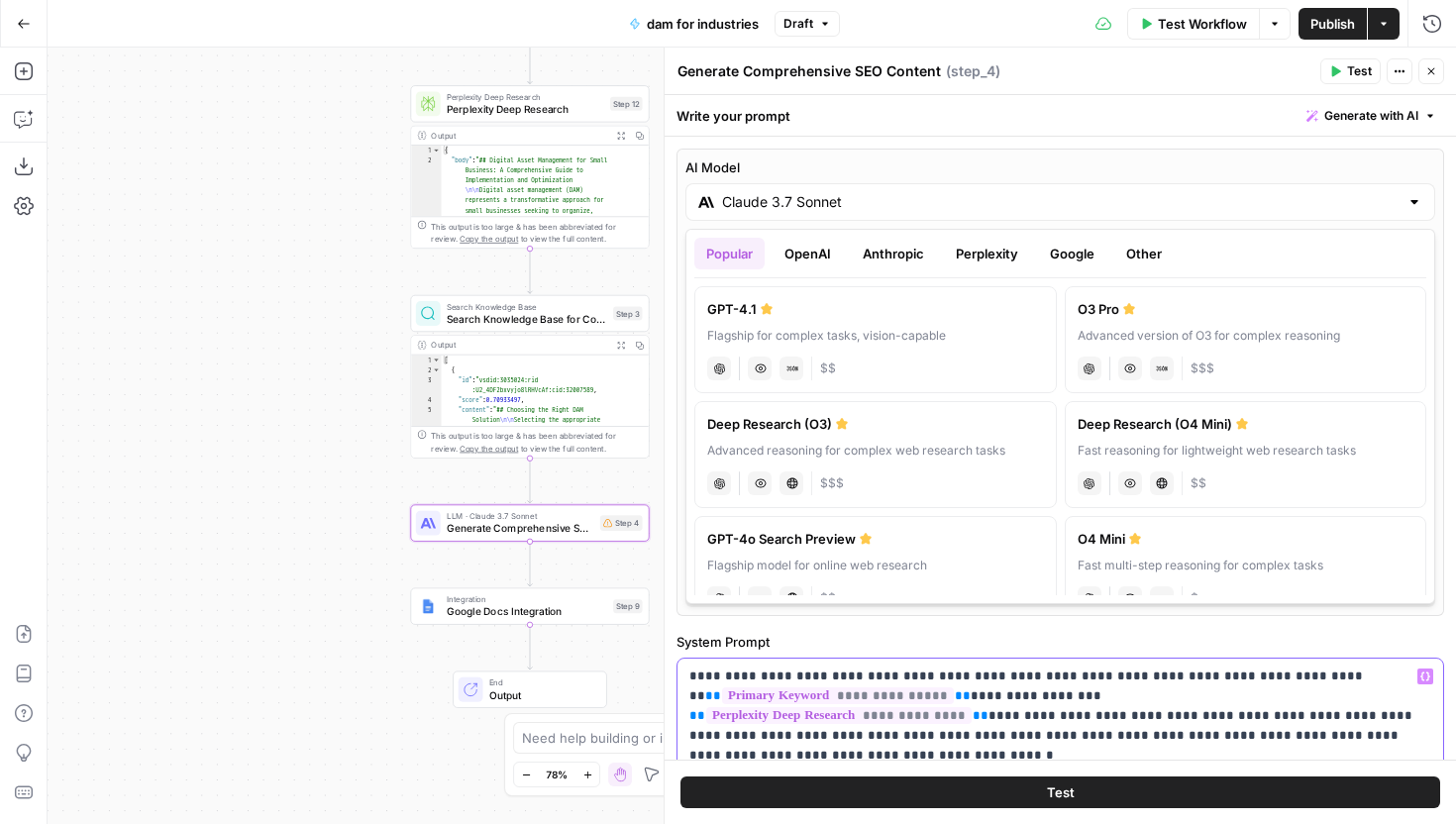 click on "Claude 3.7 Sonnet" at bounding box center (1060, 202) 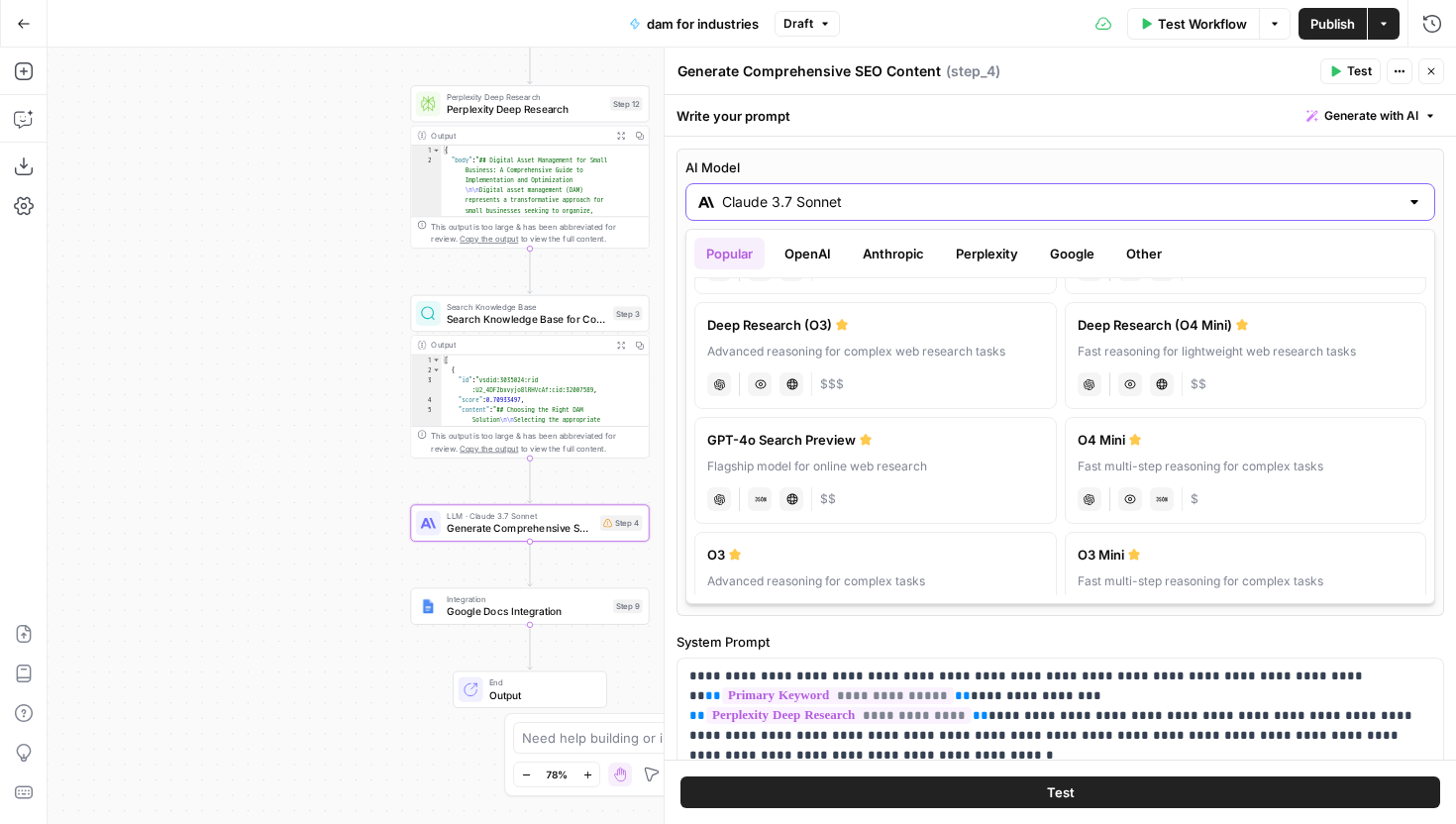 scroll, scrollTop: 98, scrollLeft: 0, axis: vertical 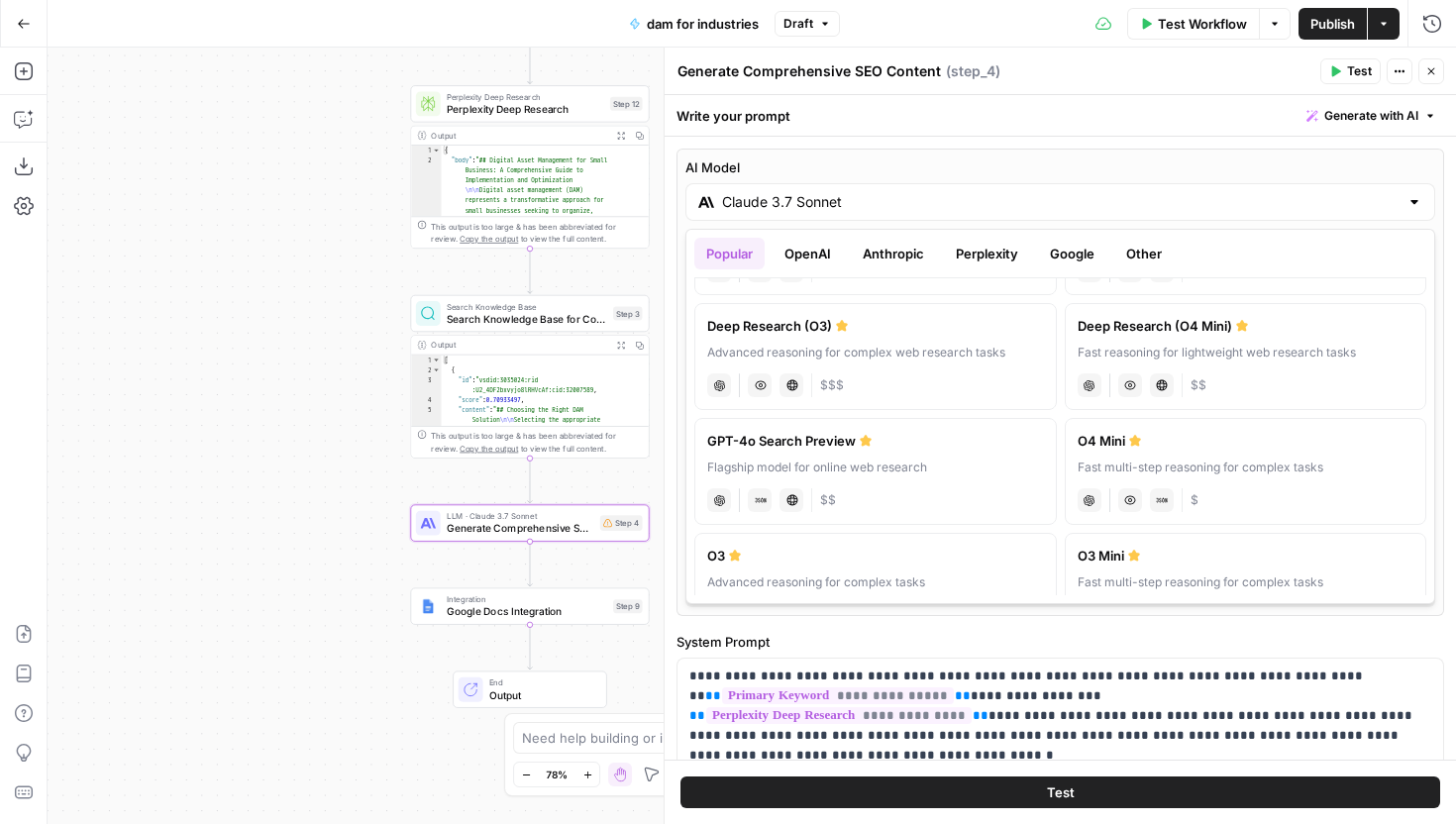 click on "OpenAI" at bounding box center [807, 254] 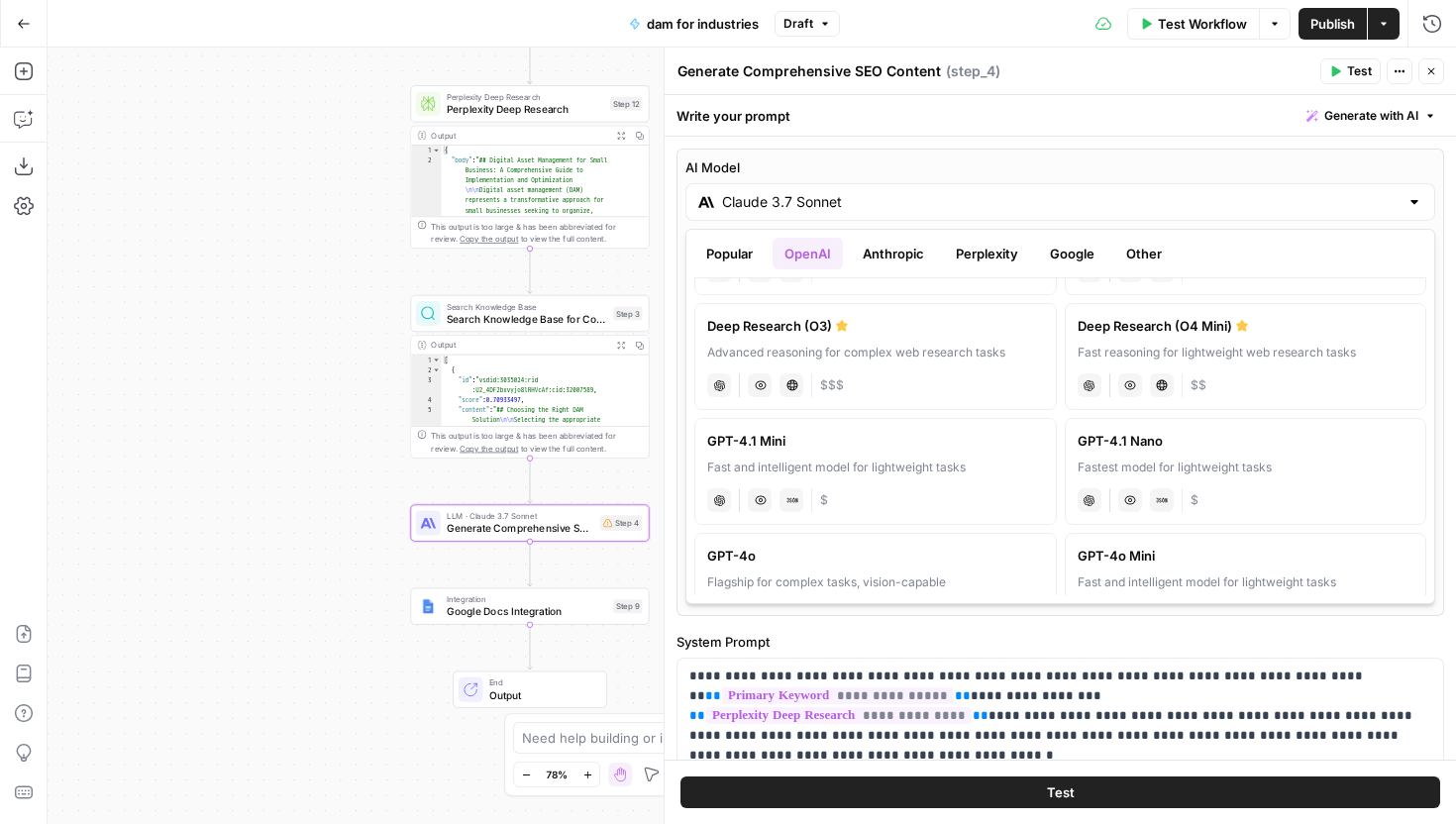 click on "Anthropic" at bounding box center [893, 254] 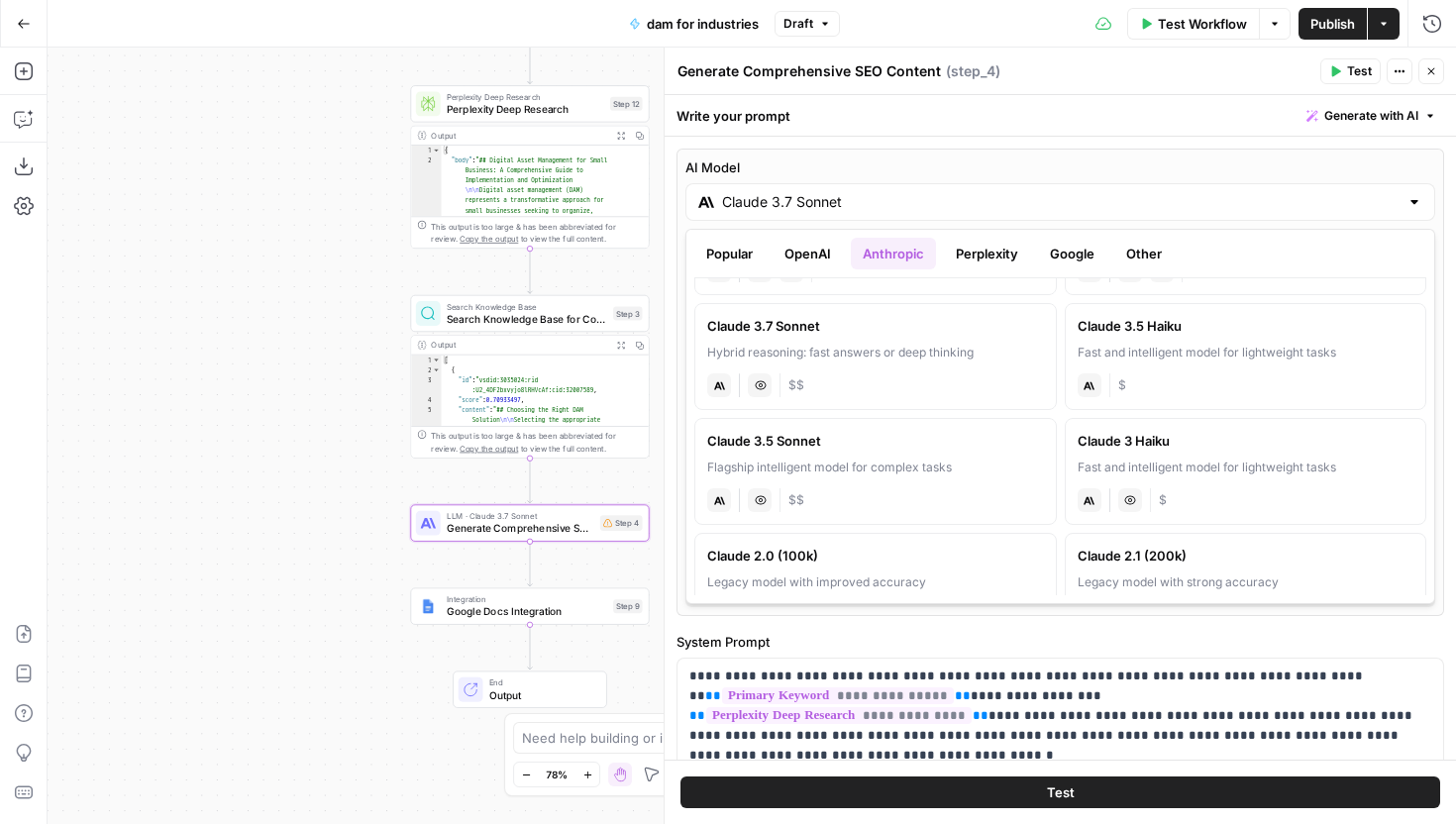 click on "Claude 3.5 Sonnet Flagship intelligent model for complex tasks anthropic Vision Capabilities $$" at bounding box center (876, 471) 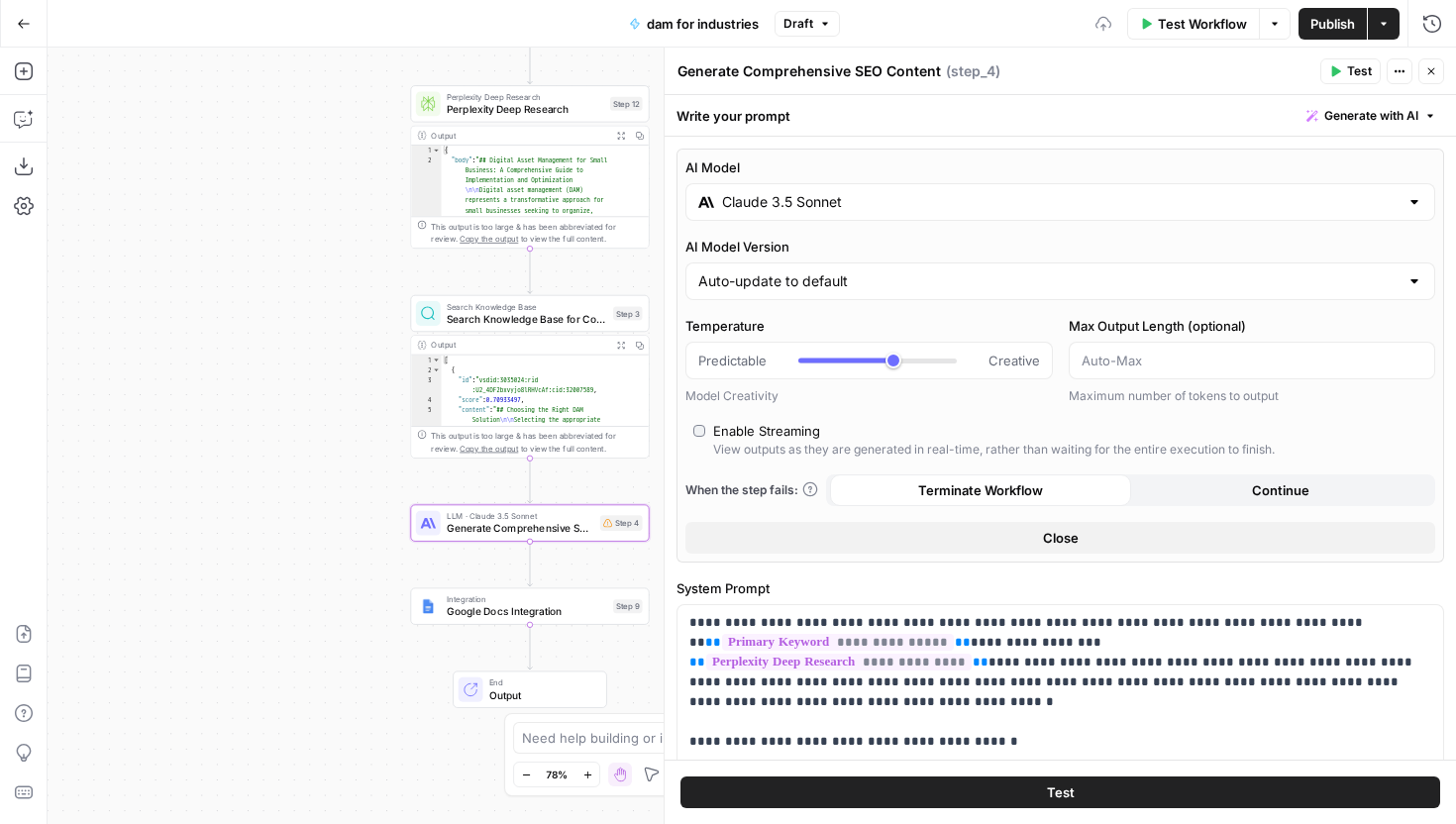 click on "Test" at bounding box center [1350, 71] 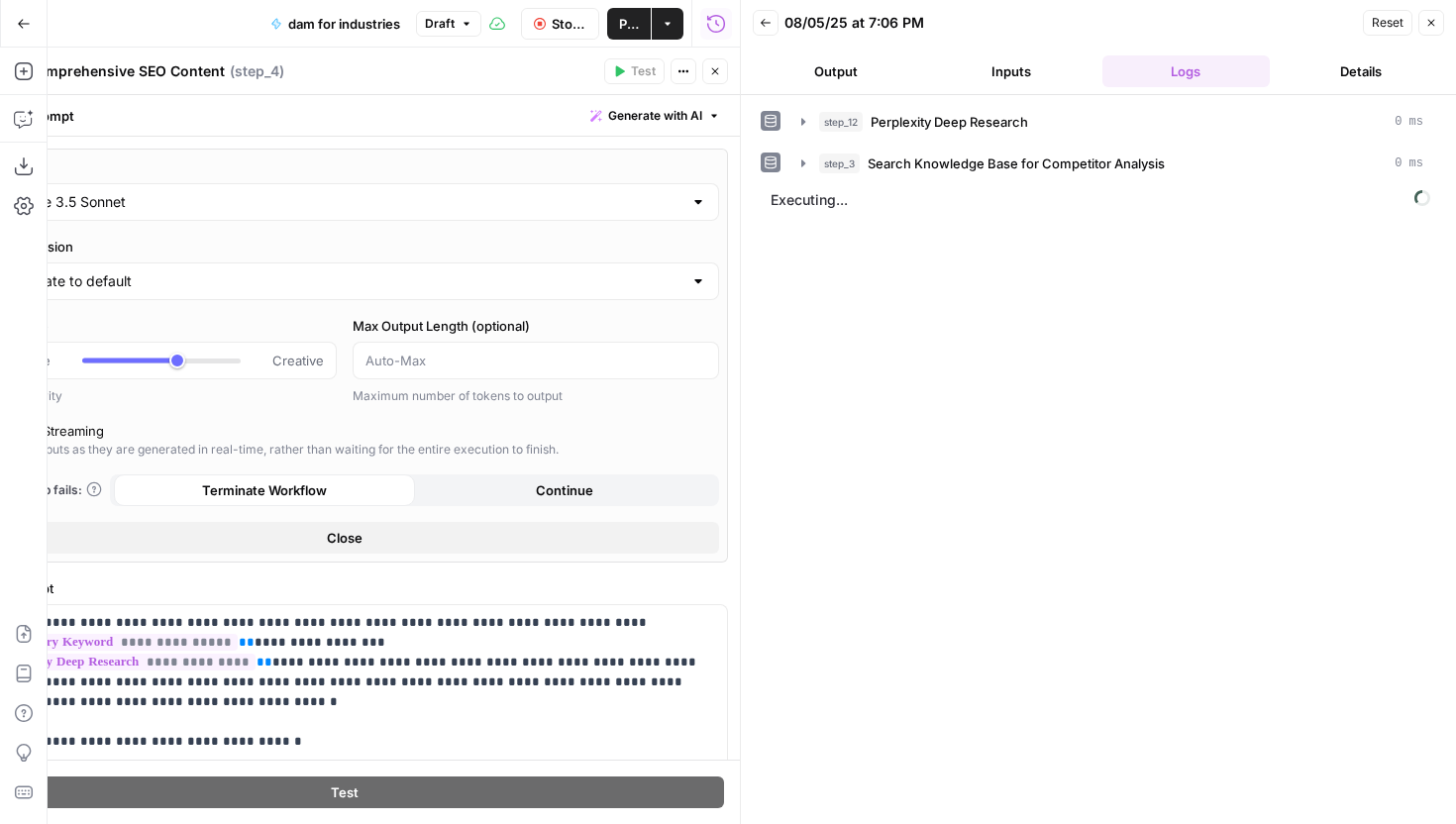 click on "Output" at bounding box center [836, 71] 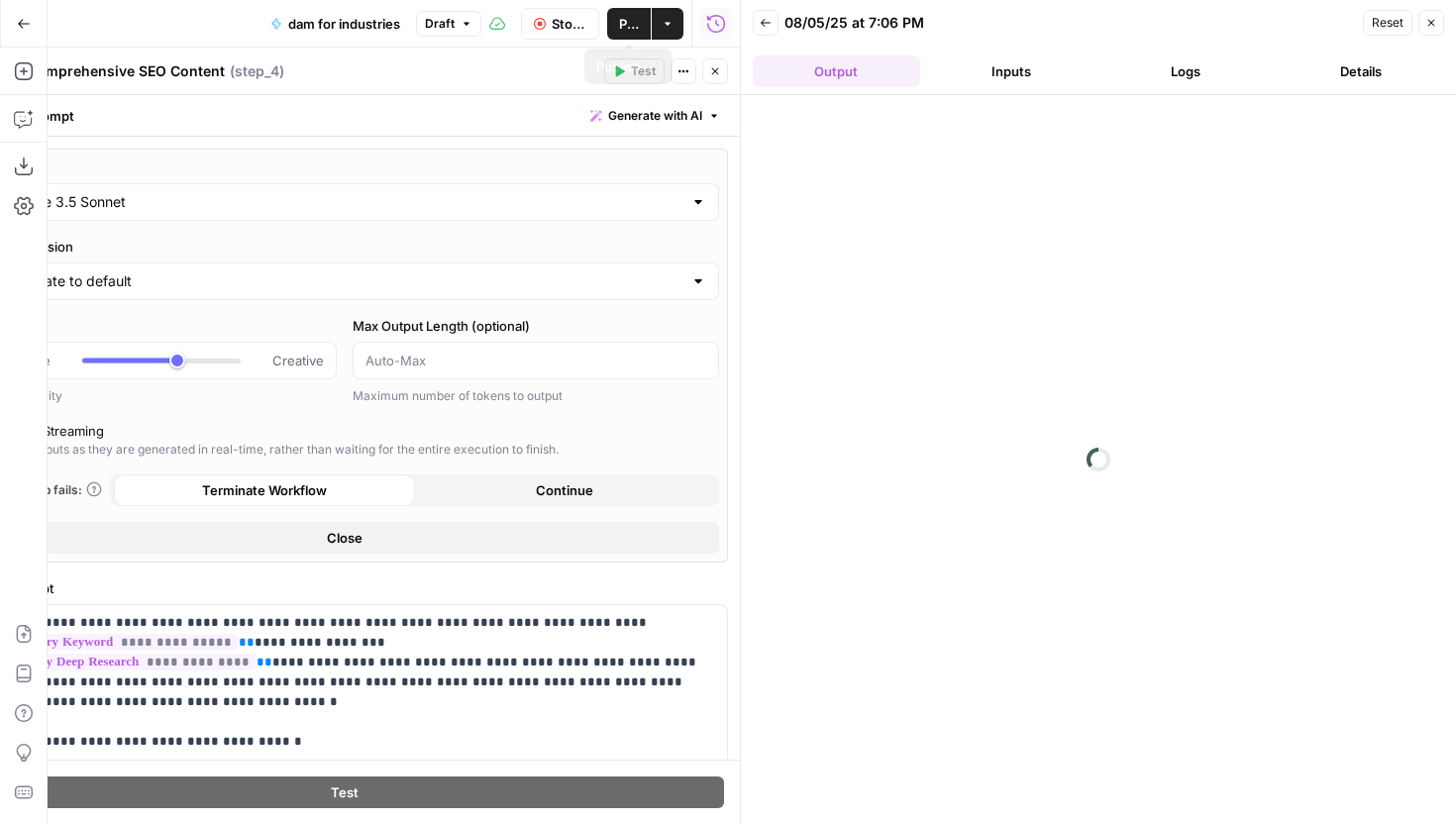 click on "Close" at bounding box center (715, 71) 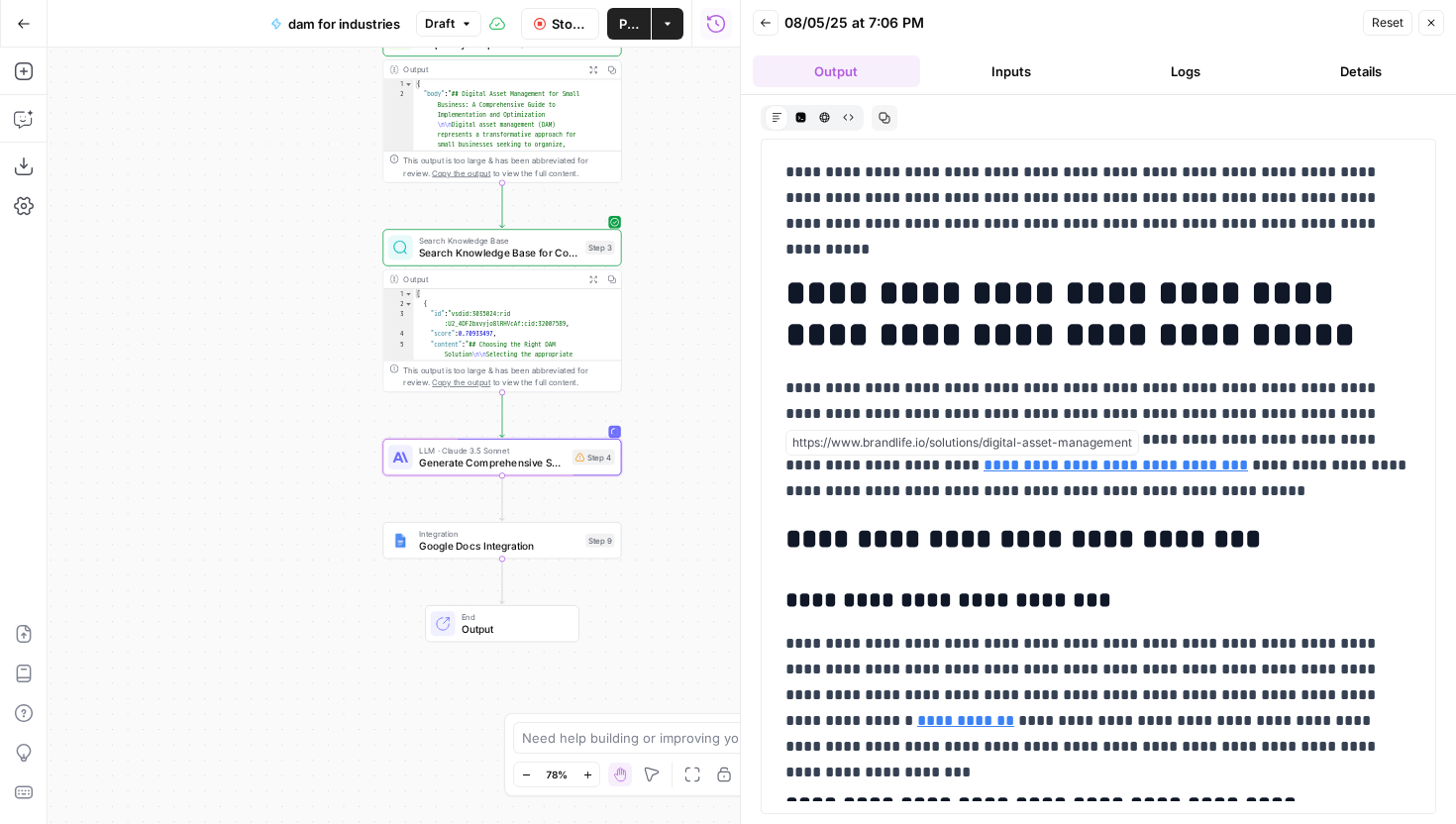 click on "**********" at bounding box center [1115, 464] 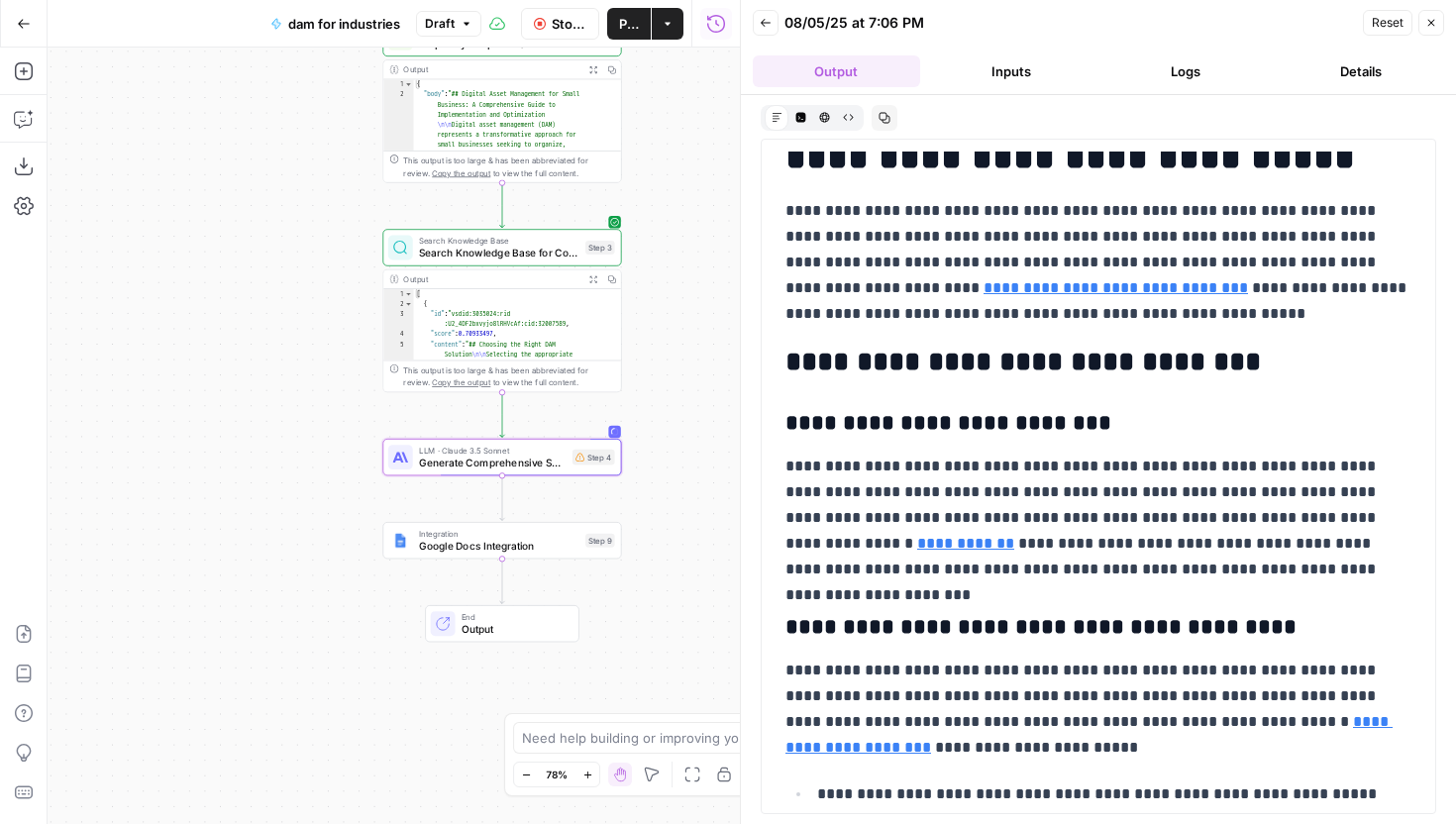 scroll, scrollTop: 178, scrollLeft: 0, axis: vertical 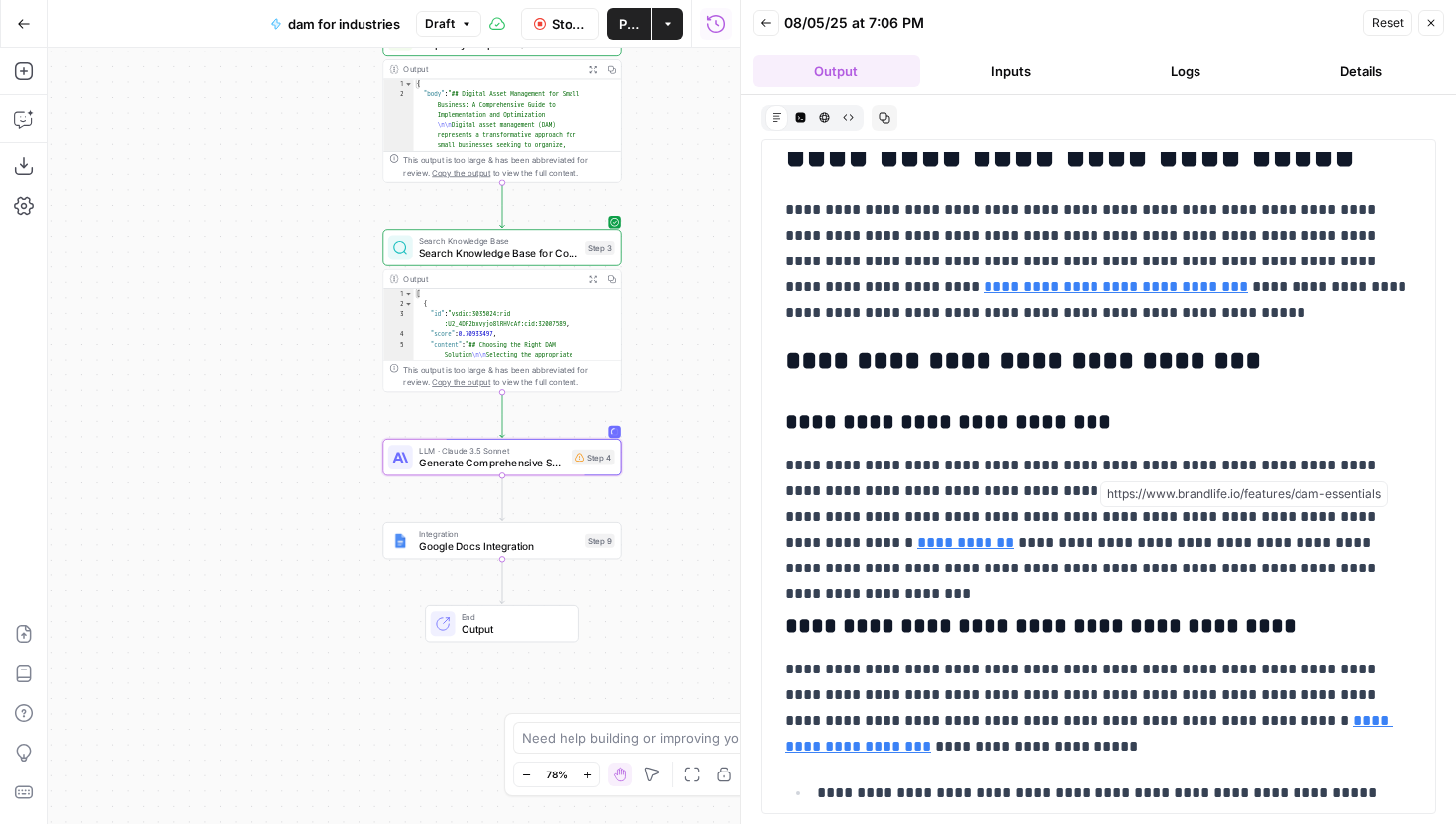 click on "**********" at bounding box center [966, 542] 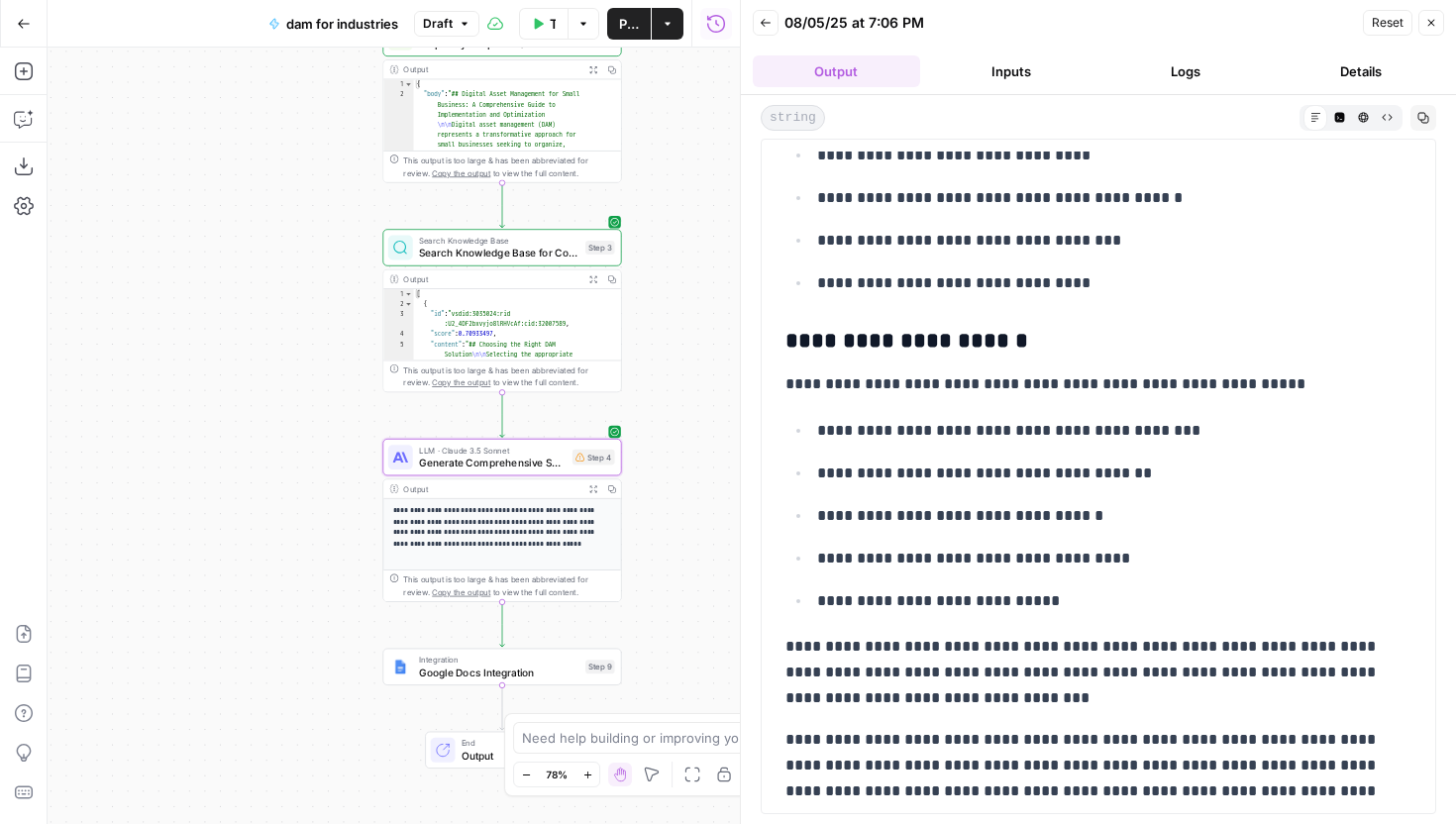 scroll, scrollTop: 870, scrollLeft: 0, axis: vertical 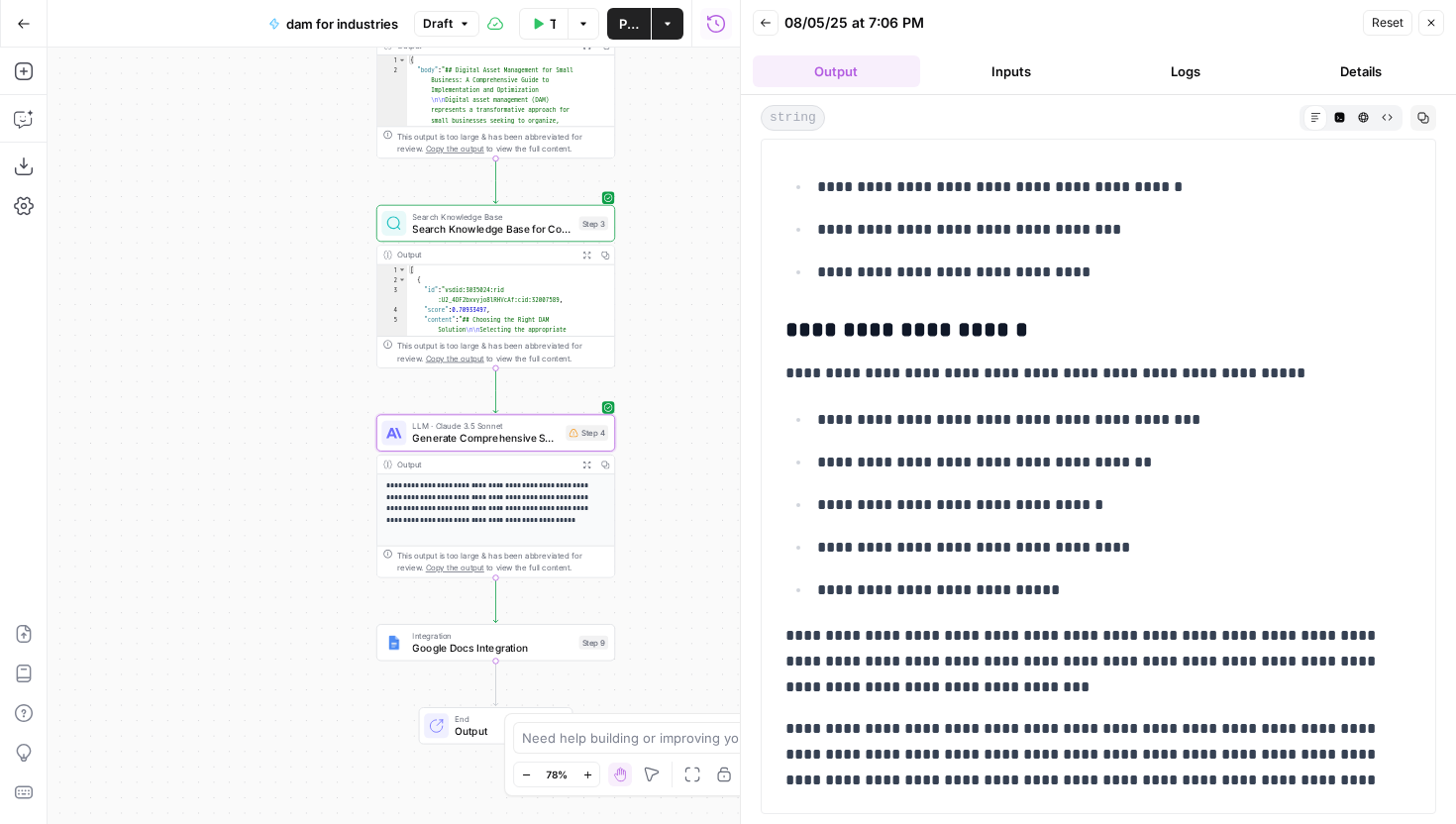 click on "Reset" at bounding box center (1388, 23) 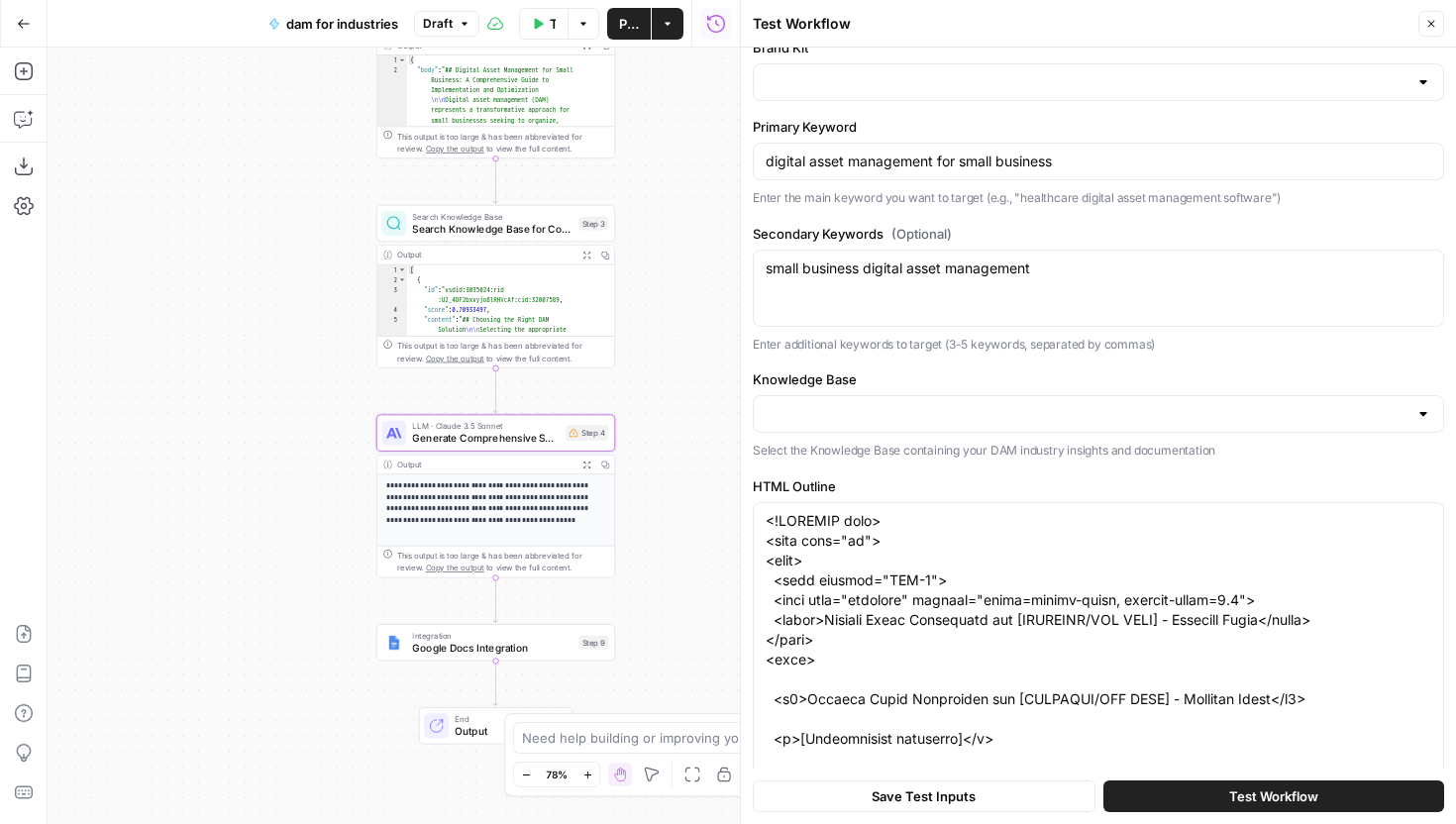 type on "BrandLife" 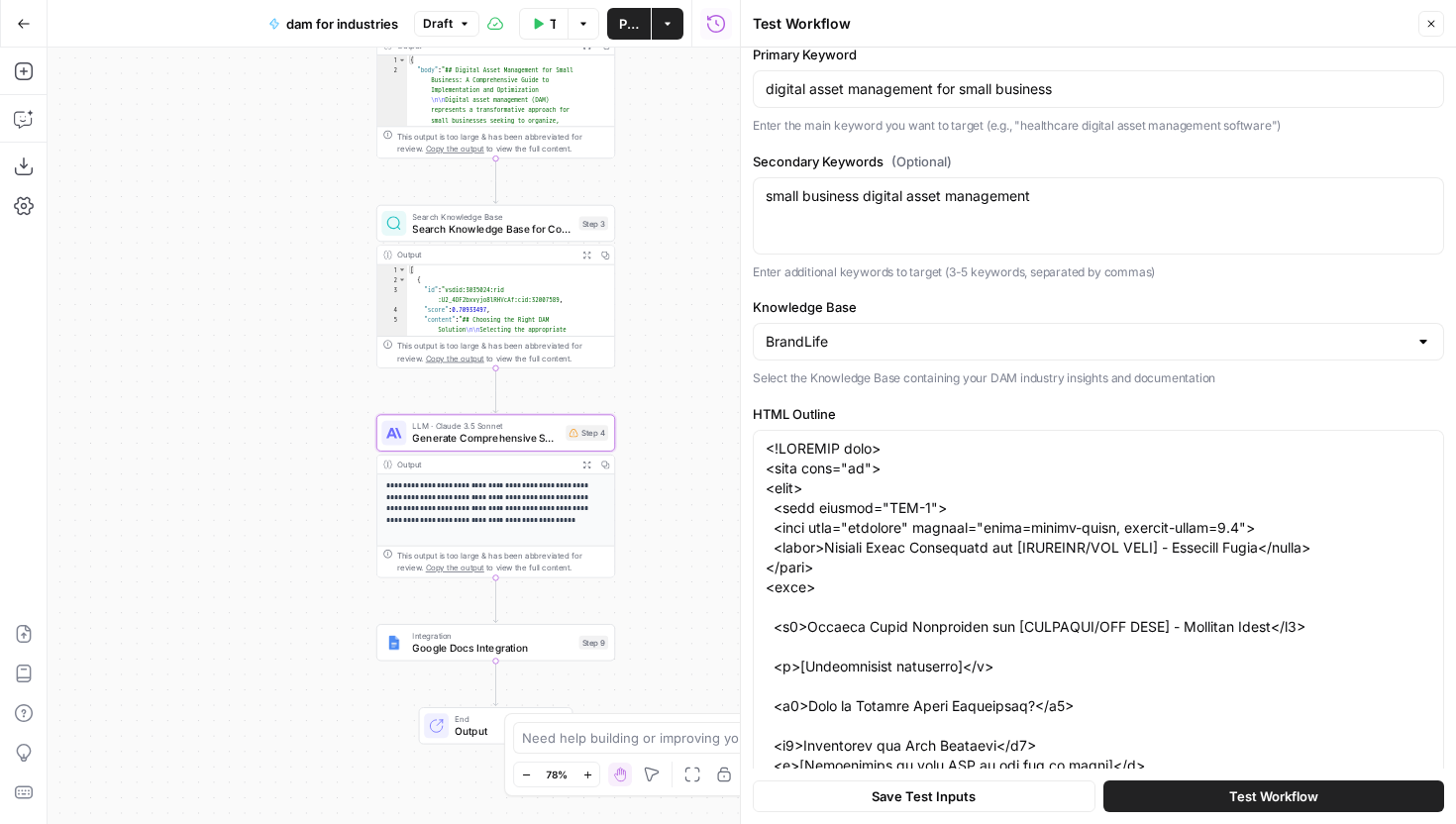scroll, scrollTop: 61, scrollLeft: 0, axis: vertical 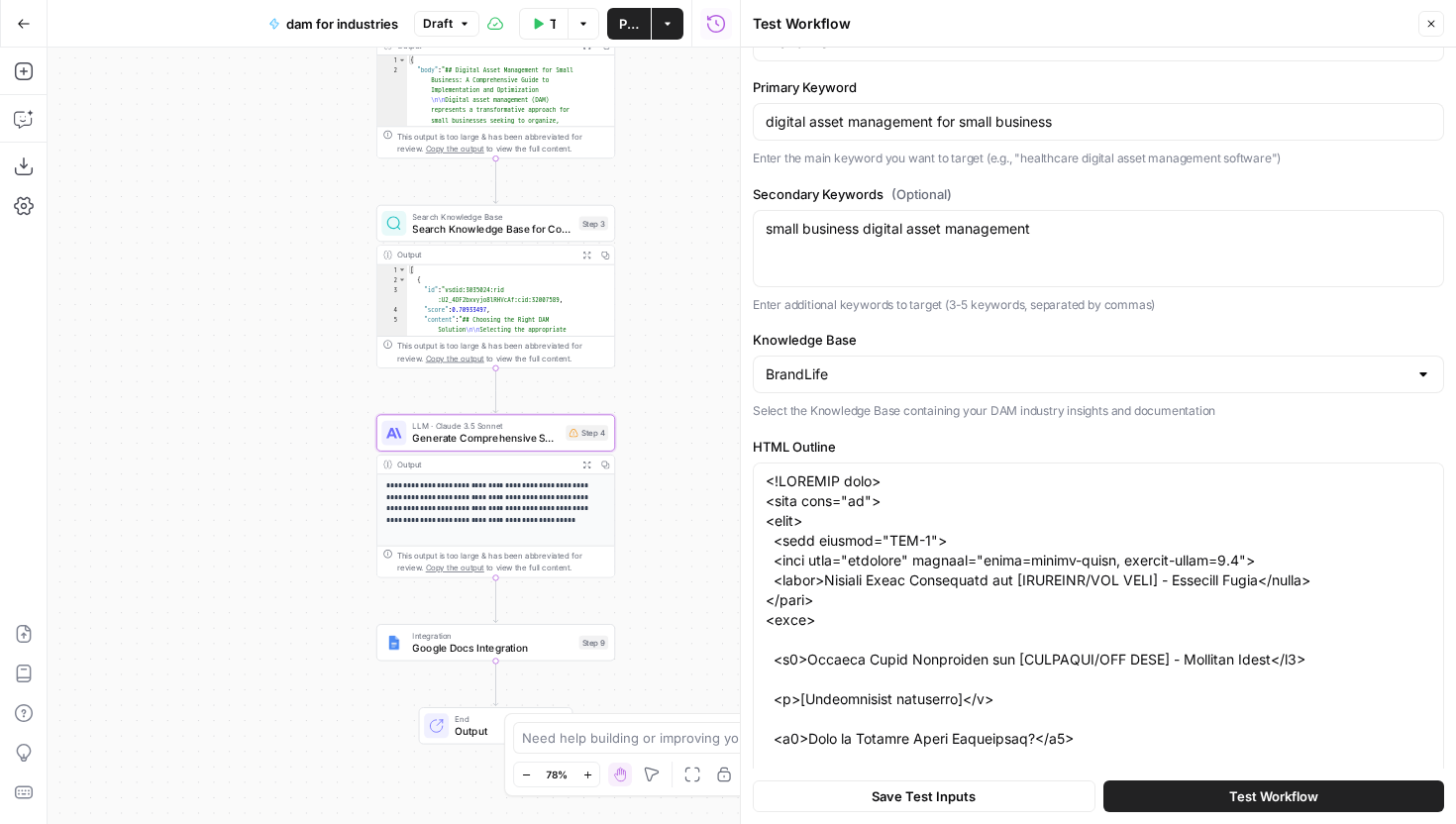 click on "Test Workflow" at bounding box center [1274, 796] 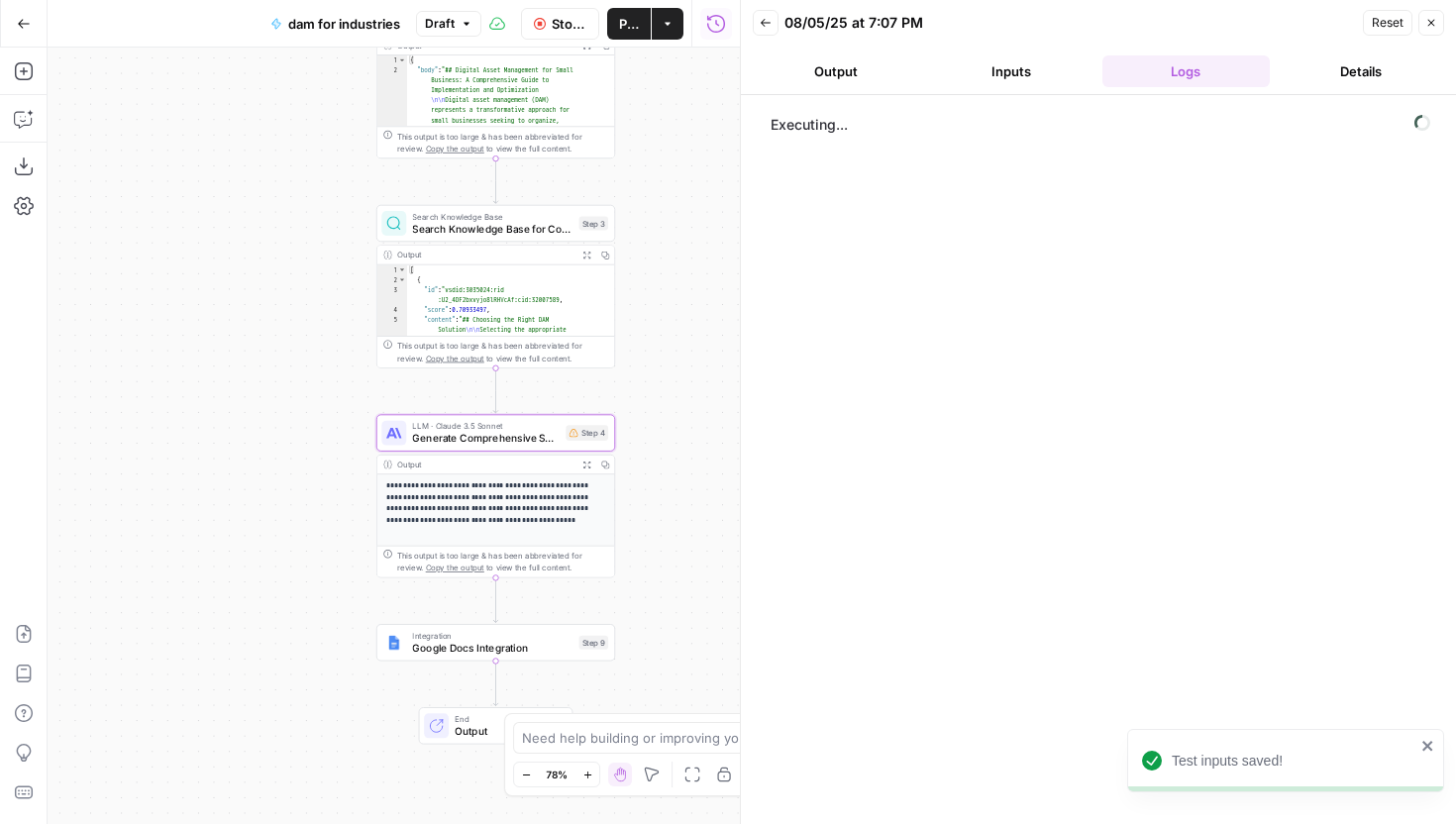 click on "Output" at bounding box center [836, 71] 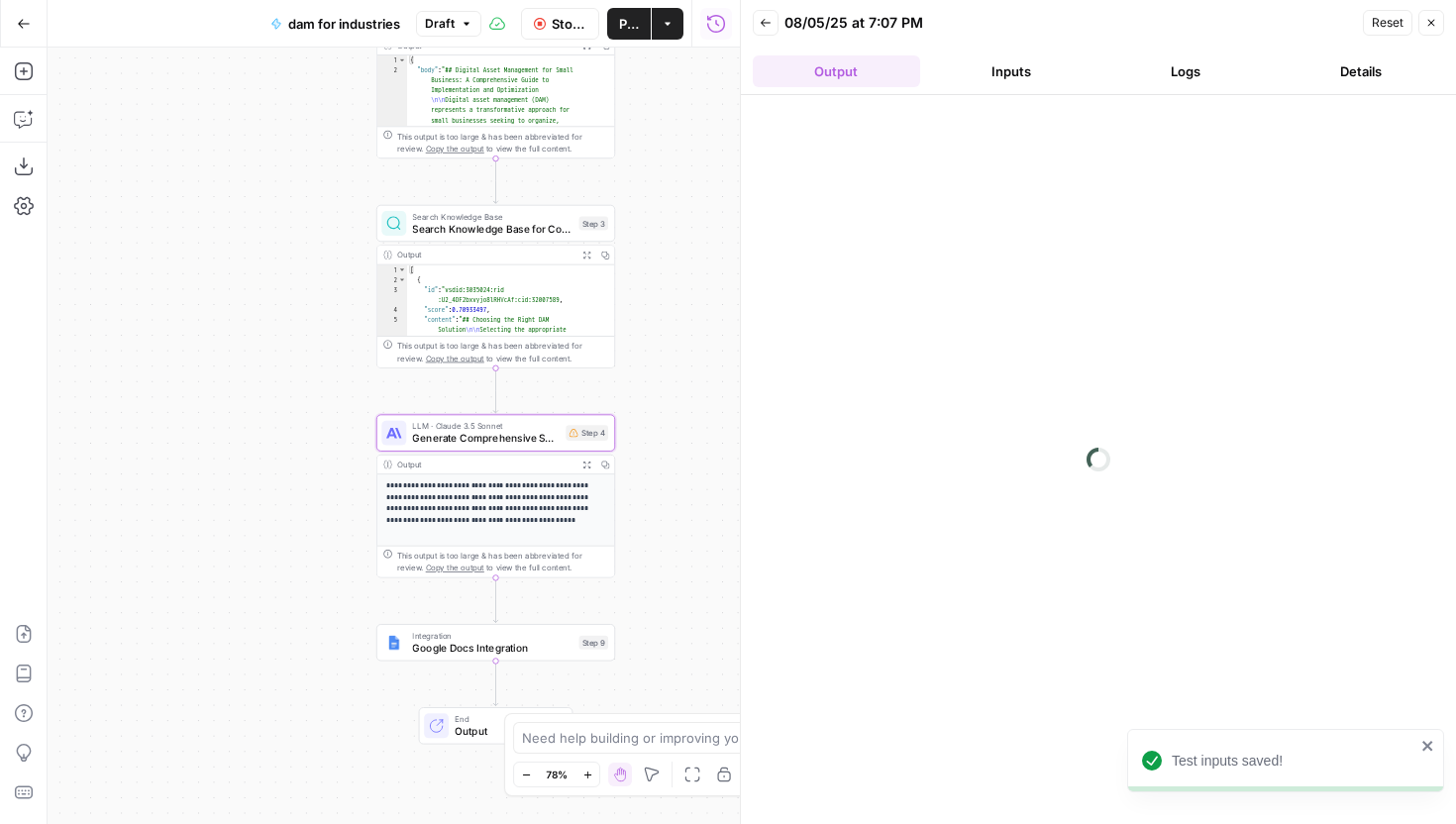 click on "Logs" at bounding box center (1186, 71) 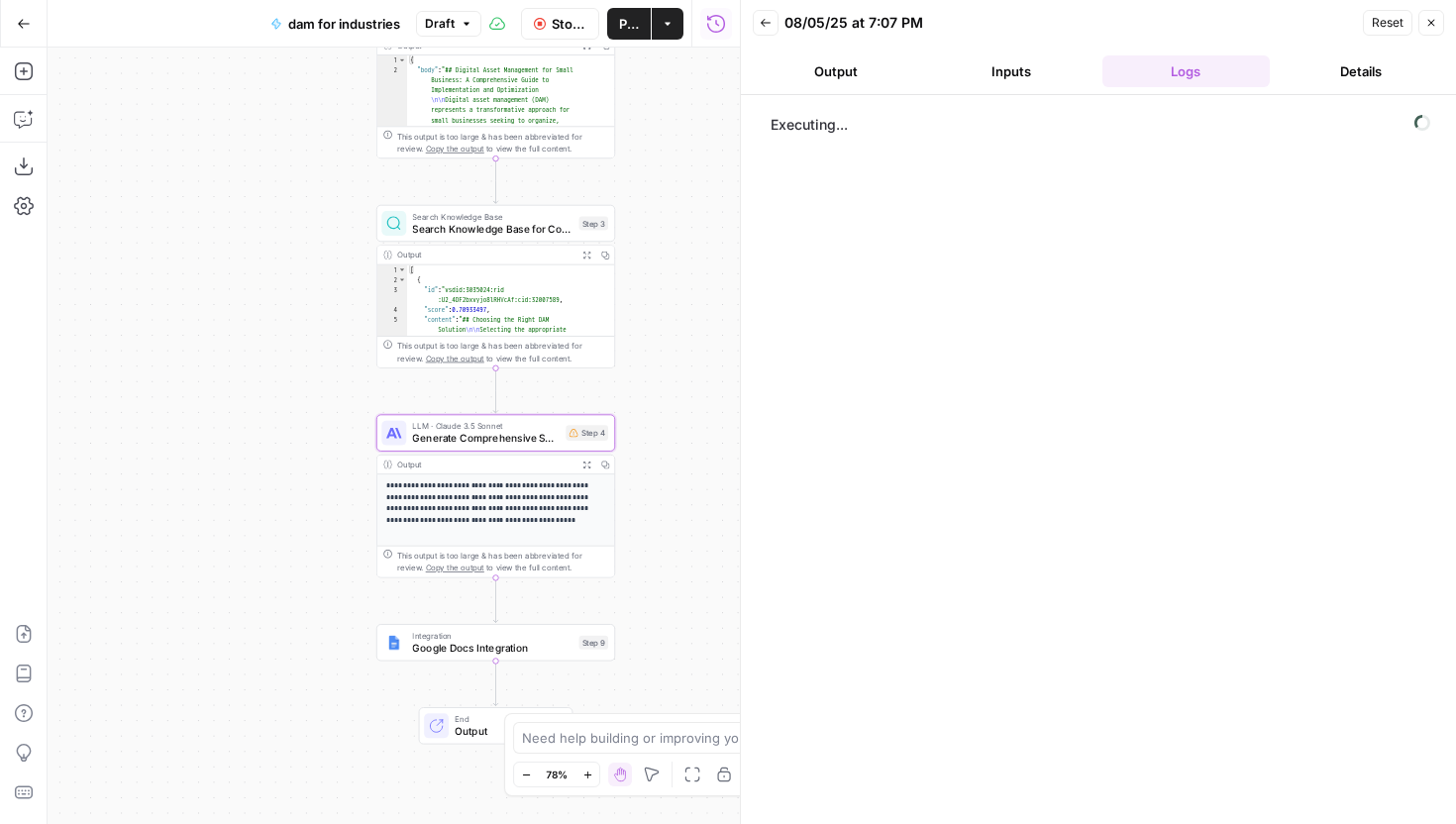 click on "Output" at bounding box center [836, 71] 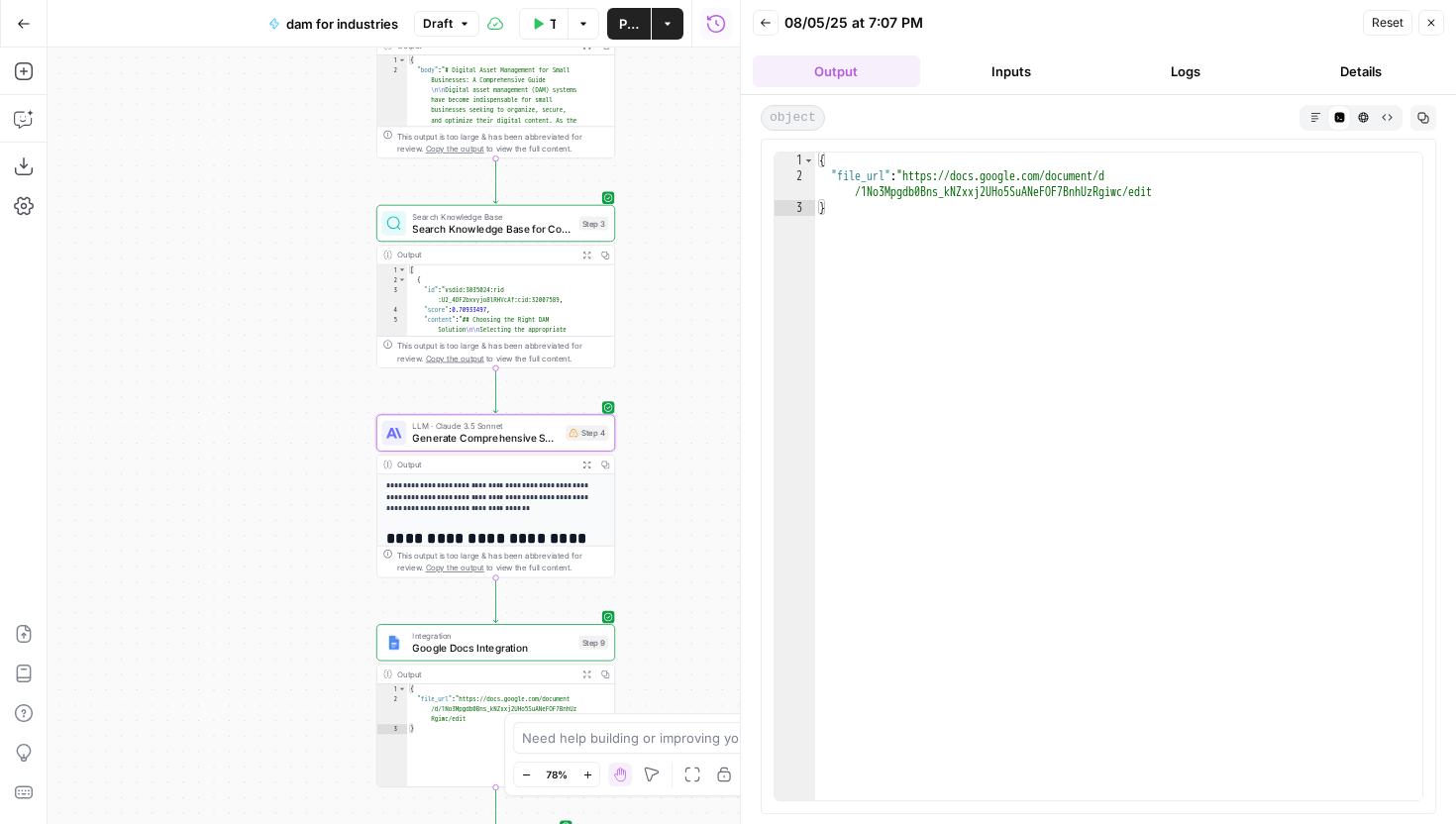 type on "**********" 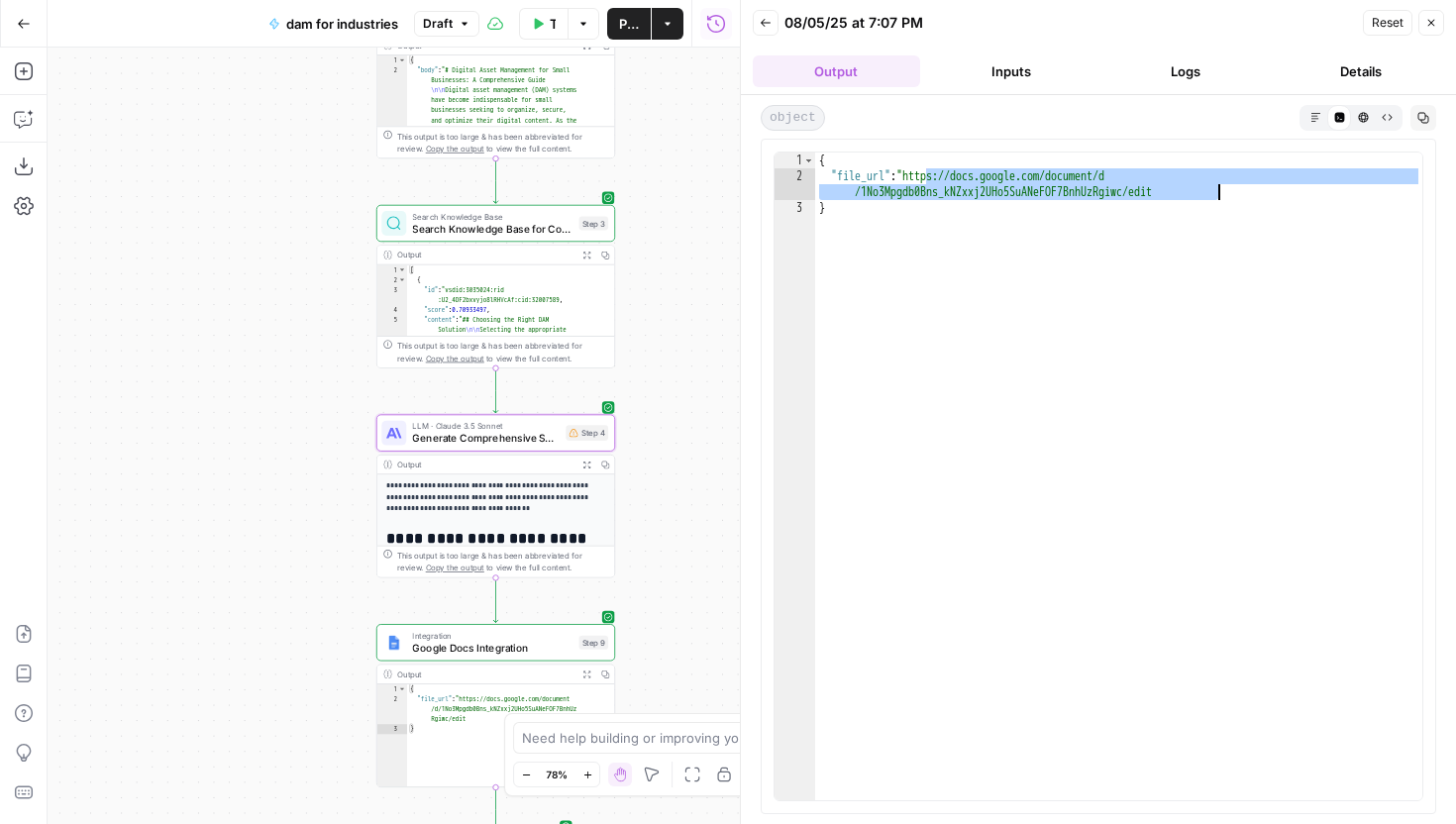 drag, startPoint x: 926, startPoint y: 178, endPoint x: 1216, endPoint y: 195, distance: 290.49785 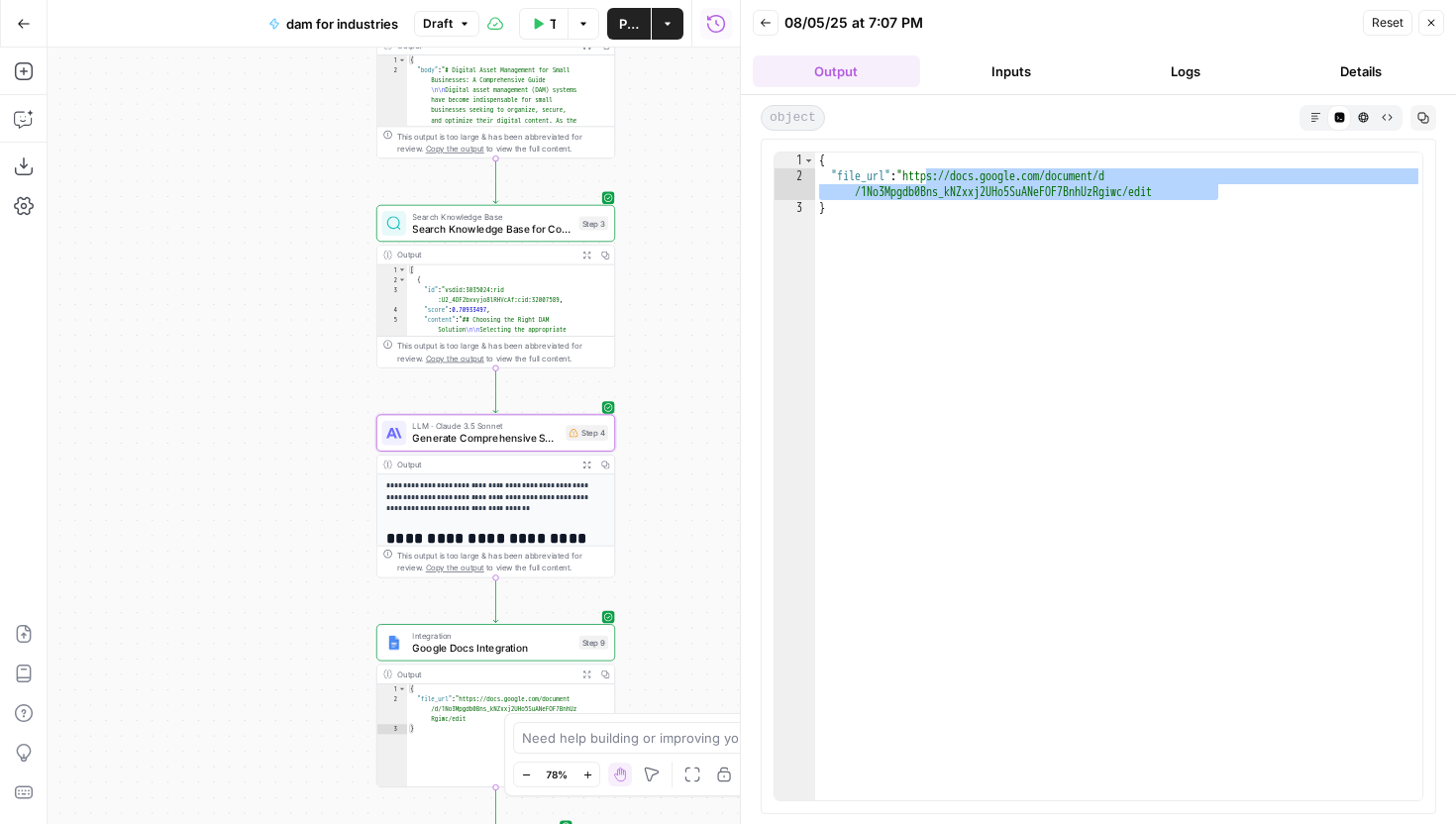 click on "Details" at bounding box center (1361, 71) 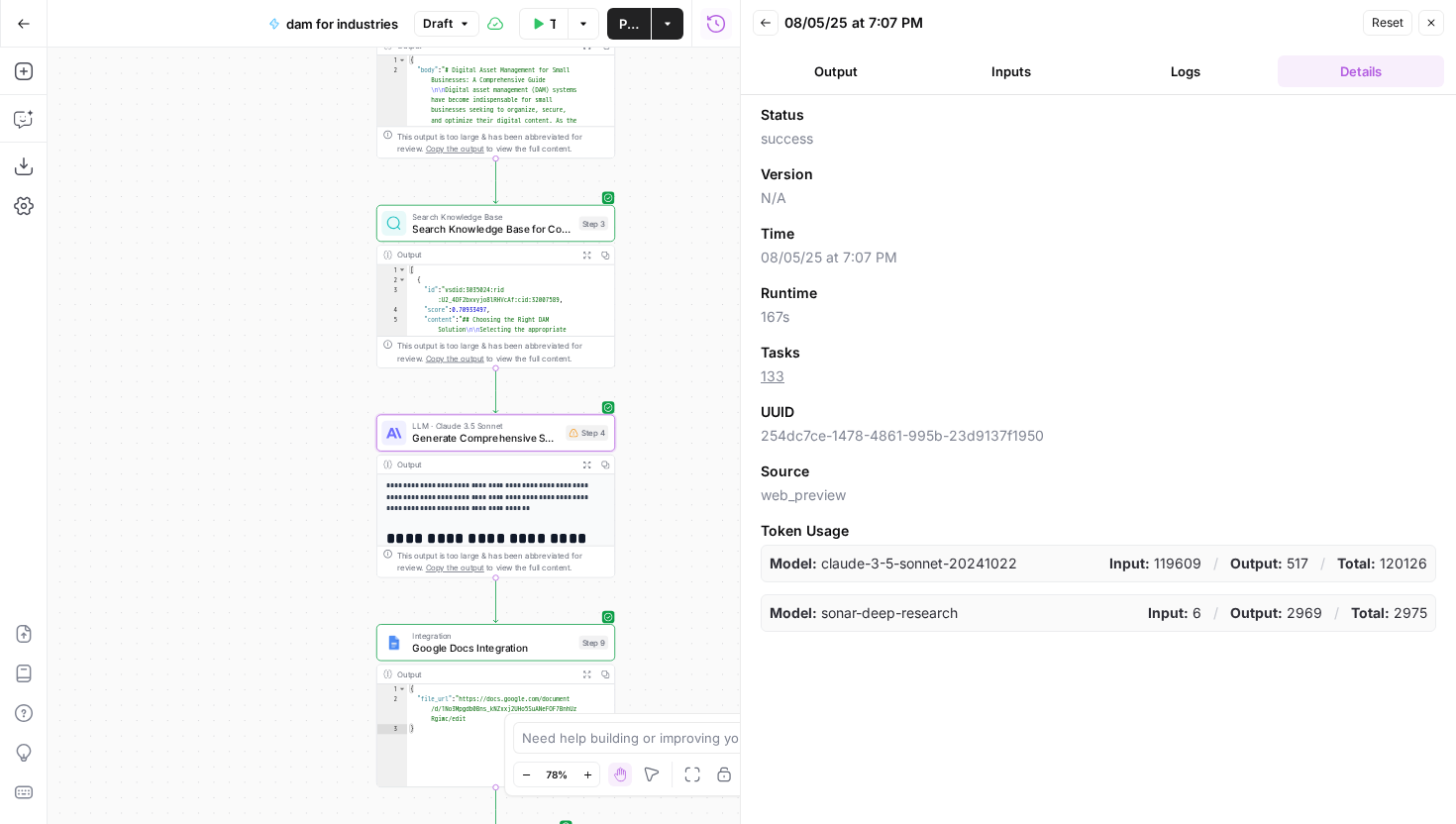 click on "Logs" at bounding box center (1186, 71) 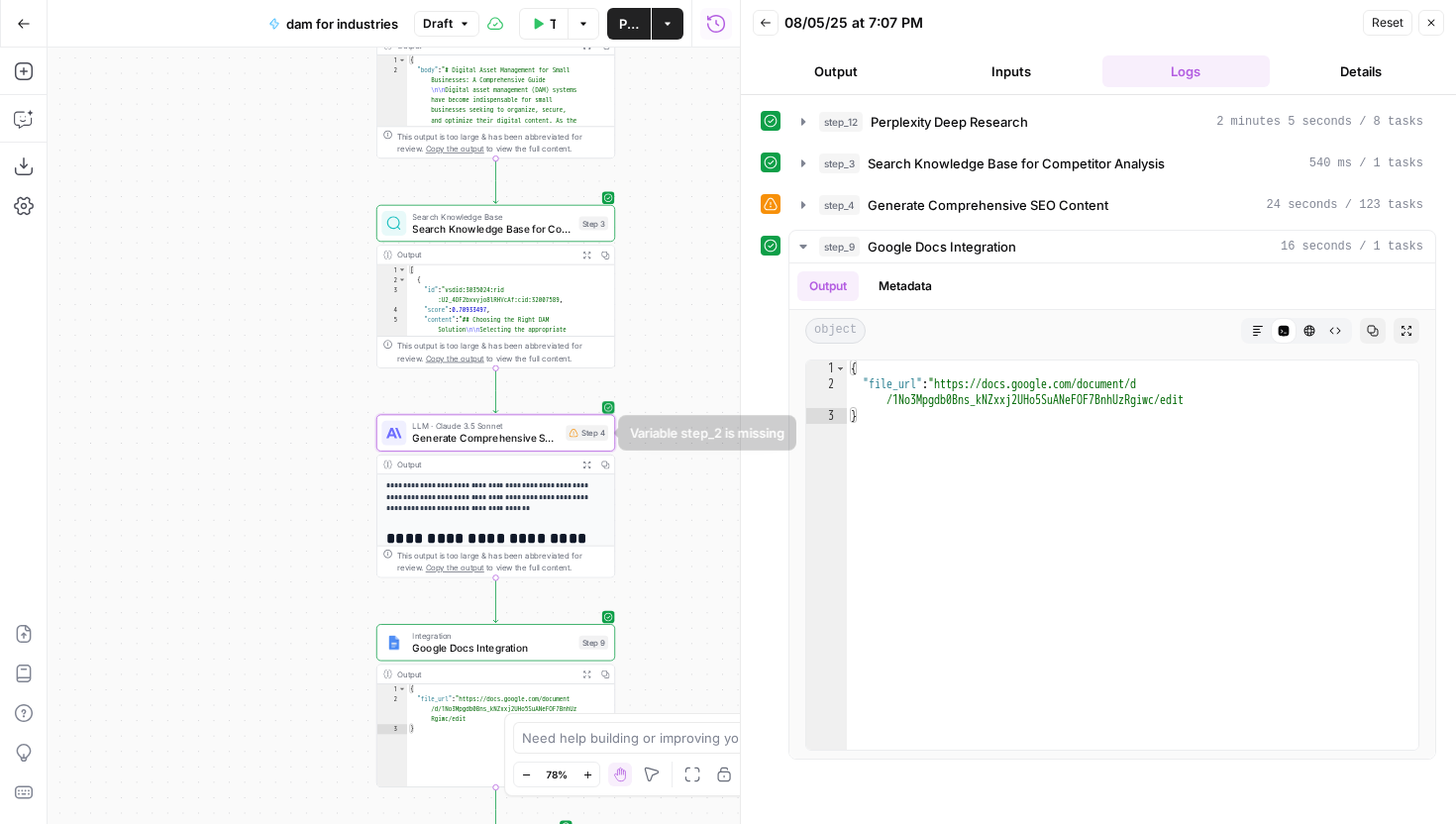 click on "Generate Comprehensive SEO Content" at bounding box center (485, 439) 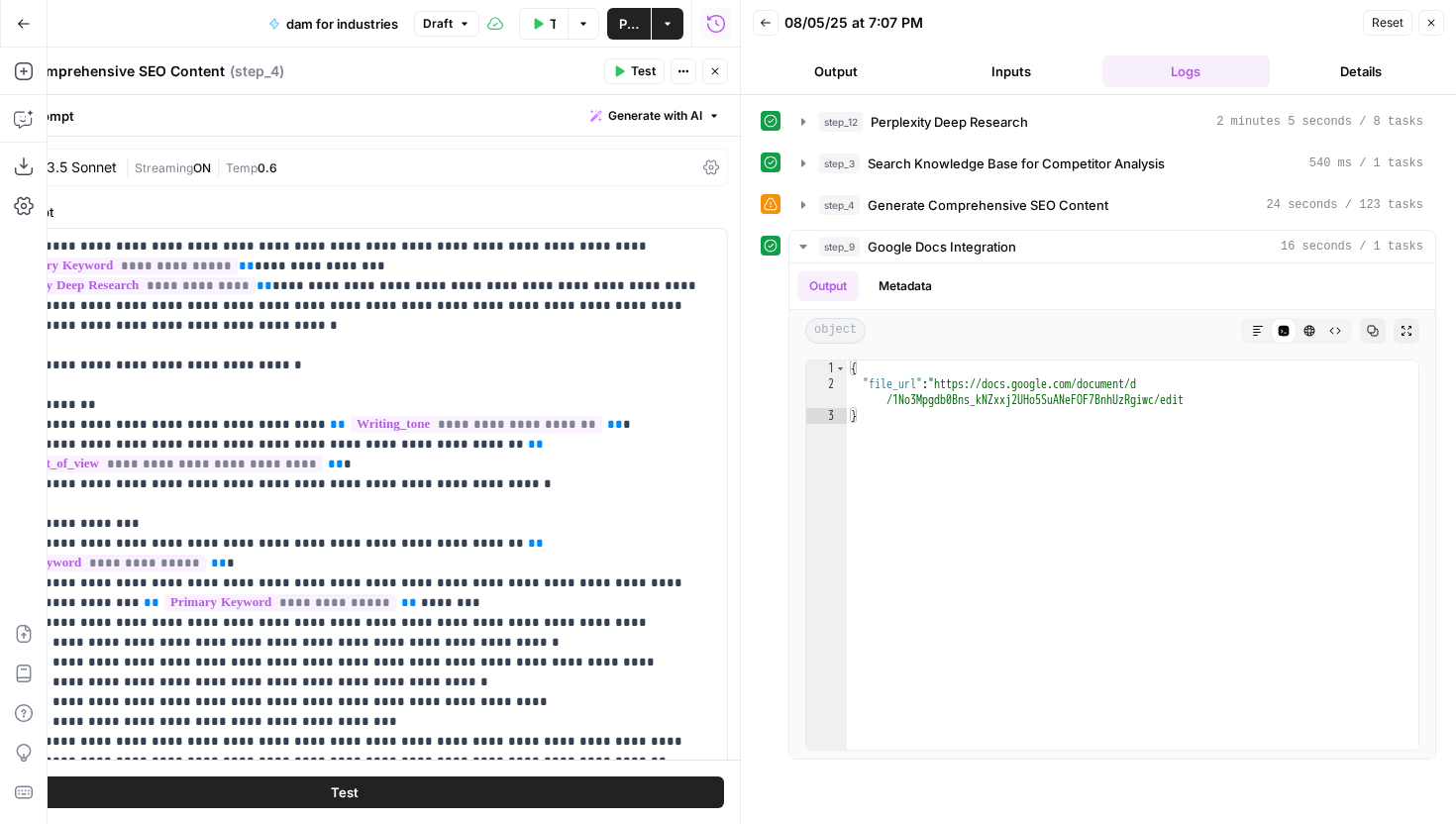 click 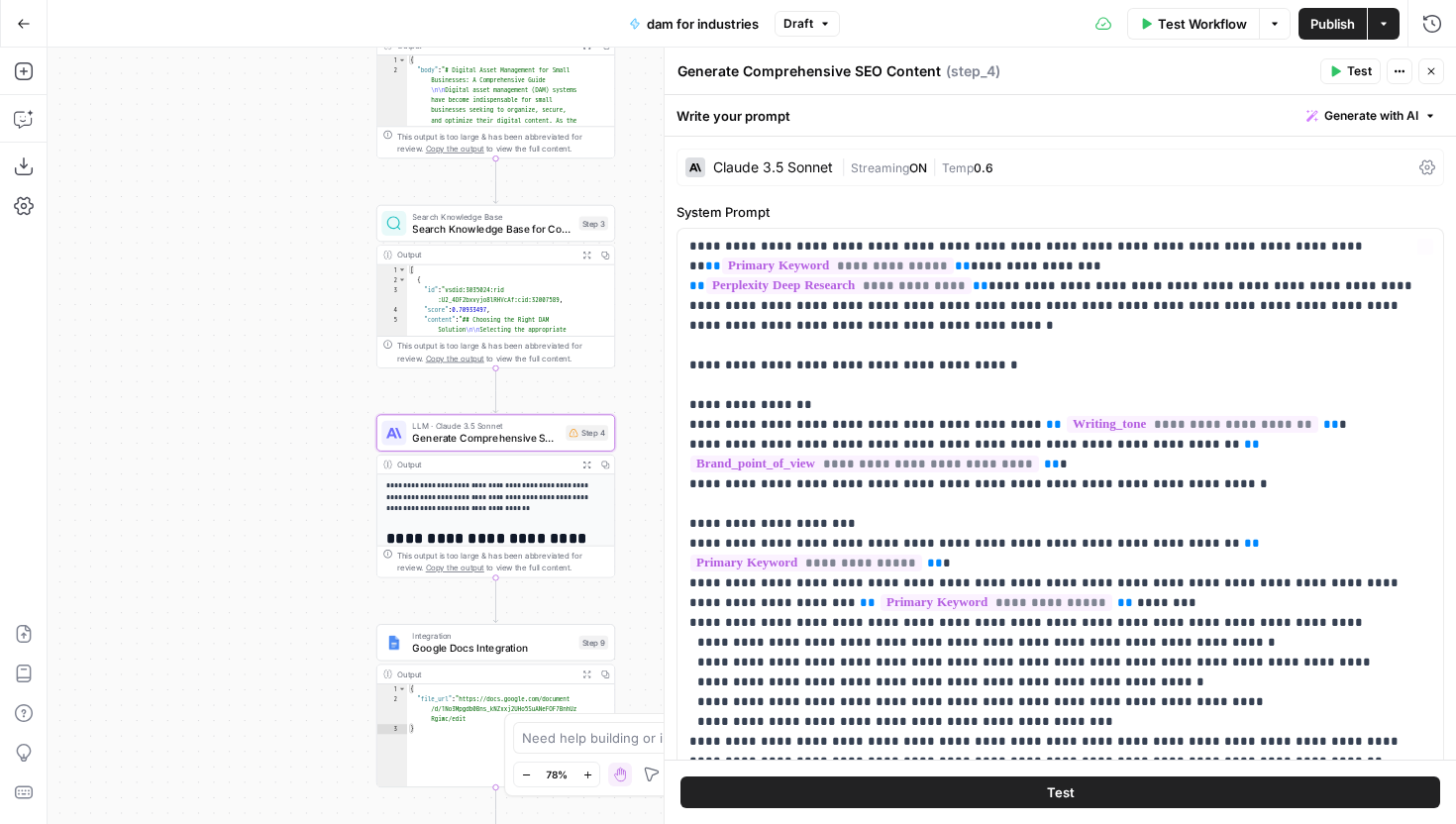 click on "Claude 3.5 Sonnet" at bounding box center (759, 167) 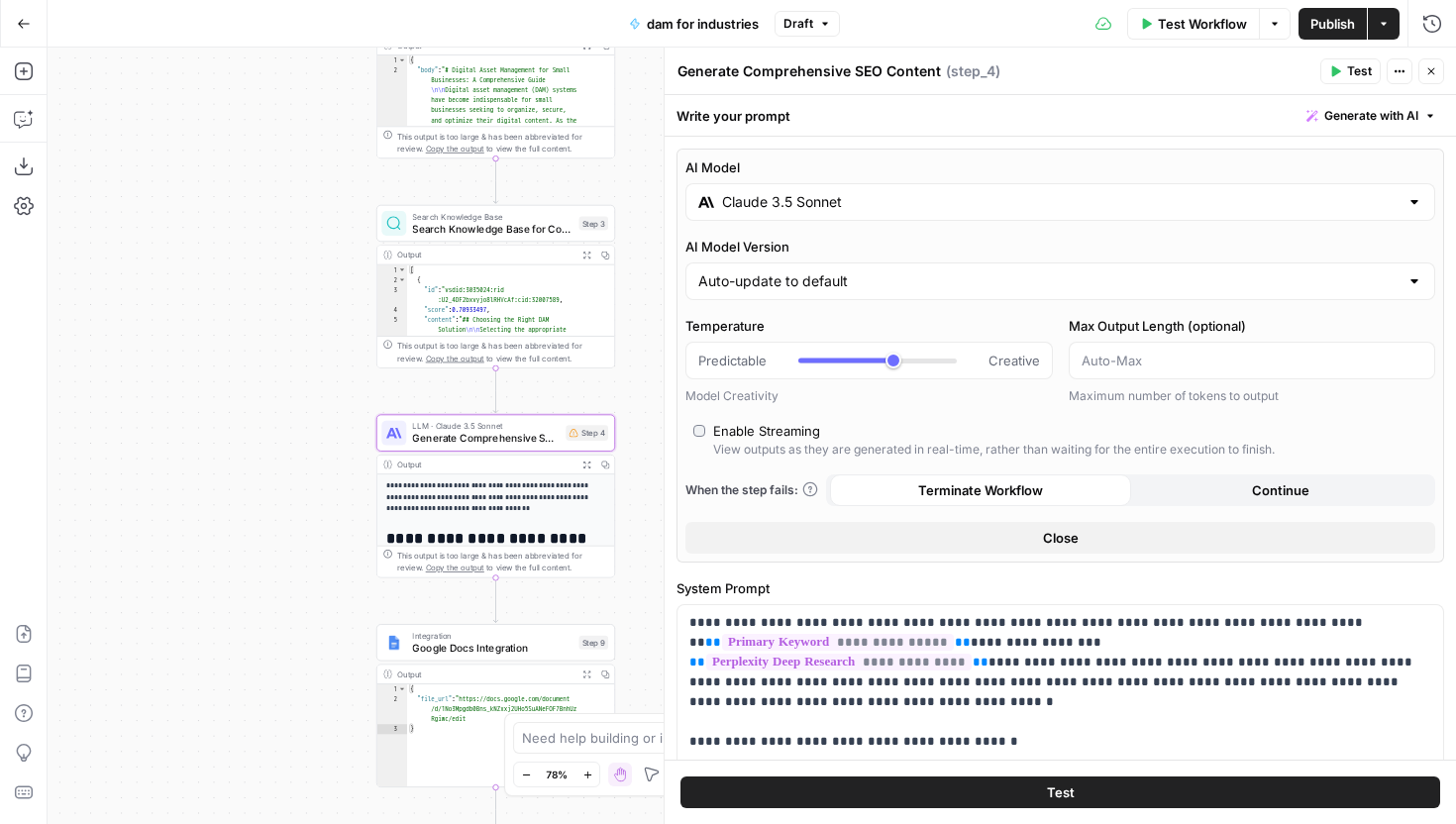 click on "Claude 3.5 Sonnet" at bounding box center [1060, 202] 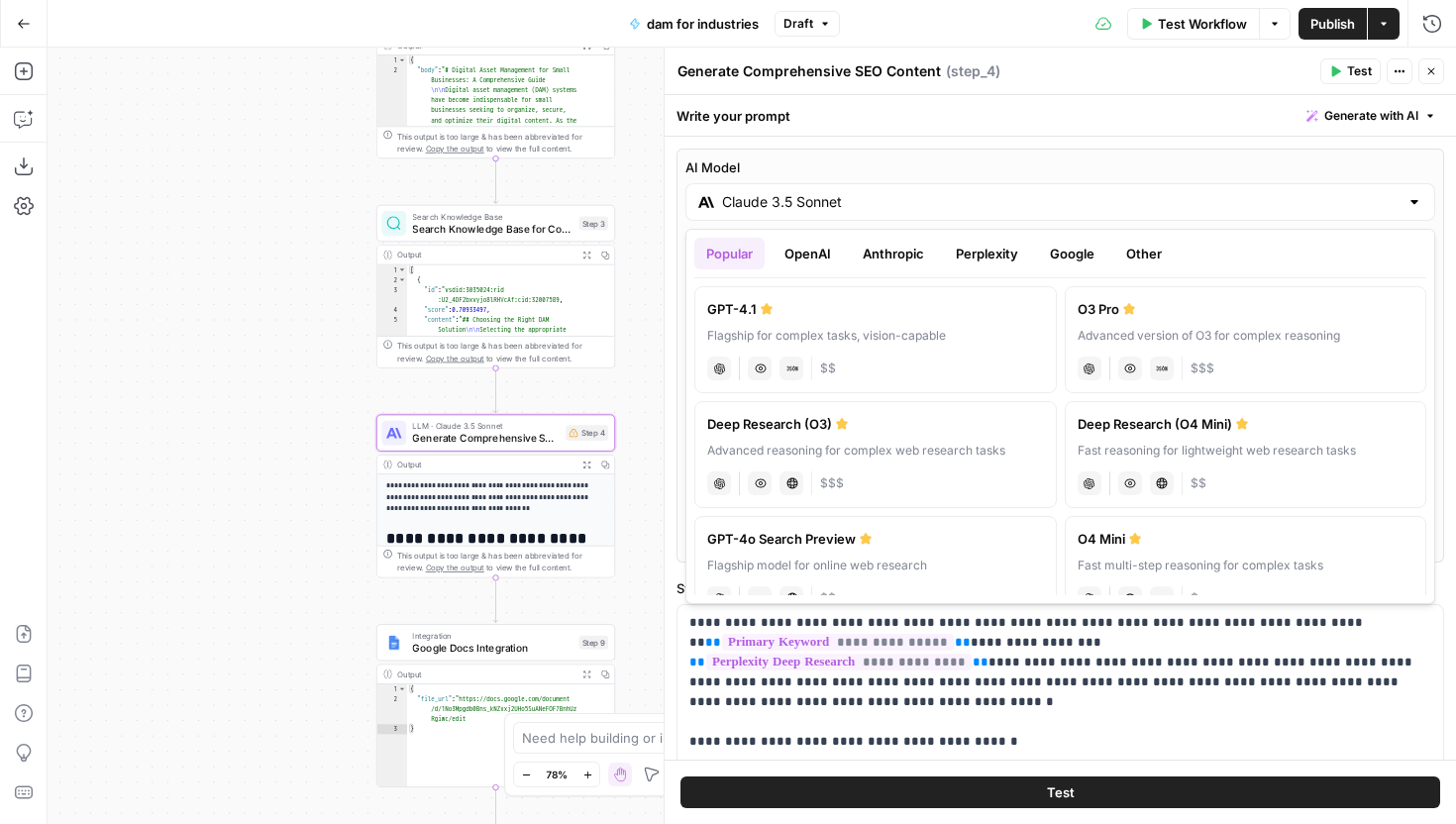 click on "OpenAI" at bounding box center (807, 254) 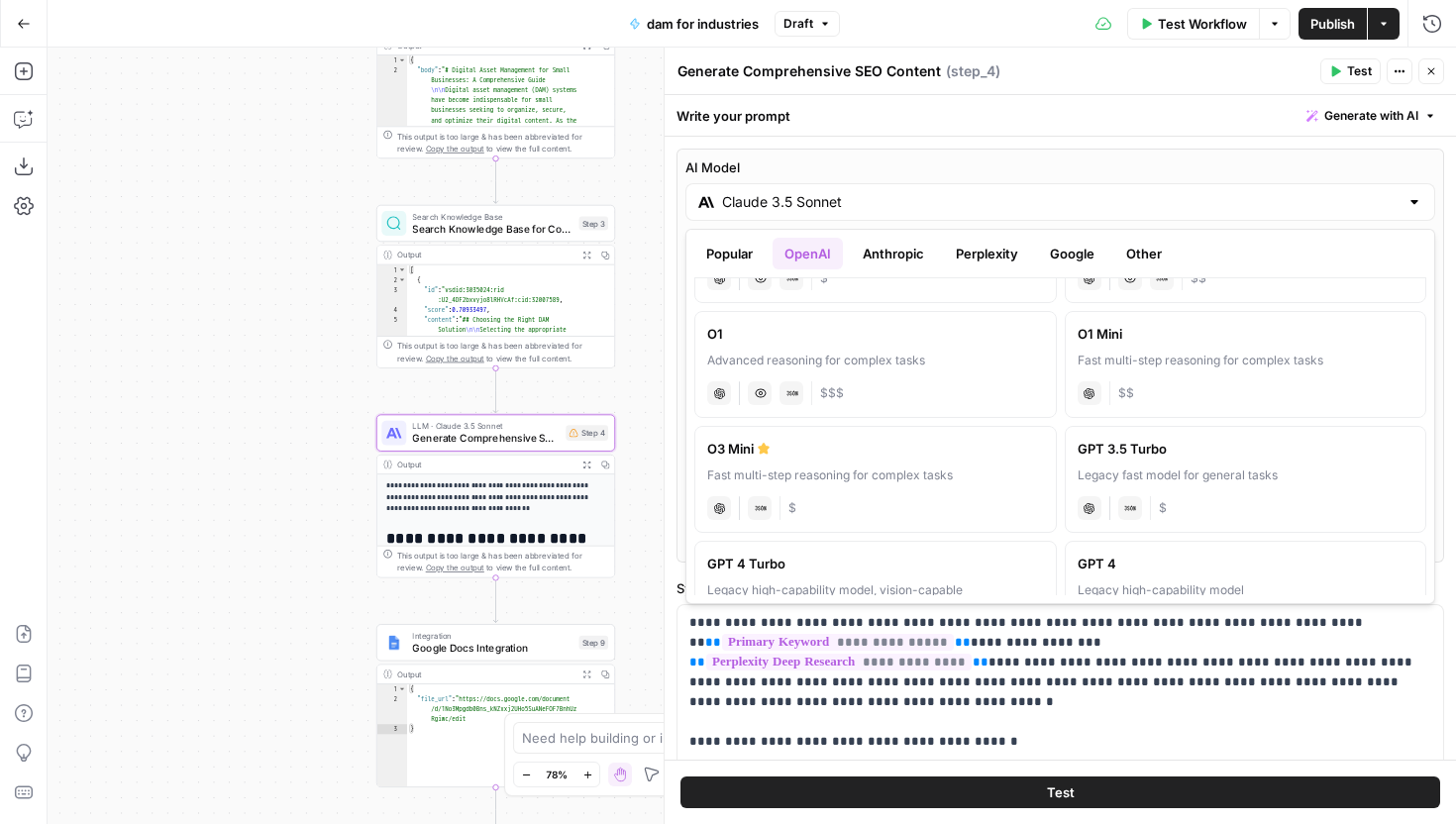 scroll, scrollTop: 778, scrollLeft: 0, axis: vertical 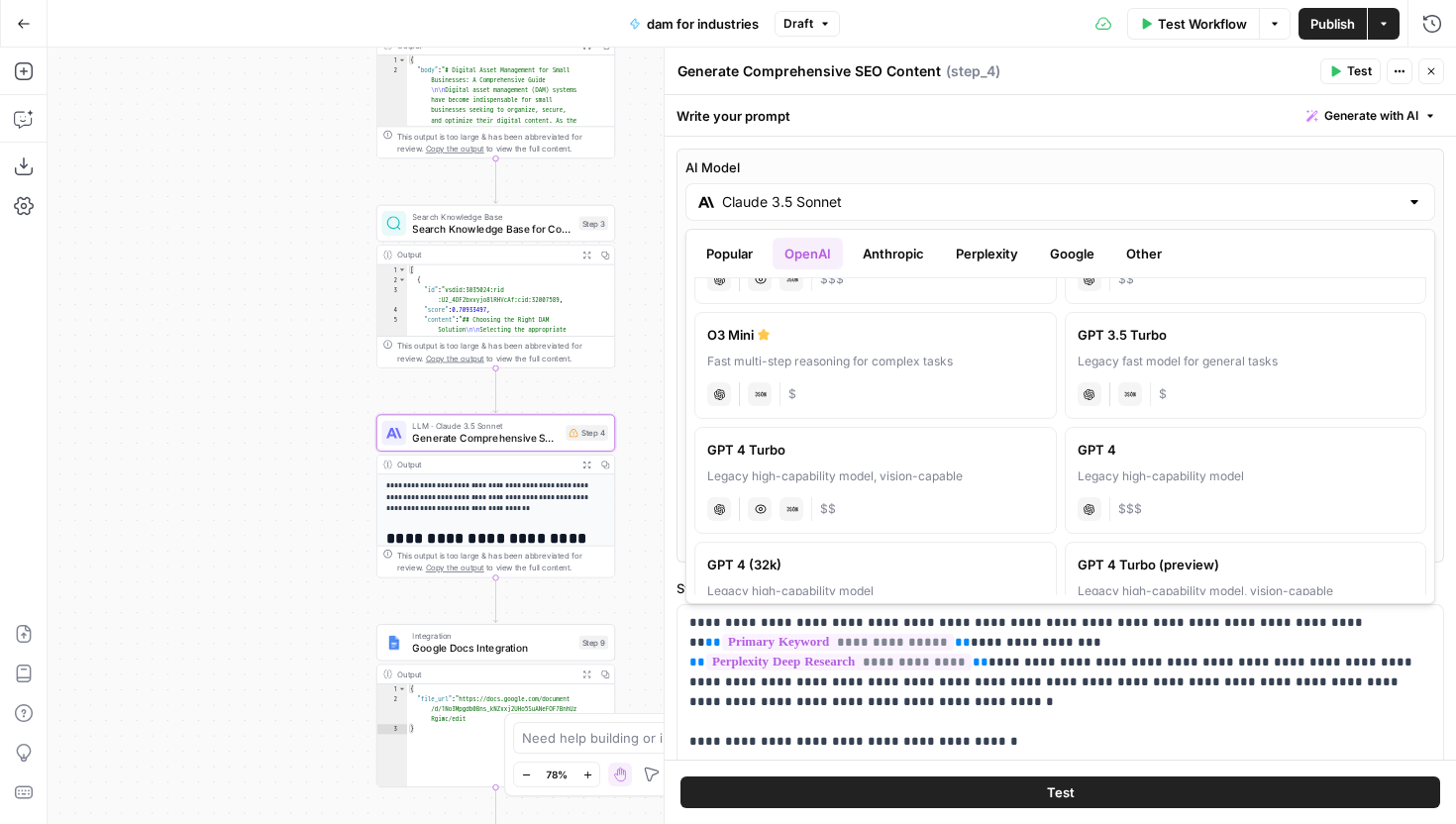 click on "chat $$$" at bounding box center [1246, 507] 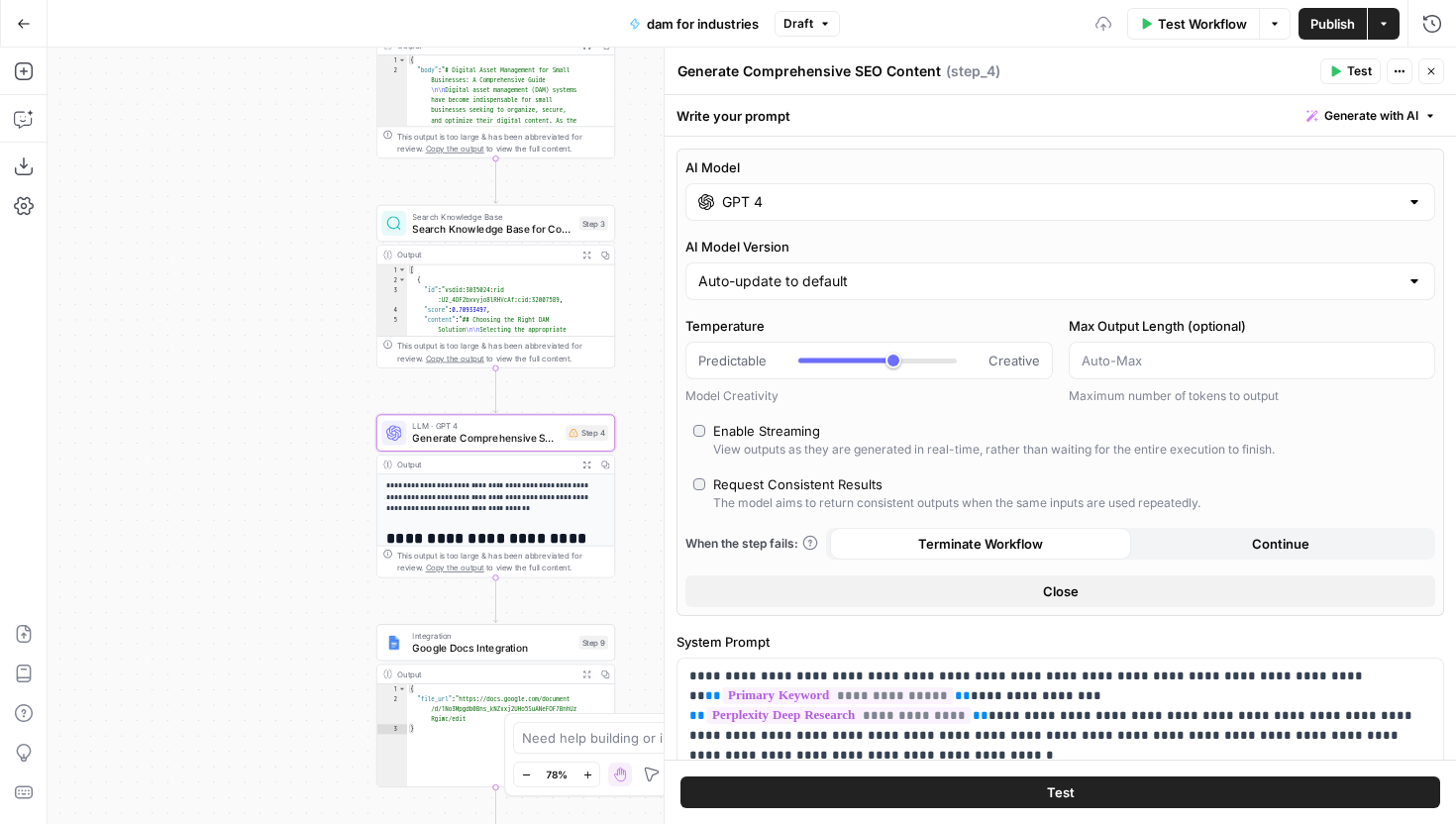 click on "Test" at bounding box center [1359, 71] 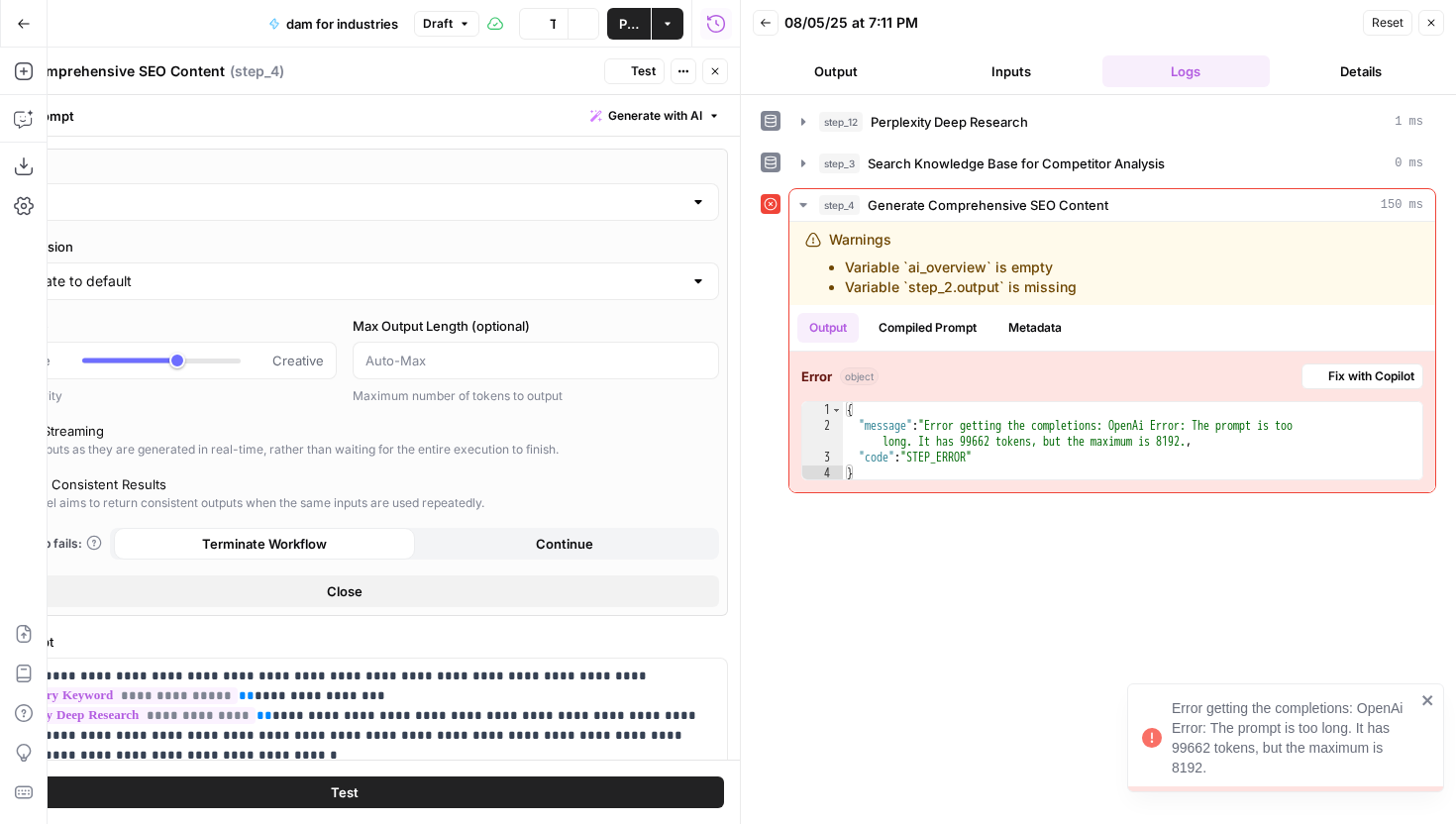 click on "Output" at bounding box center [836, 71] 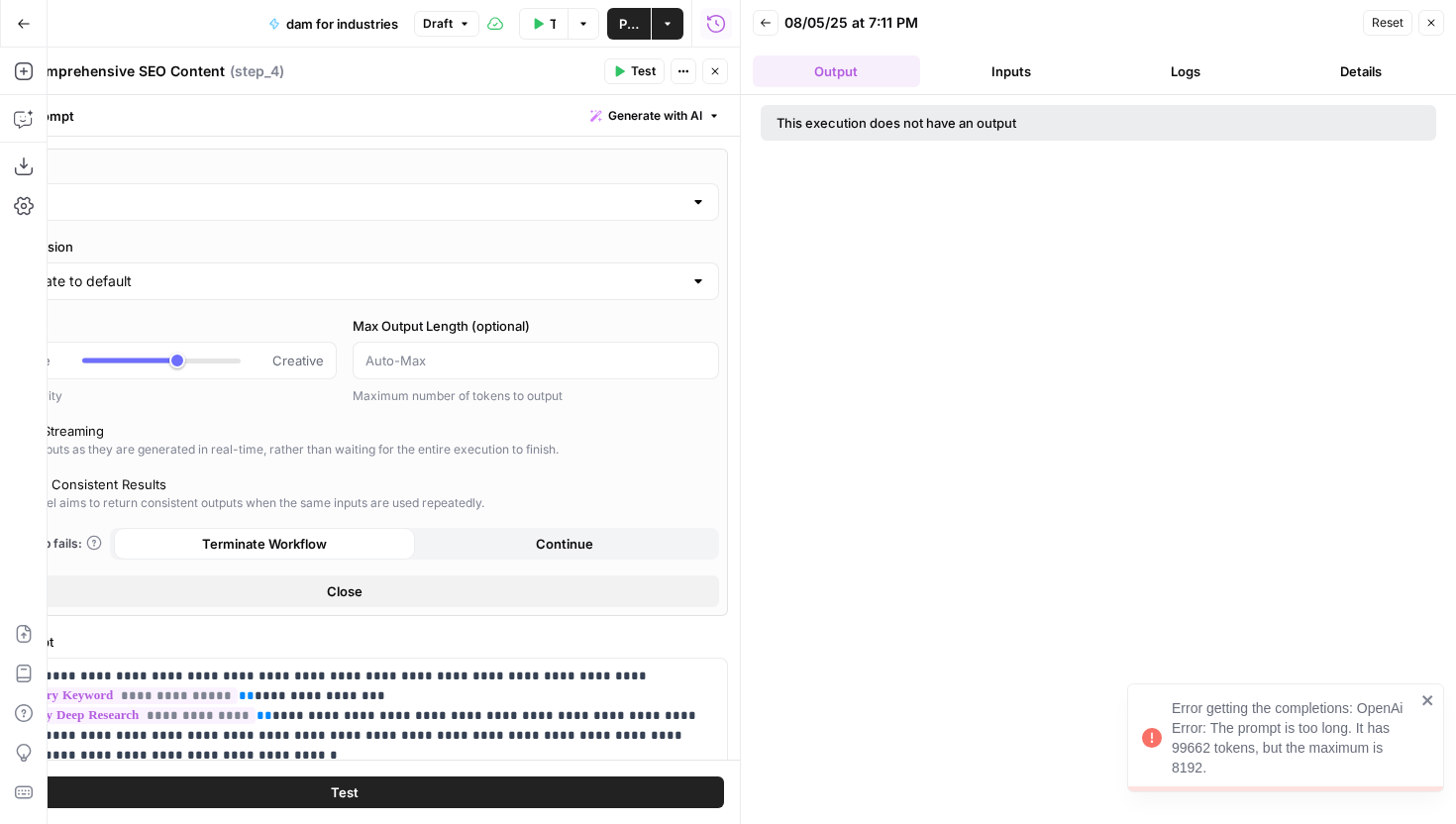 click on "Logs" at bounding box center [1186, 71] 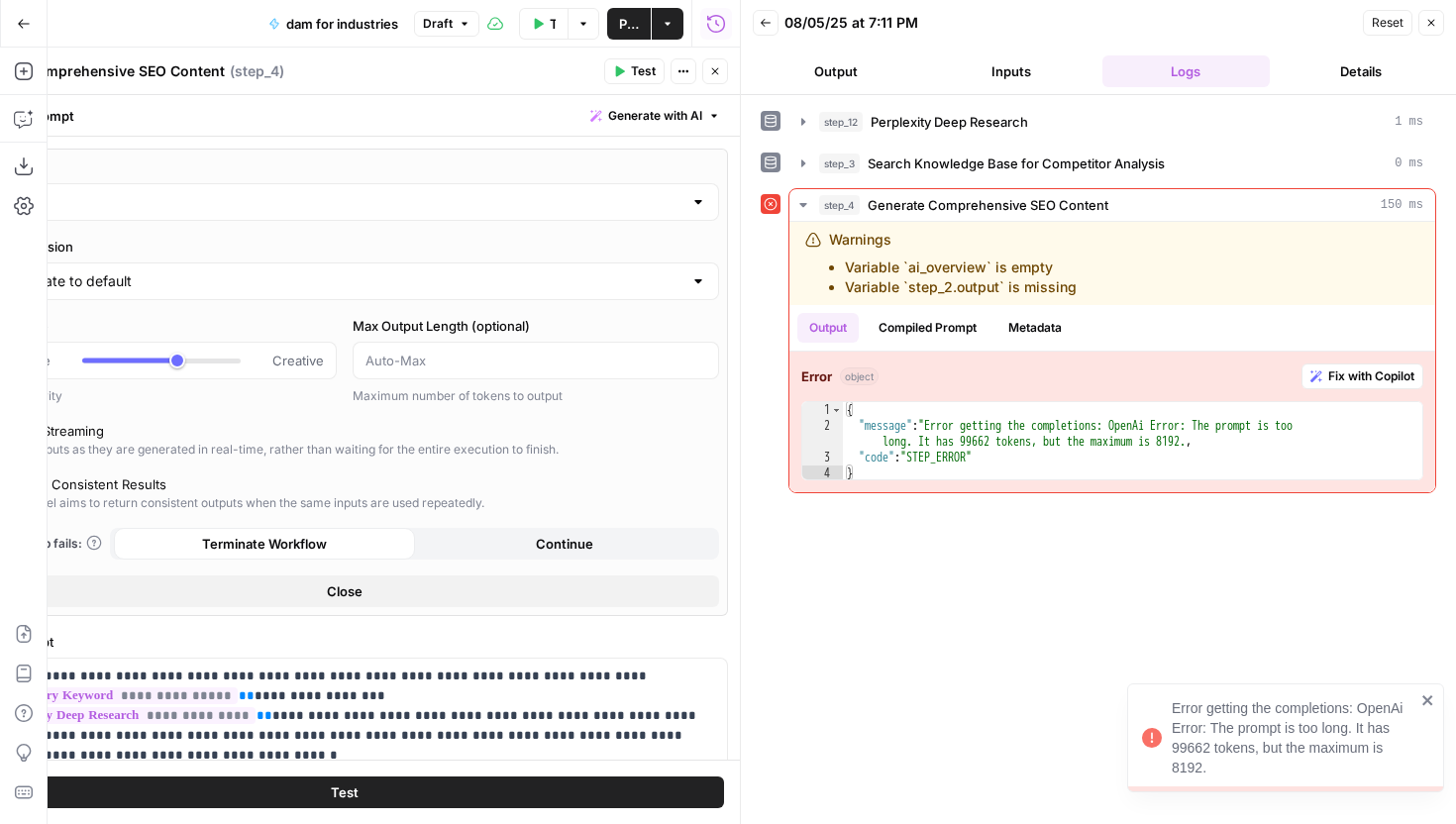 click on "Error getting the completions: OpenAi Error: The prompt is too long. It has 99662 tokens, but the maximum is 8192. TripleDart New Home Browse Your Data Monitoring Settings Recent Grids New grid Brief Creation  - Brandlife Grid ALMA content optimization Grid aug 2025 Brief Creation  - Brandlife Grid (1) Recent Workflows New Workflow dam for industries Untitled ALMA content optimization AirOps Academy What's new? Help + Support Go Back dam for industries Draft Test Workflow Options Publish Actions Run History Add Steps Copilot Download as JSON Settings Import JSON AirOps Academy Help Give Feedback Shortcuts Workflow Set Inputs Inputs Perplexity Deep Research Perplexity Deep Research Step 12 Output Expand Output Copy 1 2 {    "body" :  "# Digital Asset Management for Small         Businesses: A Comprehensive Guide          \n\n Digital asset management (DAM) systems         have become indispensable for small         businesses seeking to organize, secure,         \n\n ---" at bounding box center (728, 412) 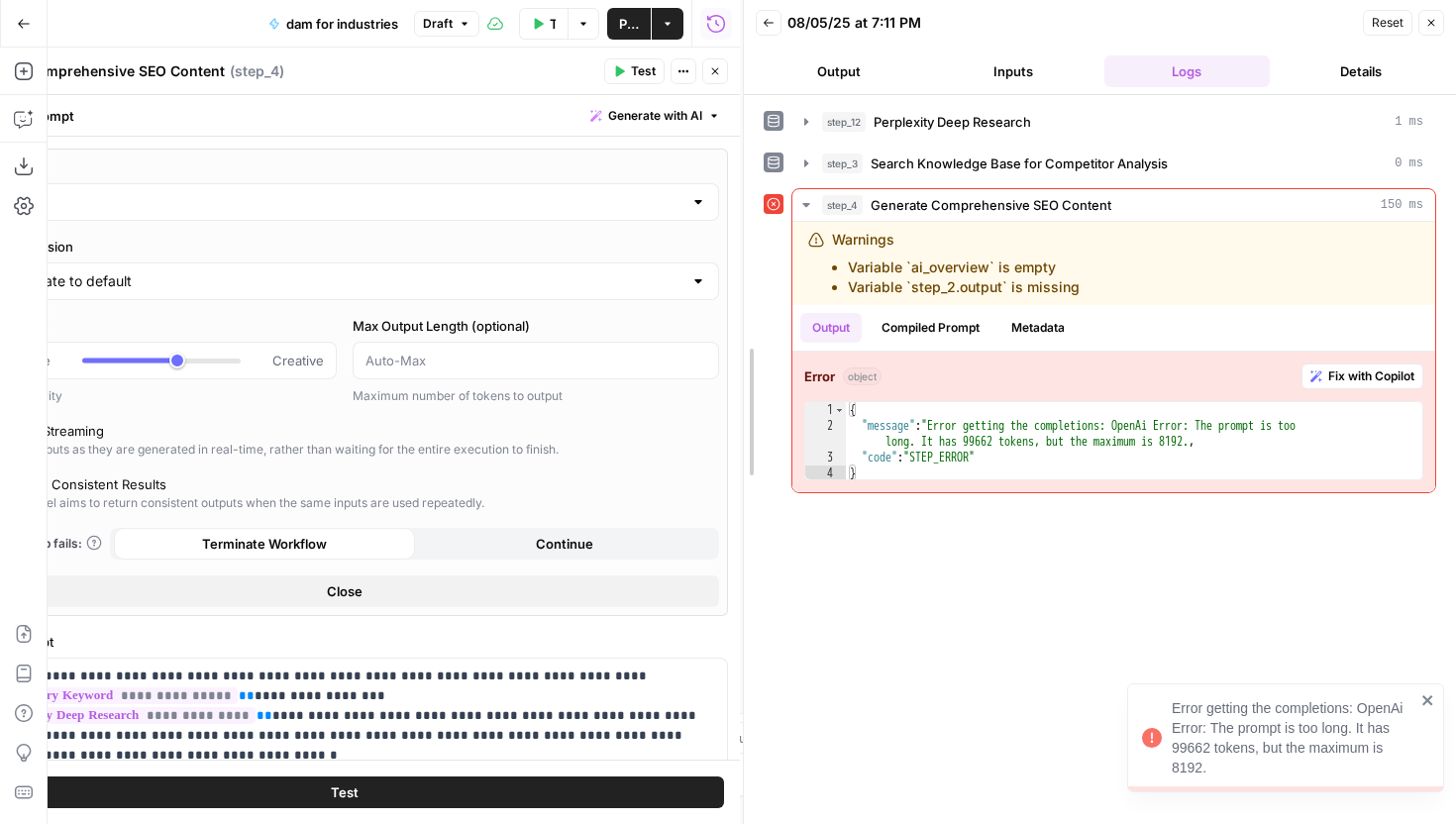 drag, startPoint x: 739, startPoint y: 261, endPoint x: 1000, endPoint y: 286, distance: 262.19458 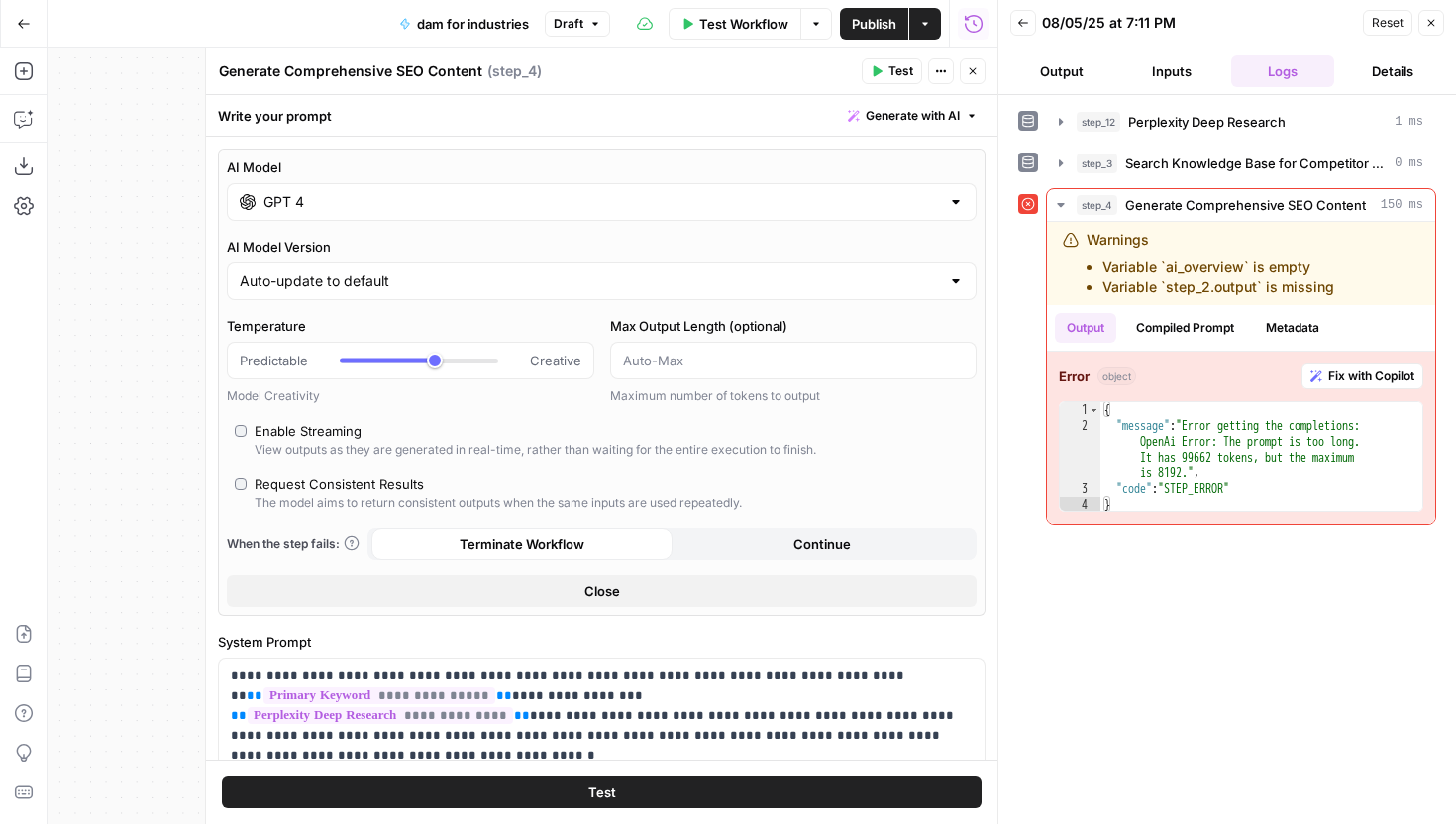 click on "GPT 4" at bounding box center [601, 202] 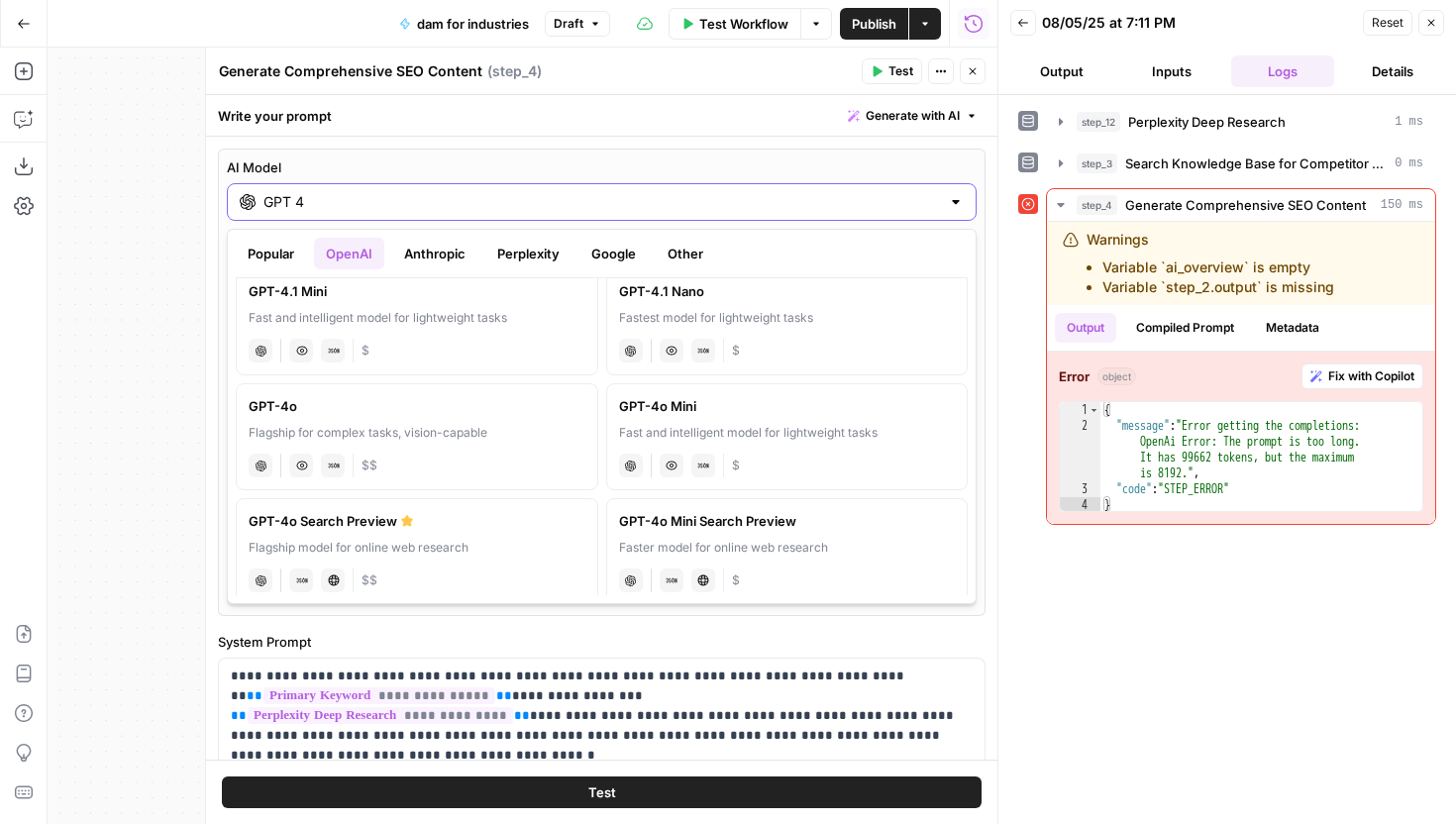 scroll, scrollTop: 251, scrollLeft: 0, axis: vertical 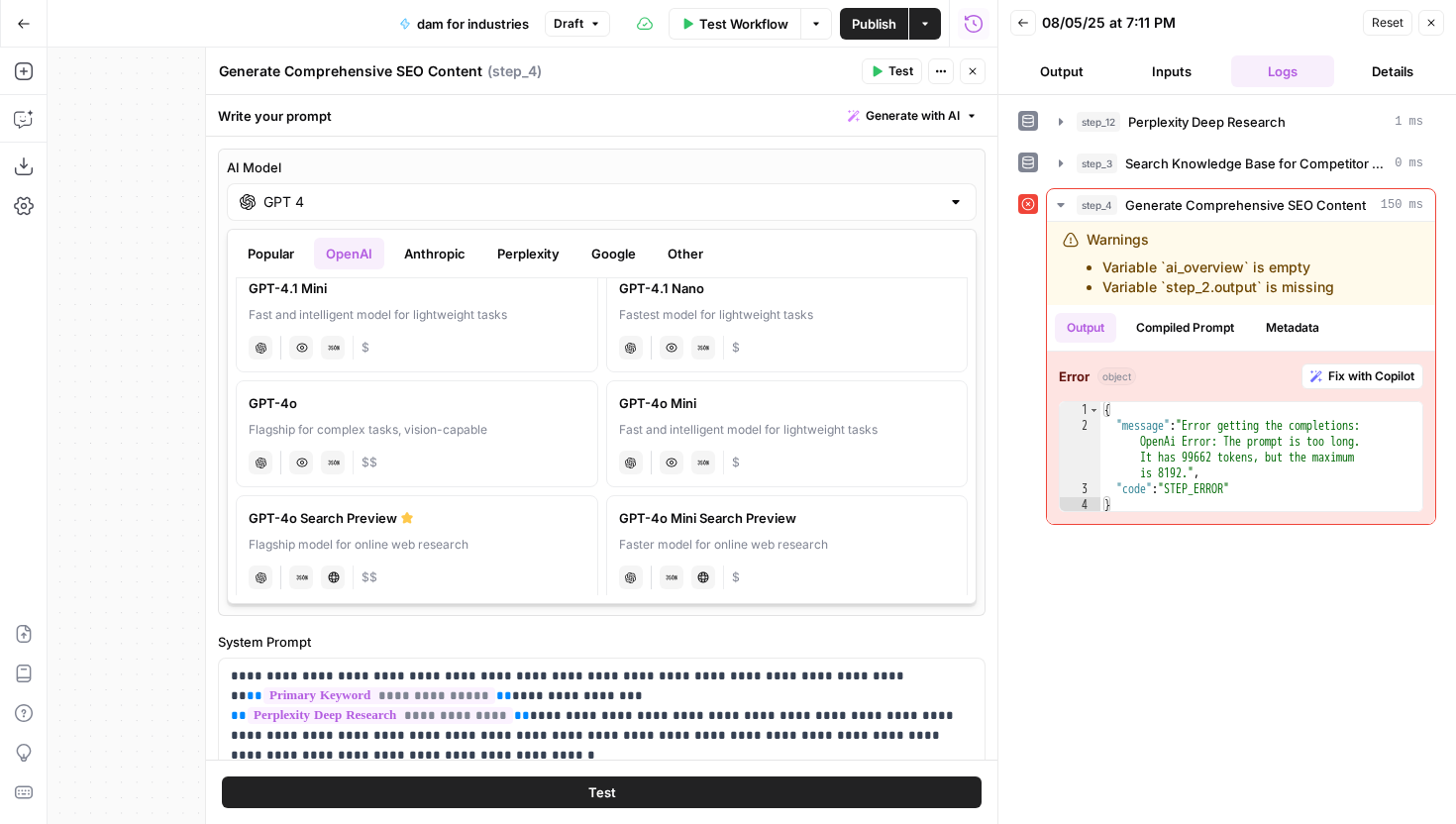 click on "Fast and intelligent model for lightweight tasks" at bounding box center (787, 430) 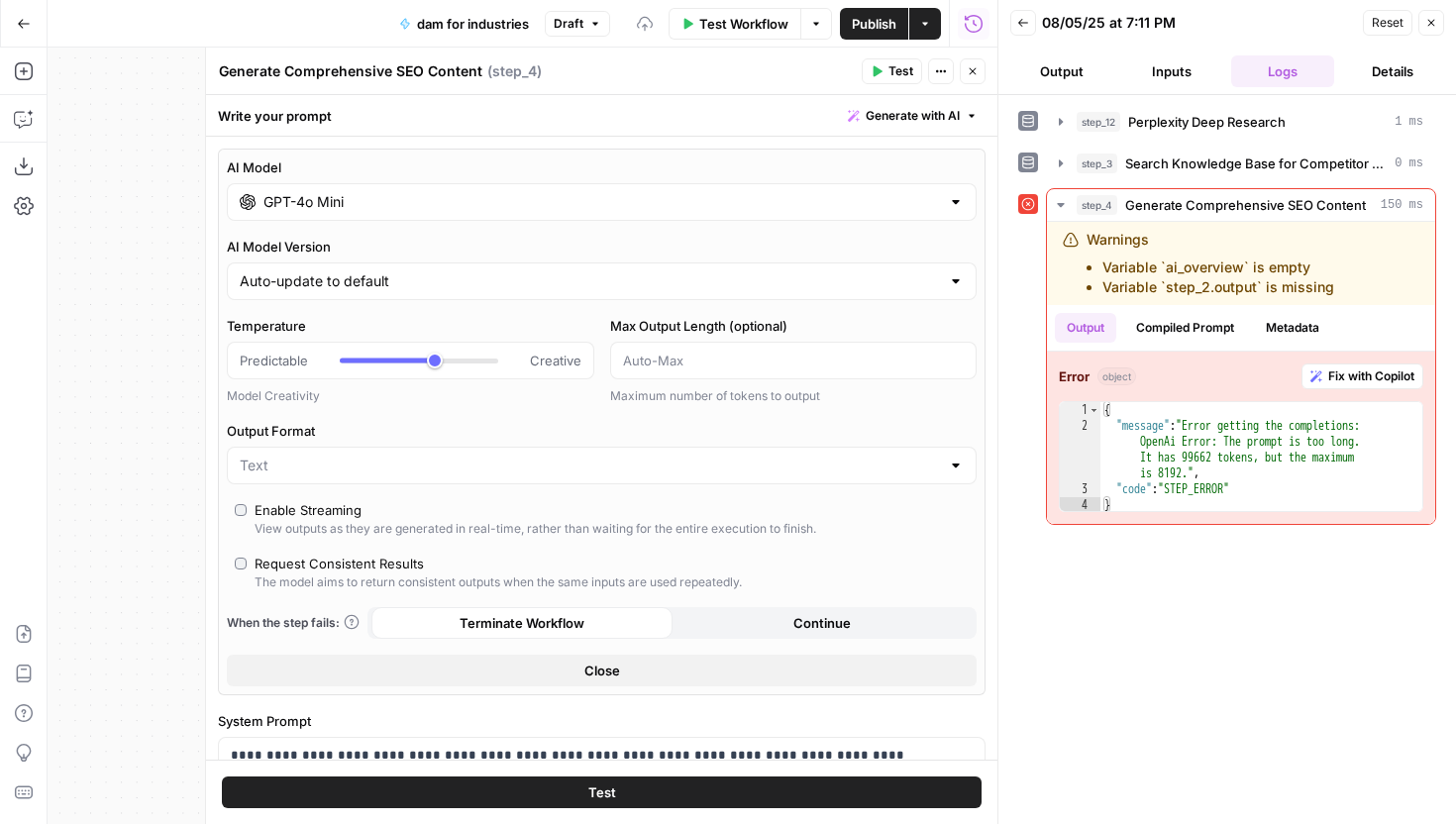 click on "Test" at bounding box center [900, 71] 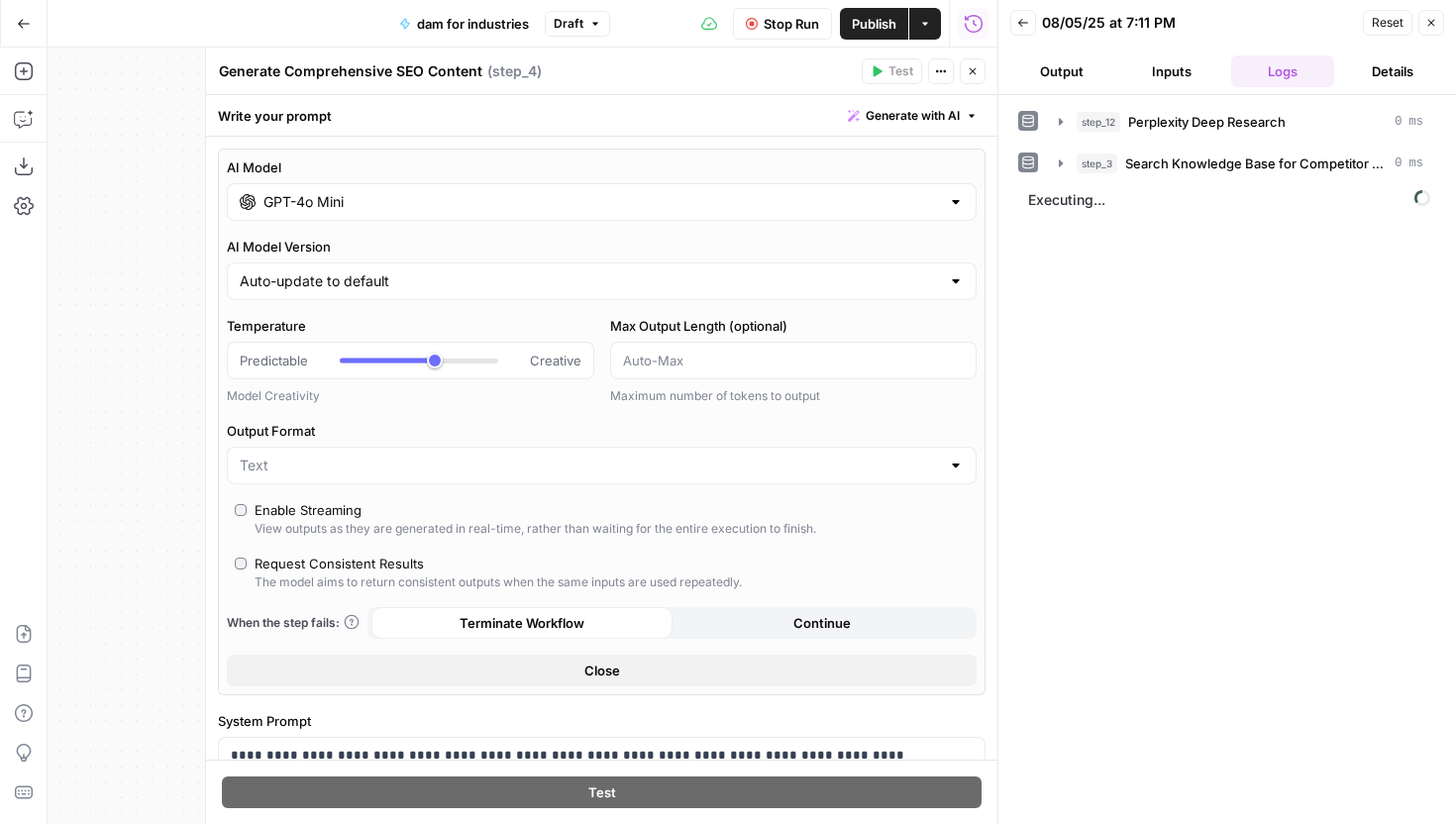 click on "Output" at bounding box center [1062, 71] 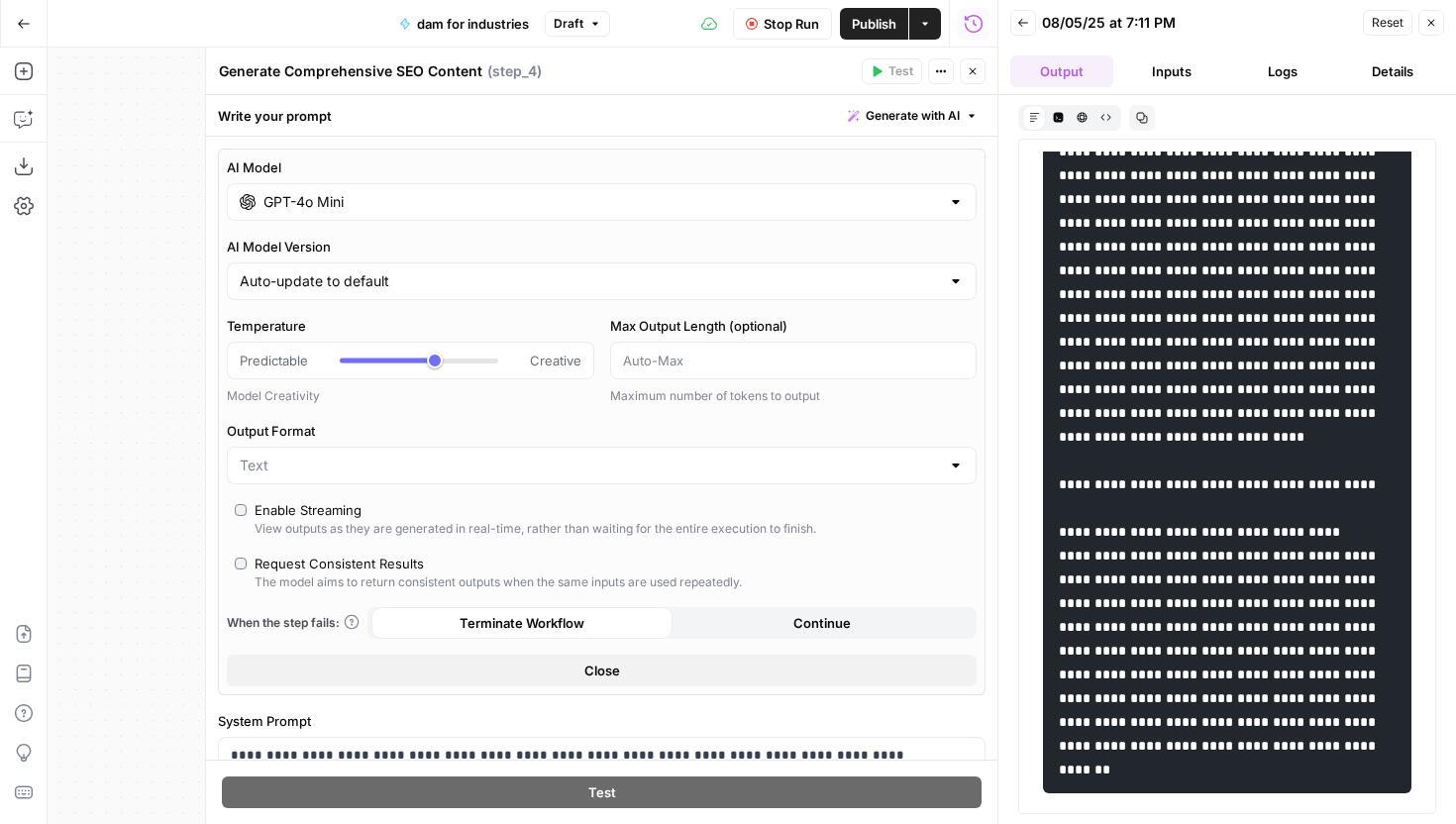 scroll, scrollTop: 555, scrollLeft: 0, axis: vertical 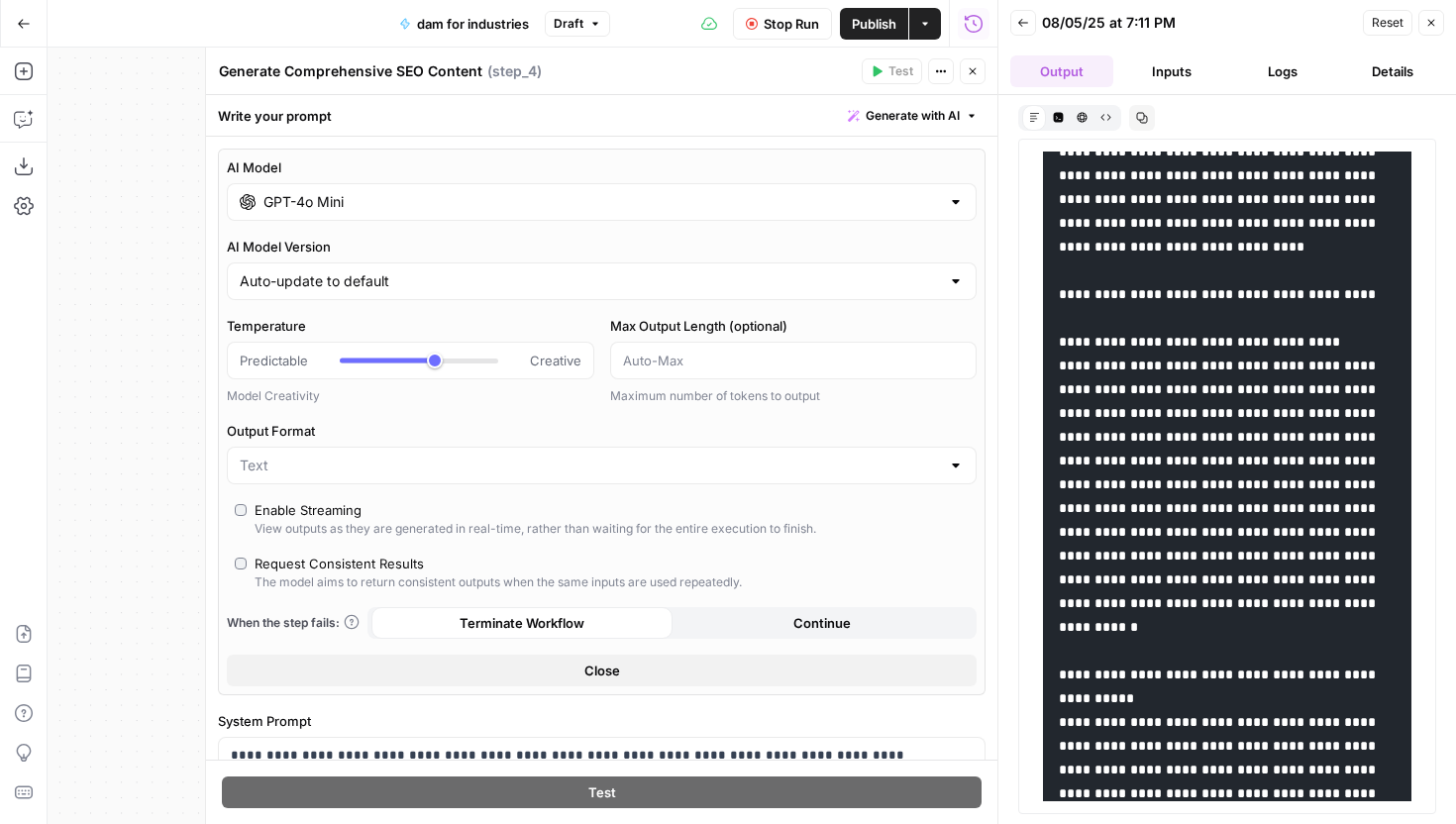 click on "HTML Viewer" at bounding box center (1082, 117) 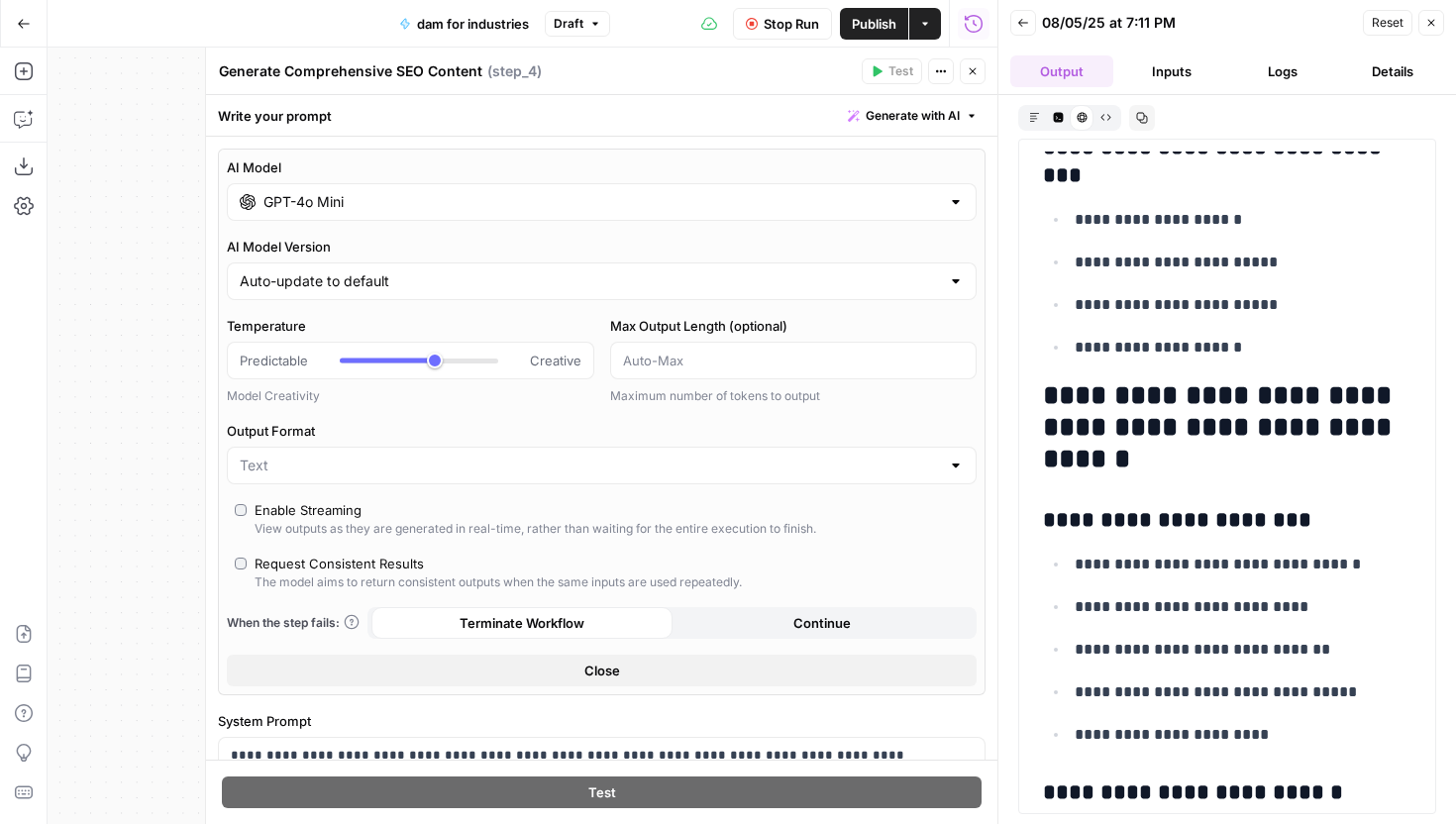 scroll, scrollTop: 4736, scrollLeft: 0, axis: vertical 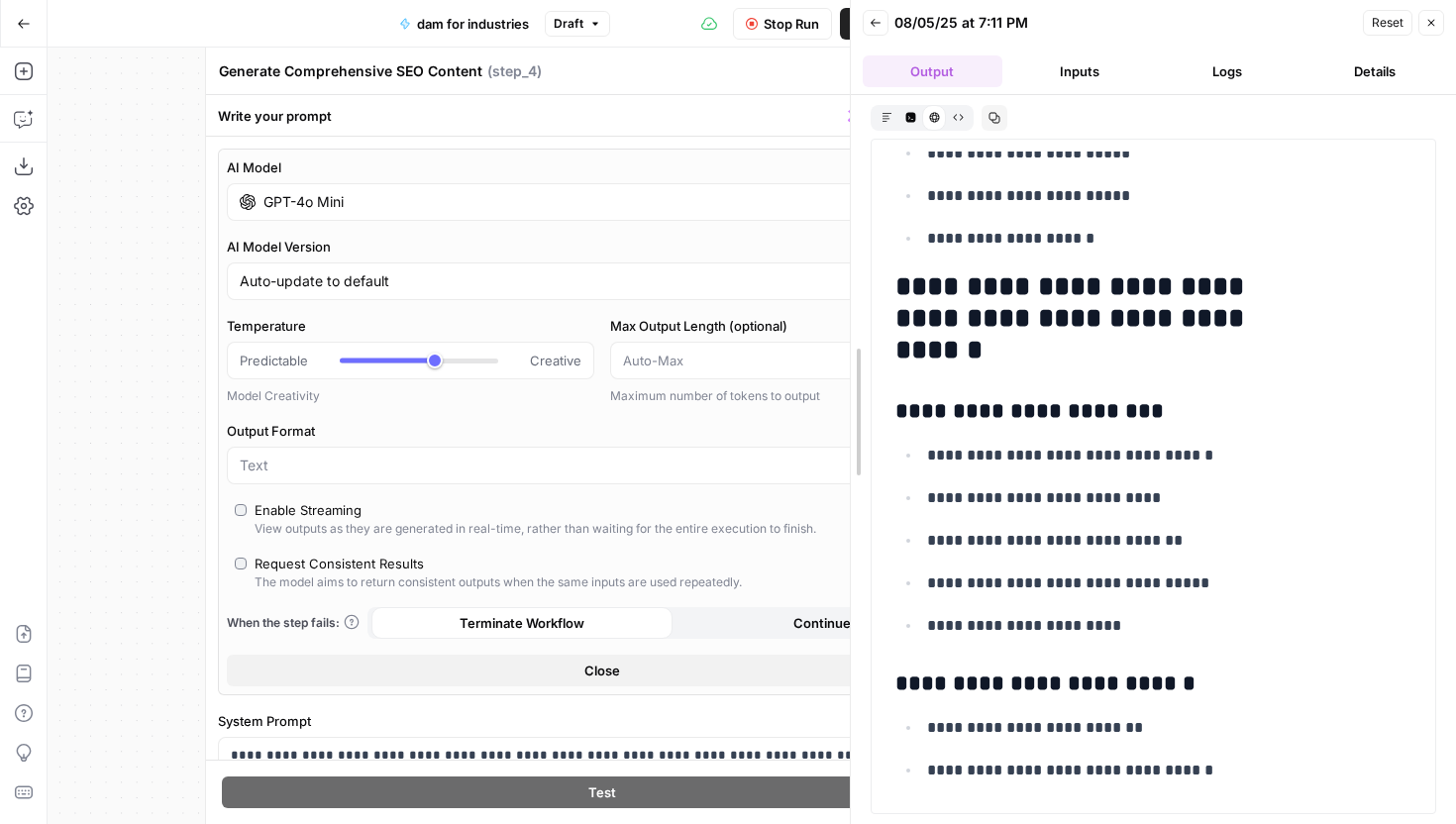 drag, startPoint x: 996, startPoint y: 343, endPoint x: 666, endPoint y: 369, distance: 331.02266 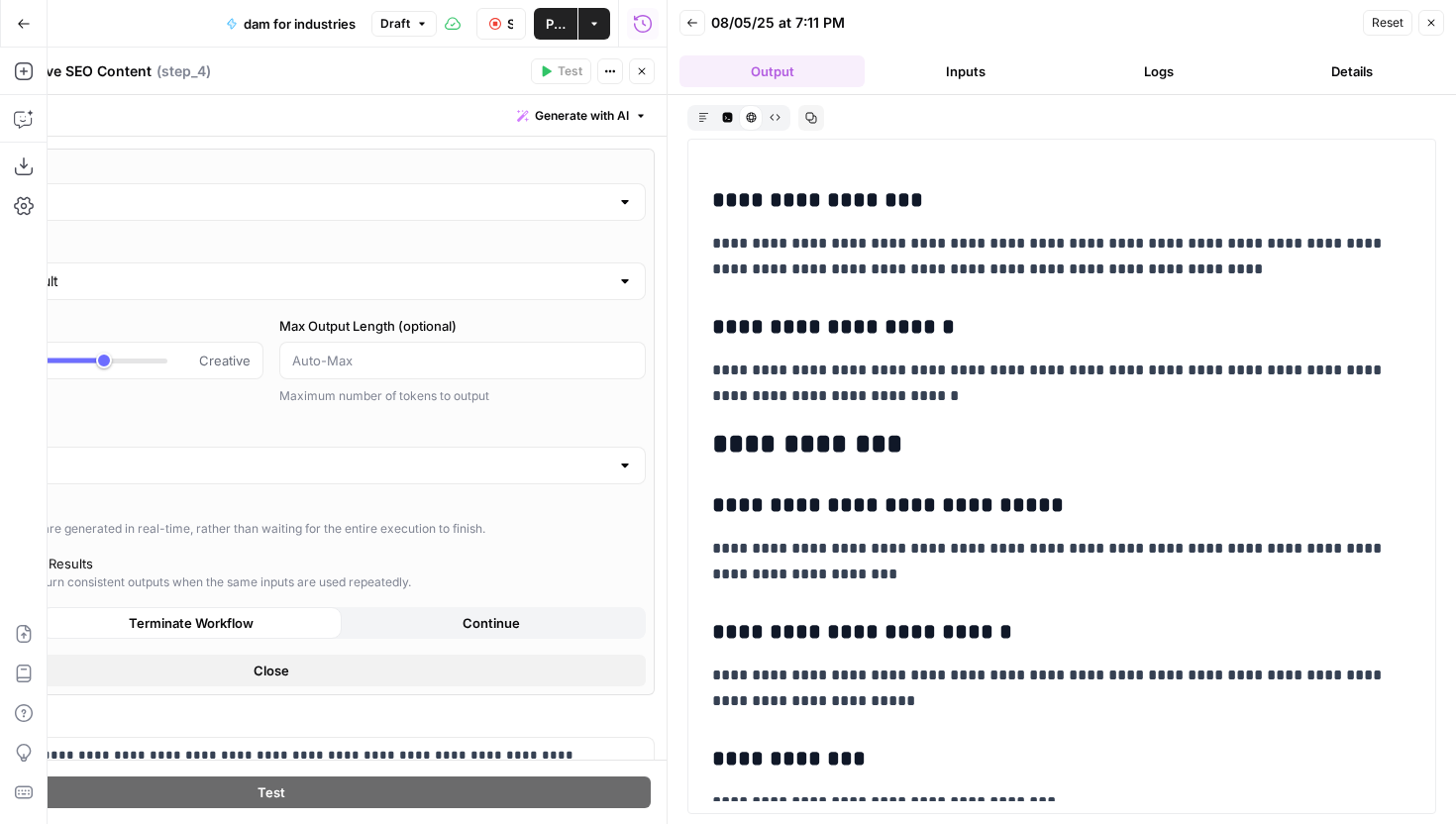 scroll, scrollTop: 5670, scrollLeft: 0, axis: vertical 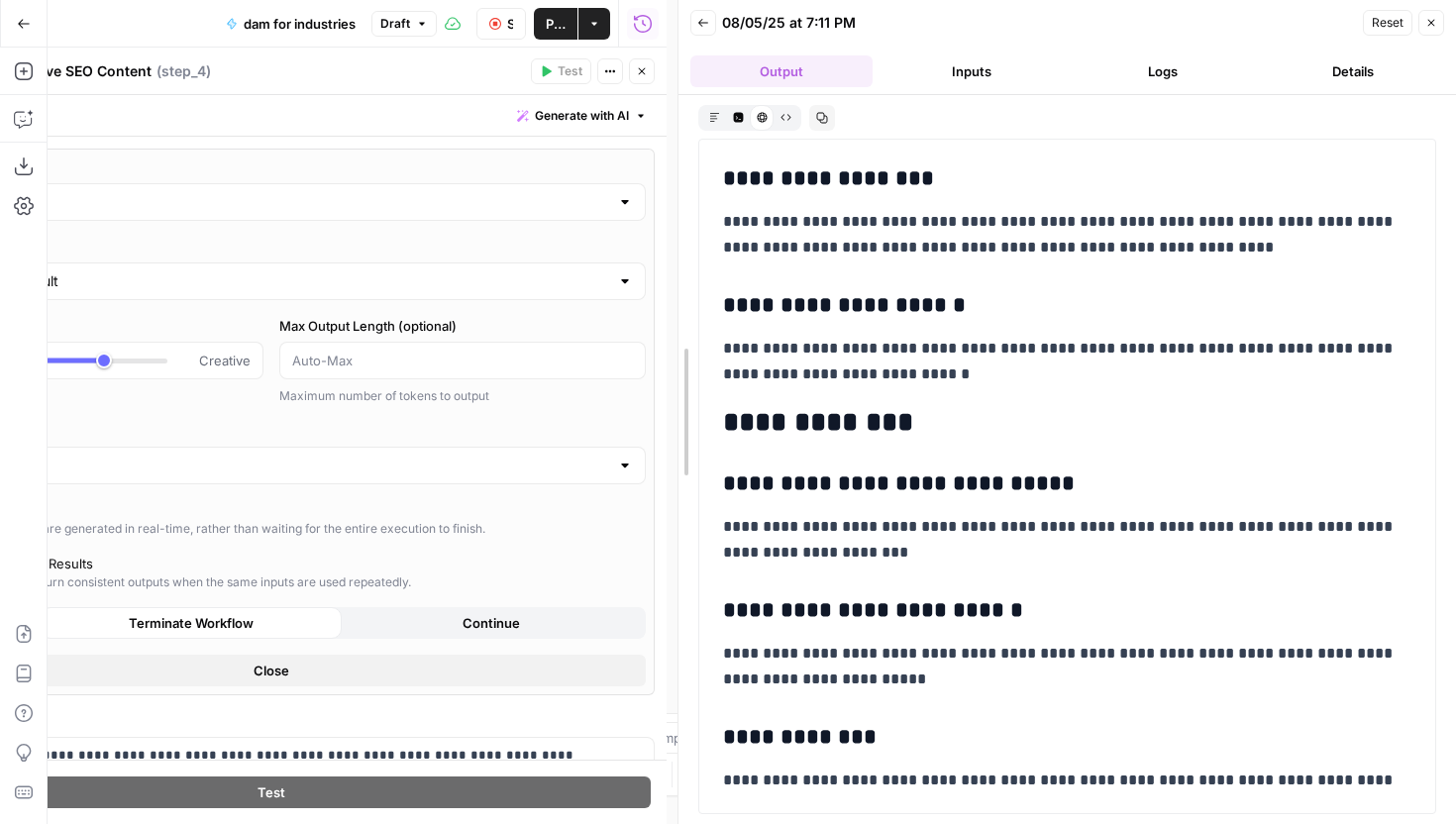 drag, startPoint x: 663, startPoint y: 272, endPoint x: 826, endPoint y: 291, distance: 164.10363 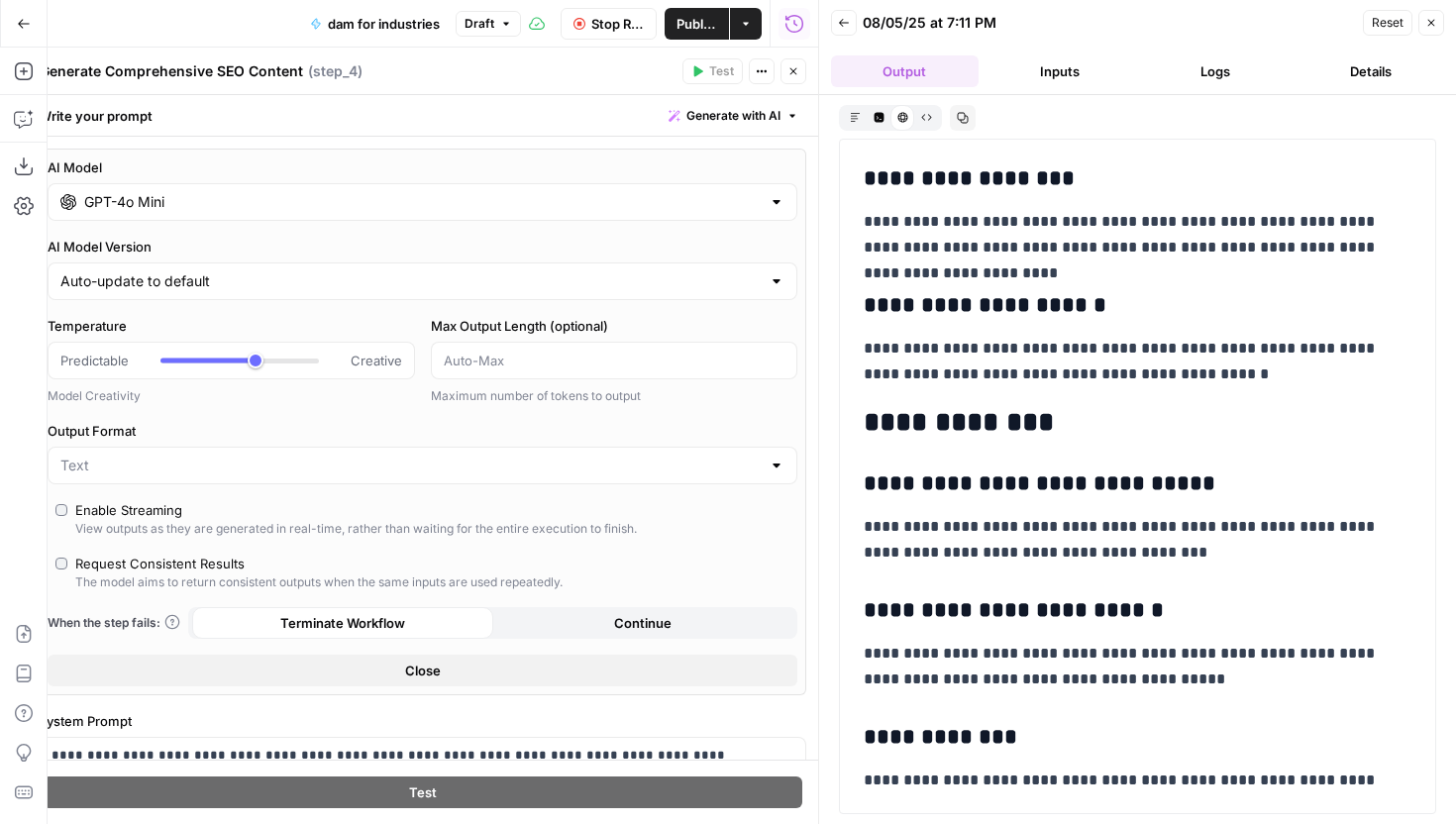 click on "Stop Run" at bounding box center [608, 24] 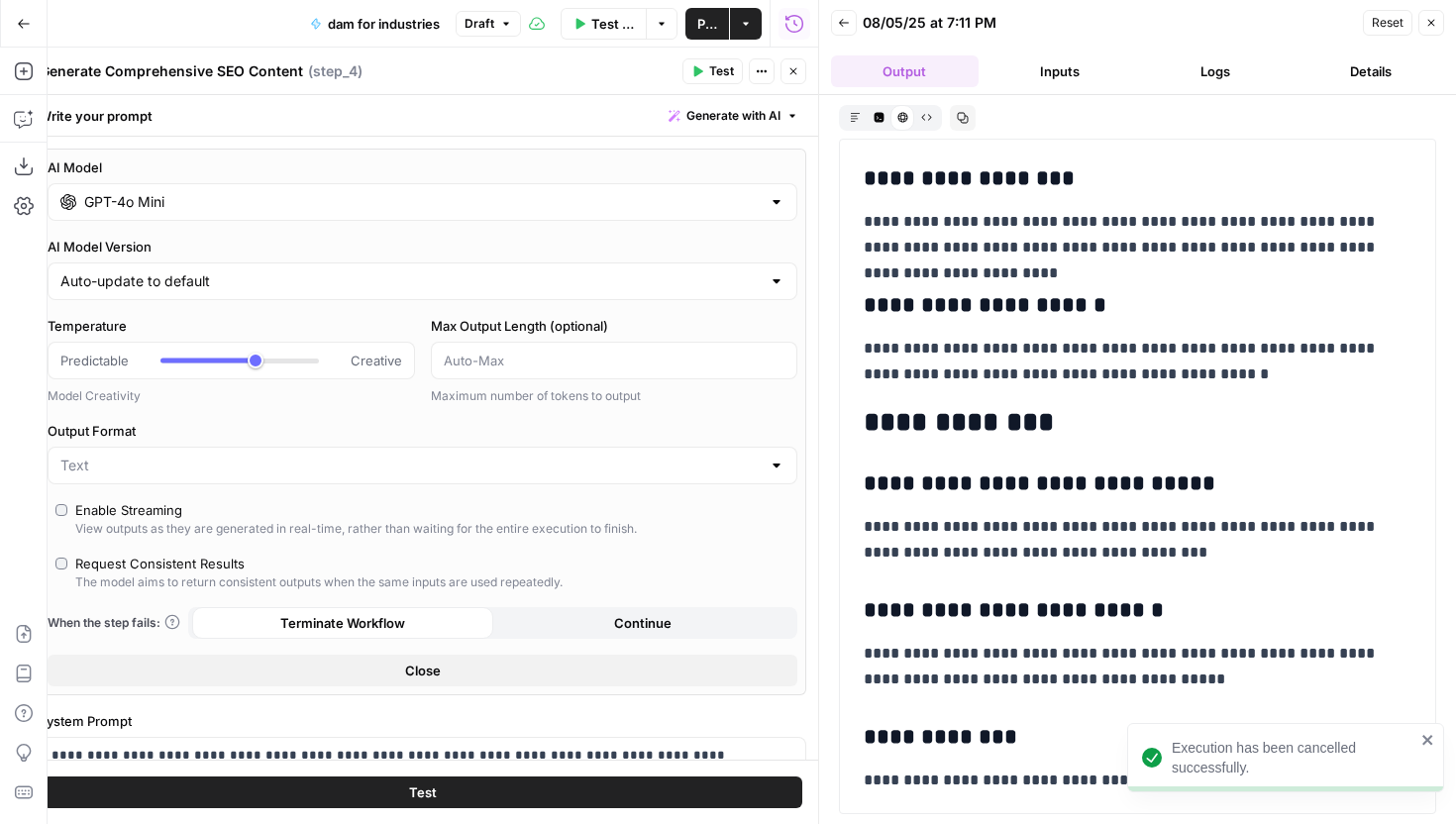 click on "Test" at bounding box center (721, 71) 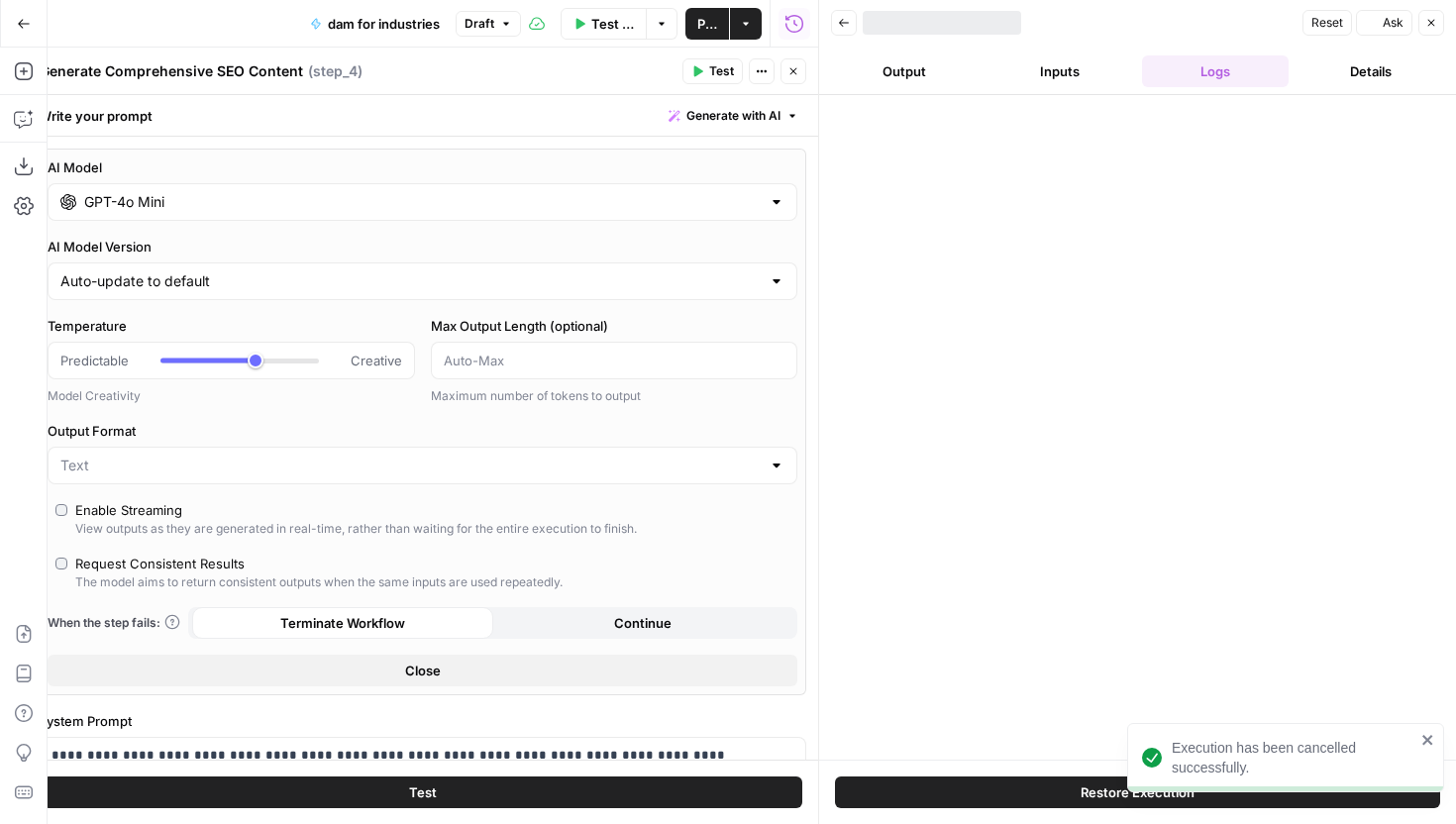 click on "Test Workflow" at bounding box center [613, 24] 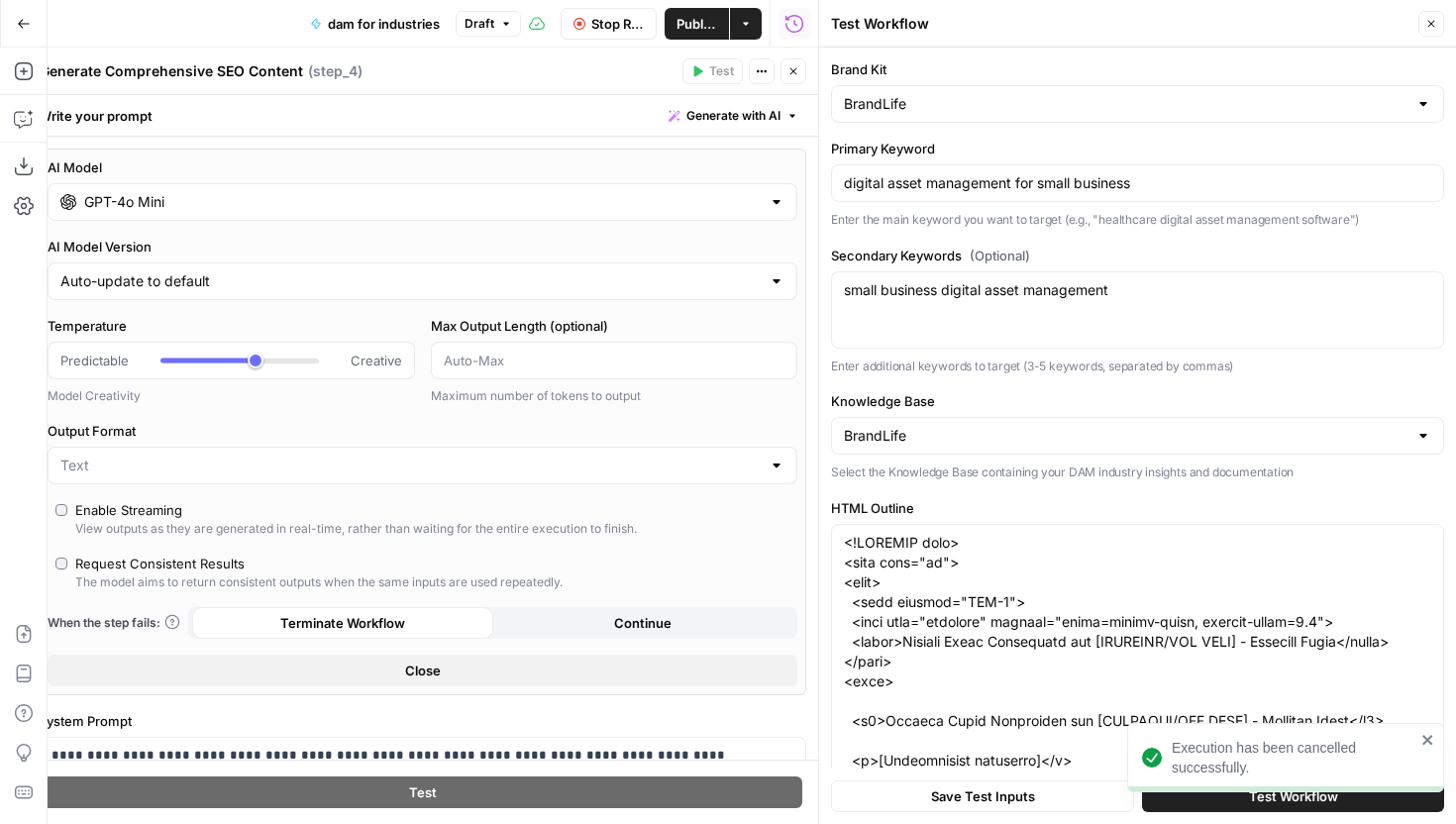 click on "Execution has been cancelled successfully." at bounding box center [1282, 804] 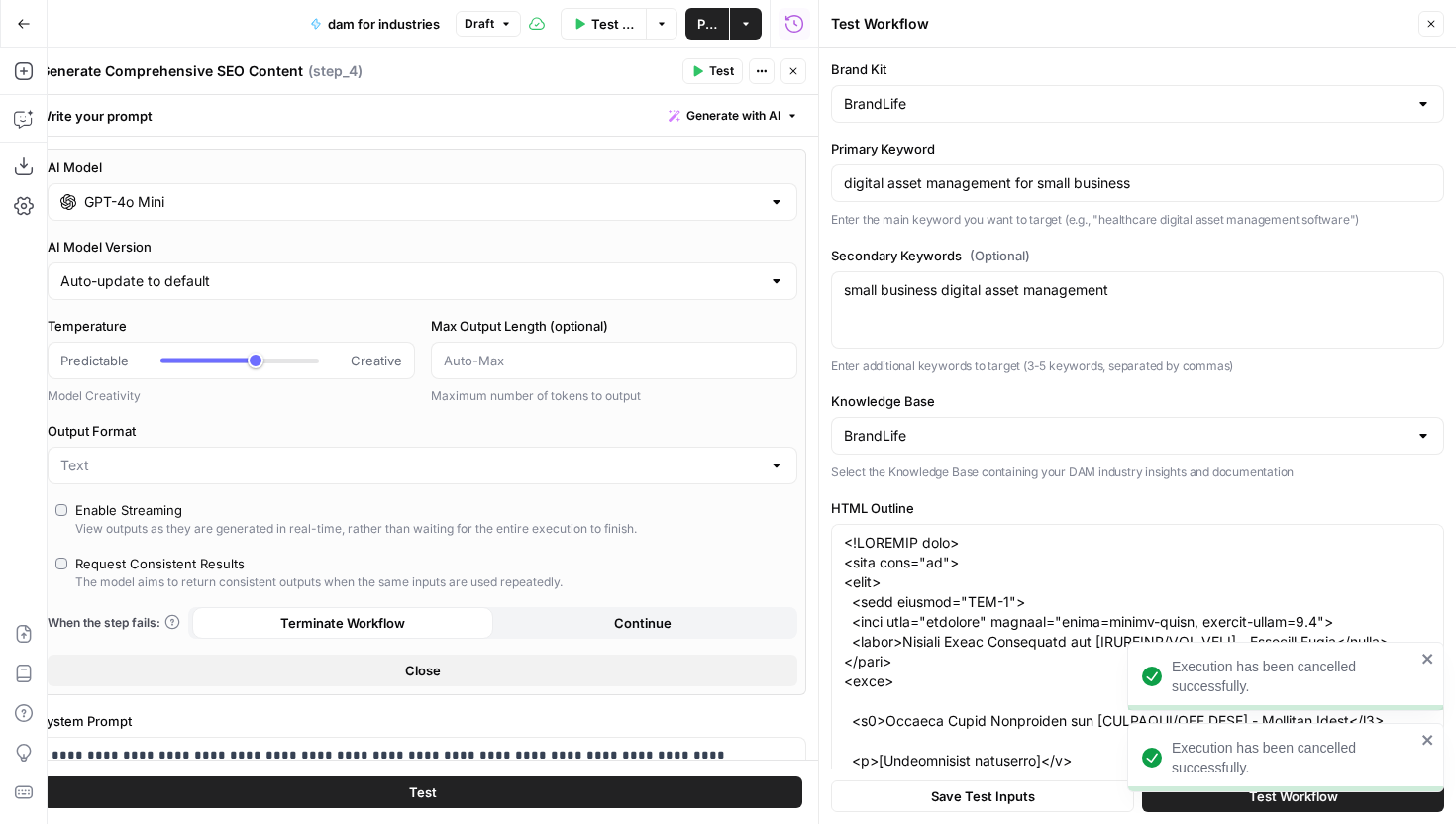 click on "Execution has been cancelled successfully." at bounding box center [1286, 676] 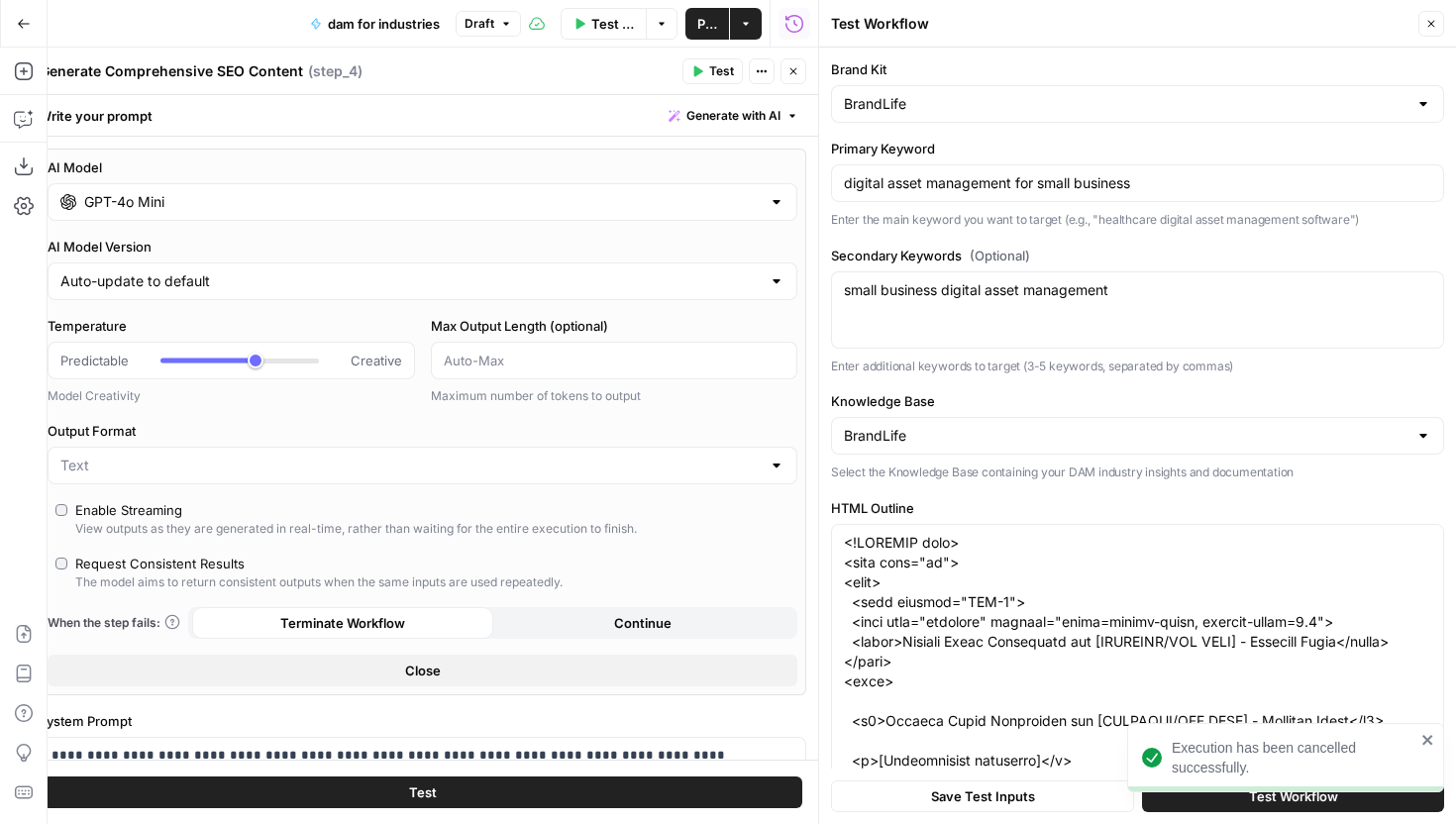 click 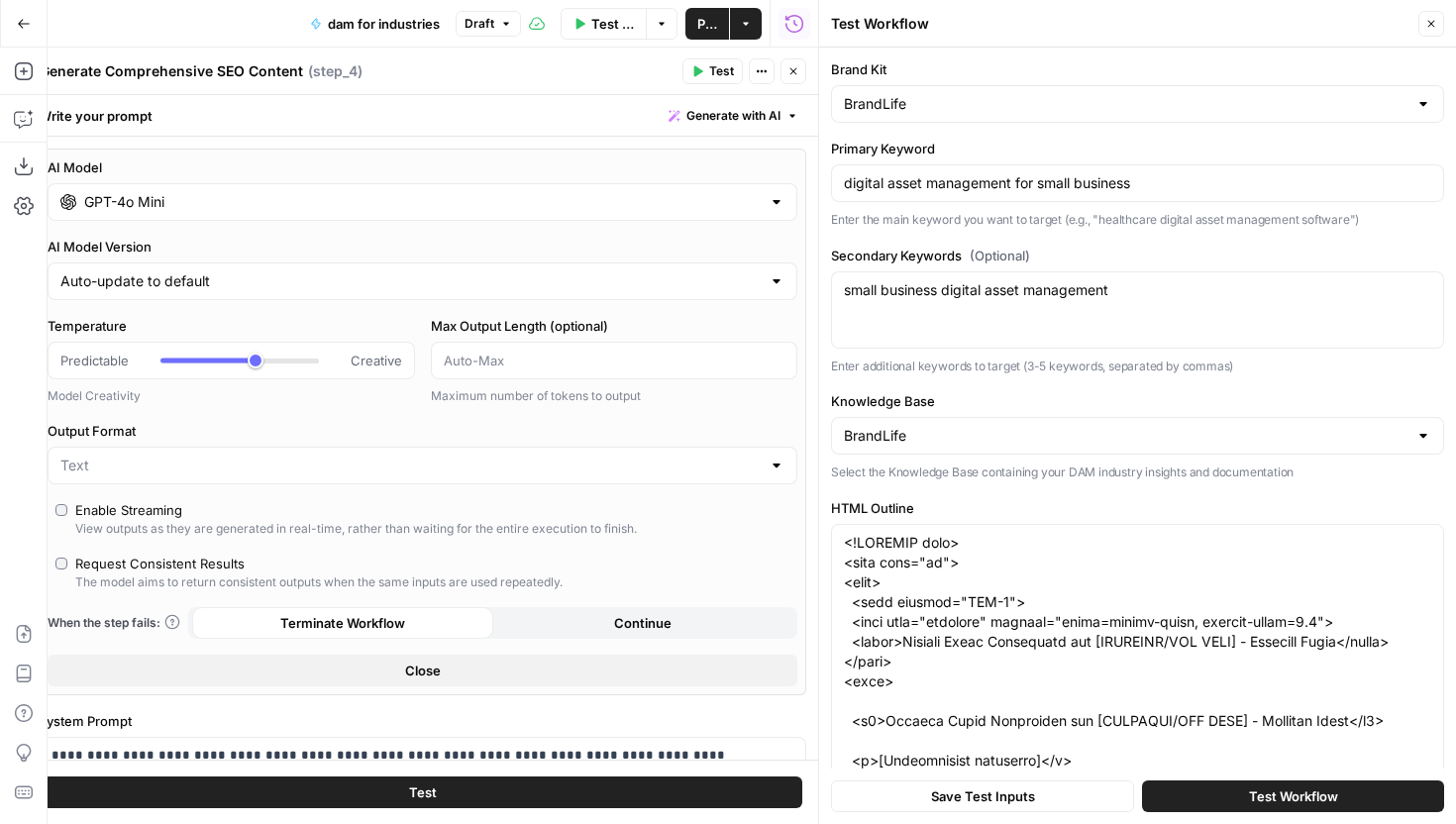 click on "Test Workflow" at bounding box center [1294, 796] 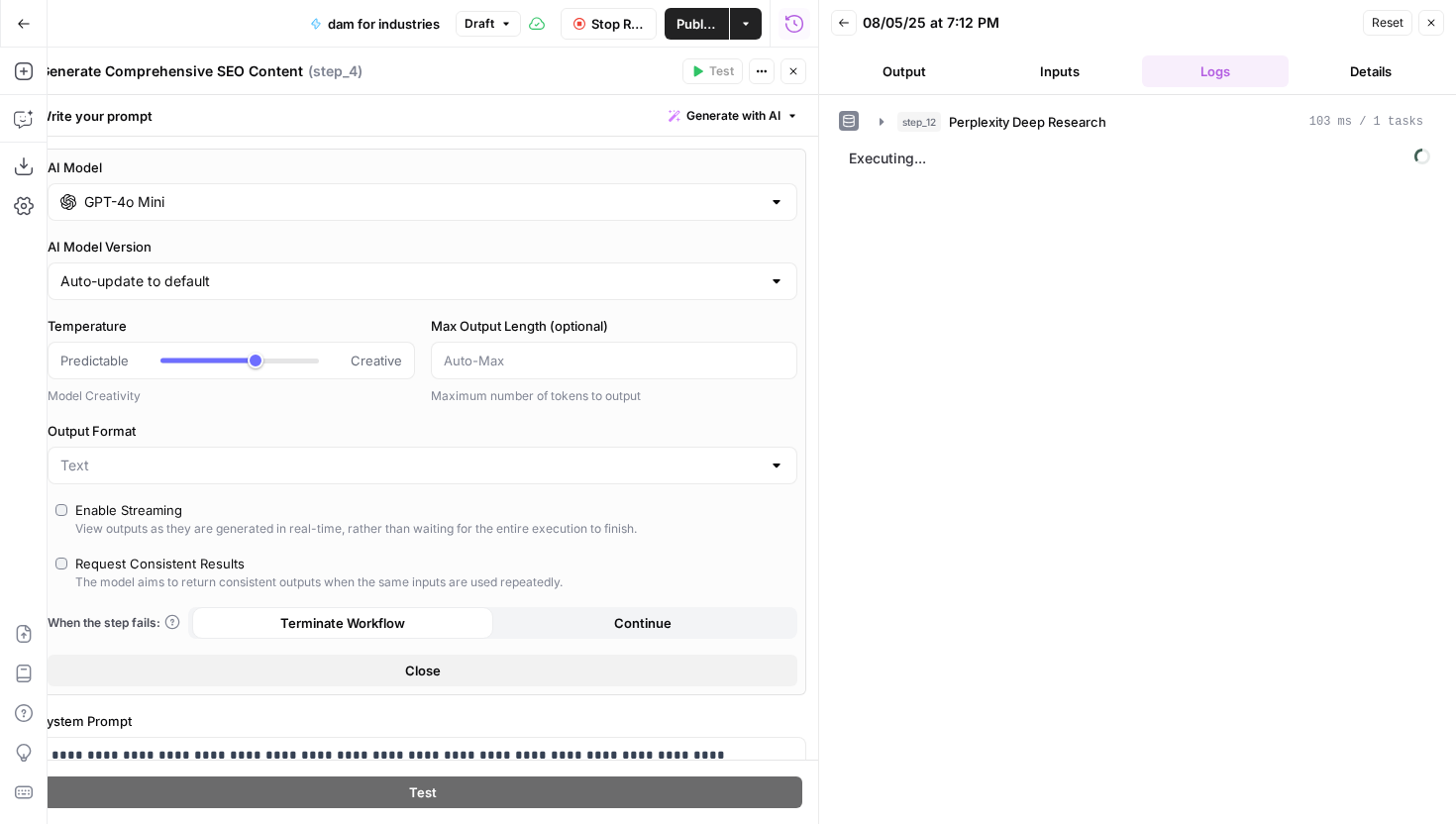 click on "Output" at bounding box center [904, 71] 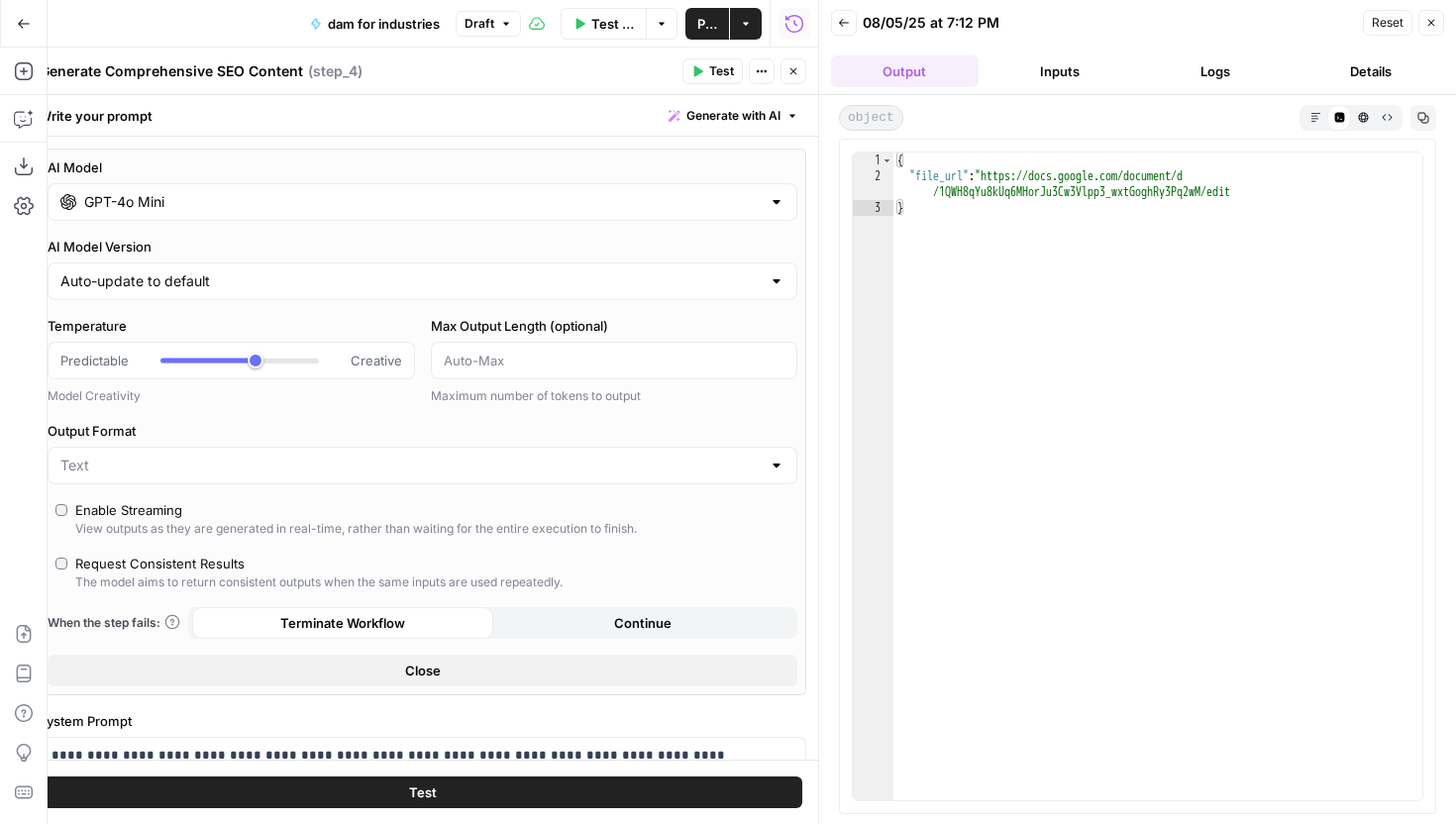 type on "**********" 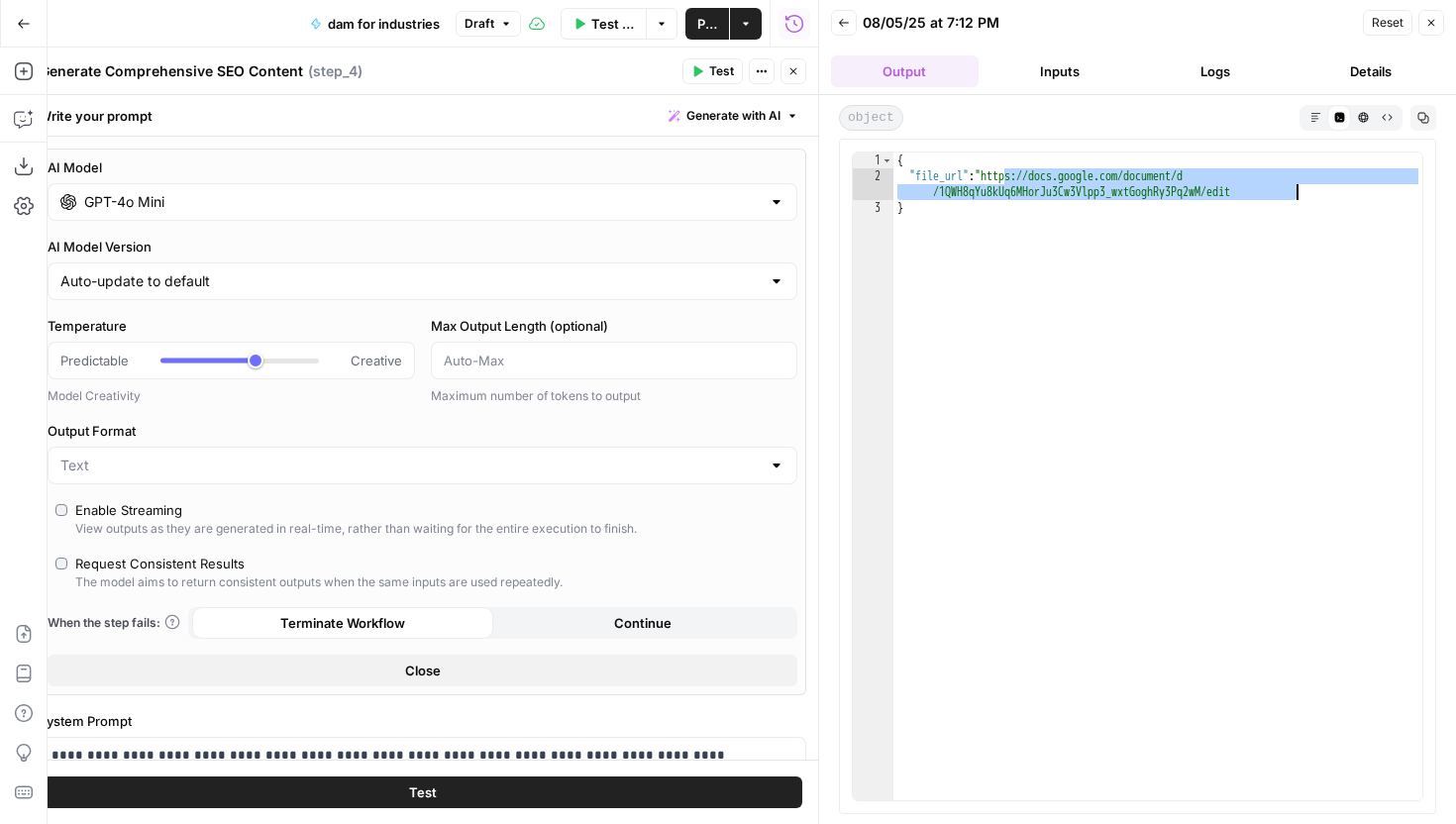 drag, startPoint x: 1003, startPoint y: 171, endPoint x: 1295, endPoint y: 194, distance: 292.9044 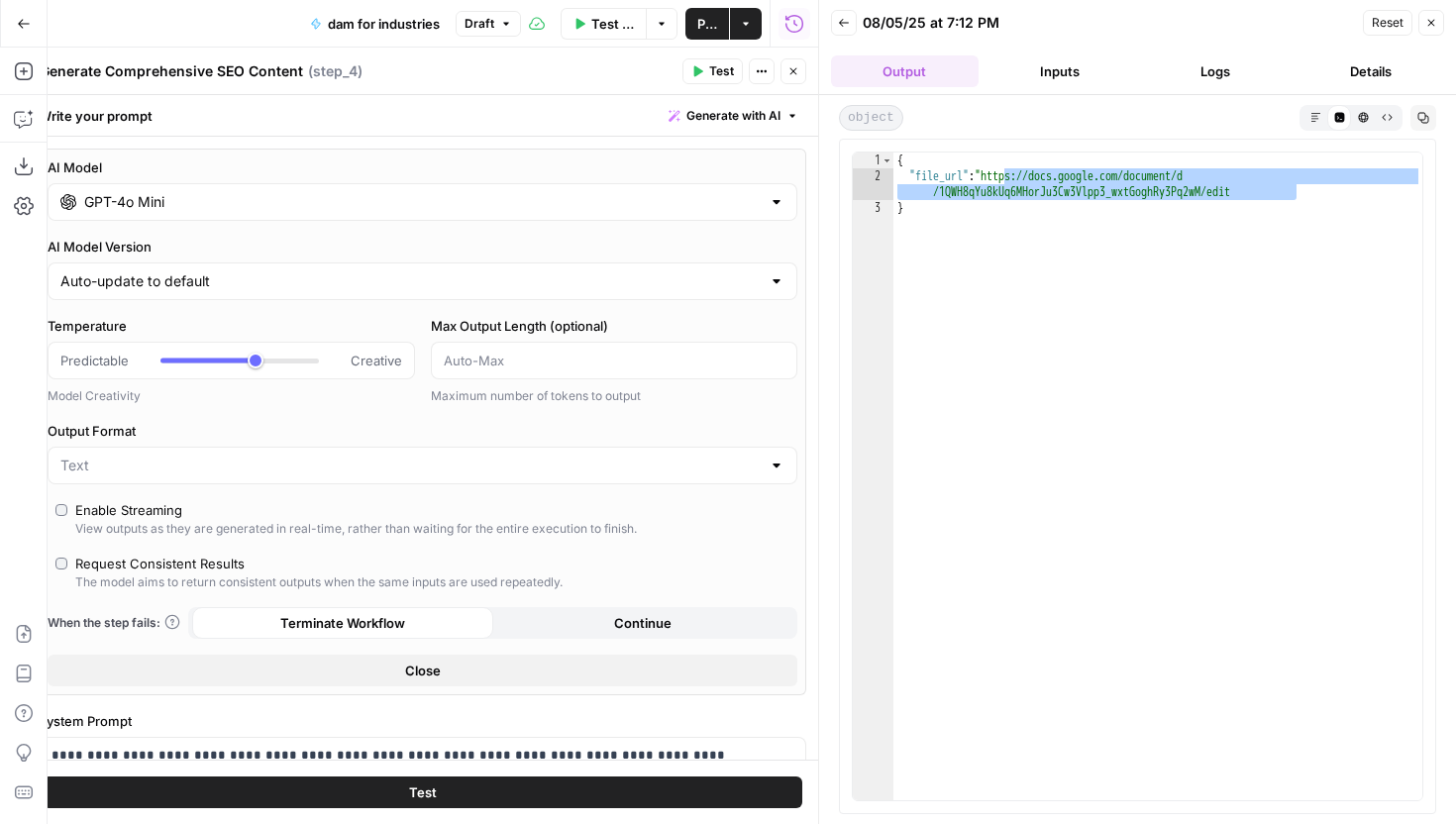 click on "Logs" at bounding box center (1215, 71) 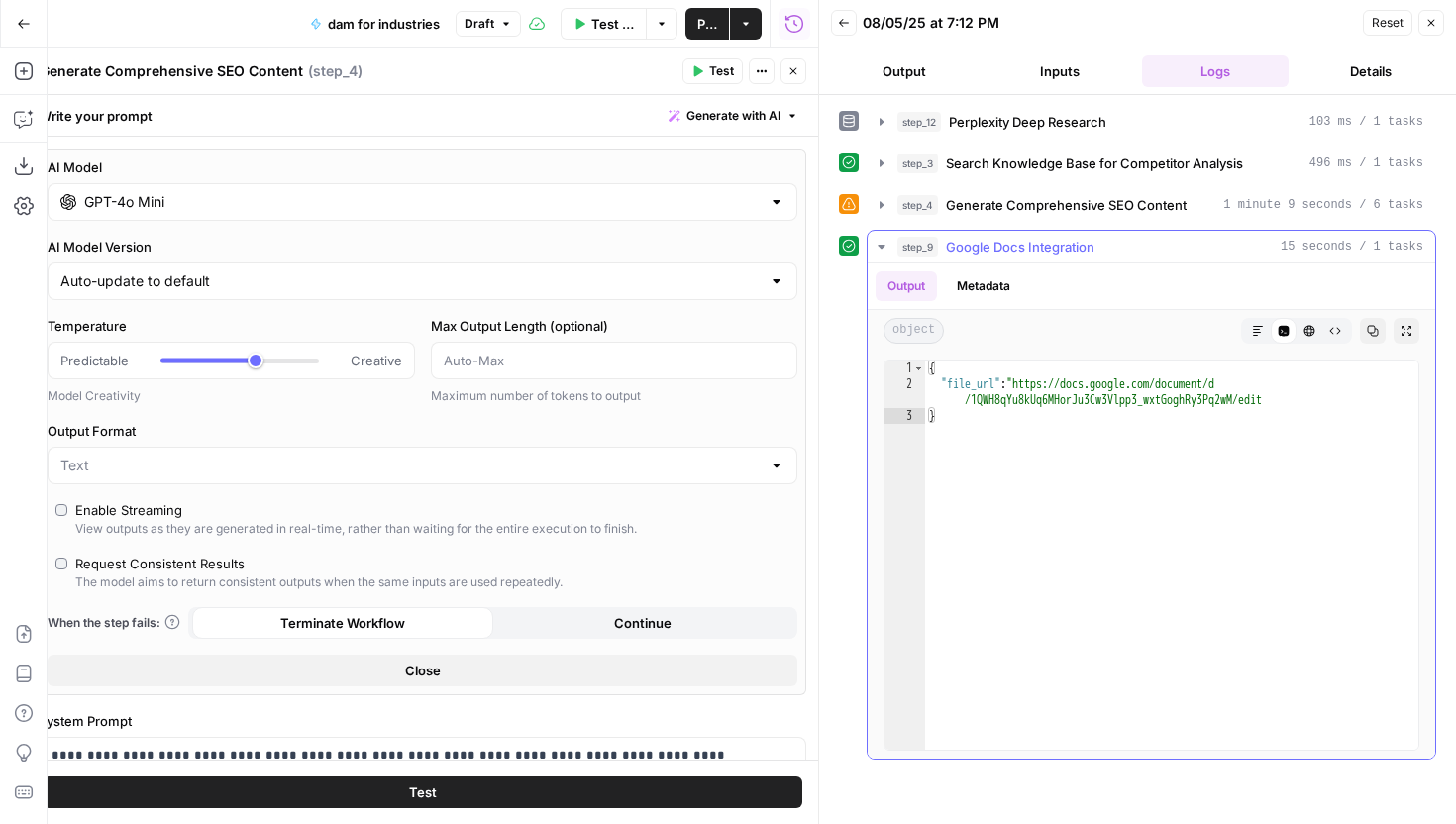 click on "step_9 Google Docs Integration 15 seconds / 1 tasks" at bounding box center [1160, 247] 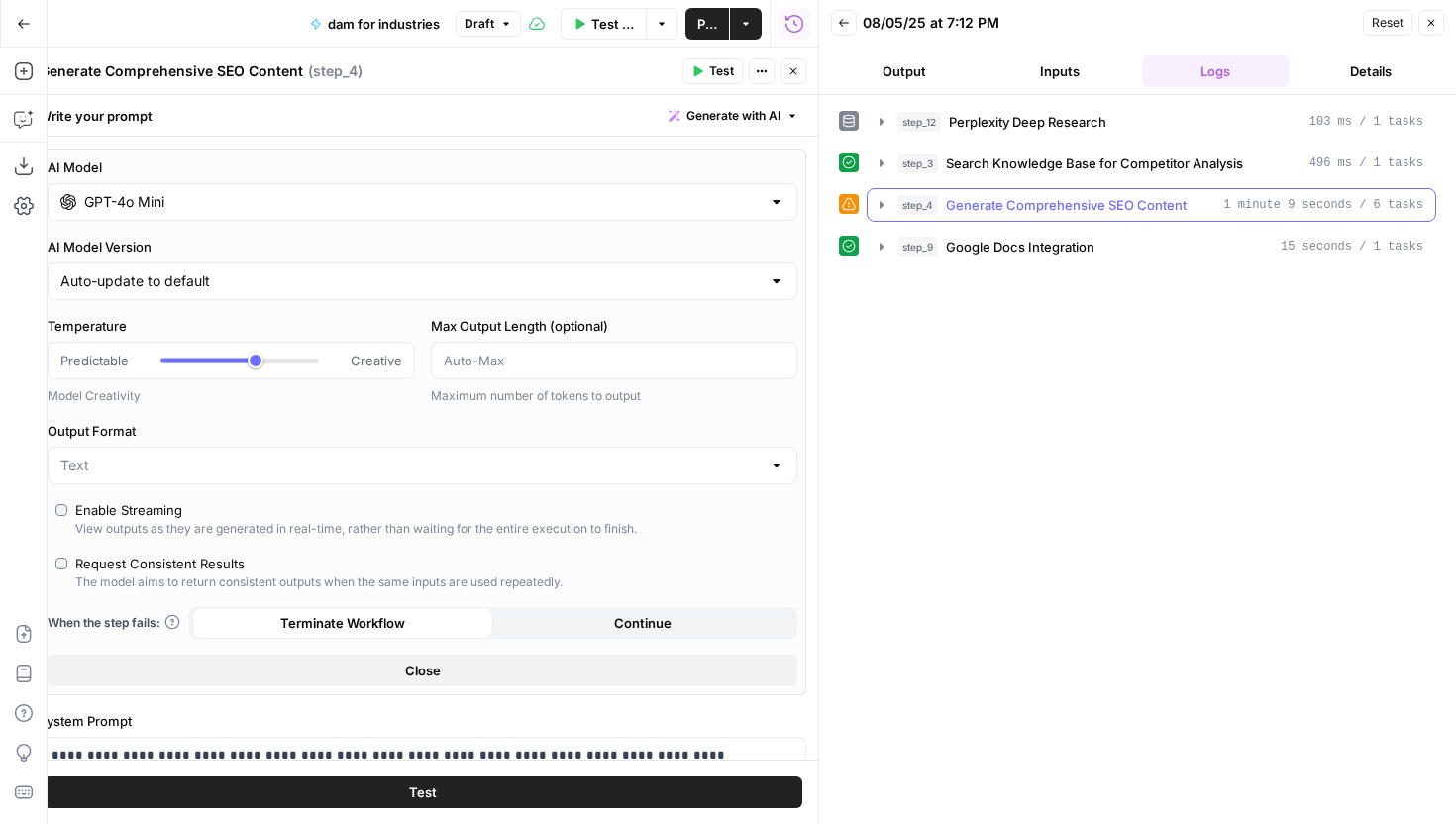 click on "Generate Comprehensive SEO Content" at bounding box center [1066, 205] 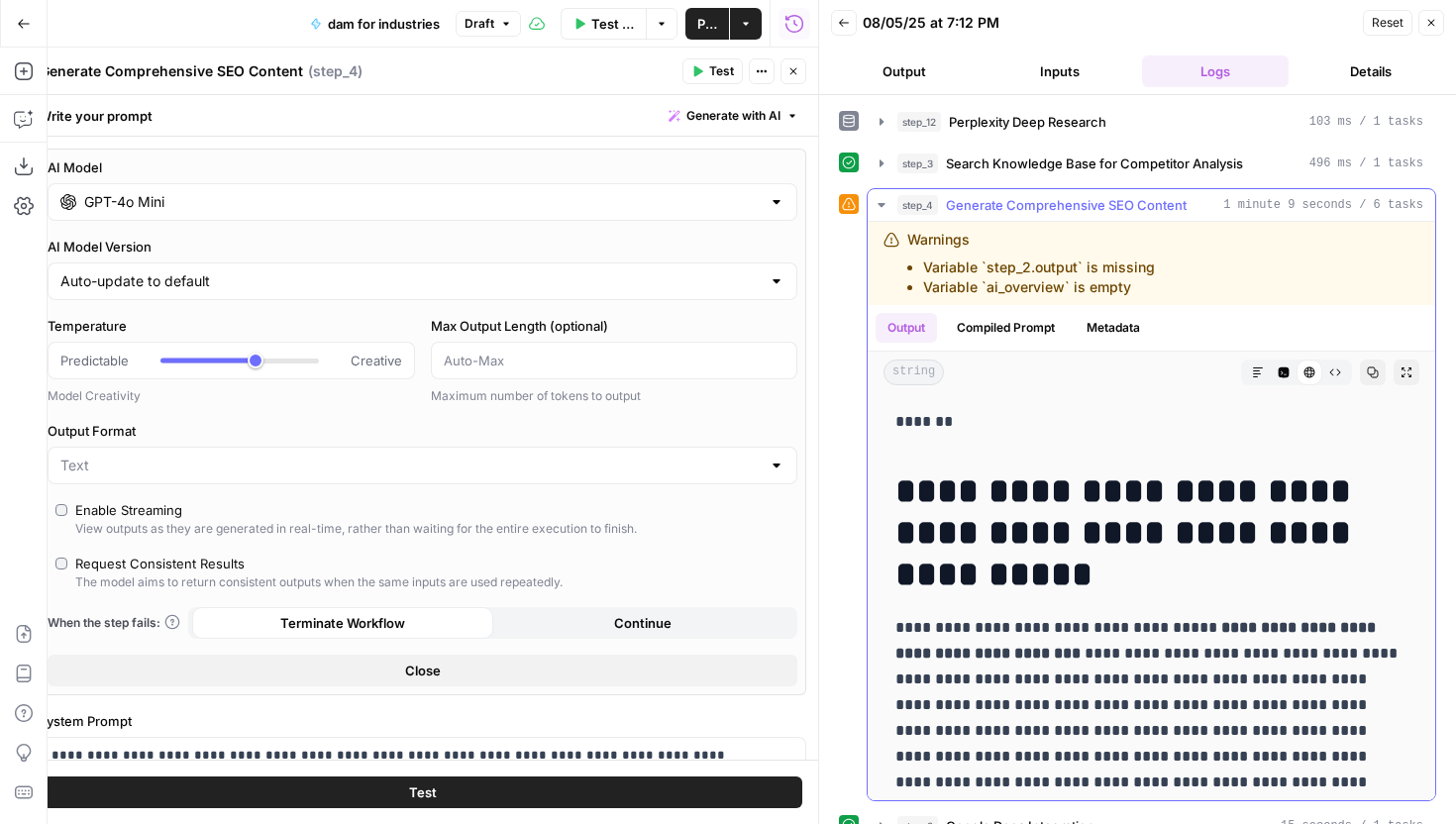 click 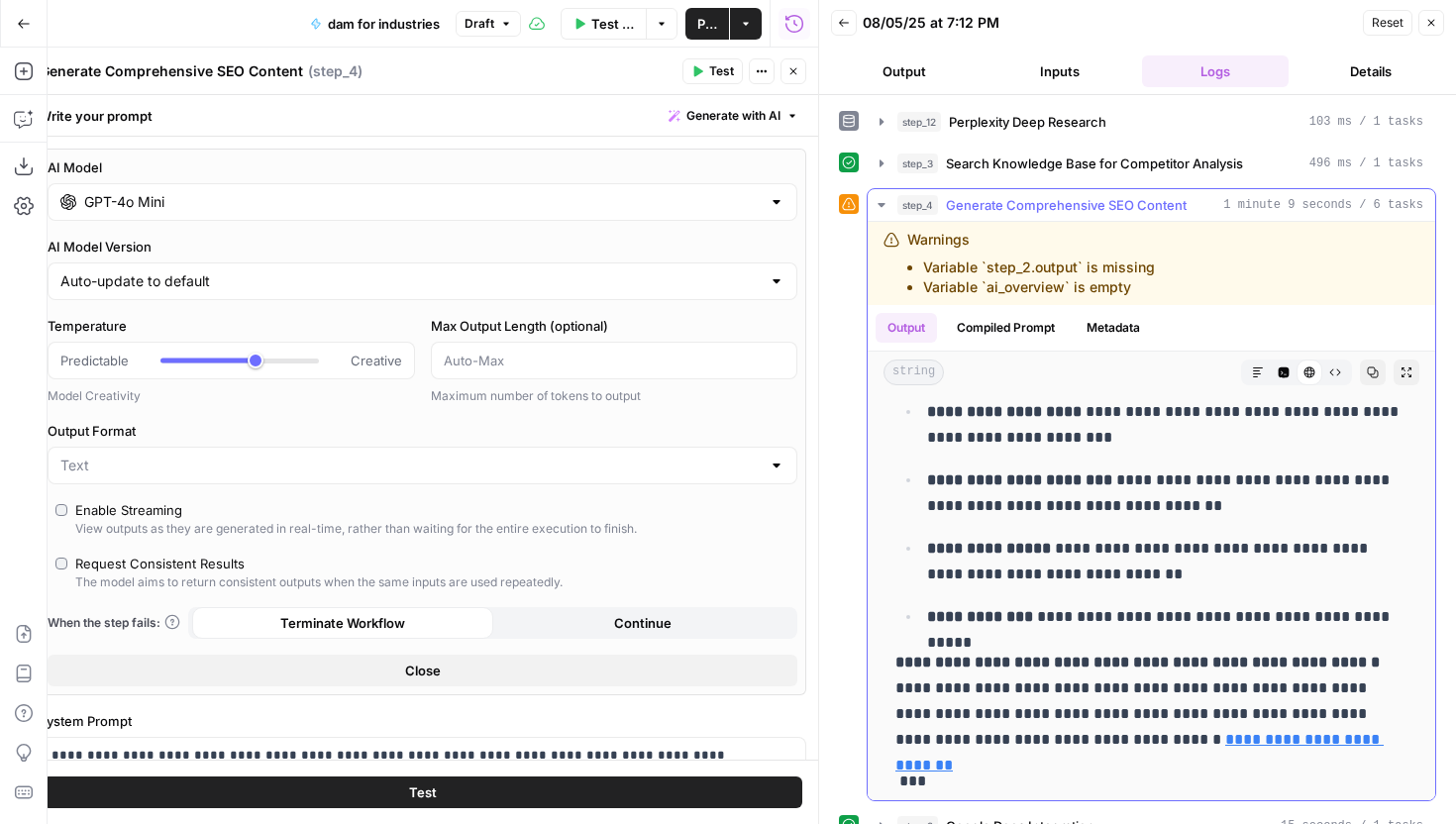 scroll, scrollTop: 8422, scrollLeft: 0, axis: vertical 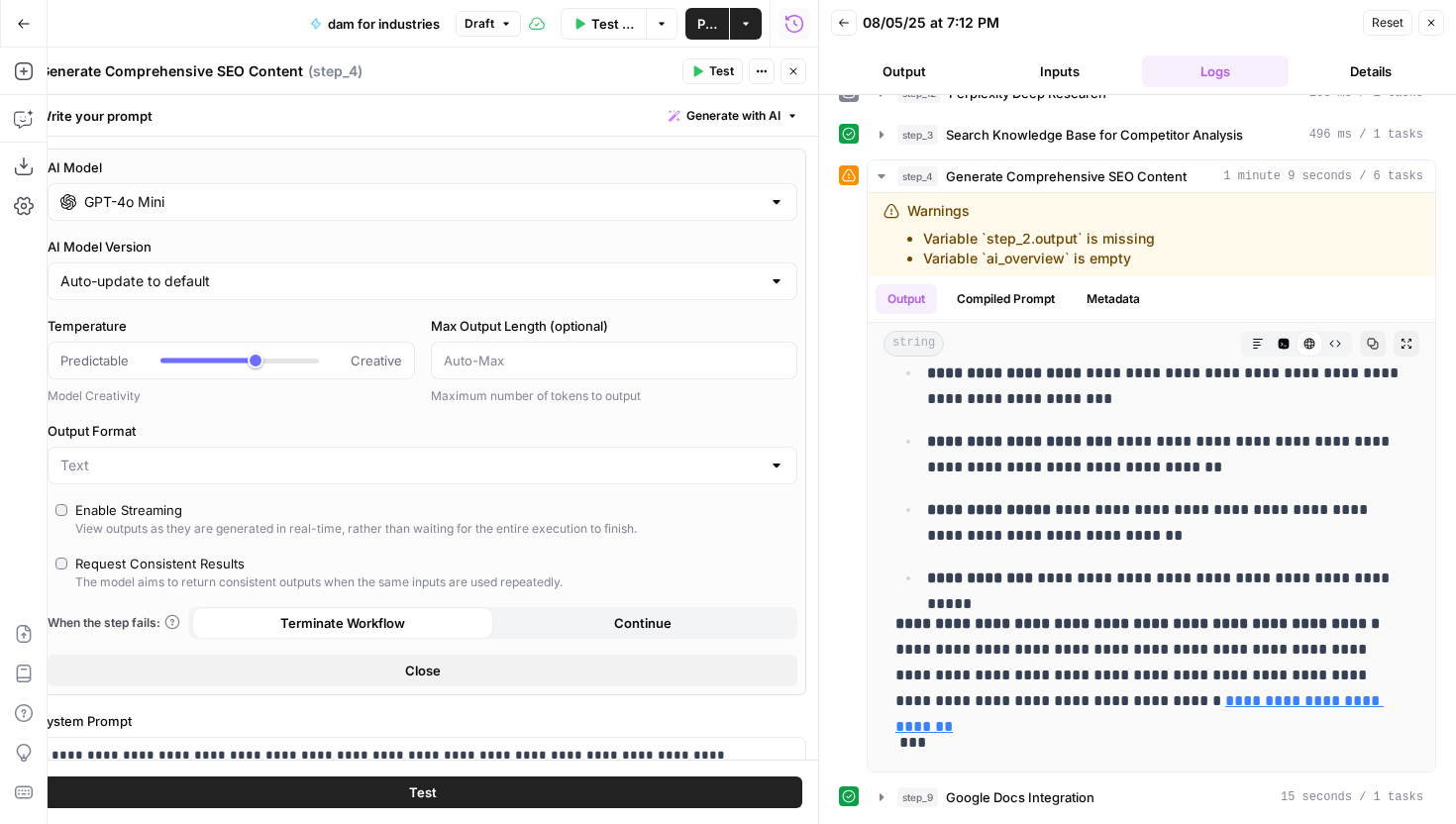 click on "GPT-4o Mini" at bounding box center [422, 202] 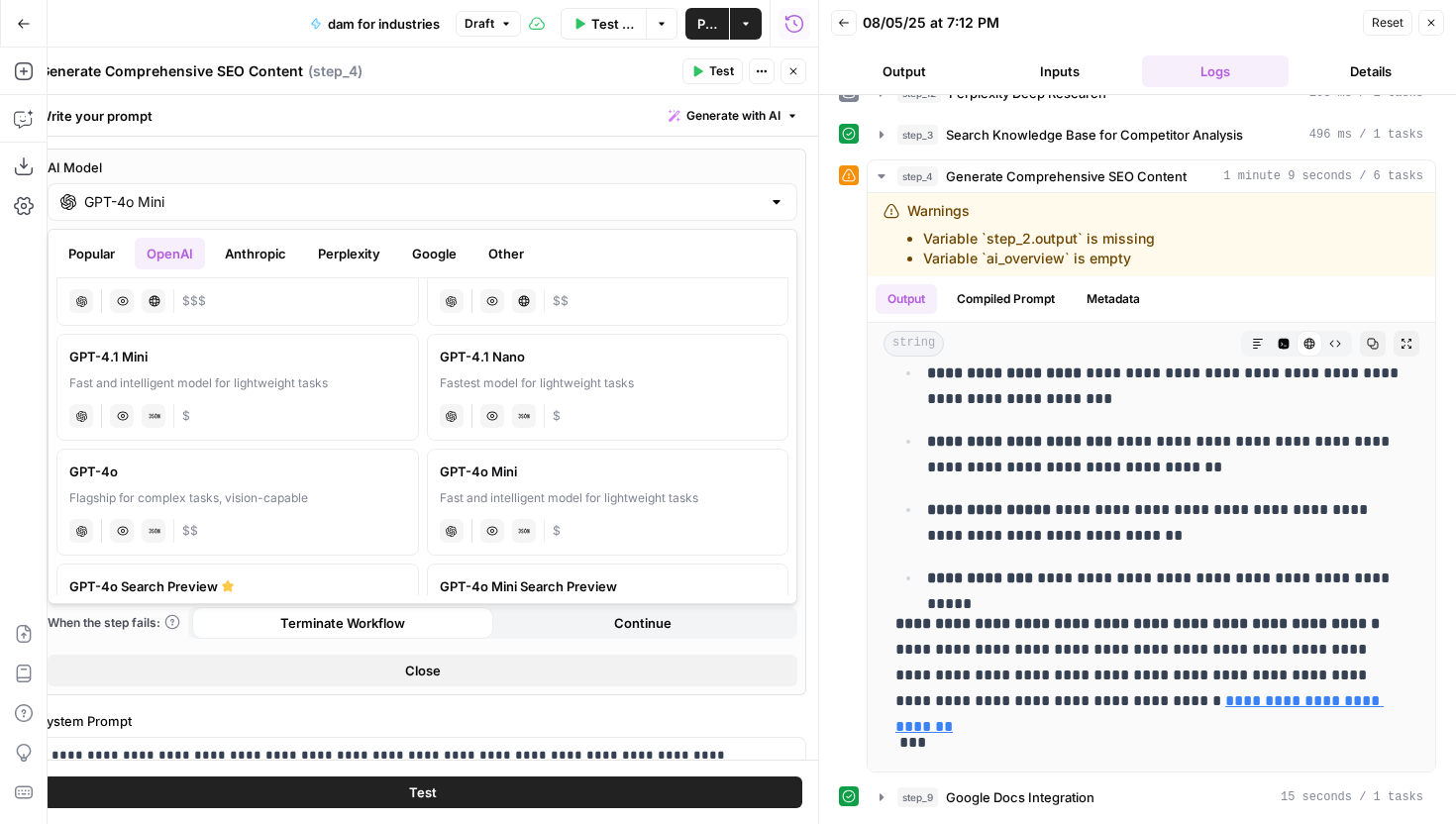 scroll, scrollTop: 183, scrollLeft: 0, axis: vertical 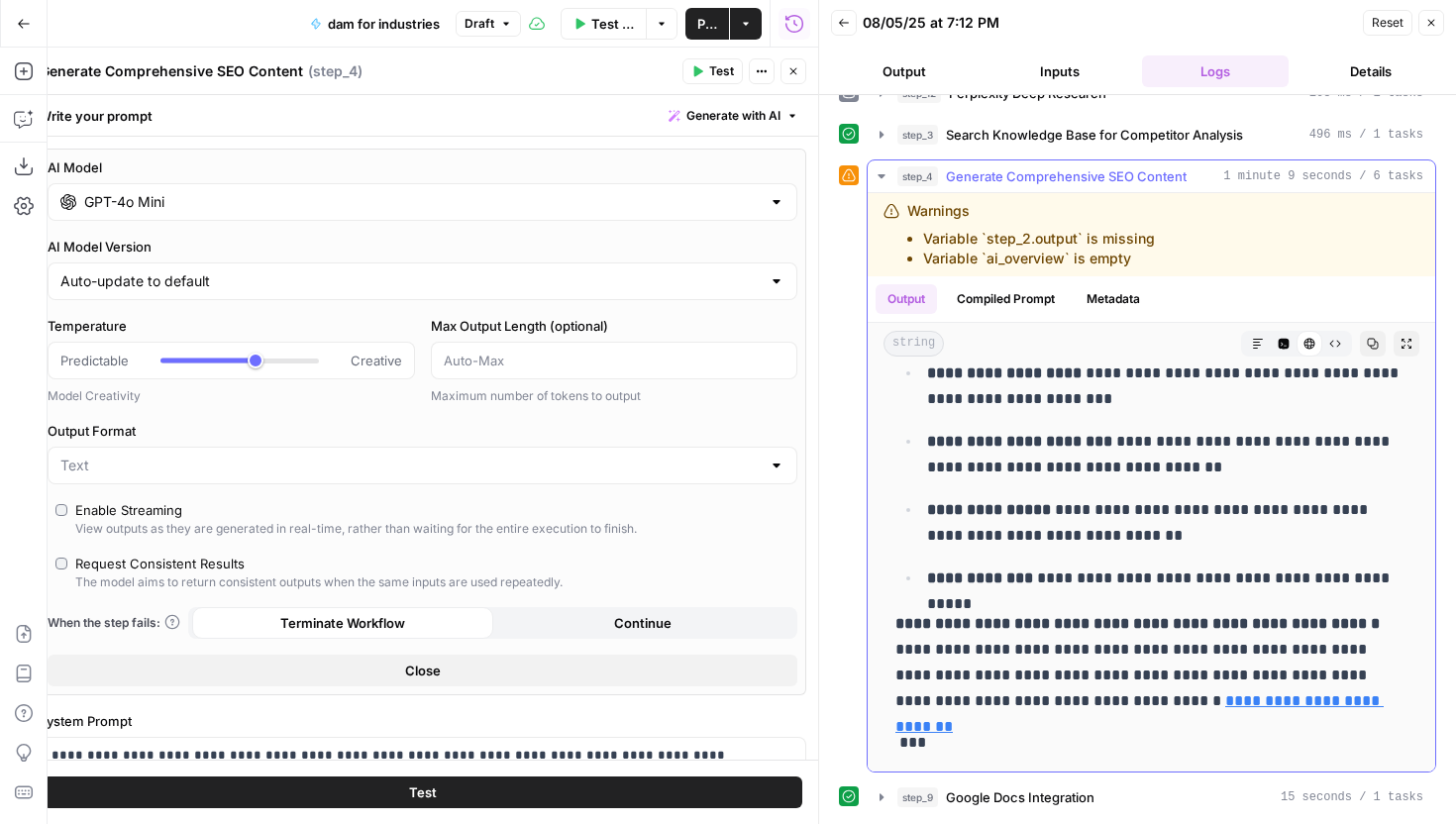 click on "step_4 Generate Comprehensive SEO Content 1 minute 9 seconds / 6 tasks" at bounding box center [1151, 176] 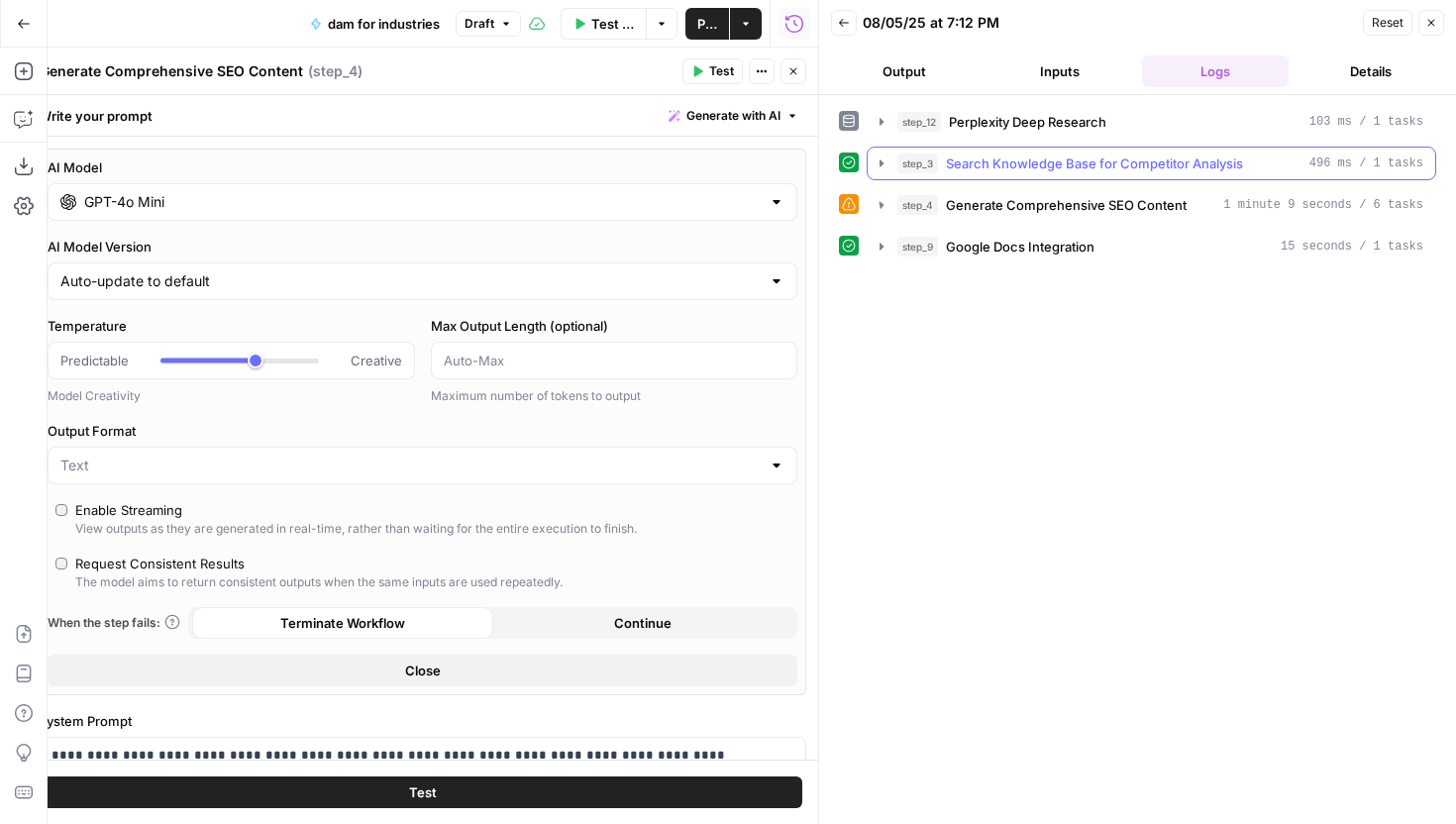 scroll, scrollTop: 0, scrollLeft: 0, axis: both 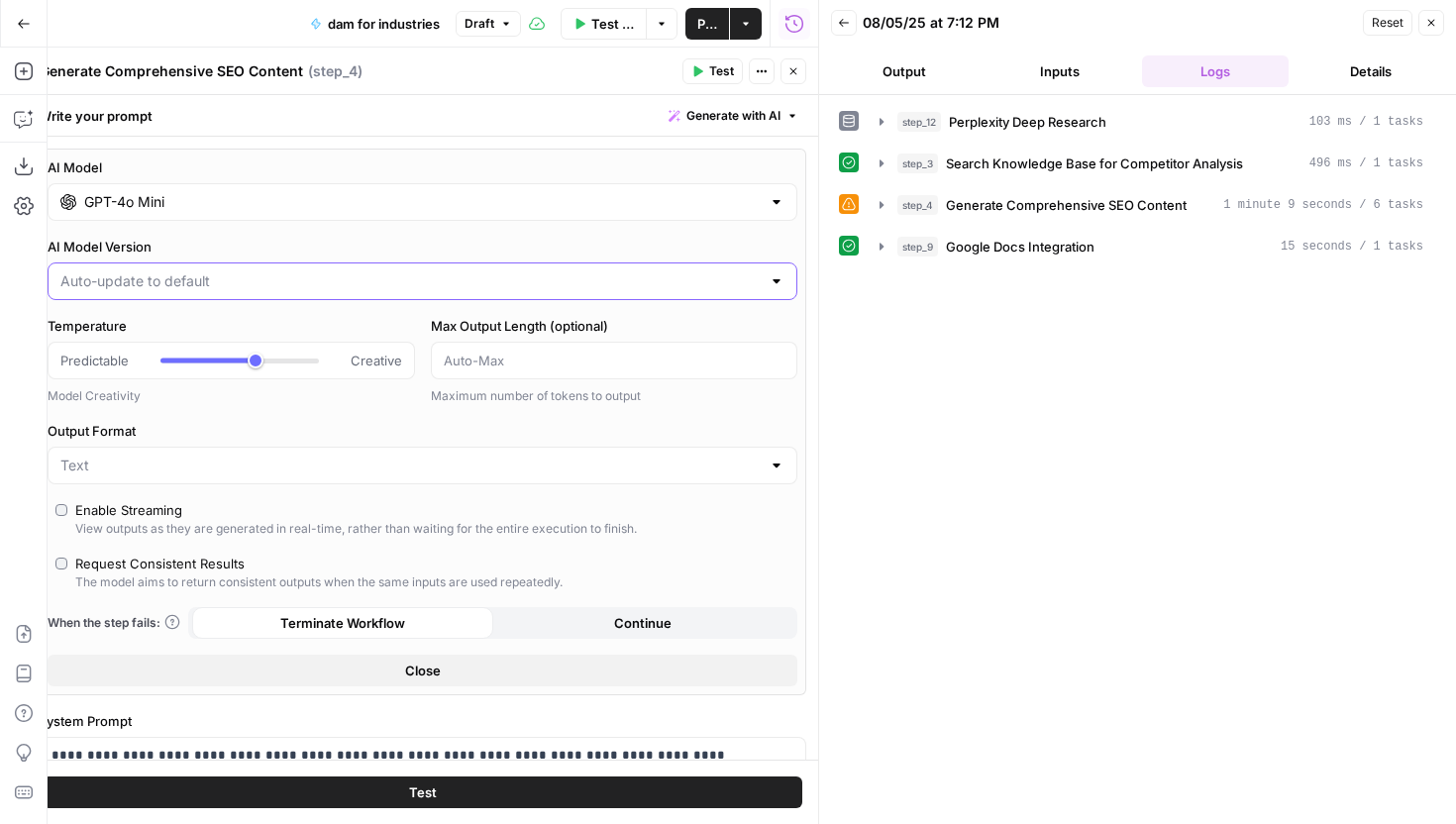 click on "AI Model Version" at bounding box center [410, 281] 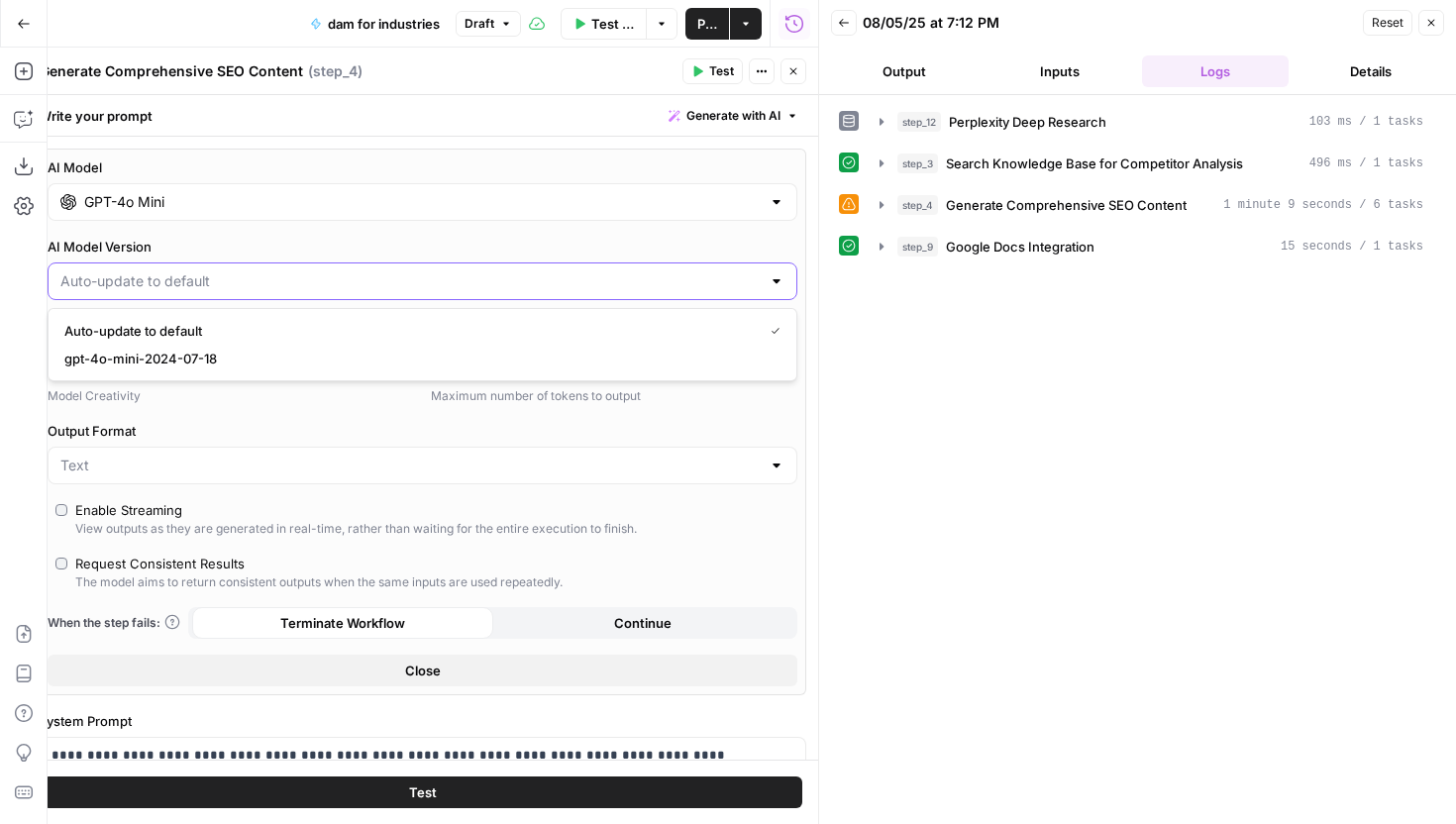 type on "Auto-update to default" 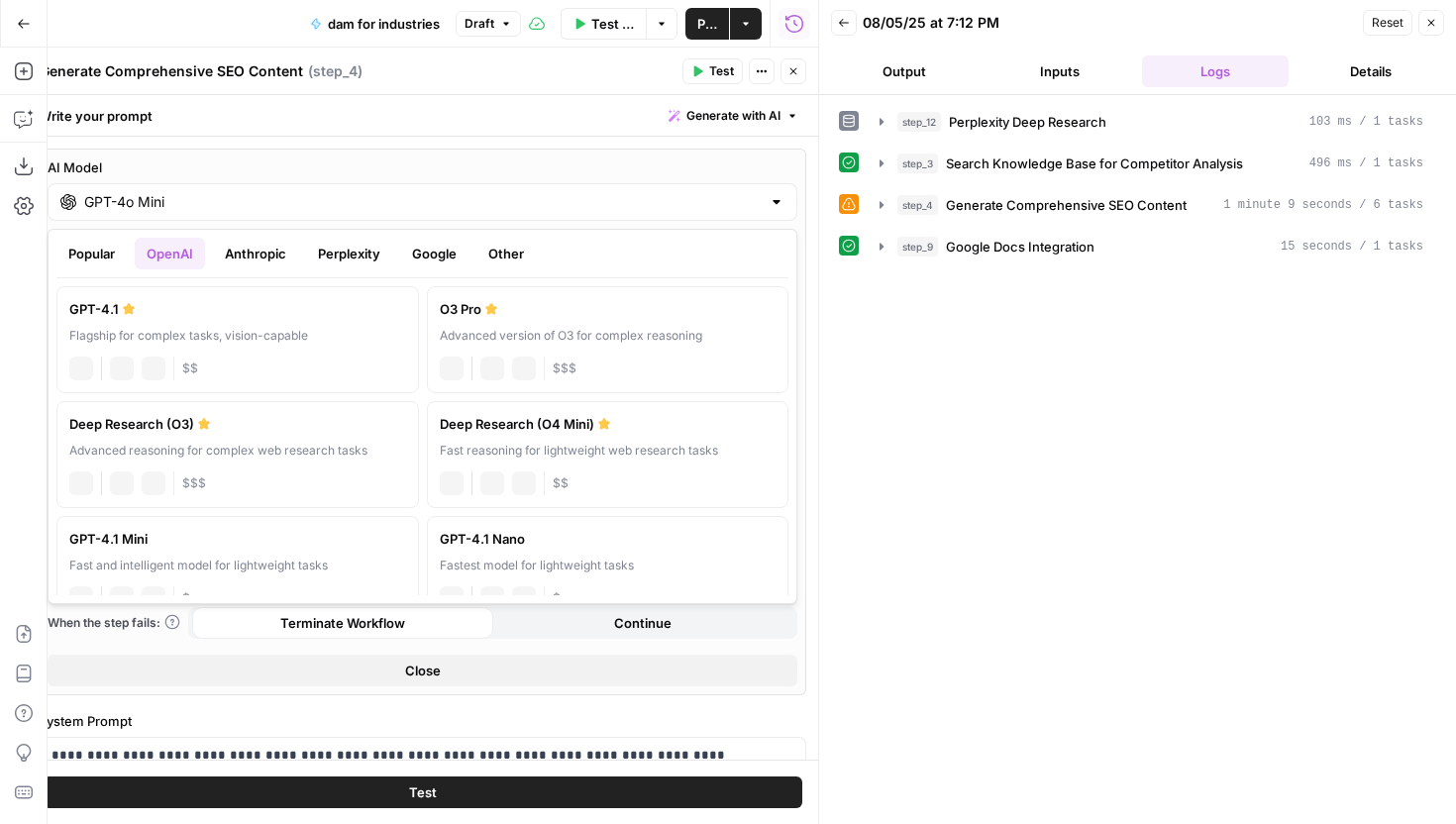 click on "GPT-4o Mini" at bounding box center [422, 202] 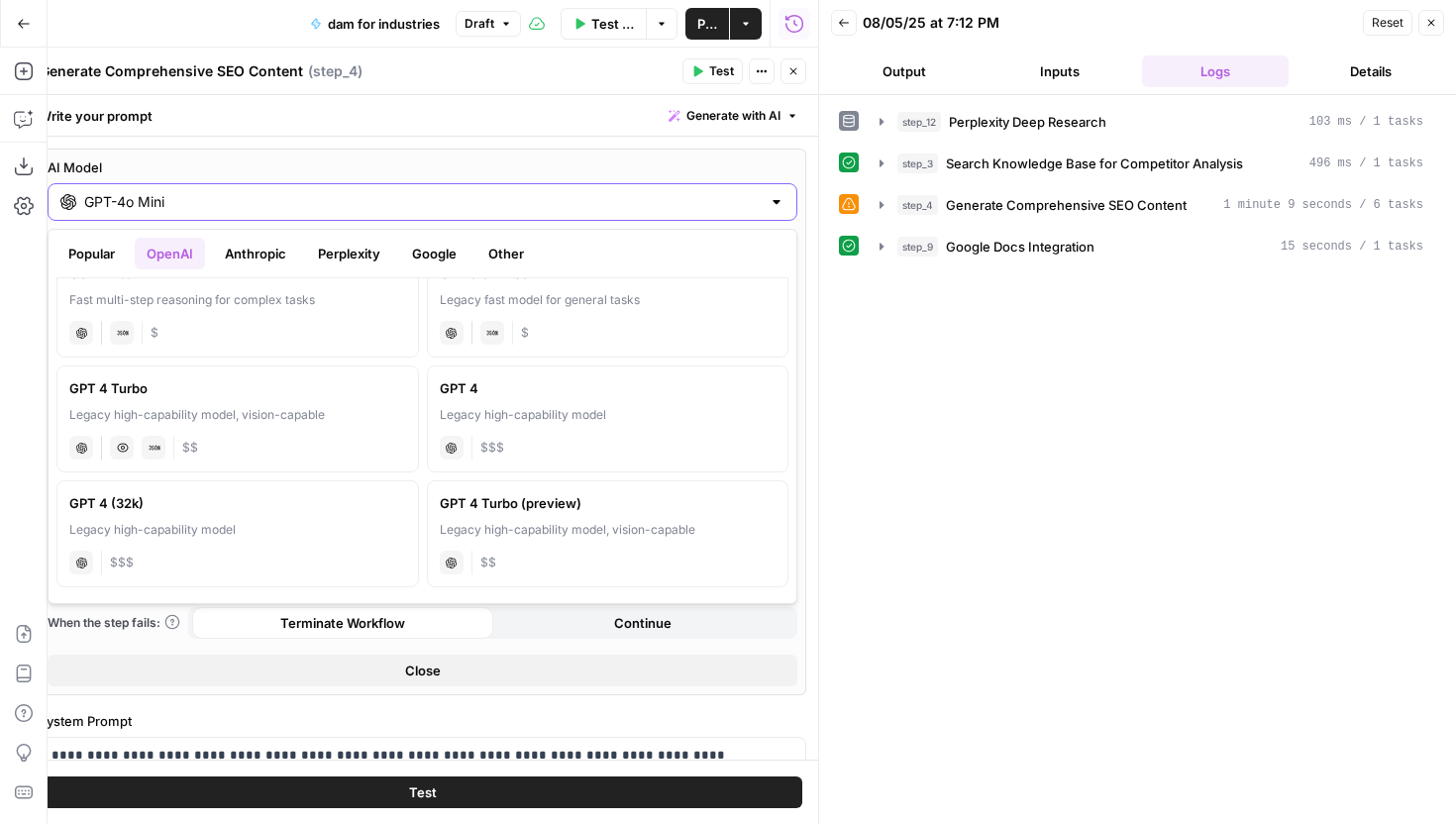 scroll, scrollTop: 813, scrollLeft: 0, axis: vertical 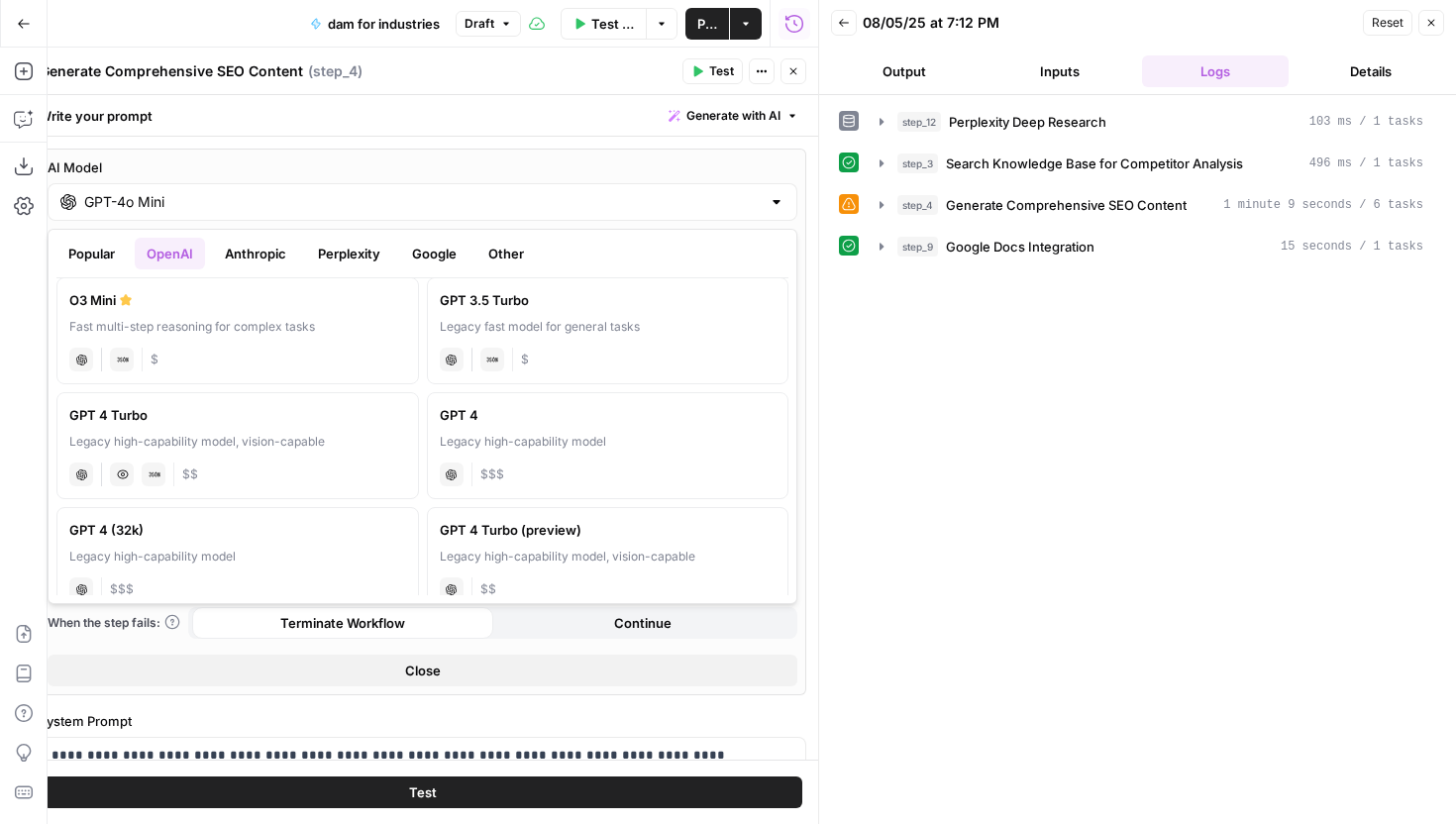 click on "GPT 4 Turbo" at bounding box center (238, 415) 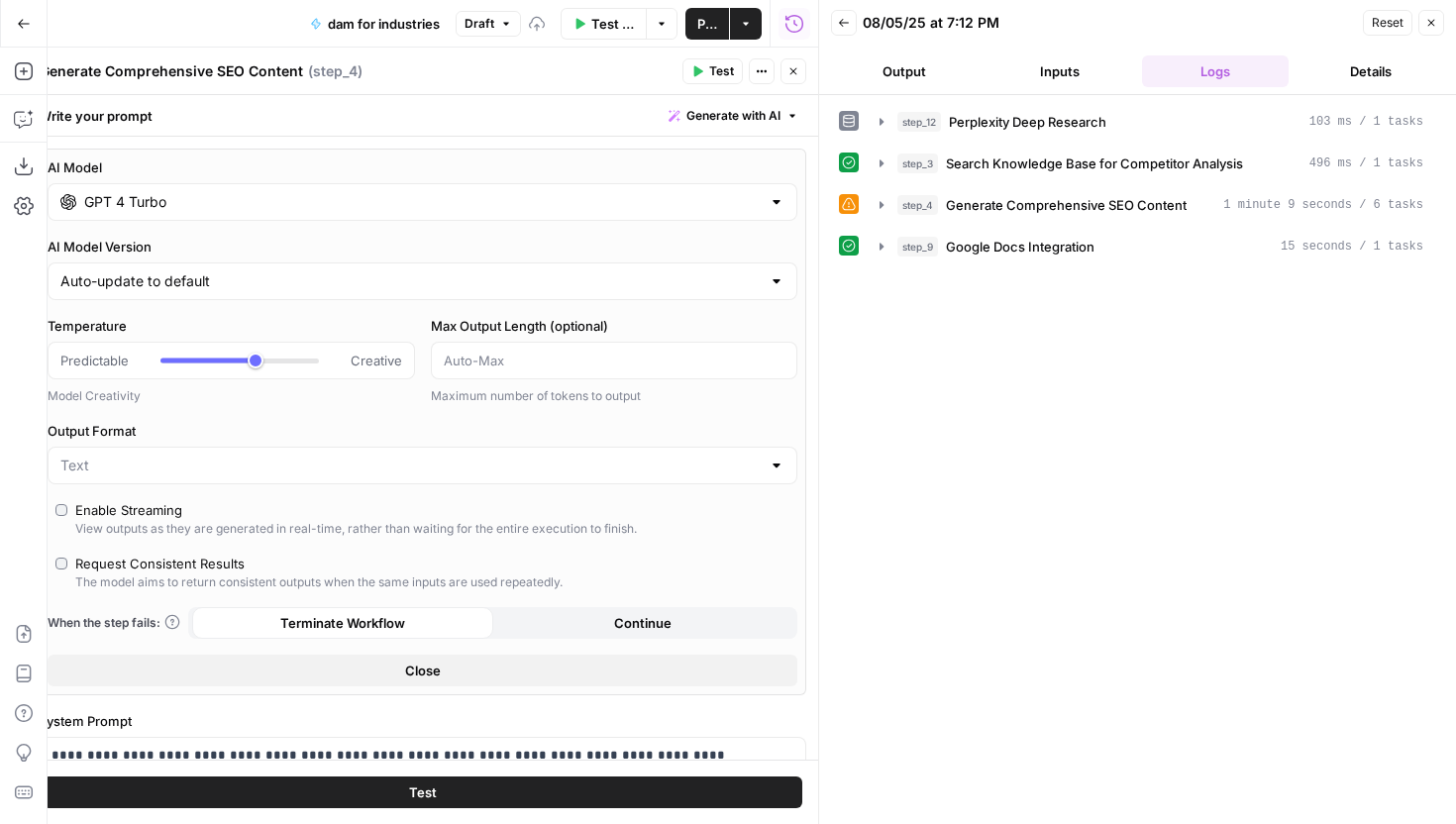 click on "Test" at bounding box center [721, 71] 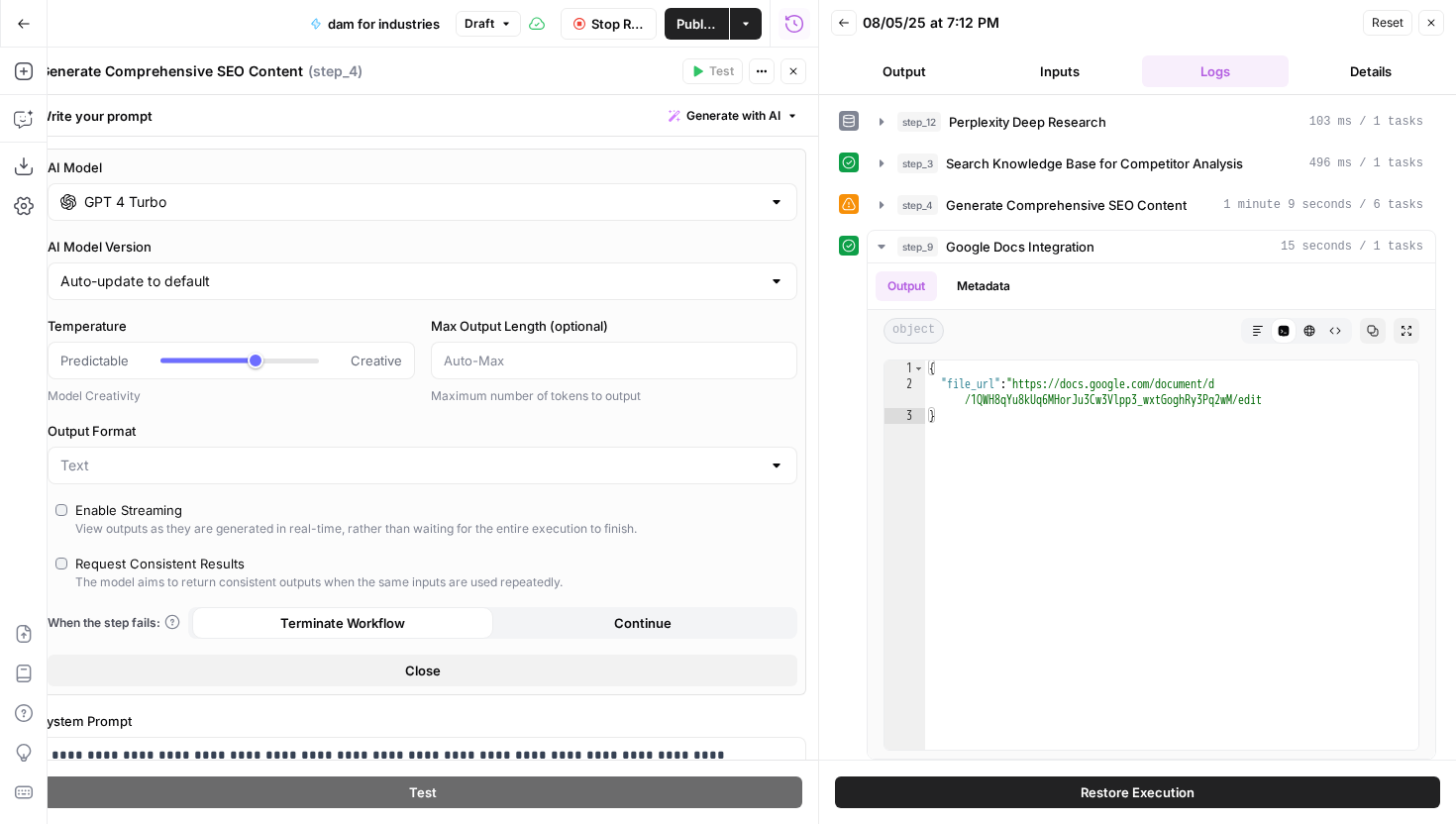 click on "Output" at bounding box center [904, 71] 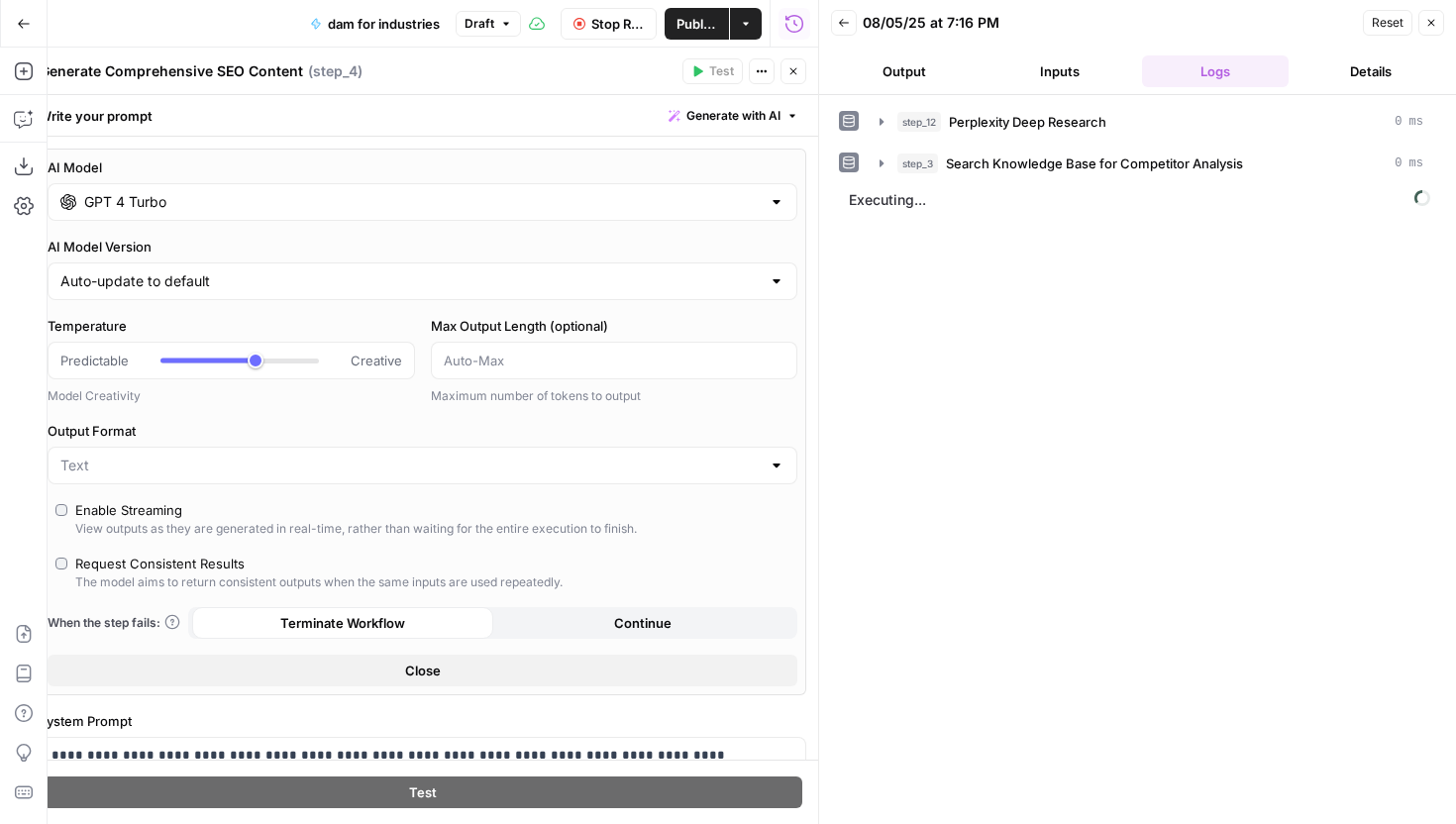 click on "Back 08/05/25 at 7:16 PM Reset Close Output Inputs Logs Details" at bounding box center [1137, 48] 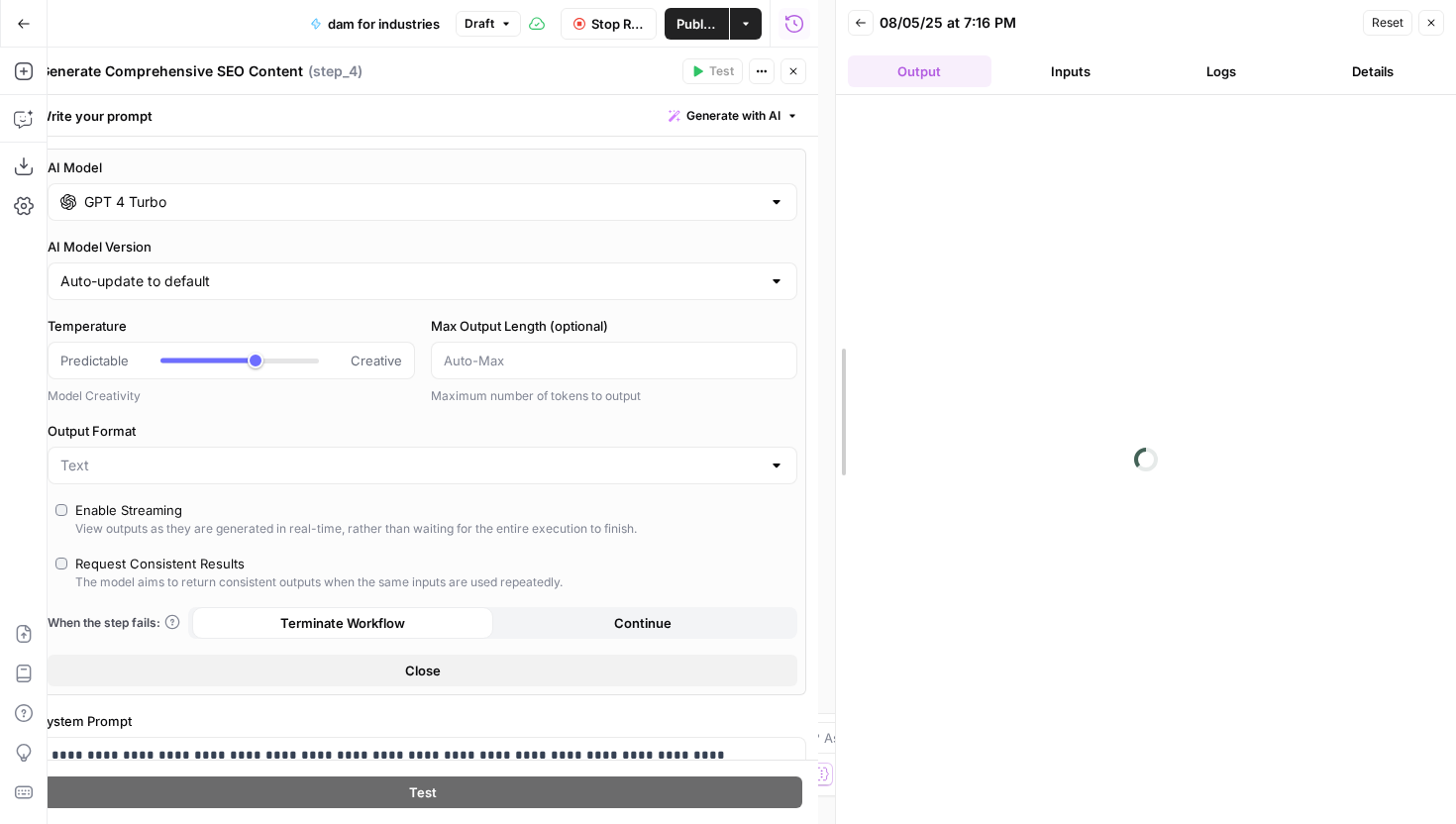 drag, startPoint x: 819, startPoint y: 209, endPoint x: 988, endPoint y: 210, distance: 169.00296 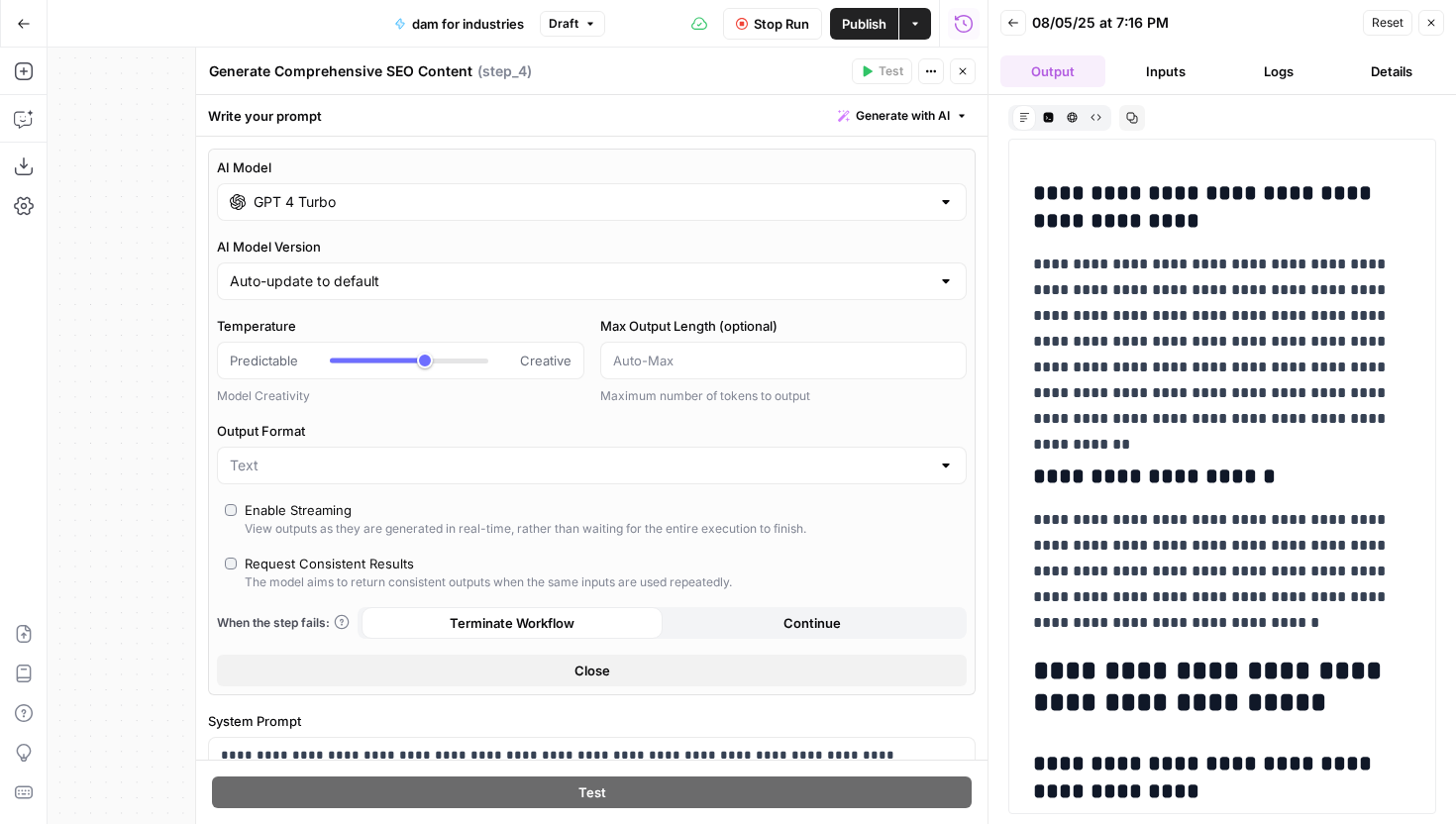 scroll, scrollTop: 763, scrollLeft: 0, axis: vertical 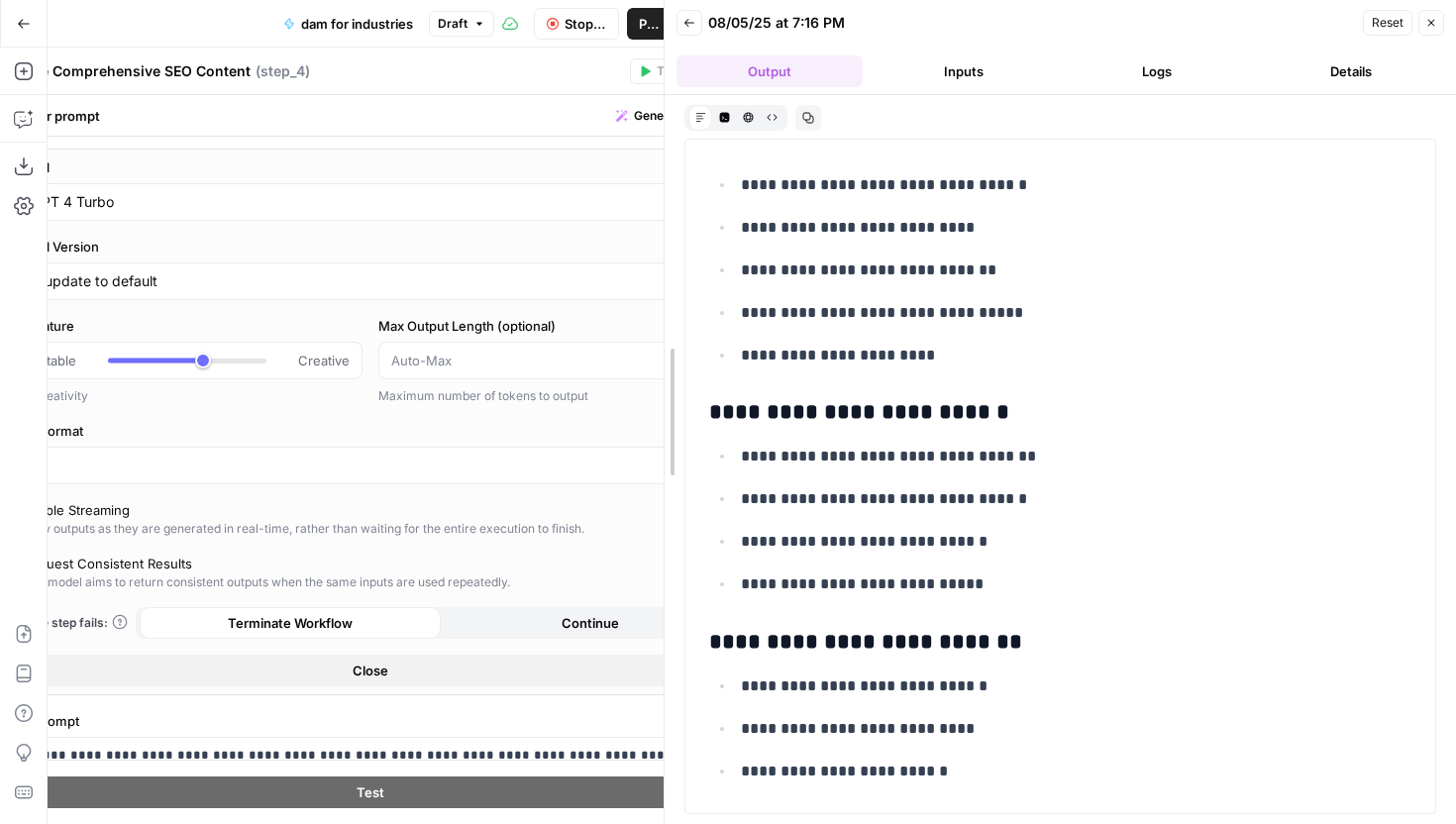 drag, startPoint x: 763, startPoint y: 424, endPoint x: 582, endPoint y: 457, distance: 183.98369 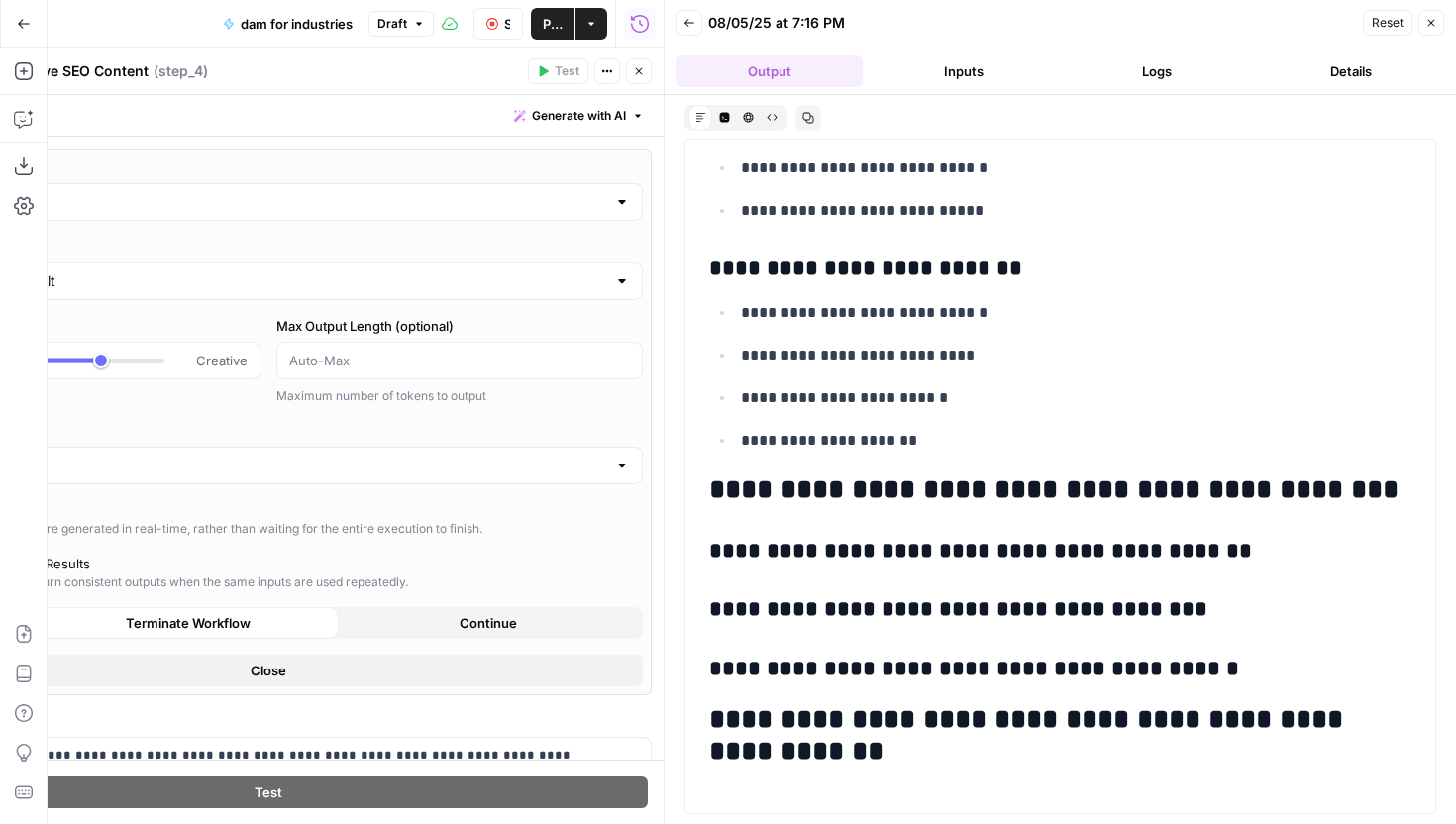 scroll, scrollTop: 3844, scrollLeft: 0, axis: vertical 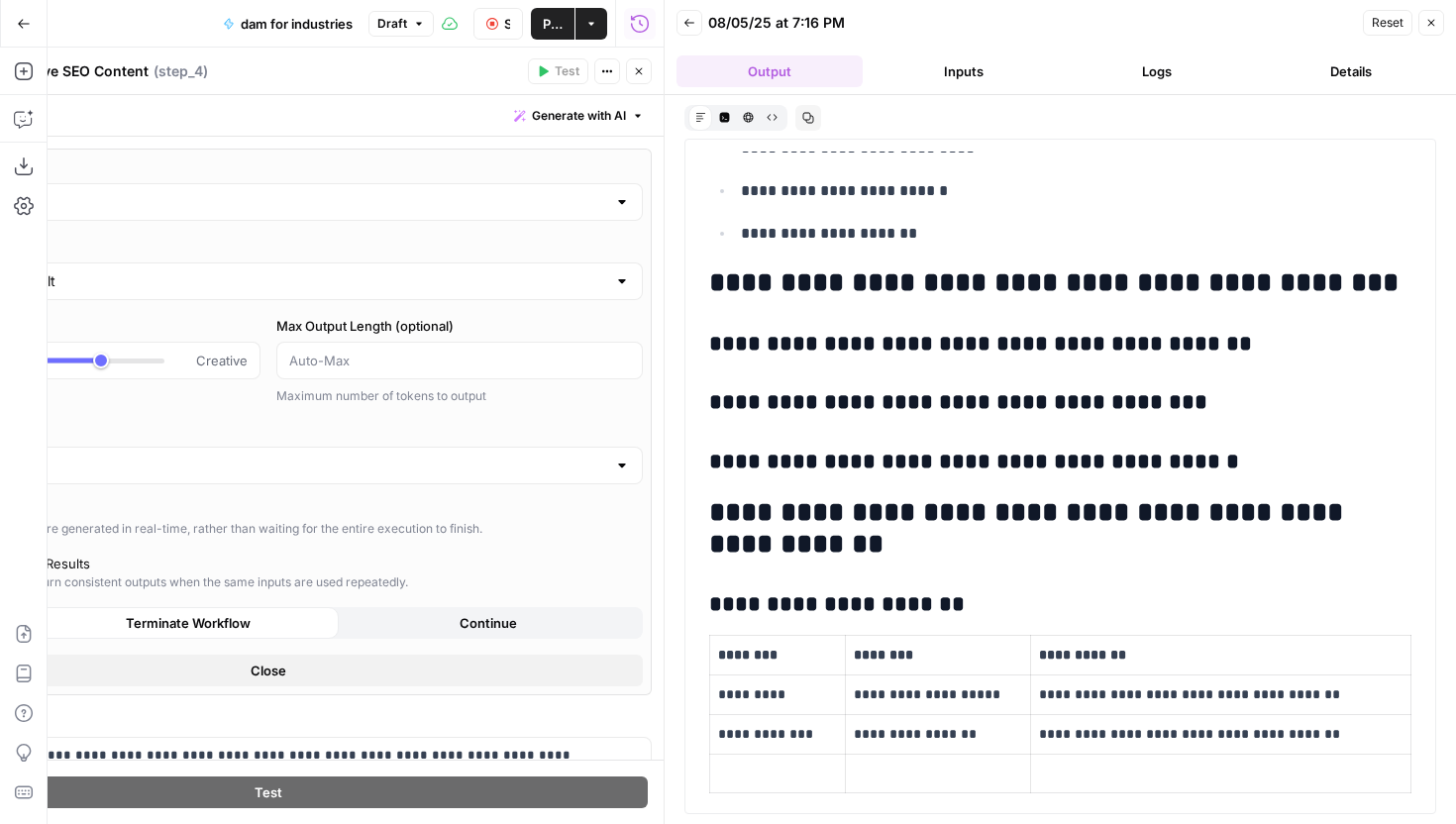 click on "Stop Run" at bounding box center [498, 24] 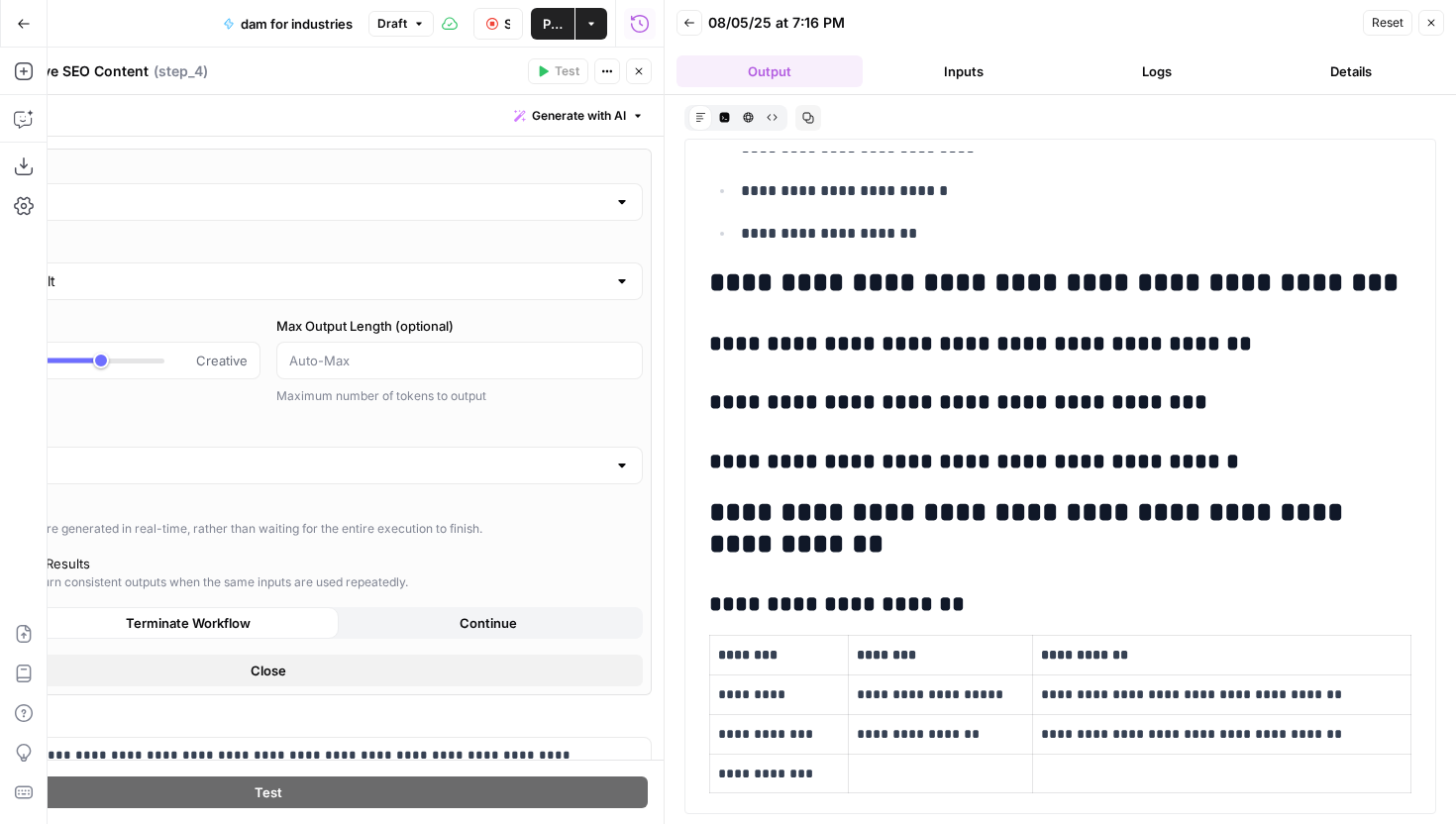 scroll, scrollTop: 4002, scrollLeft: 0, axis: vertical 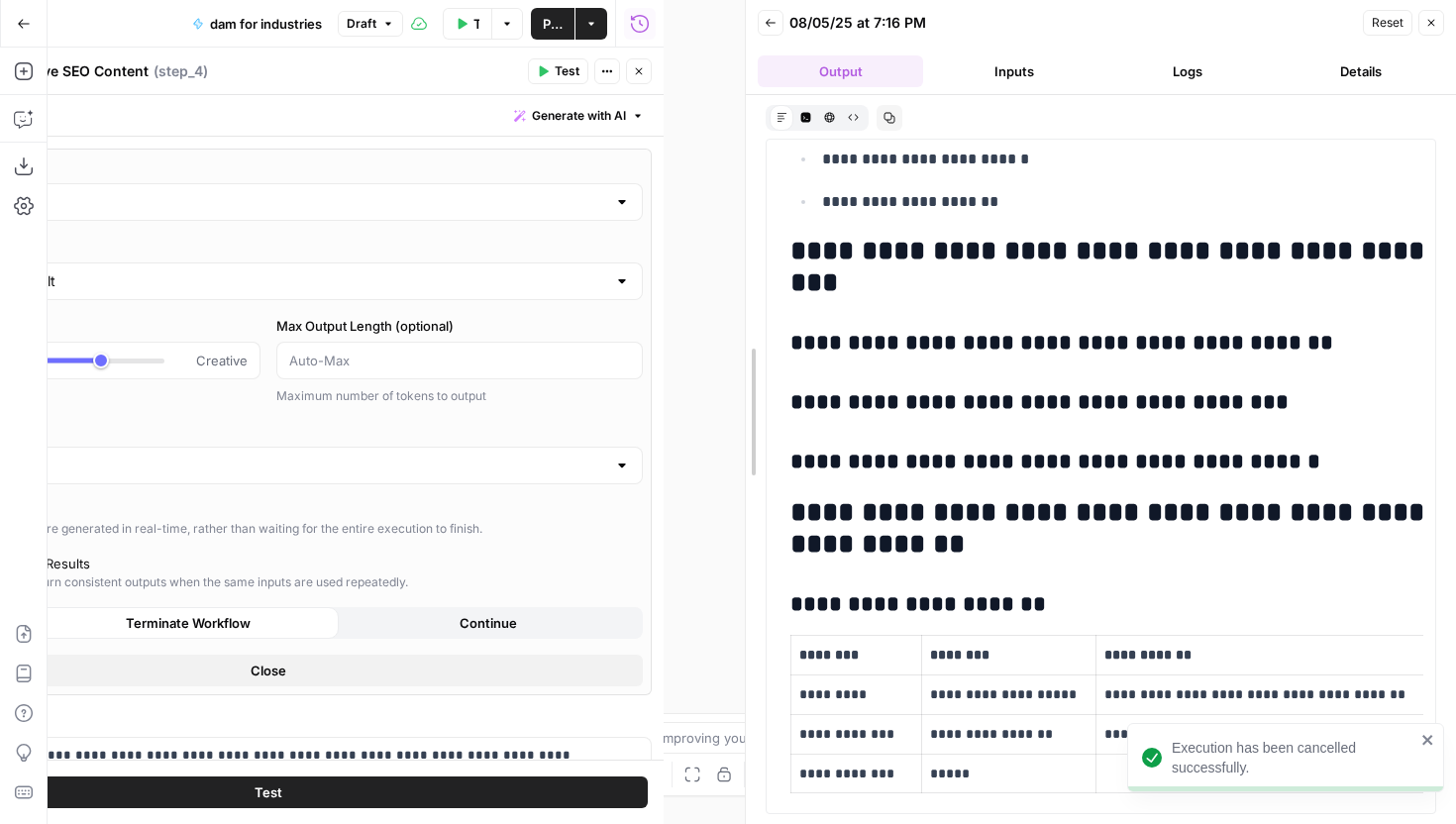 drag, startPoint x: 668, startPoint y: 281, endPoint x: 979, endPoint y: 286, distance: 311.0402 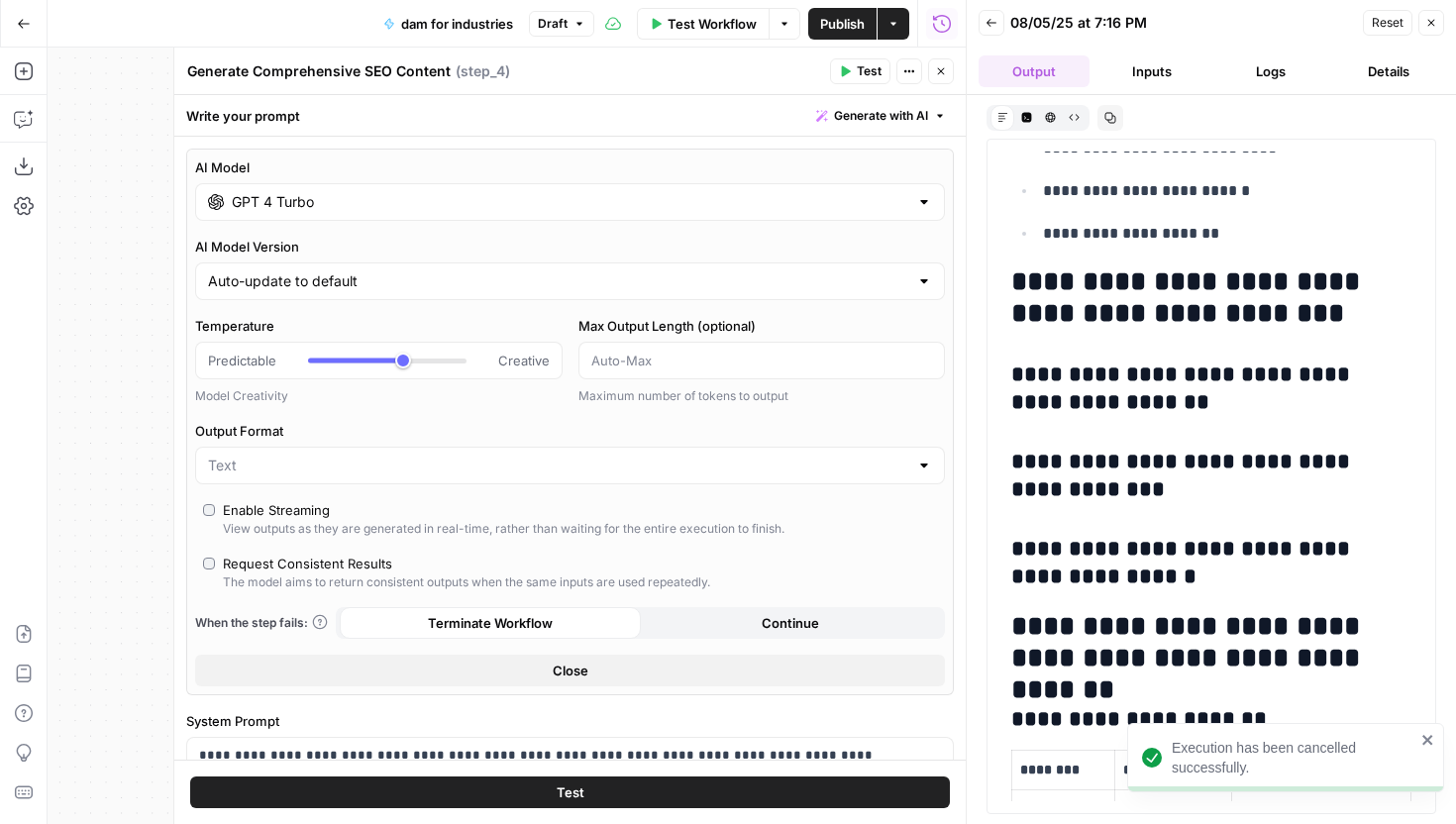 click on "GPT 4 Turbo" at bounding box center (570, 202) 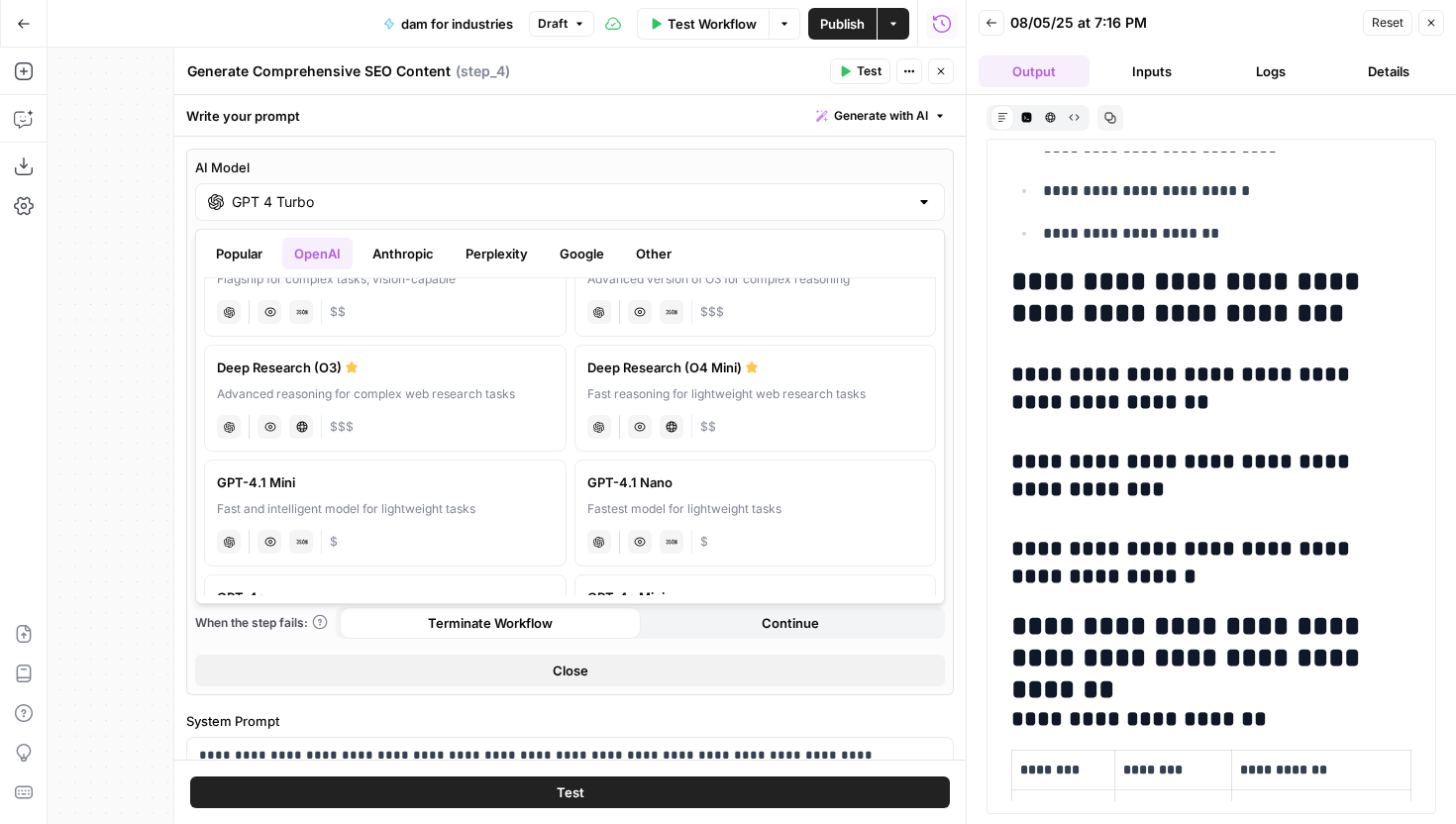 scroll, scrollTop: 0, scrollLeft: 0, axis: both 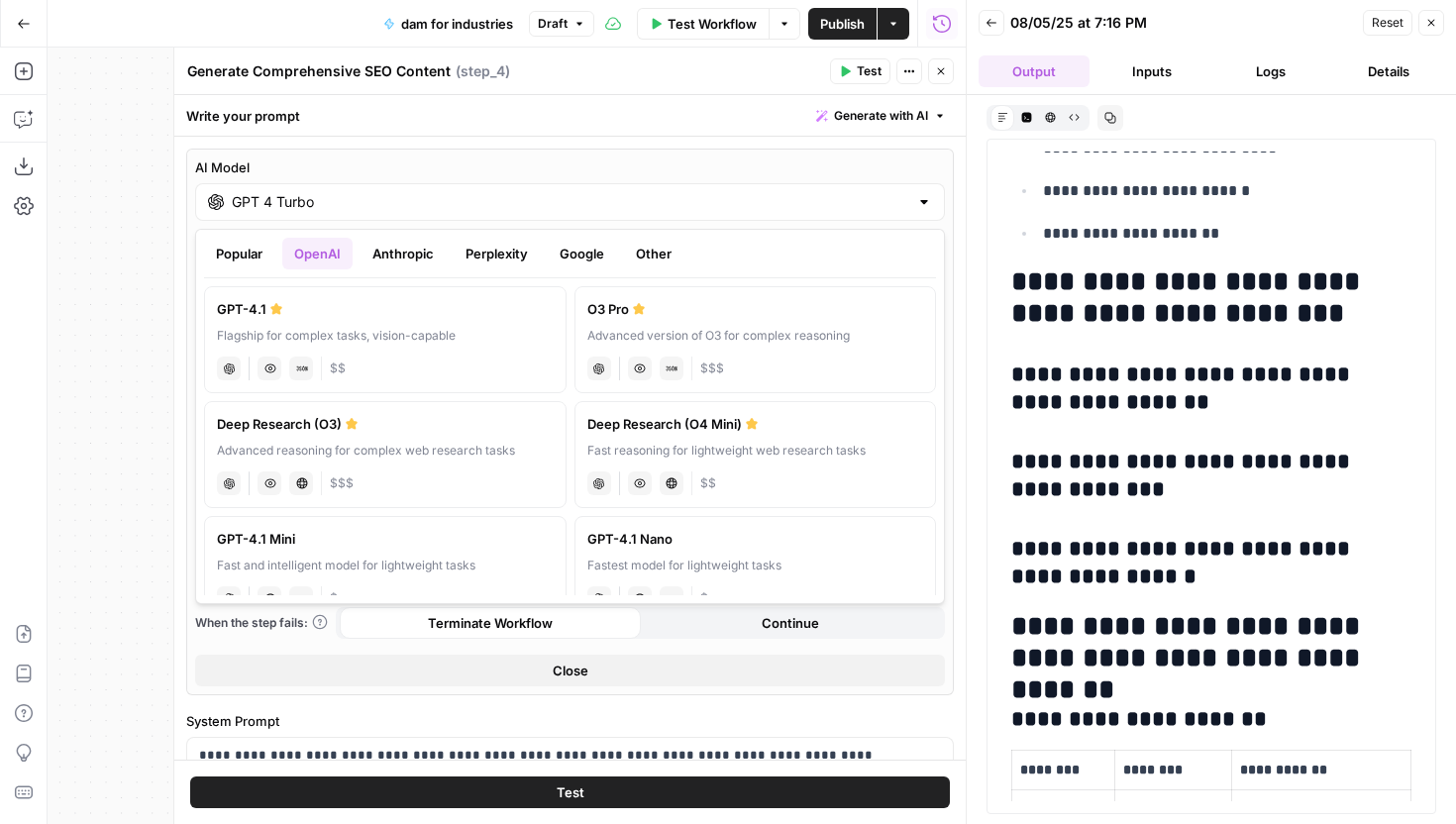 click on "Anthropic" at bounding box center (403, 254) 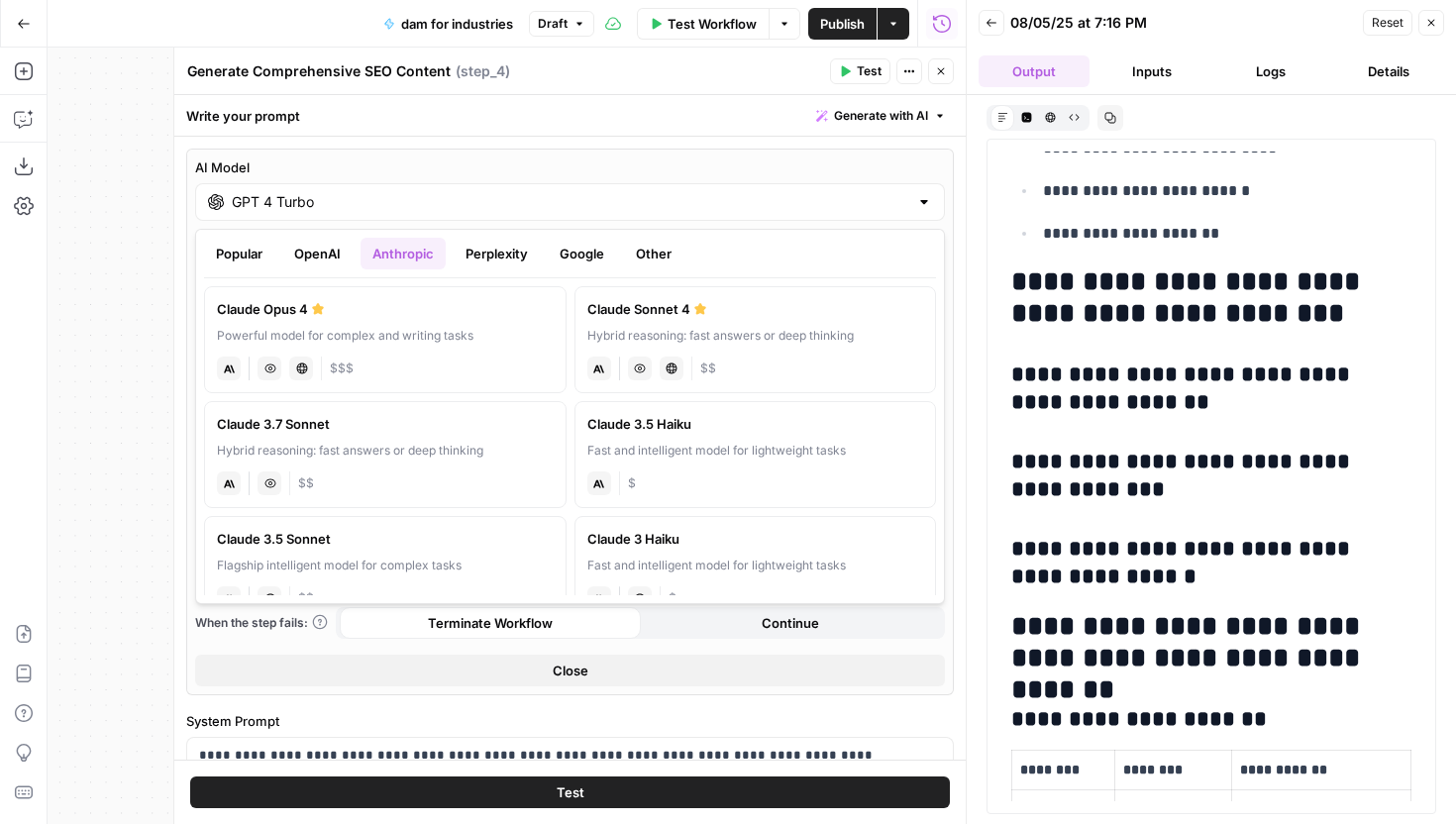click on "Google" at bounding box center [581, 254] 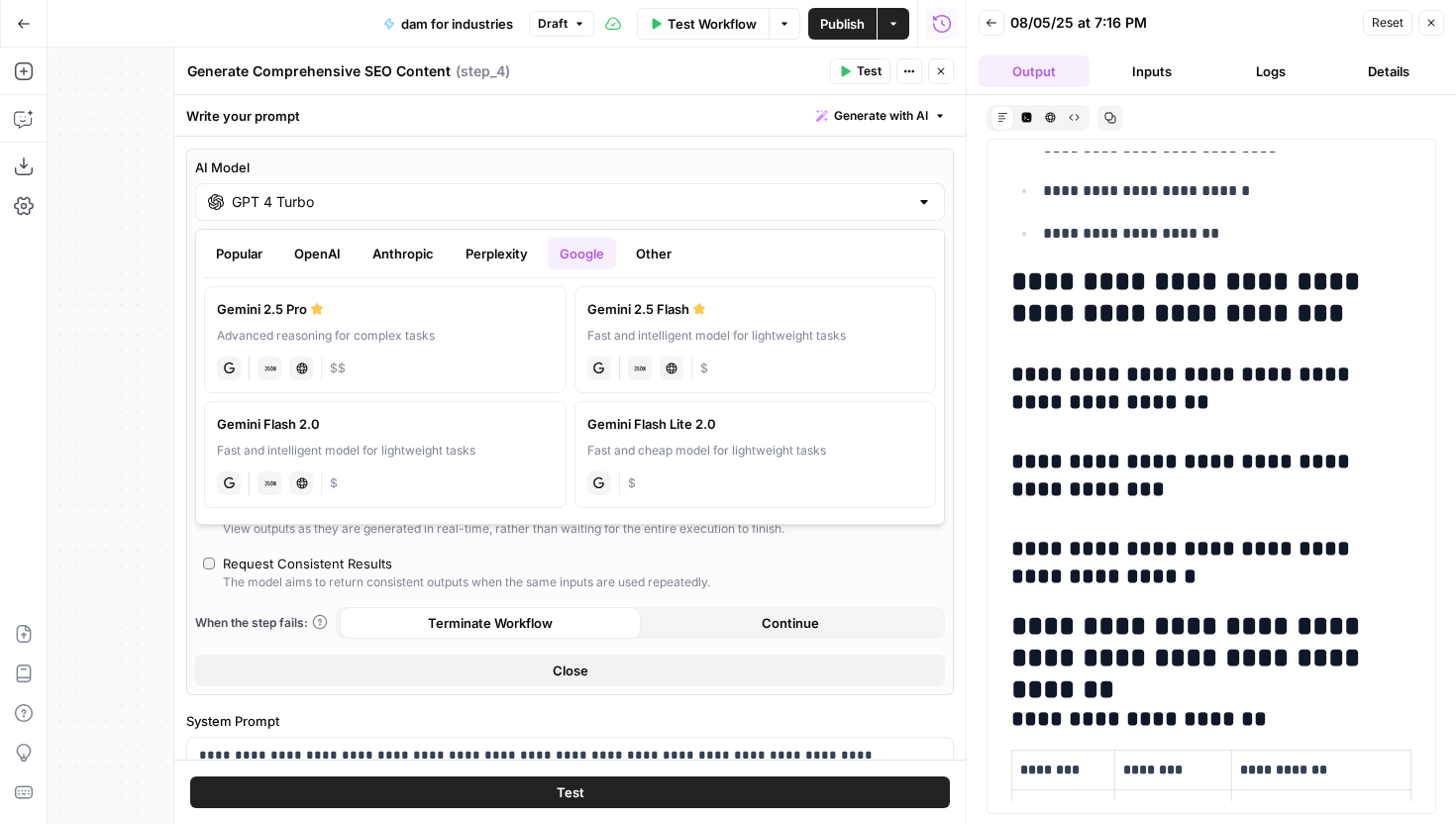 click on "Advanced reasoning for complex tasks" at bounding box center (385, 336) 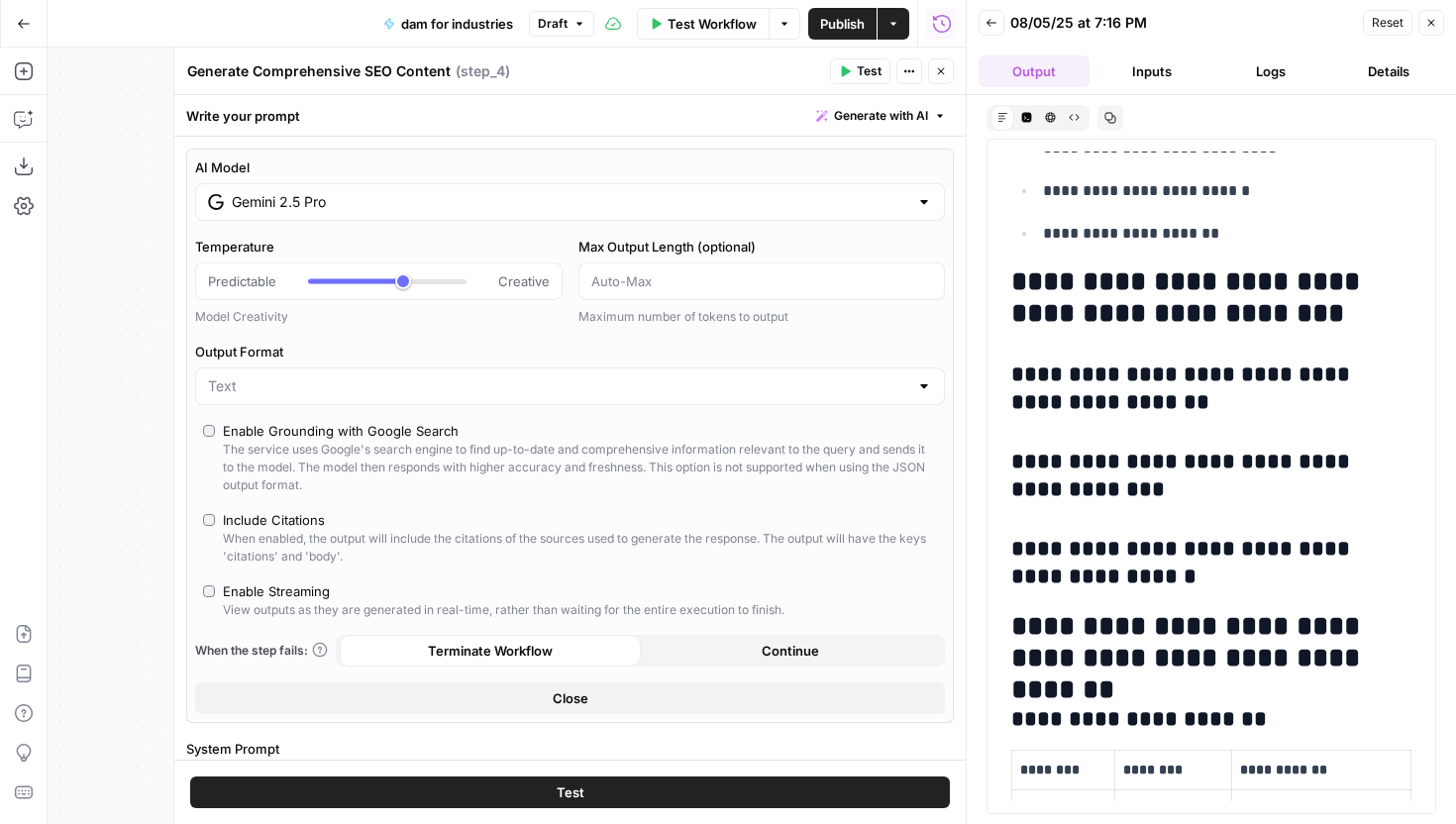 click on "Test" at bounding box center (860, 71) 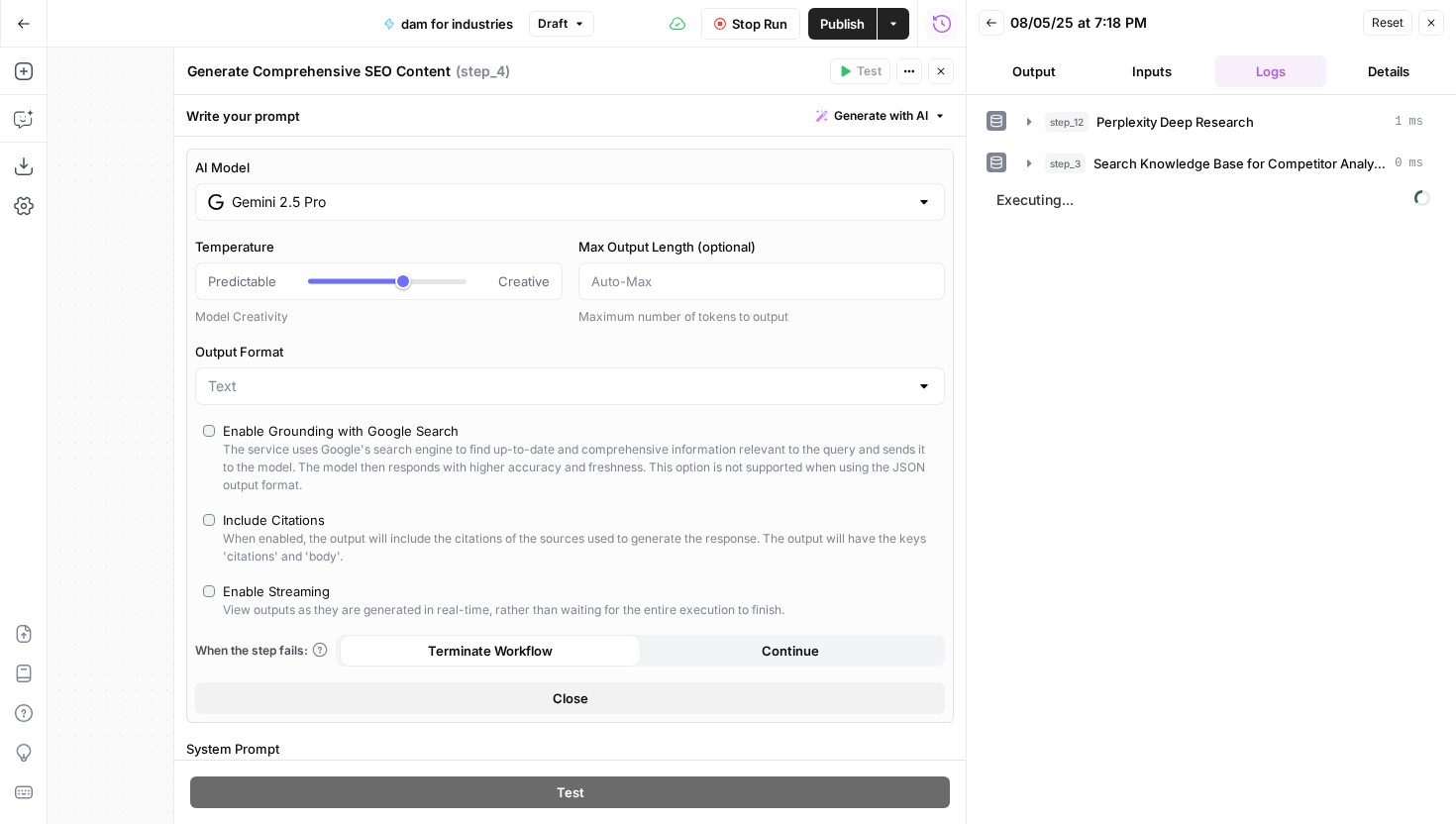 click on "Output" at bounding box center (1034, 71) 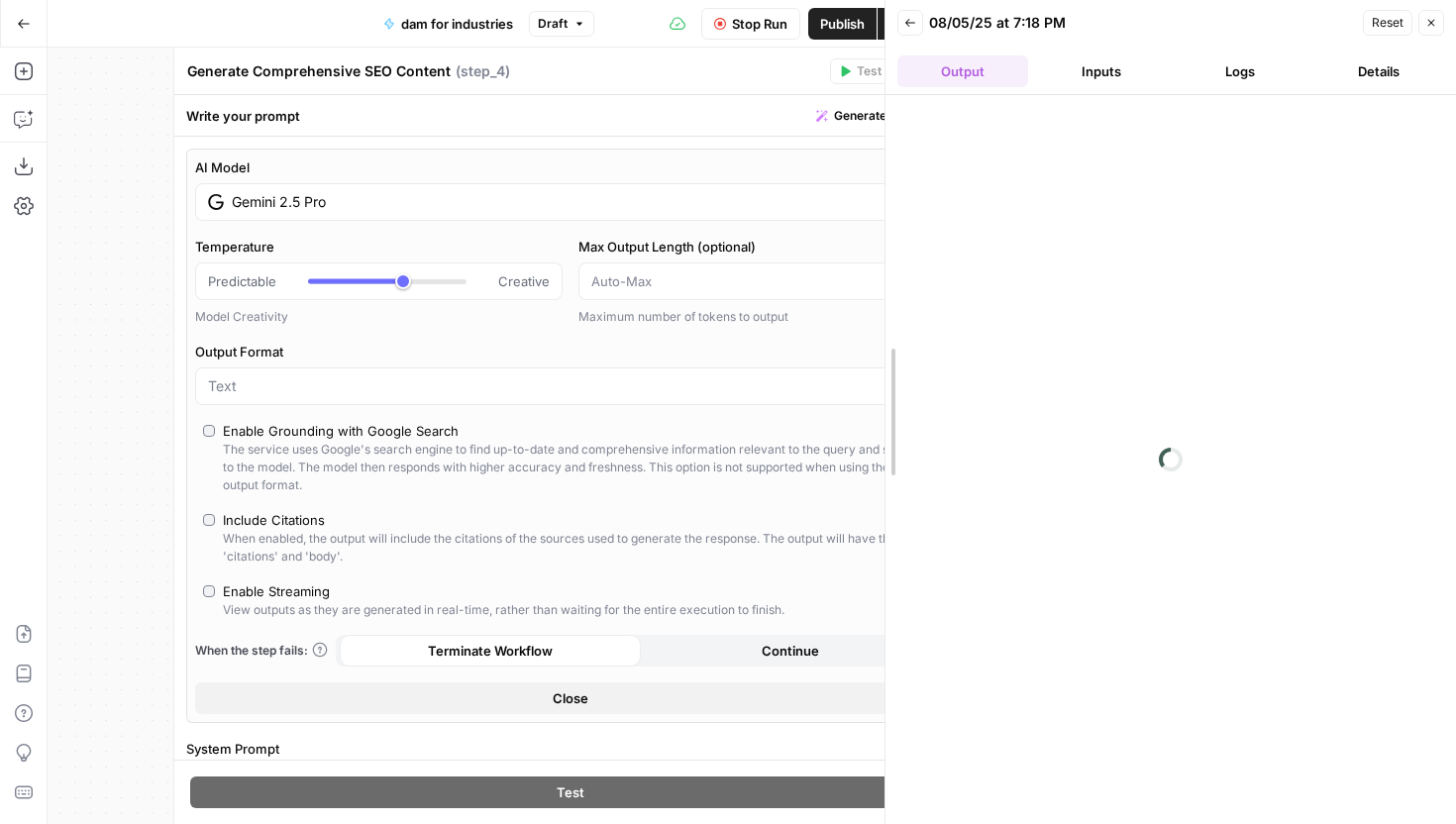 drag, startPoint x: 969, startPoint y: 277, endPoint x: 797, endPoint y: 292, distance: 172.65283 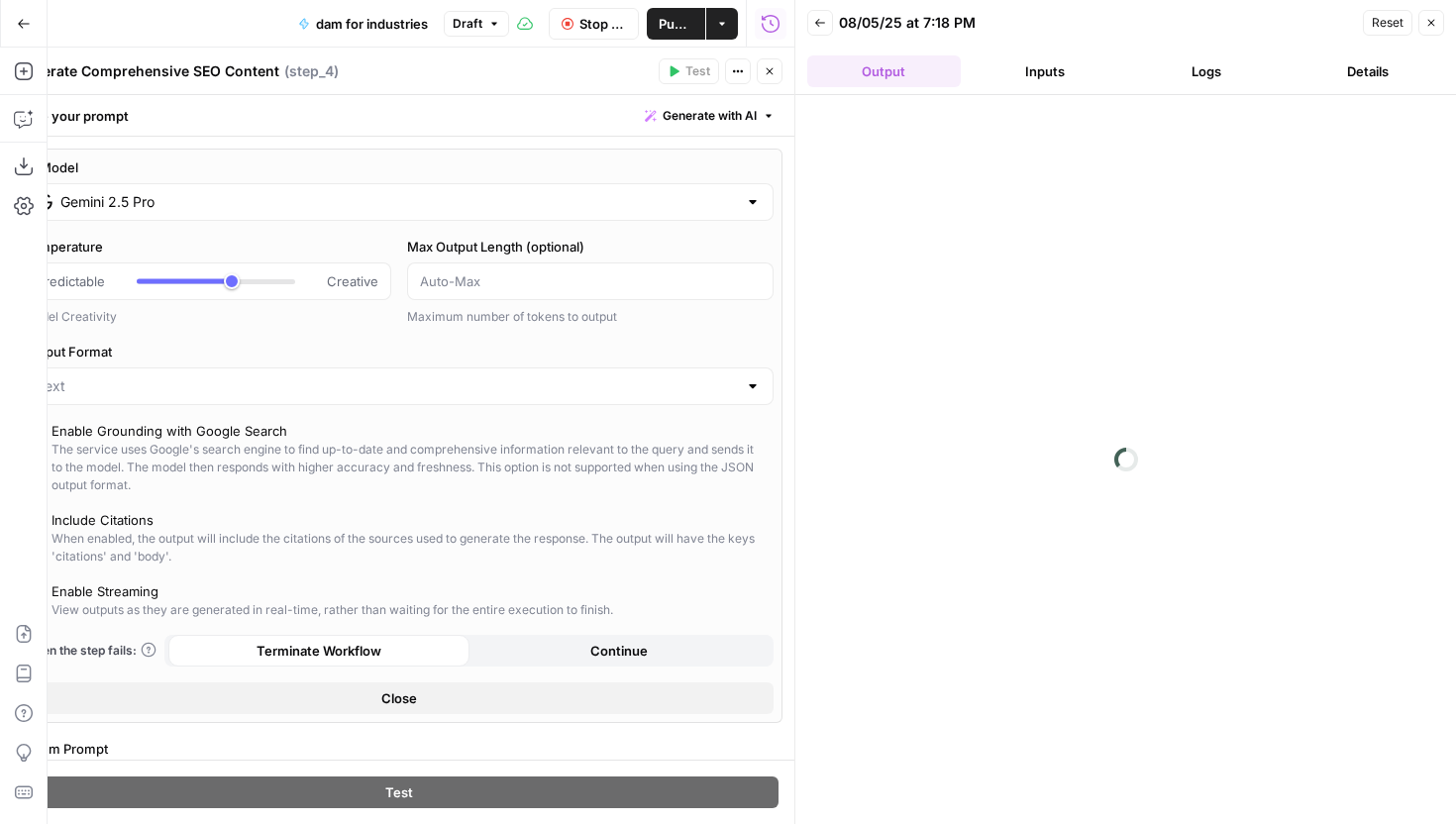 click on "Logs" at bounding box center [1206, 71] 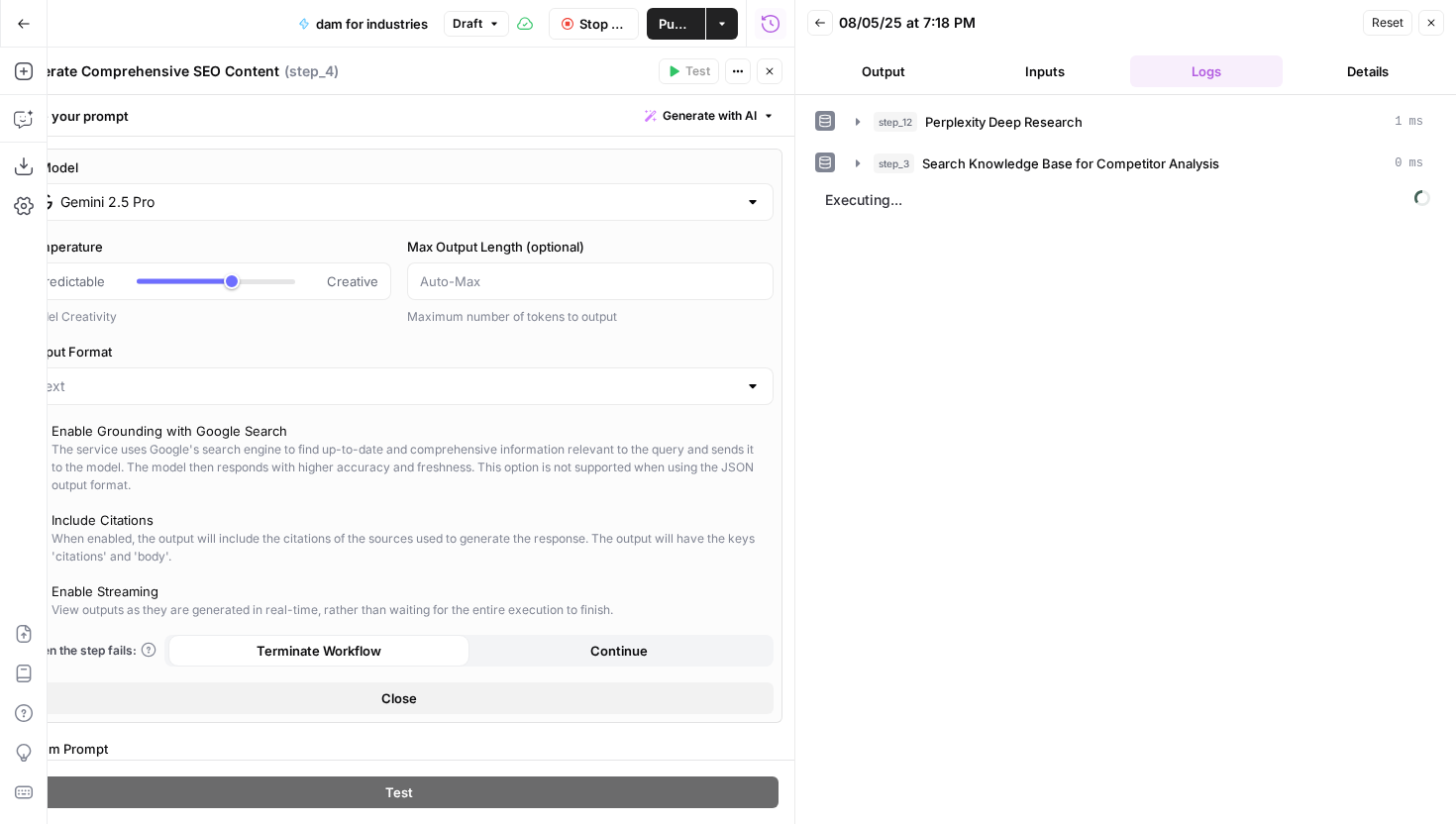 click on "Output" at bounding box center [884, 71] 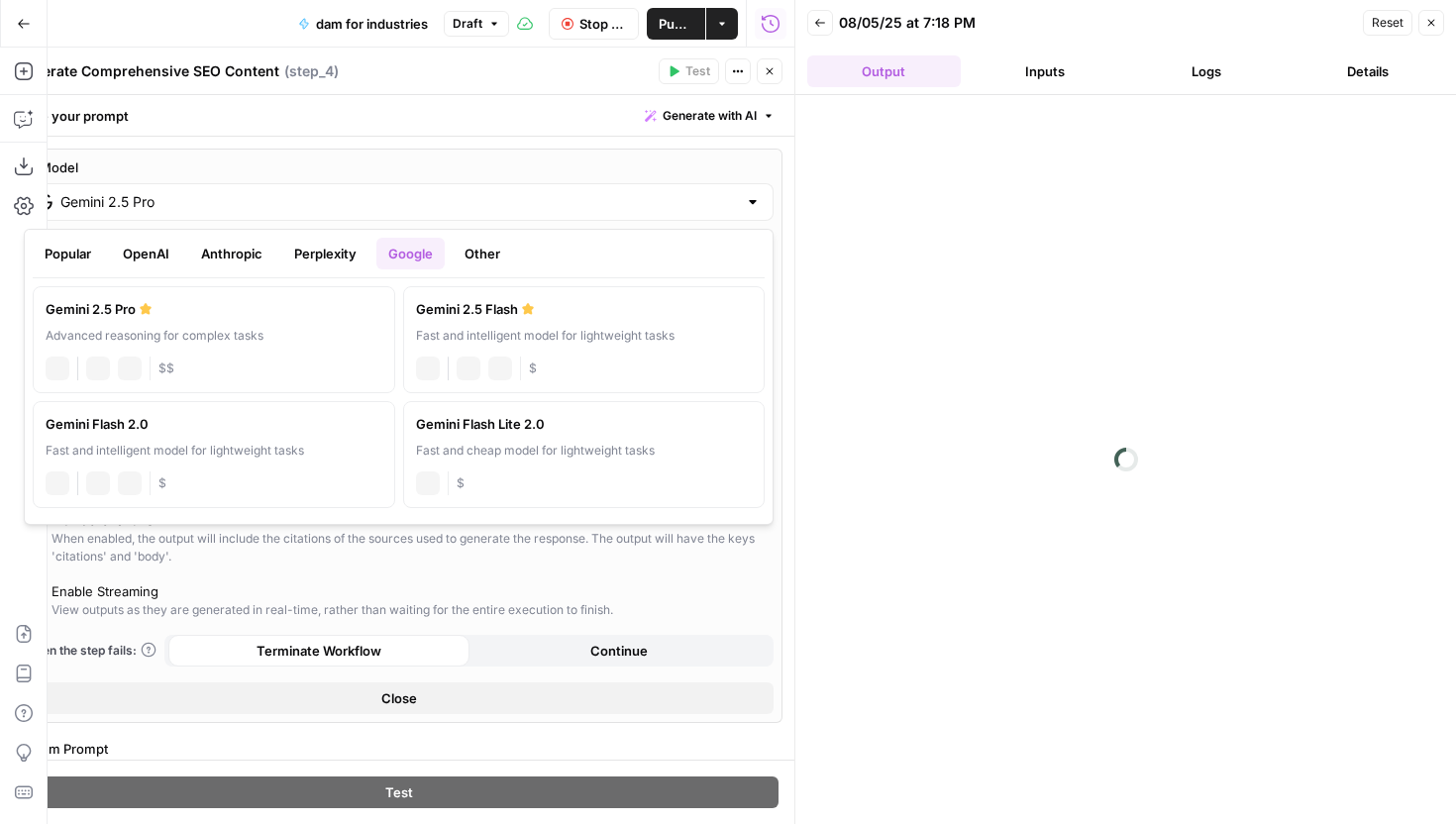 click on "Gemini 2.5 Pro" at bounding box center (398, 202) 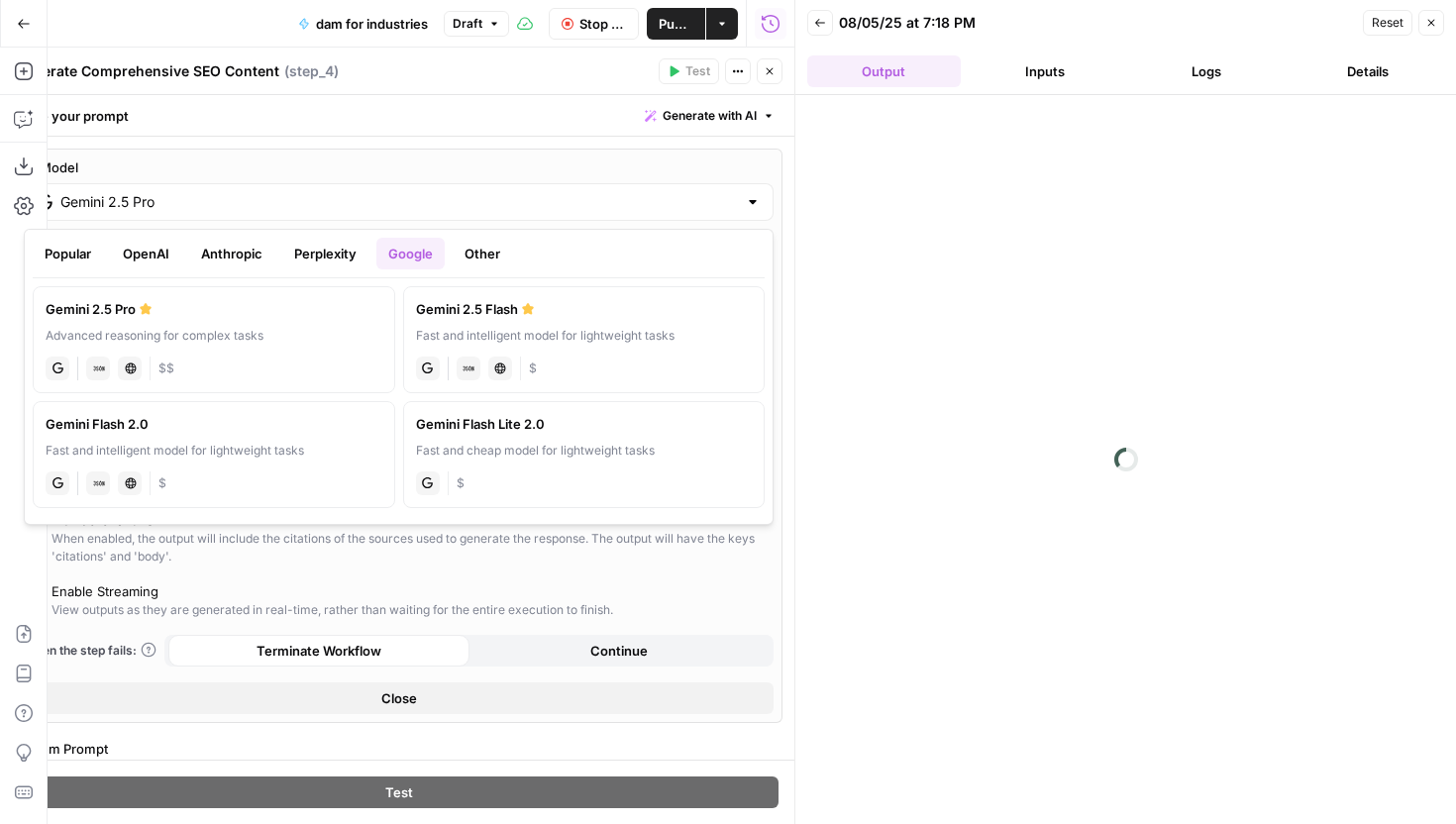 click on "Other" at bounding box center [482, 254] 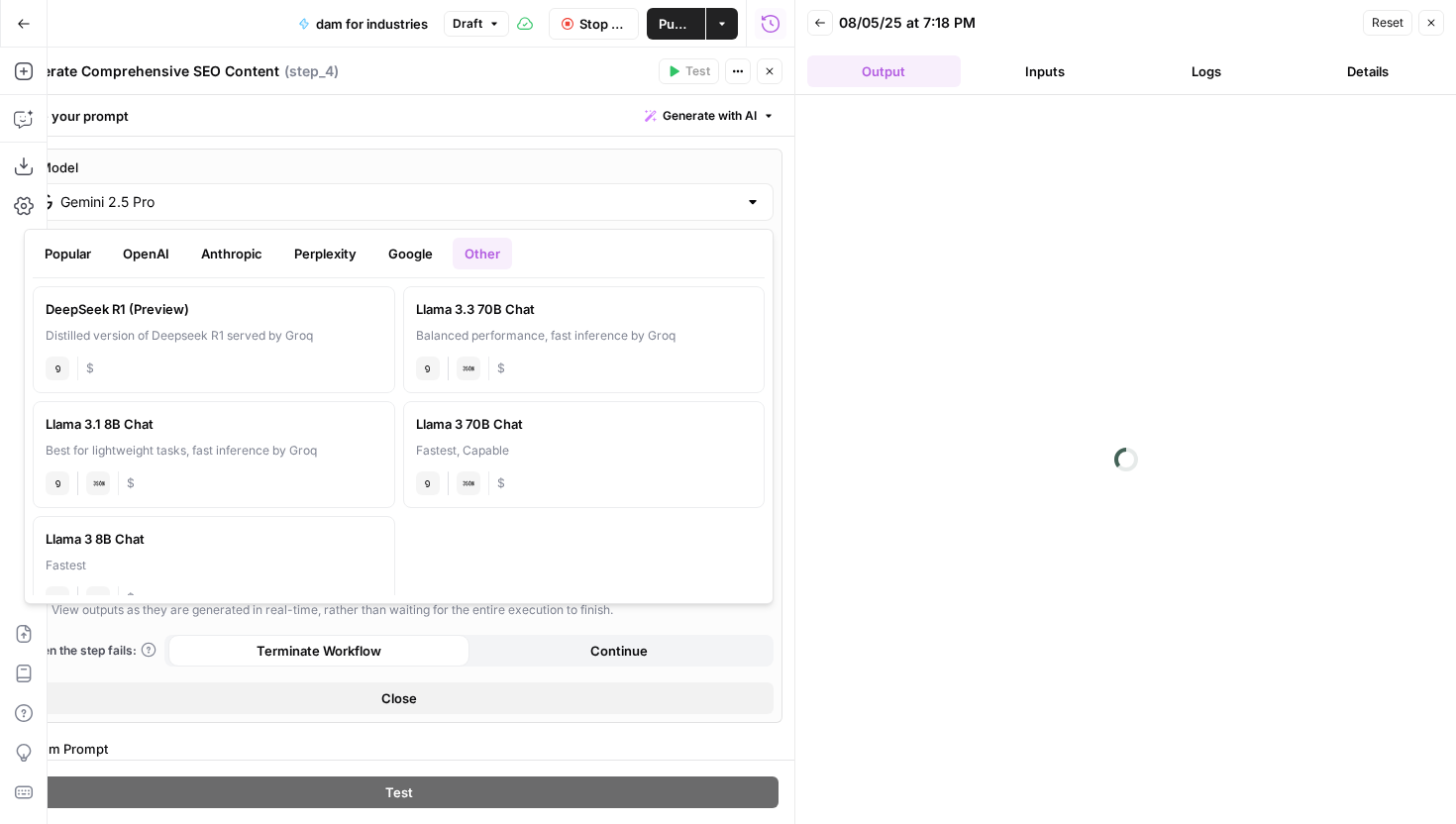 click on "Google" at bounding box center [410, 254] 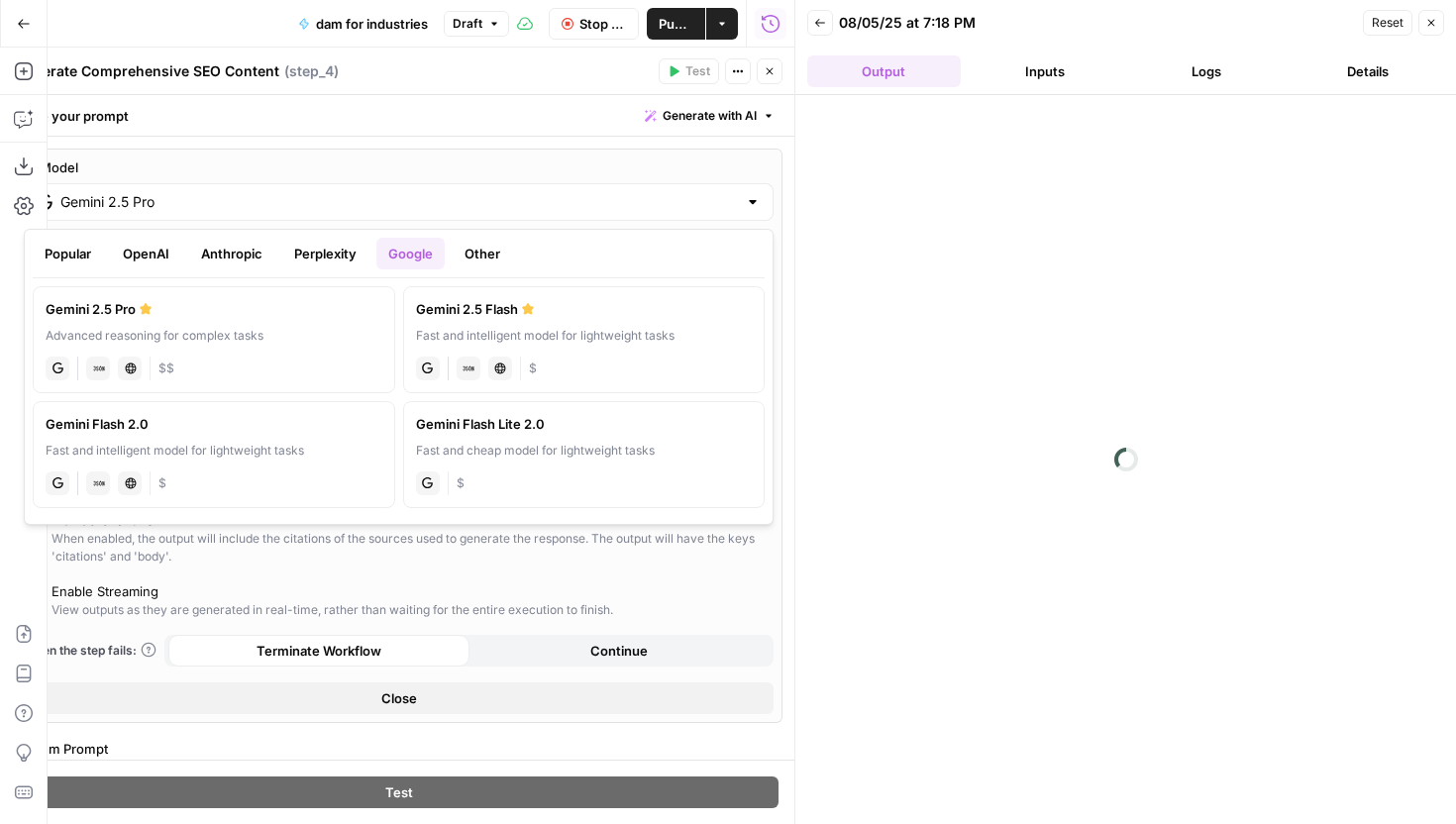 click on "Popular OpenAI Anthropic Perplexity Google Other" at bounding box center [398, 254] 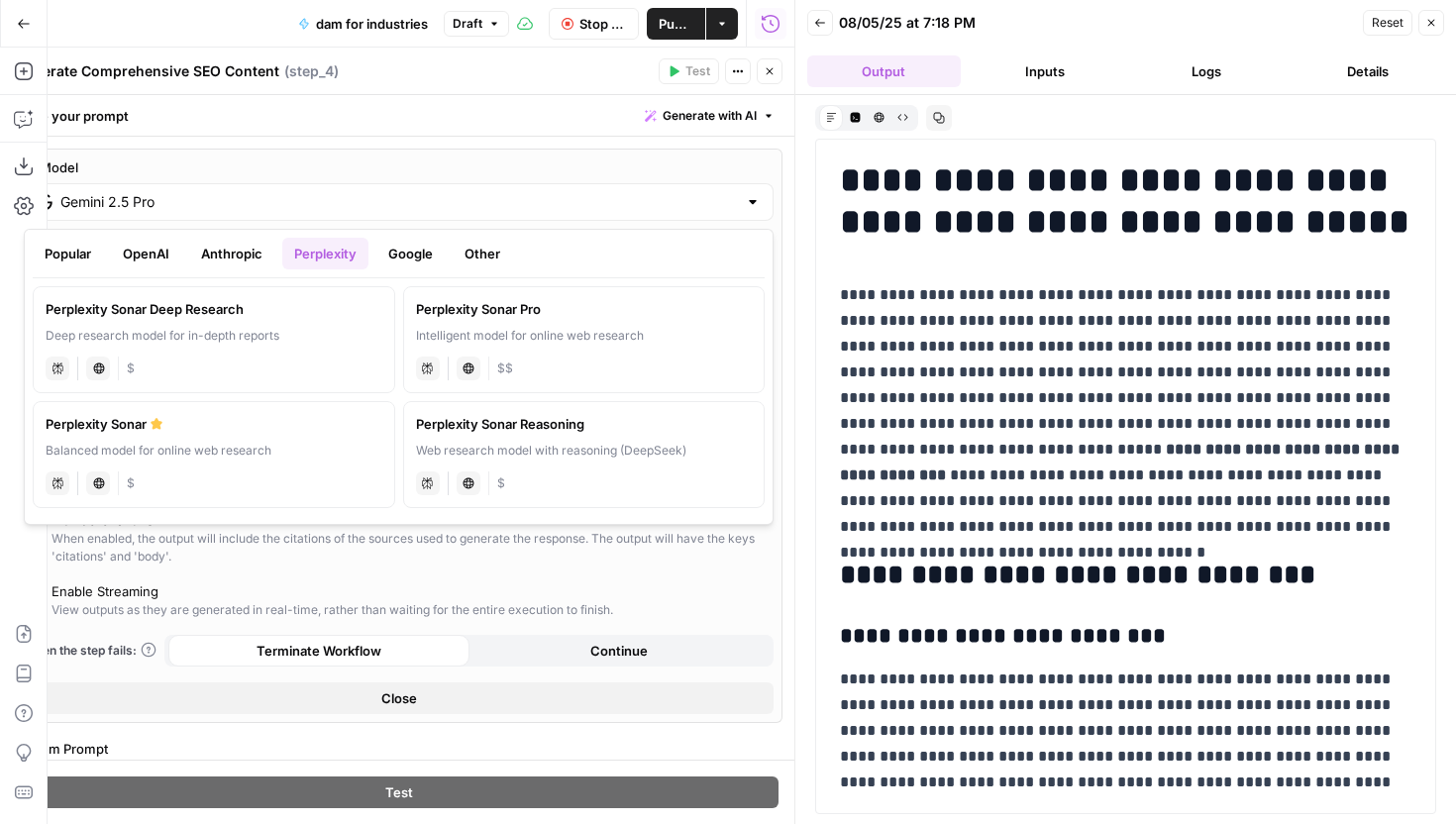 scroll, scrollTop: 31, scrollLeft: 0, axis: vertical 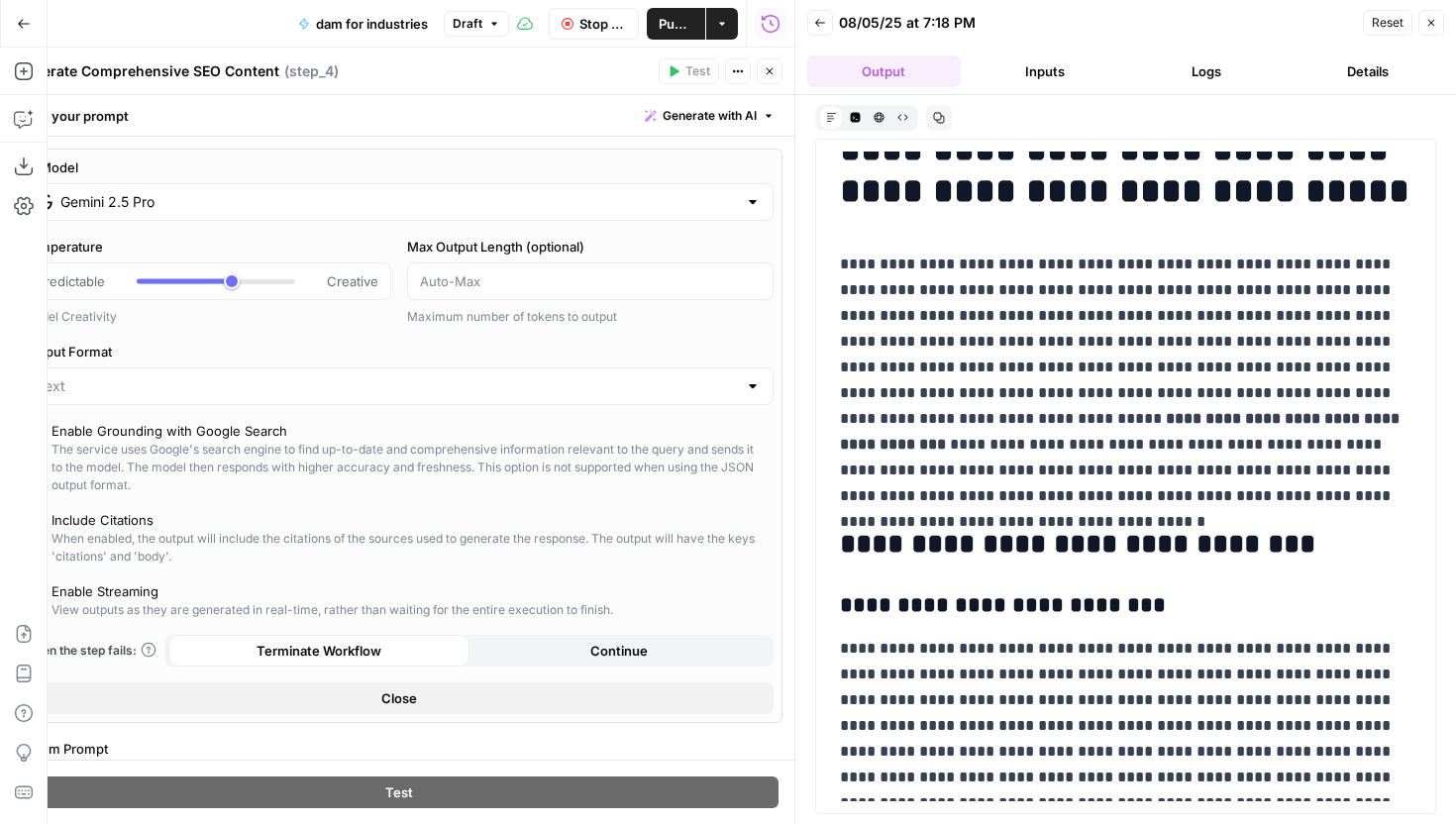drag, startPoint x: 1129, startPoint y: 364, endPoint x: 1246, endPoint y: 364, distance: 117 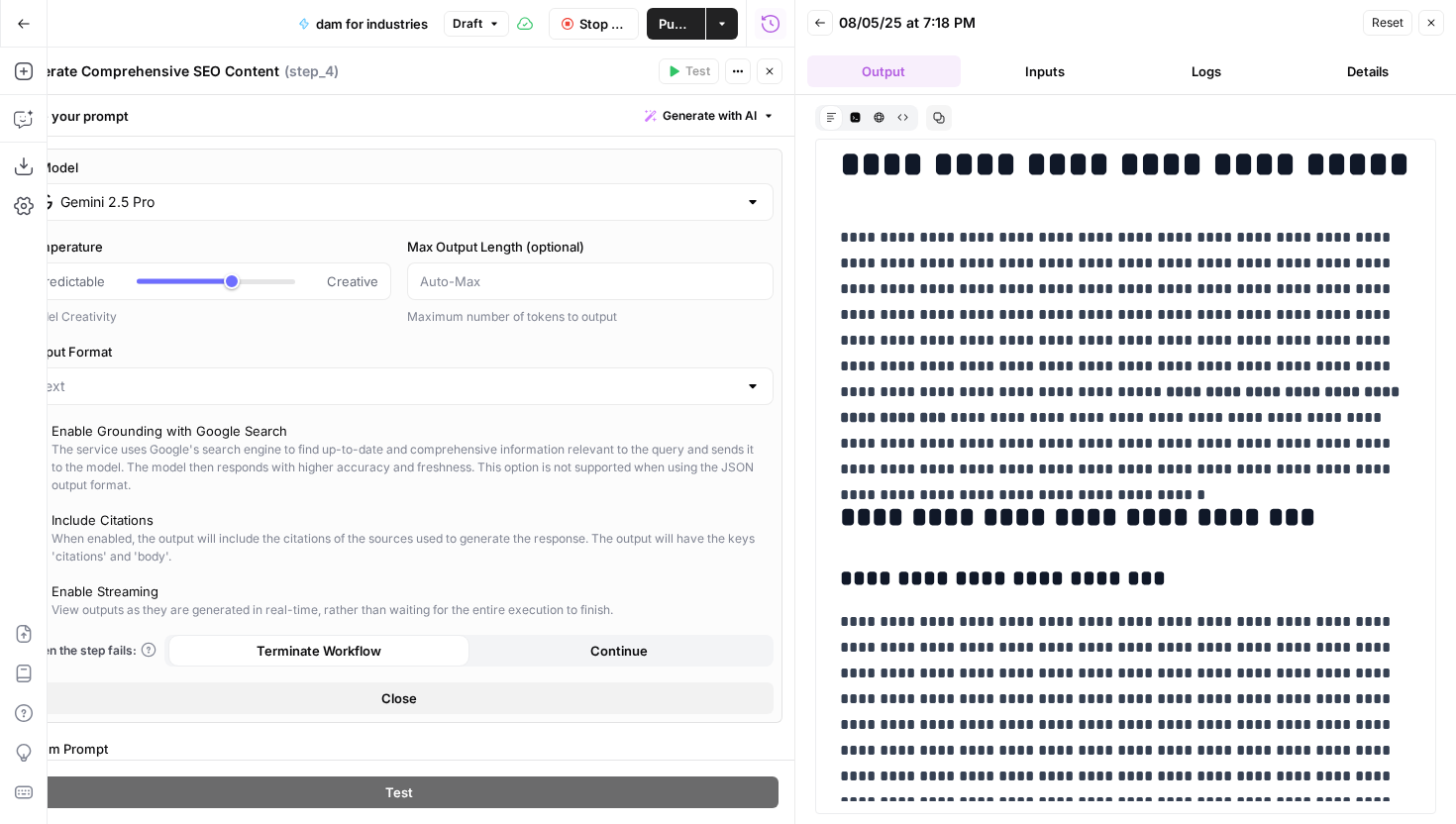 drag, startPoint x: 1134, startPoint y: 331, endPoint x: 1236, endPoint y: 331, distance: 102 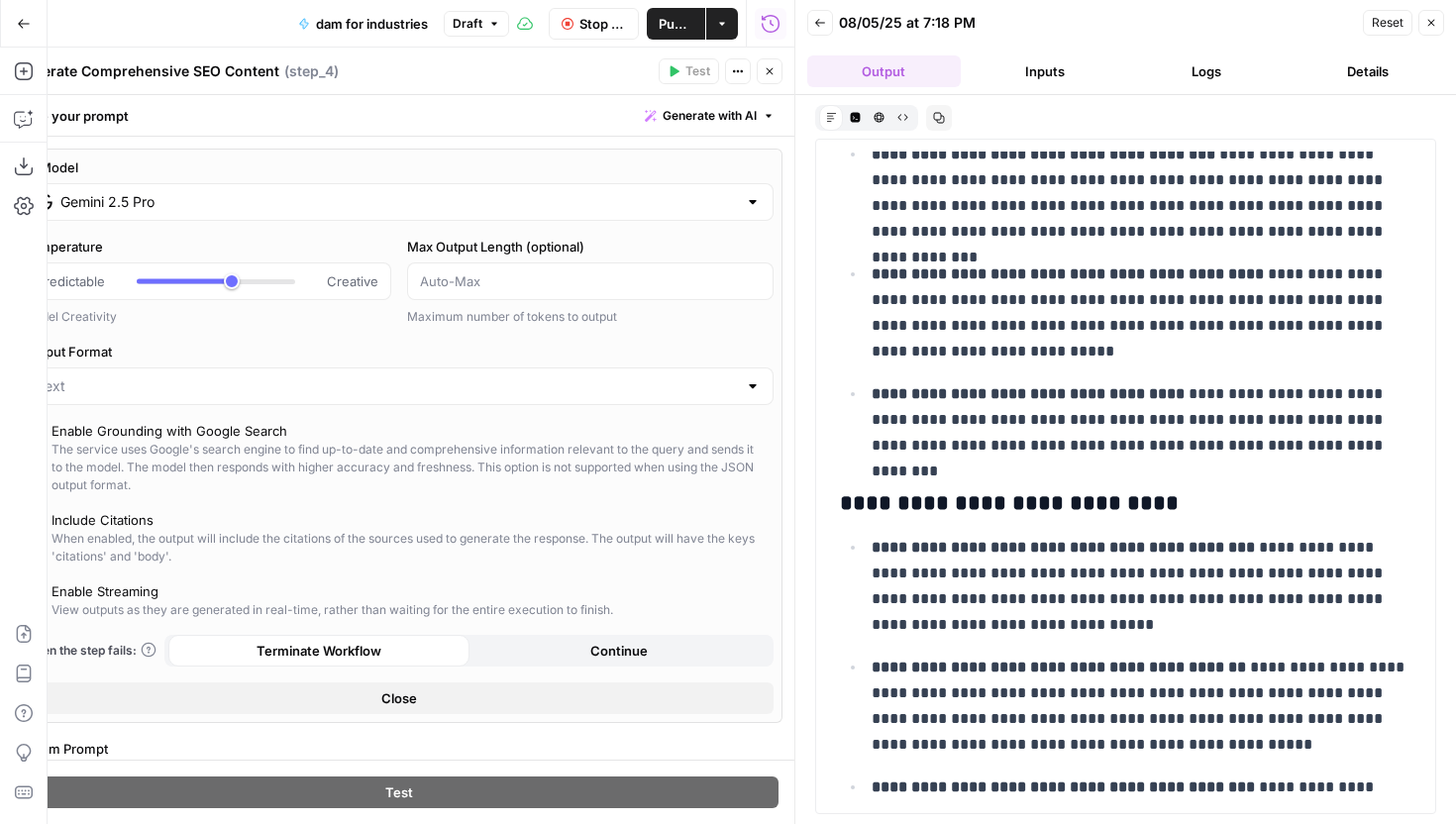 scroll, scrollTop: 2357, scrollLeft: 0, axis: vertical 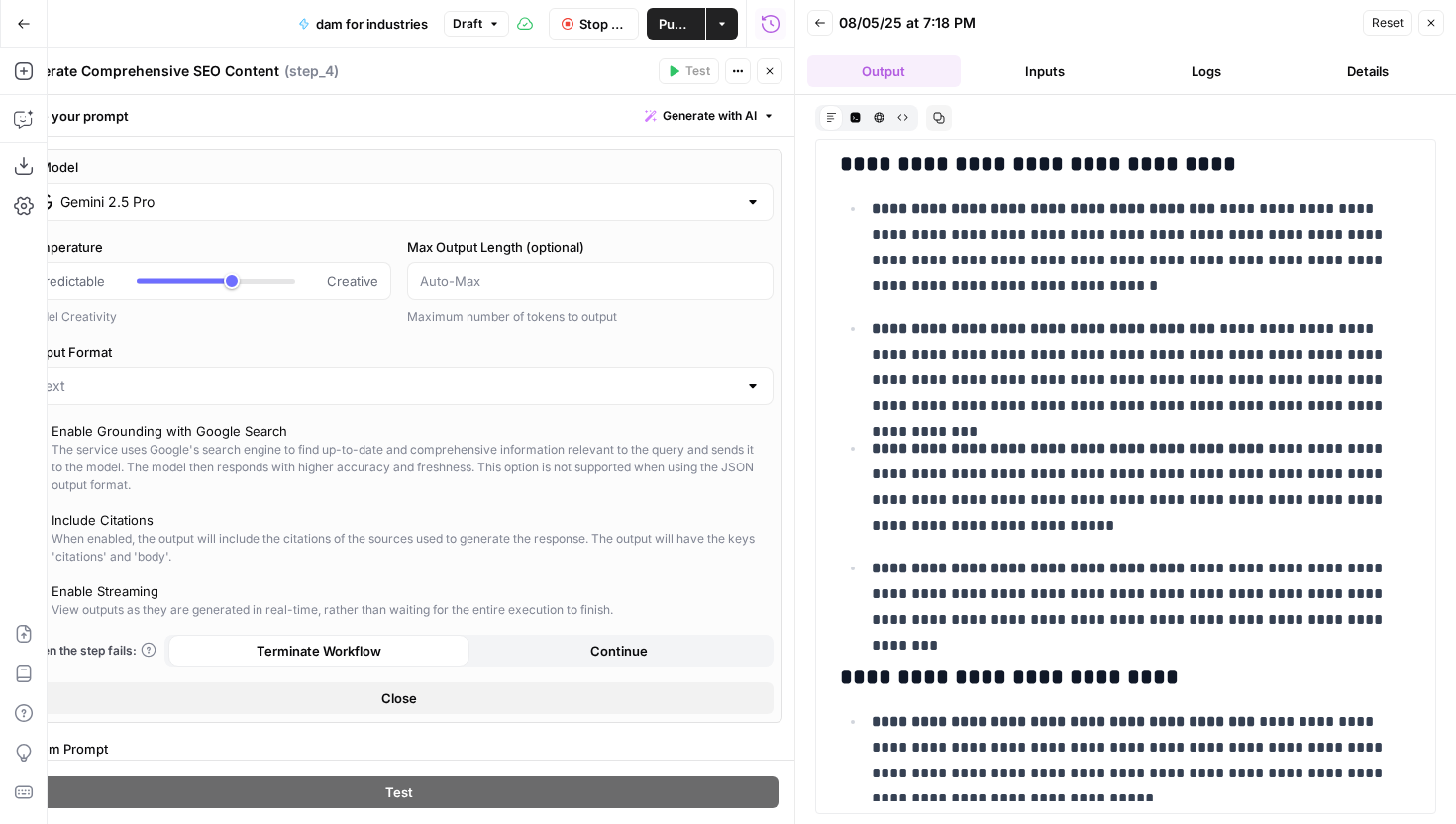 drag, startPoint x: 1200, startPoint y: 328, endPoint x: 1388, endPoint y: 397, distance: 200.26233 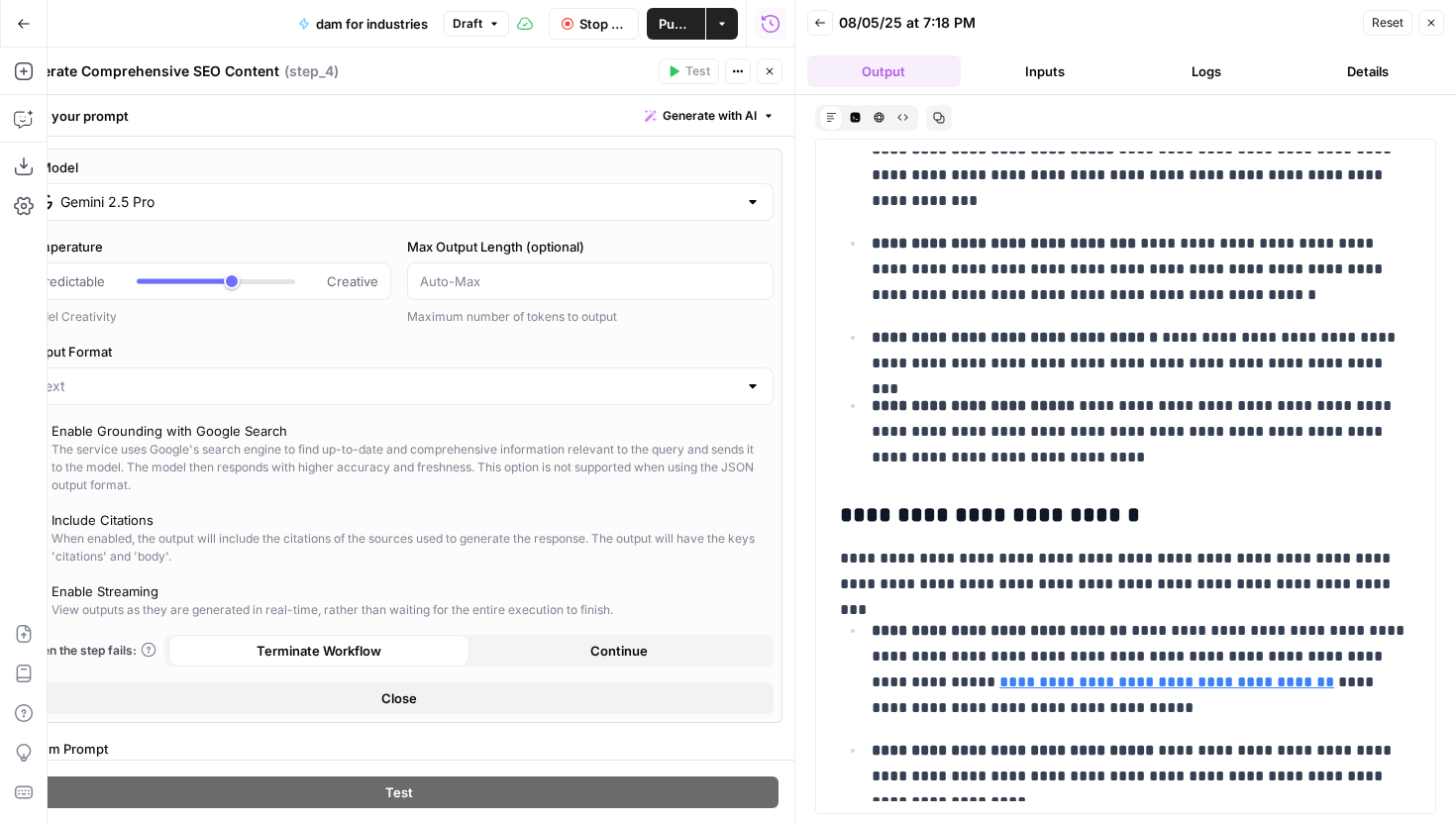 scroll, scrollTop: 6639, scrollLeft: 0, axis: vertical 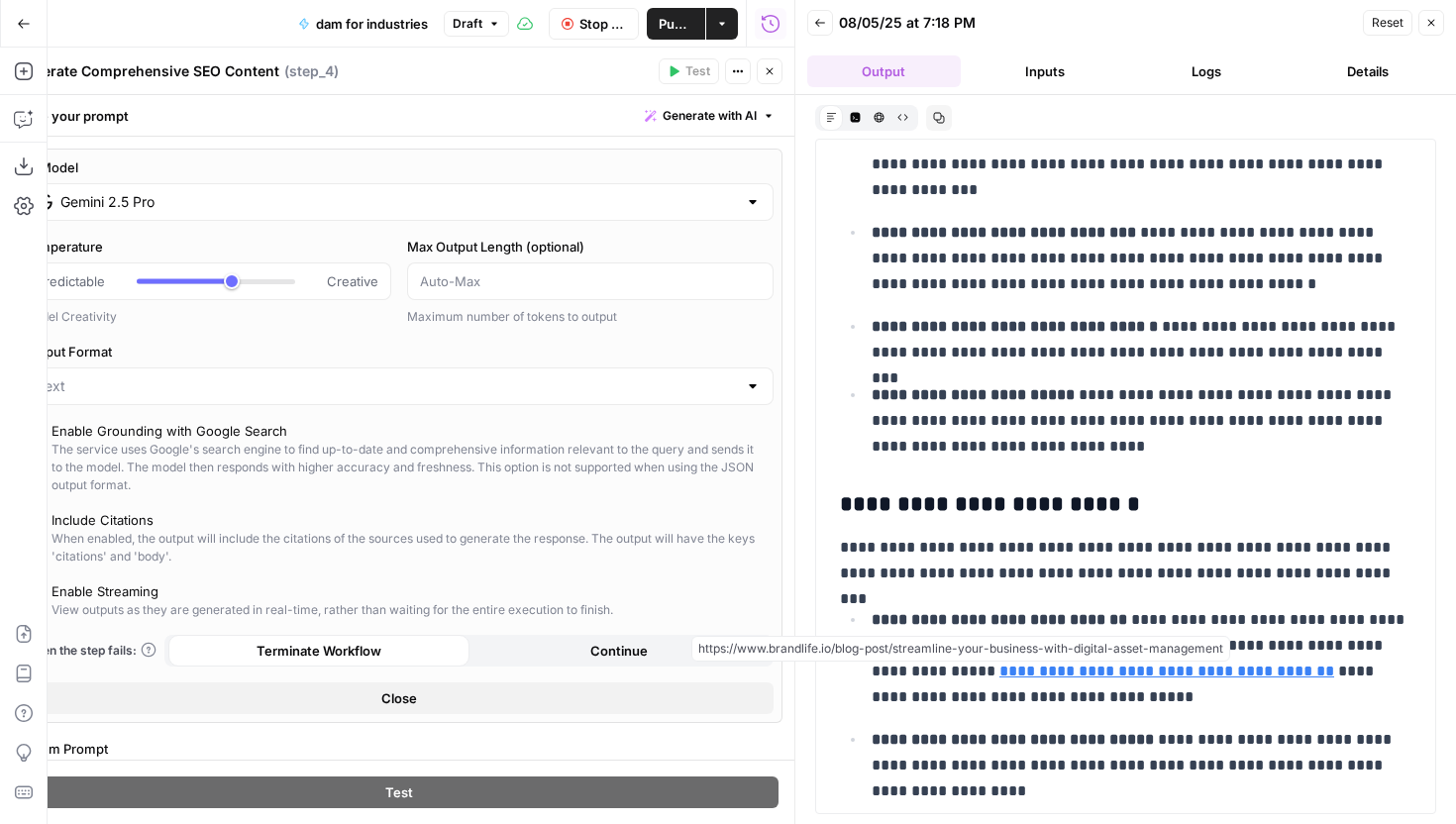 click on "**********" at bounding box center [1167, 670] 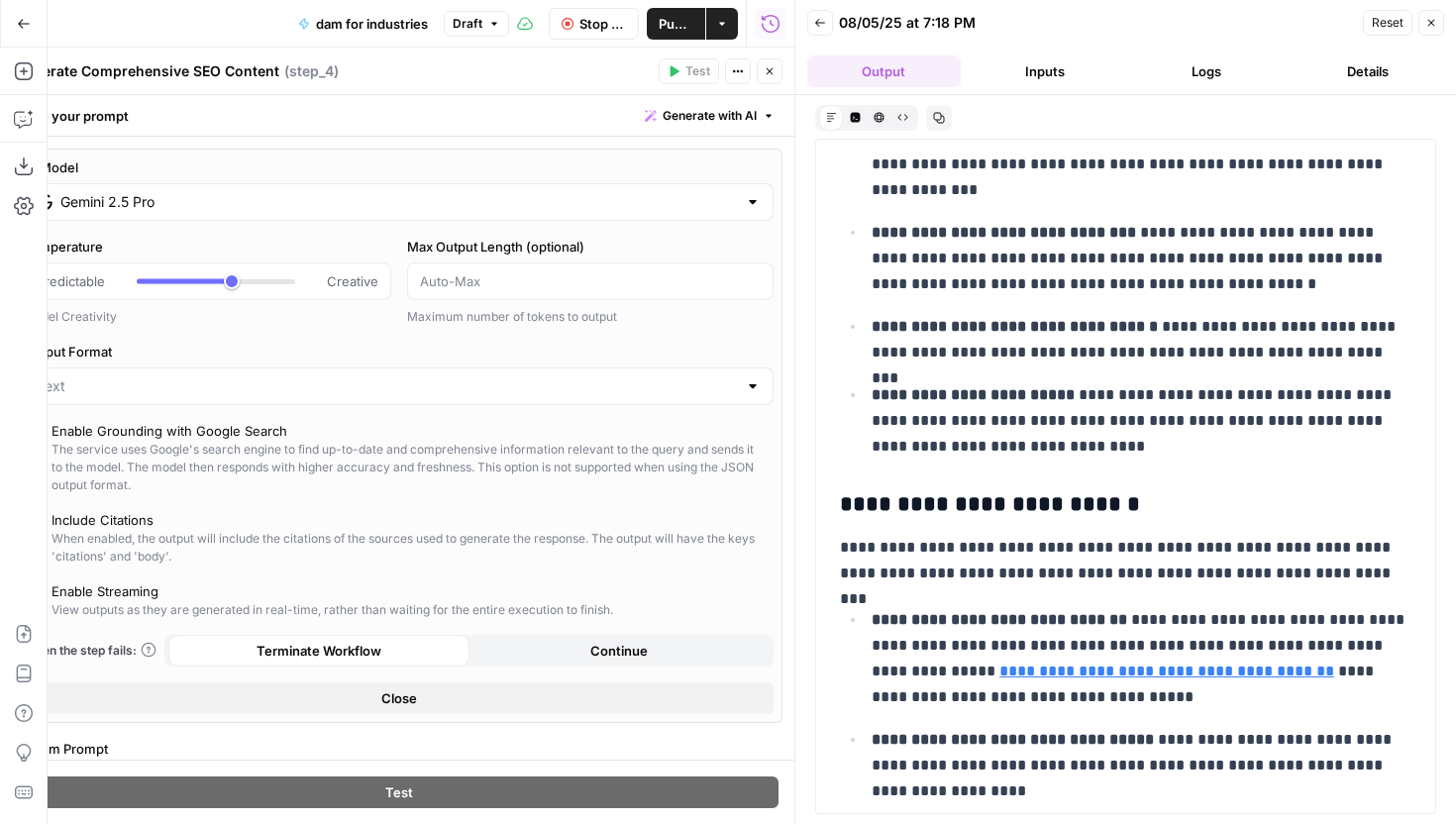 click on "**********" at bounding box center (1141, 659) 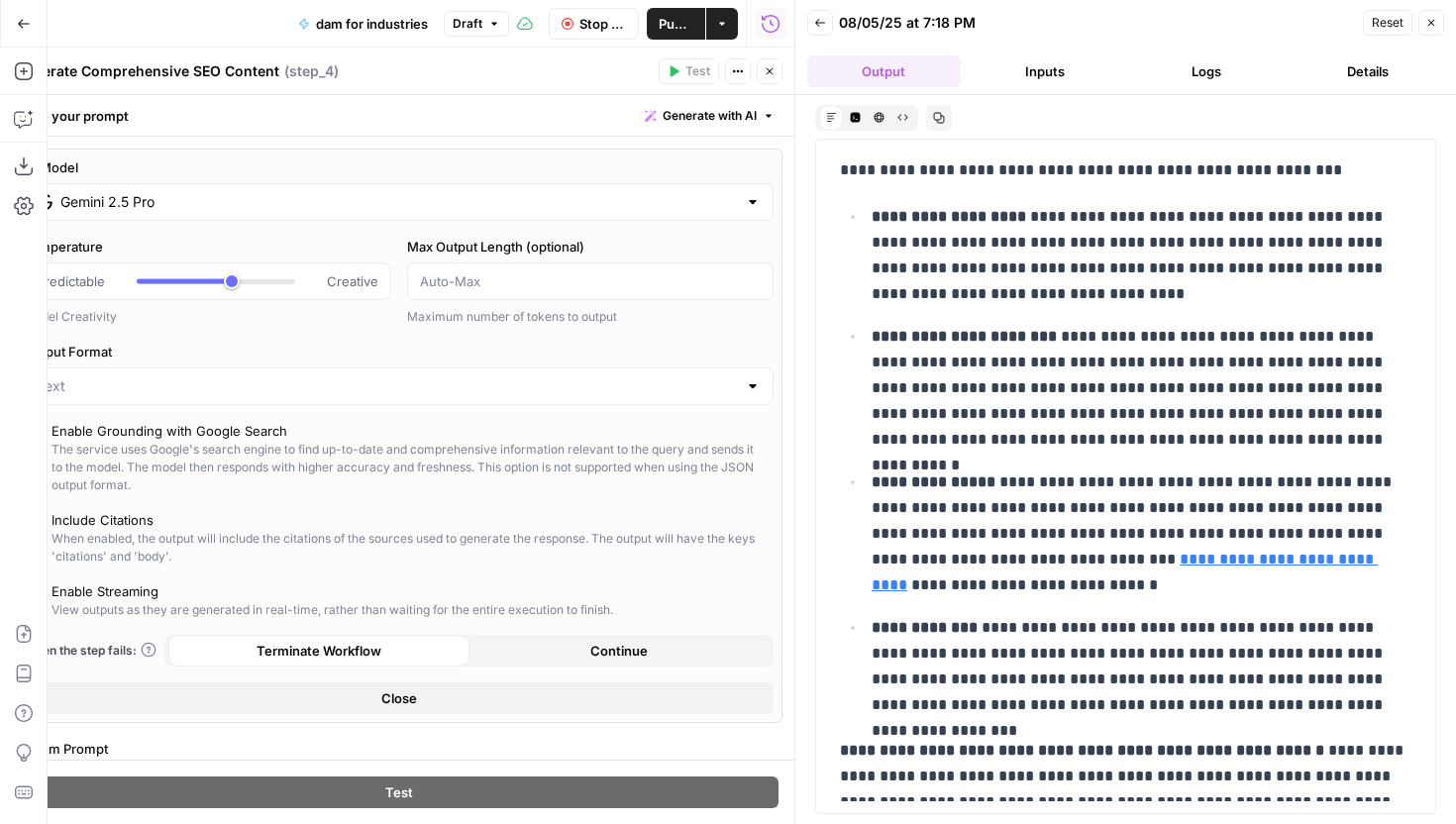 scroll, scrollTop: 13575, scrollLeft: 0, axis: vertical 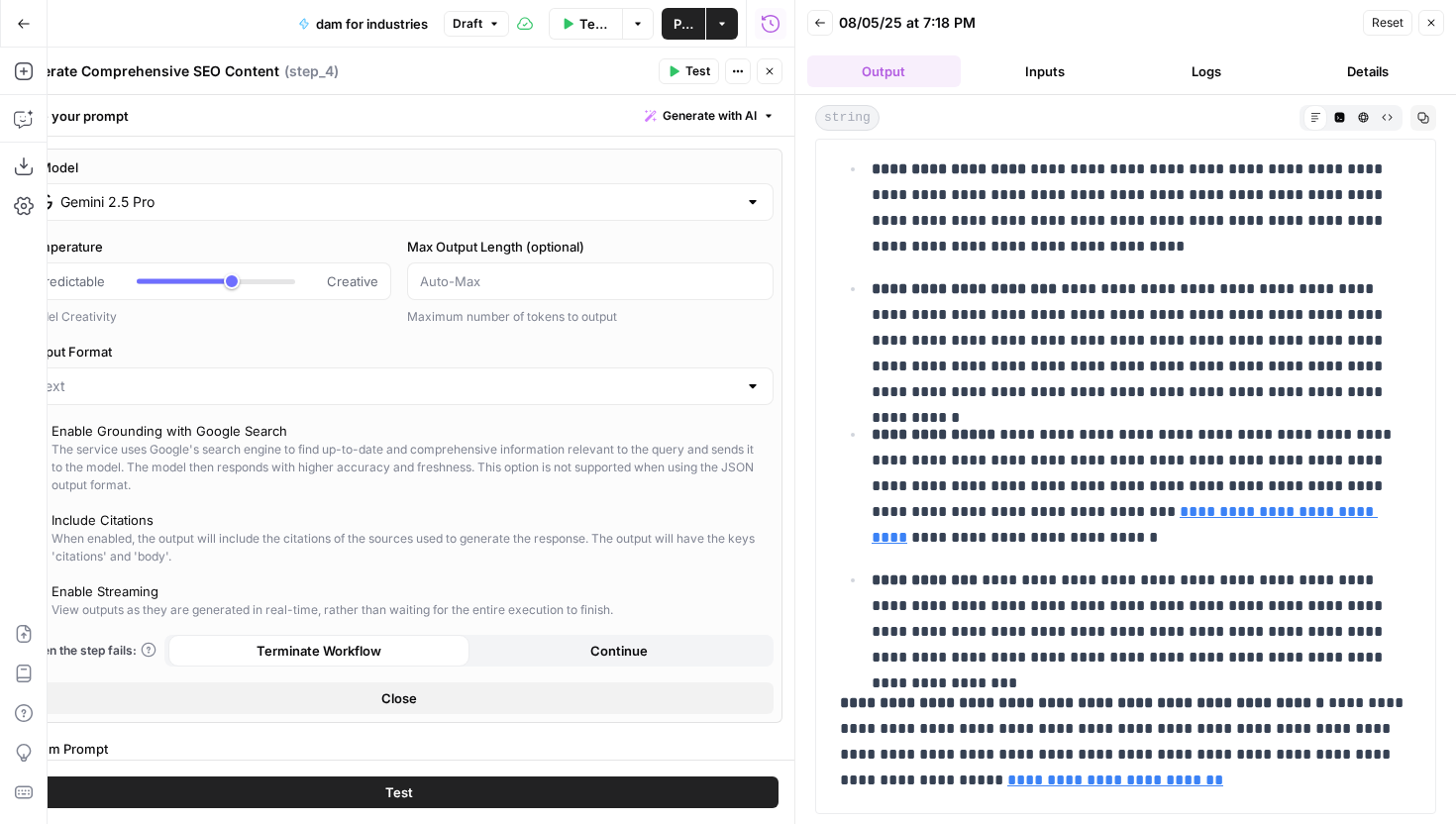 click on "Logs" at bounding box center [1206, 71] 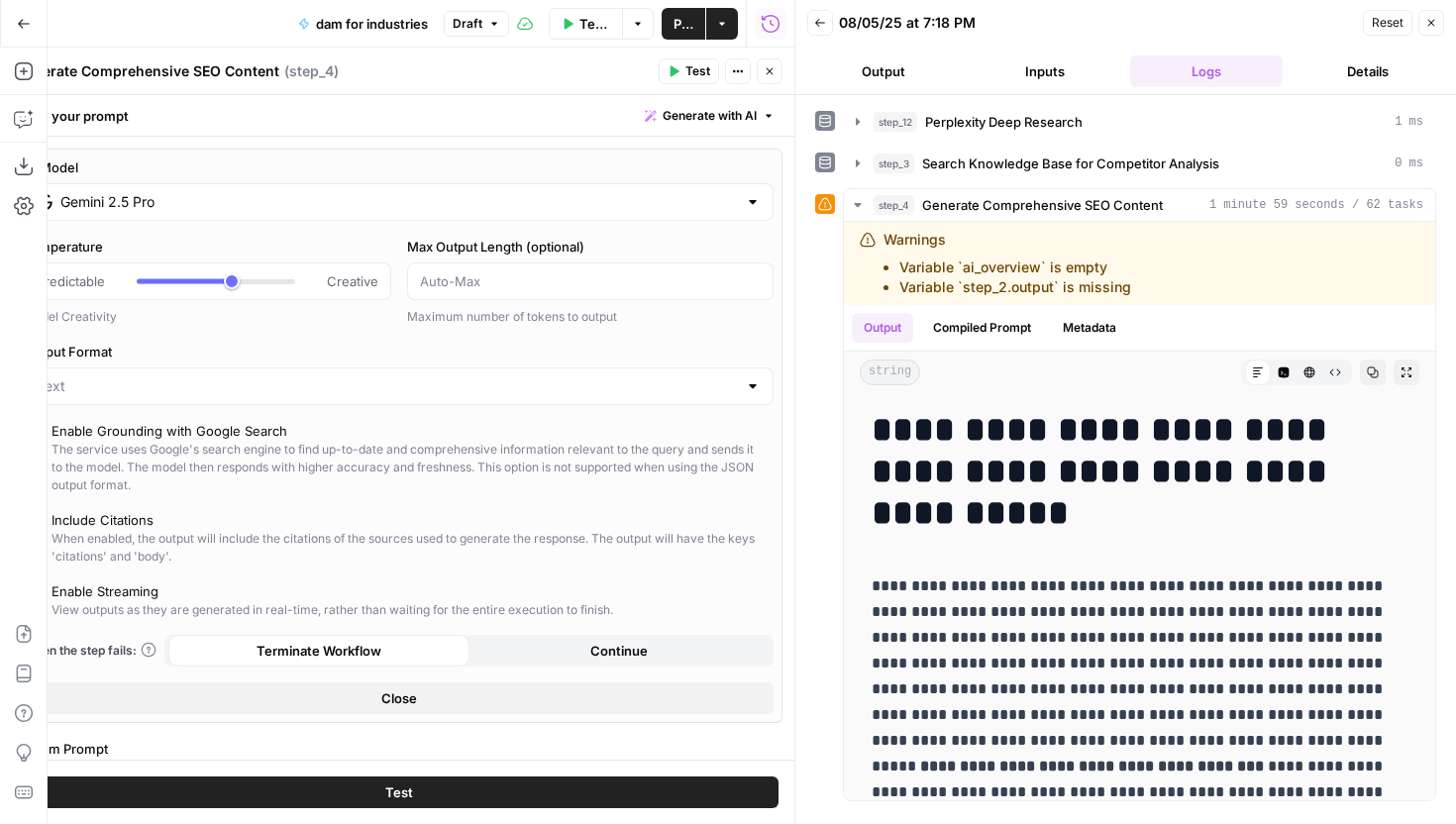 click on "Output" at bounding box center (884, 71) 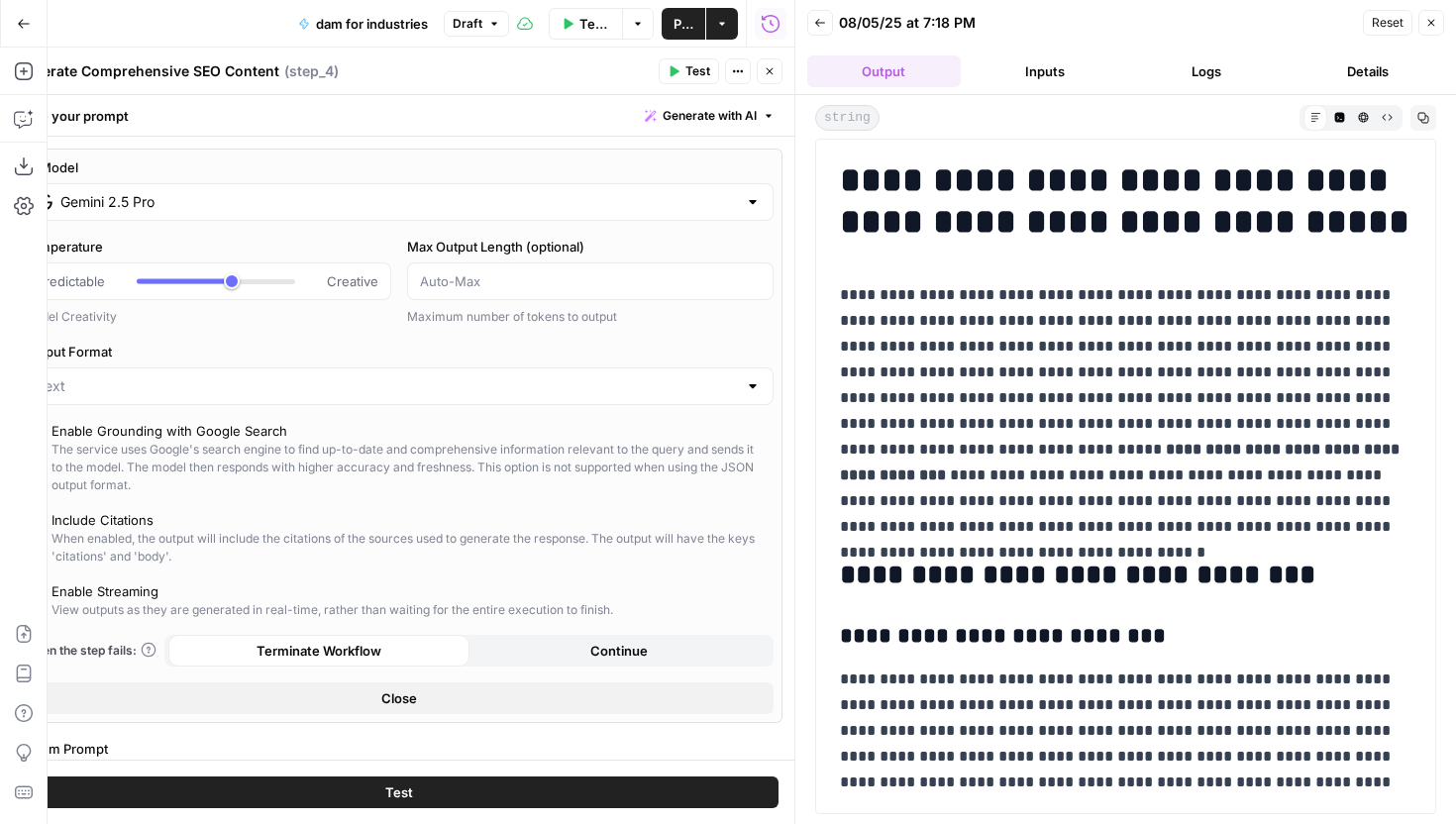 click on "Publish" at bounding box center (683, 24) 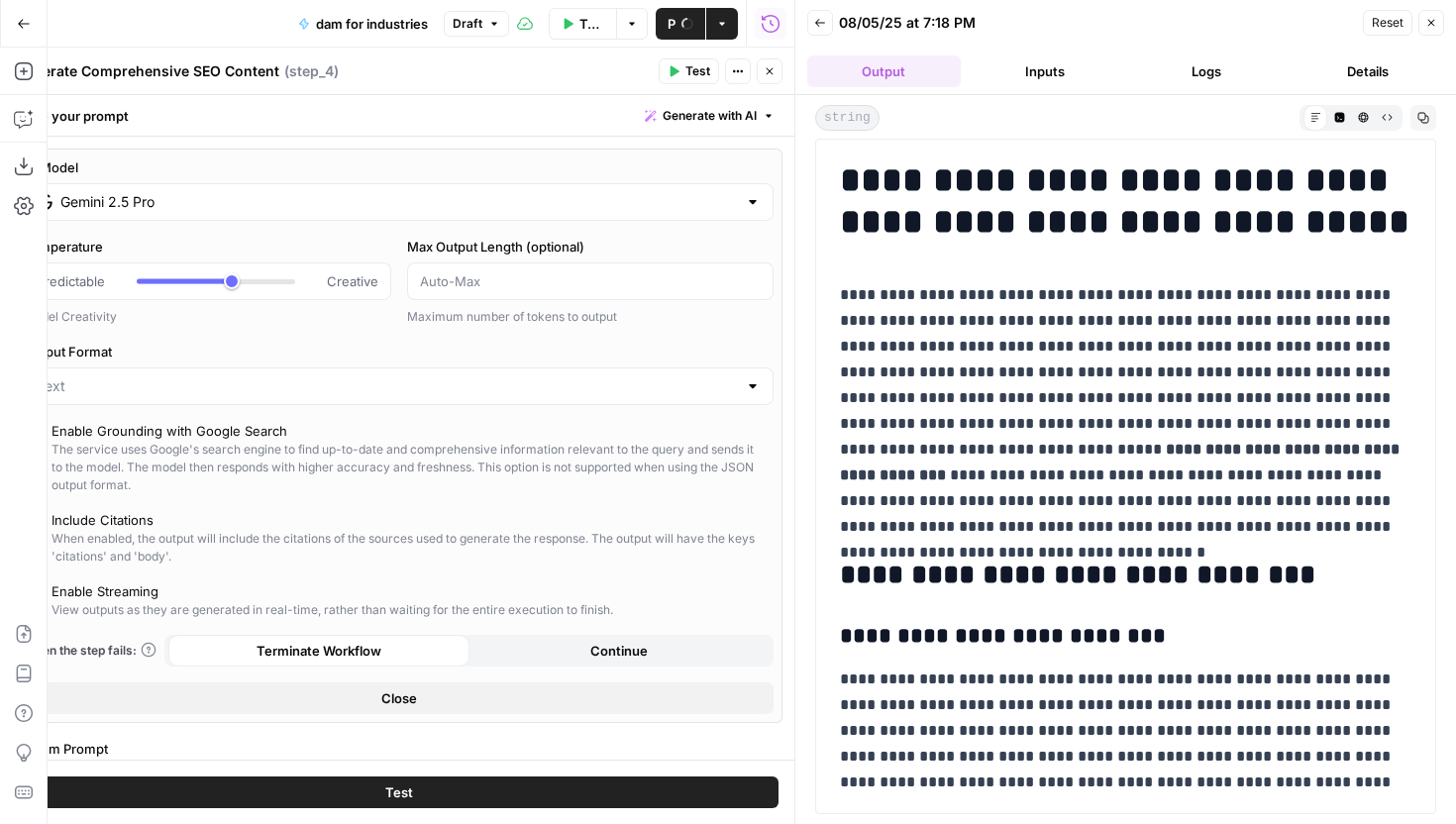 click 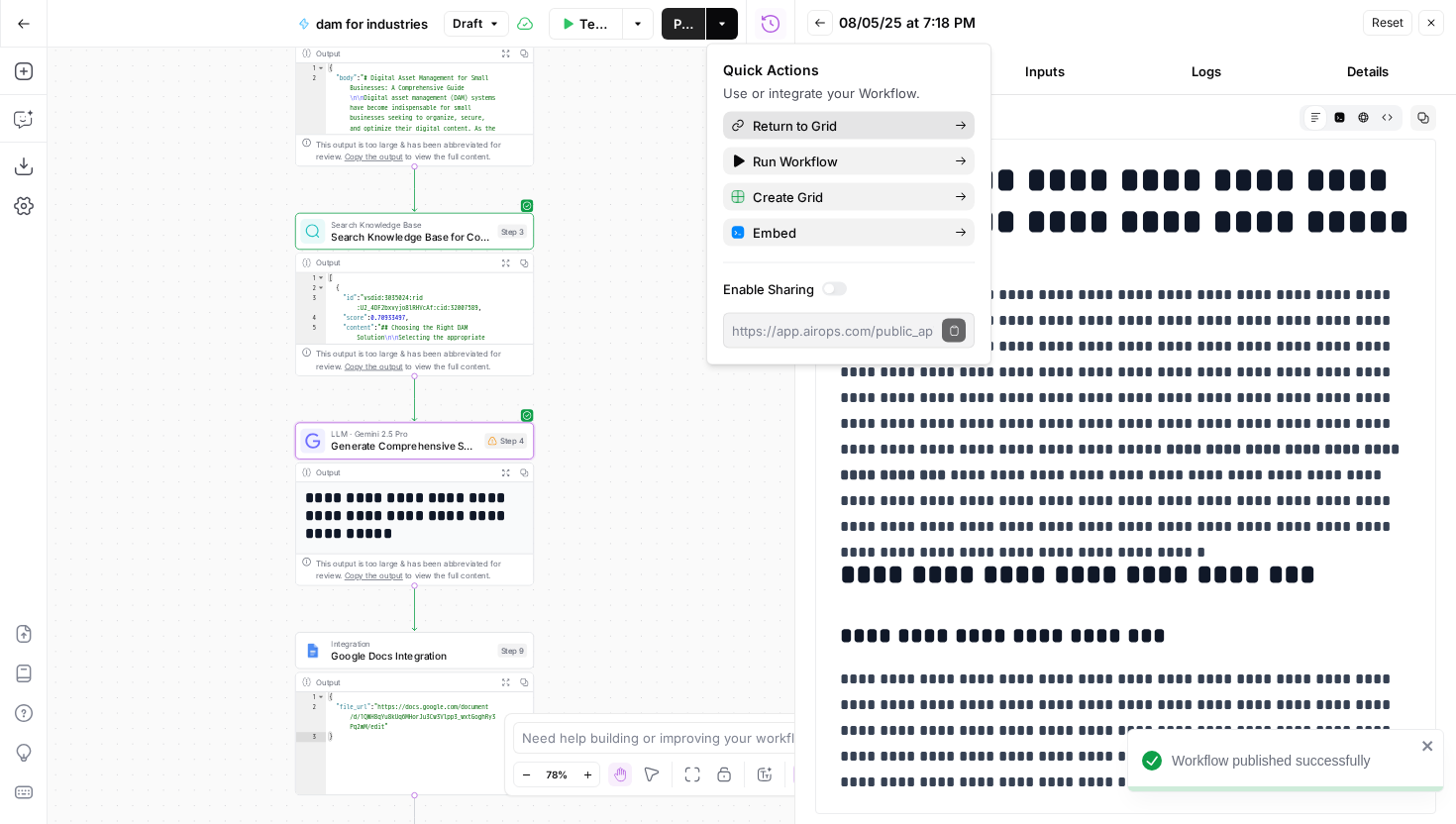 click on "Return to Grid" at bounding box center (846, 126) 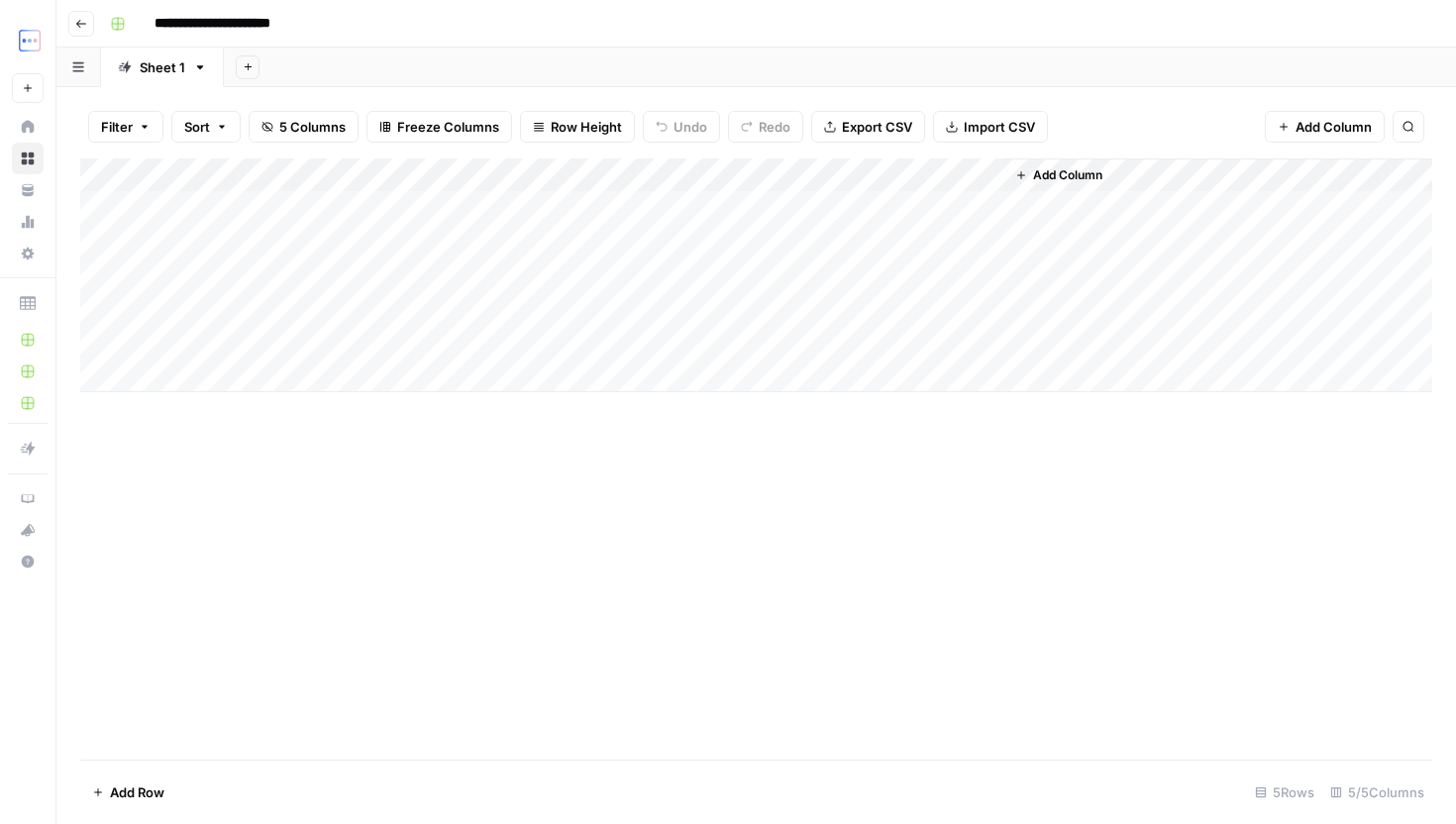 click on "Add Column" at bounding box center [756, 275] 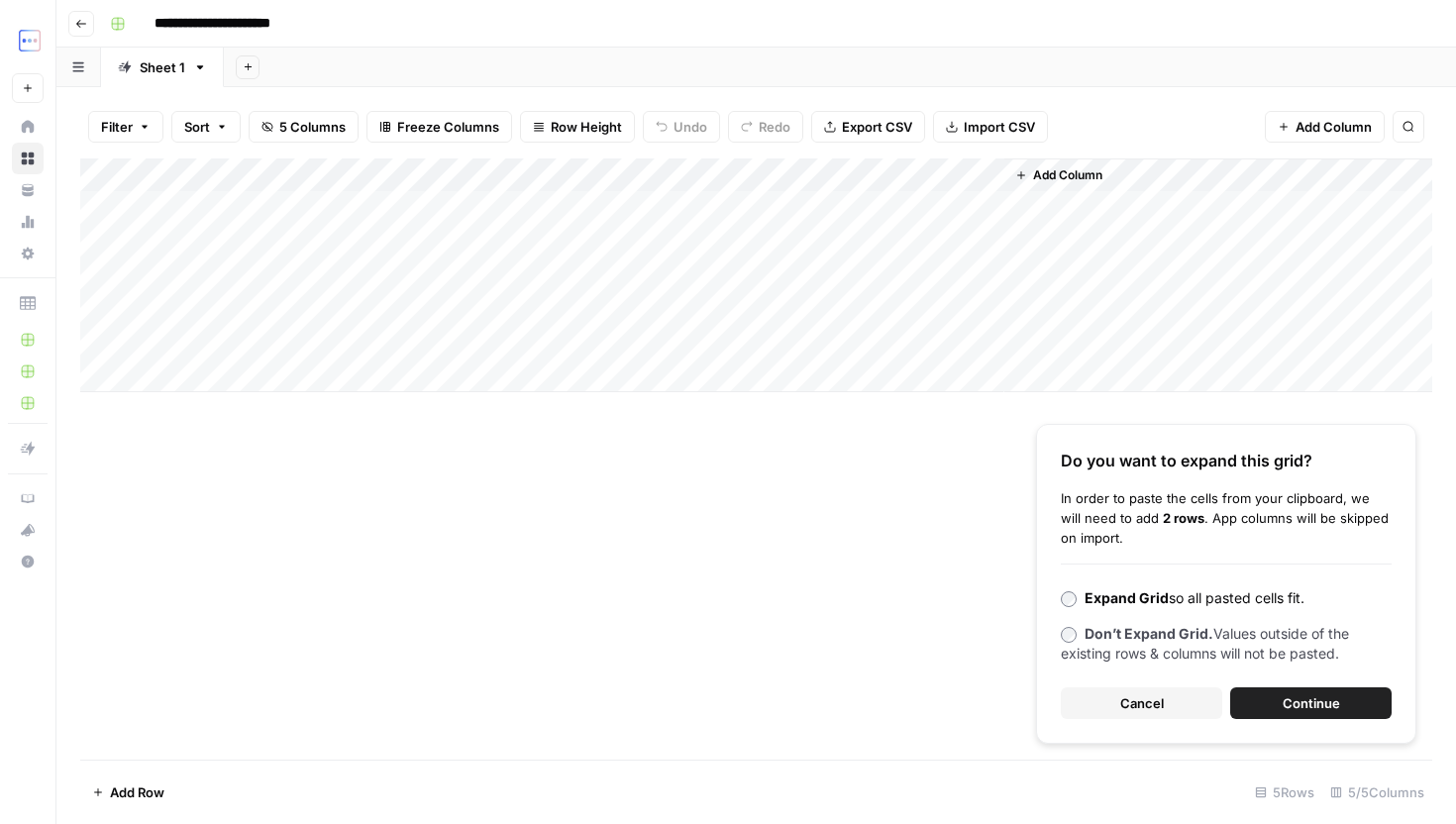click on "Continue" at bounding box center [1311, 703] 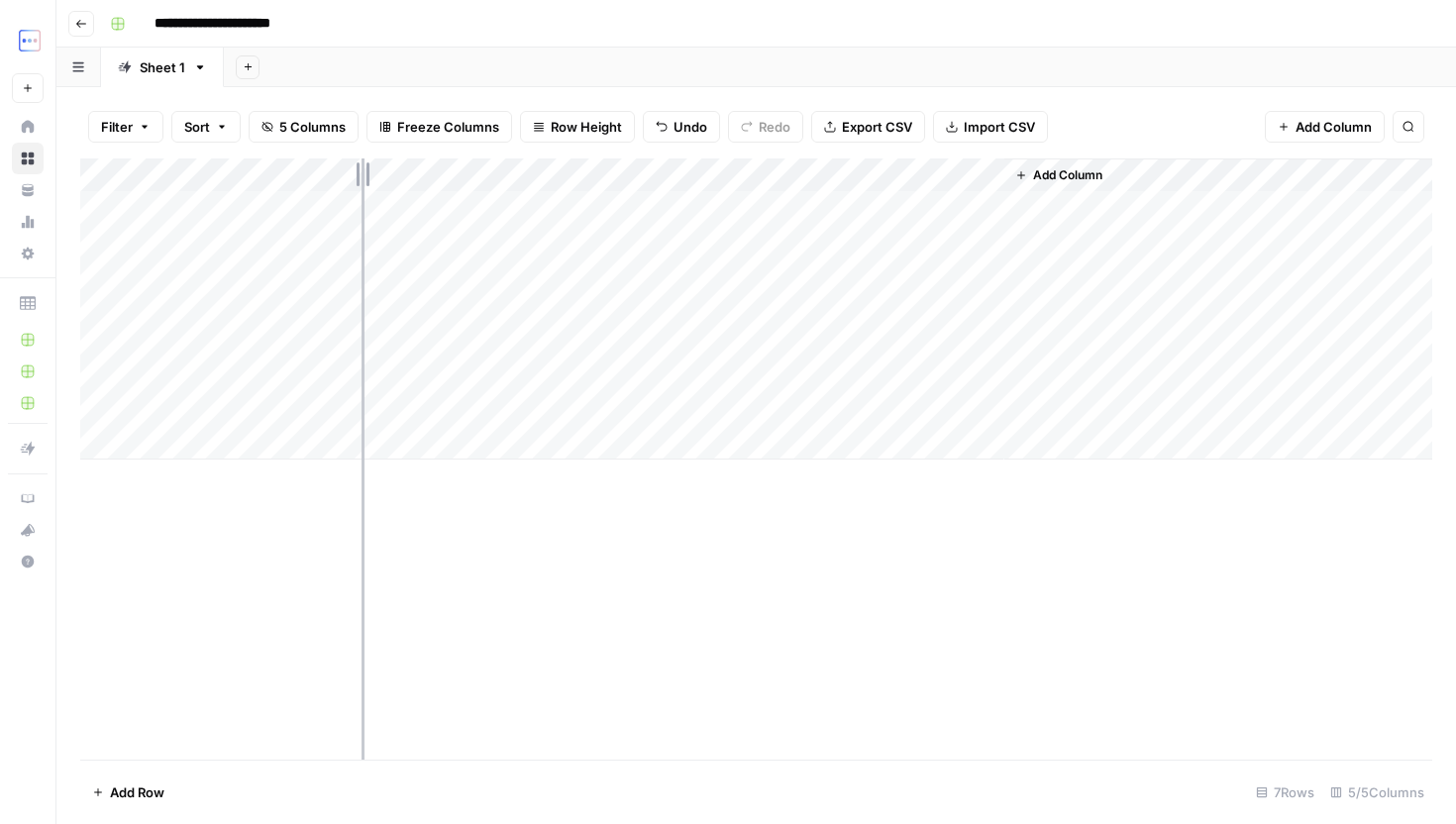 drag, startPoint x: 291, startPoint y: 174, endPoint x: 398, endPoint y: 179, distance: 107.11676 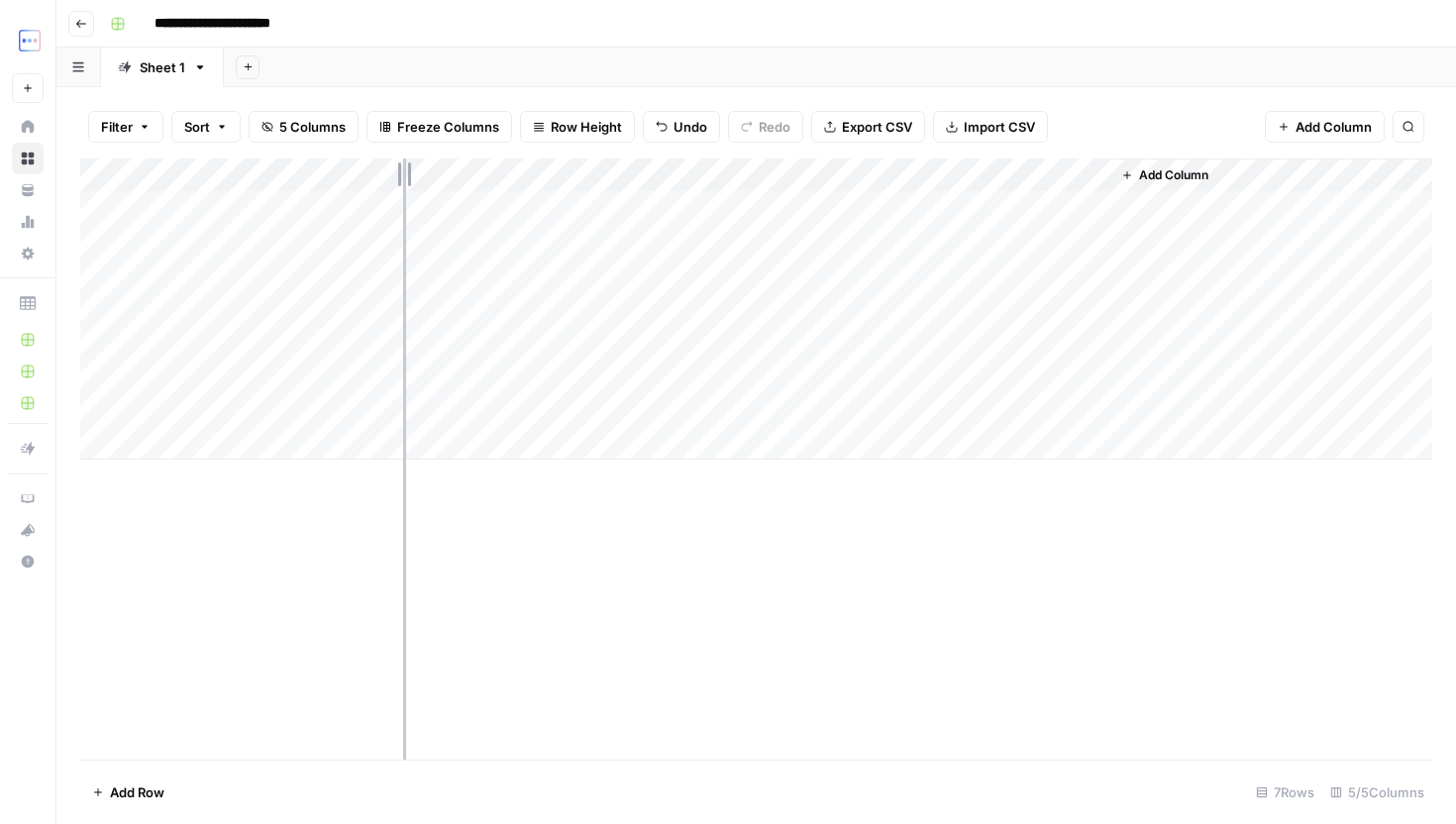 drag, startPoint x: 394, startPoint y: 174, endPoint x: 492, endPoint y: 179, distance: 98.12747 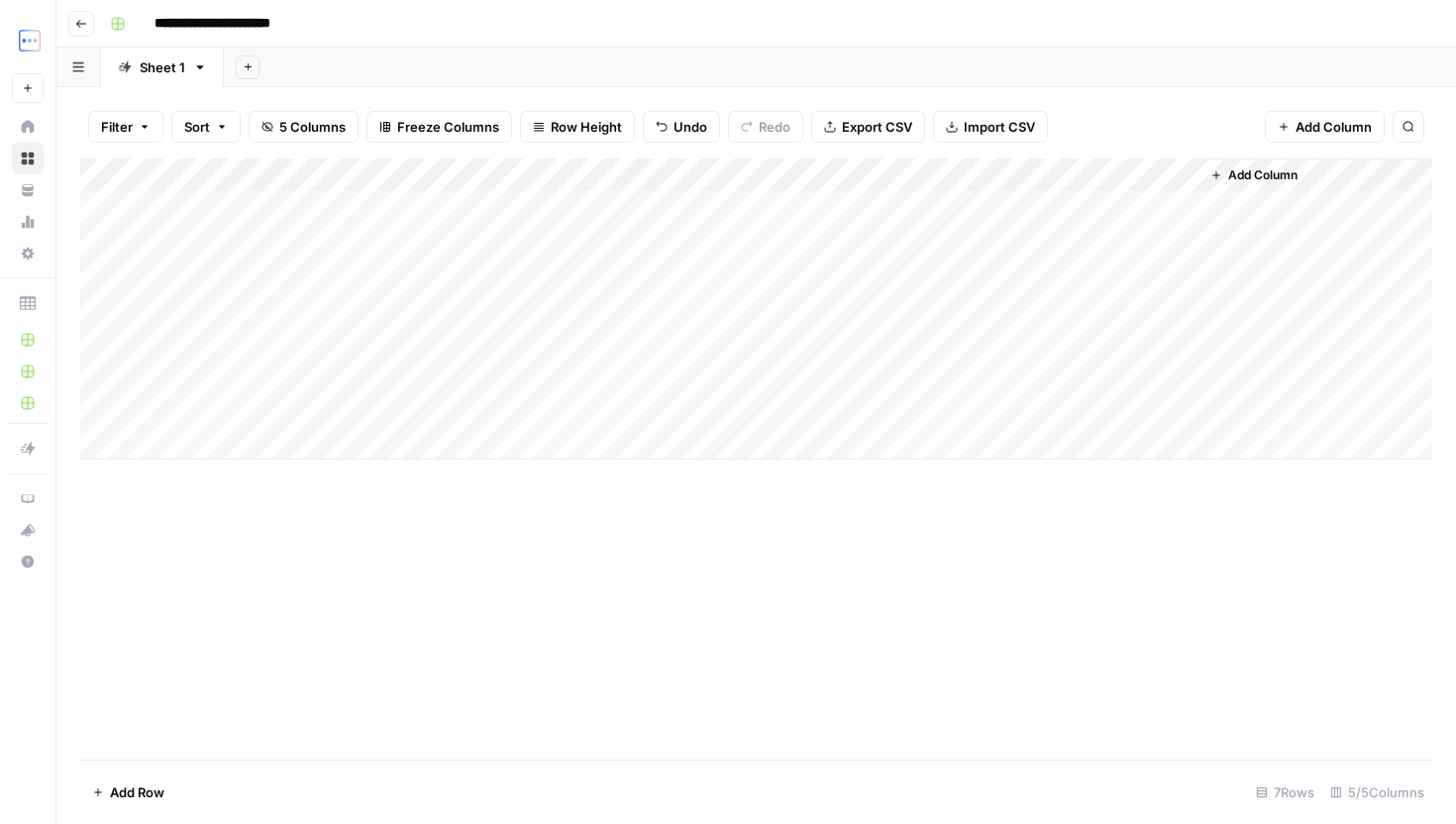 click on "Add Column" at bounding box center [756, 309] 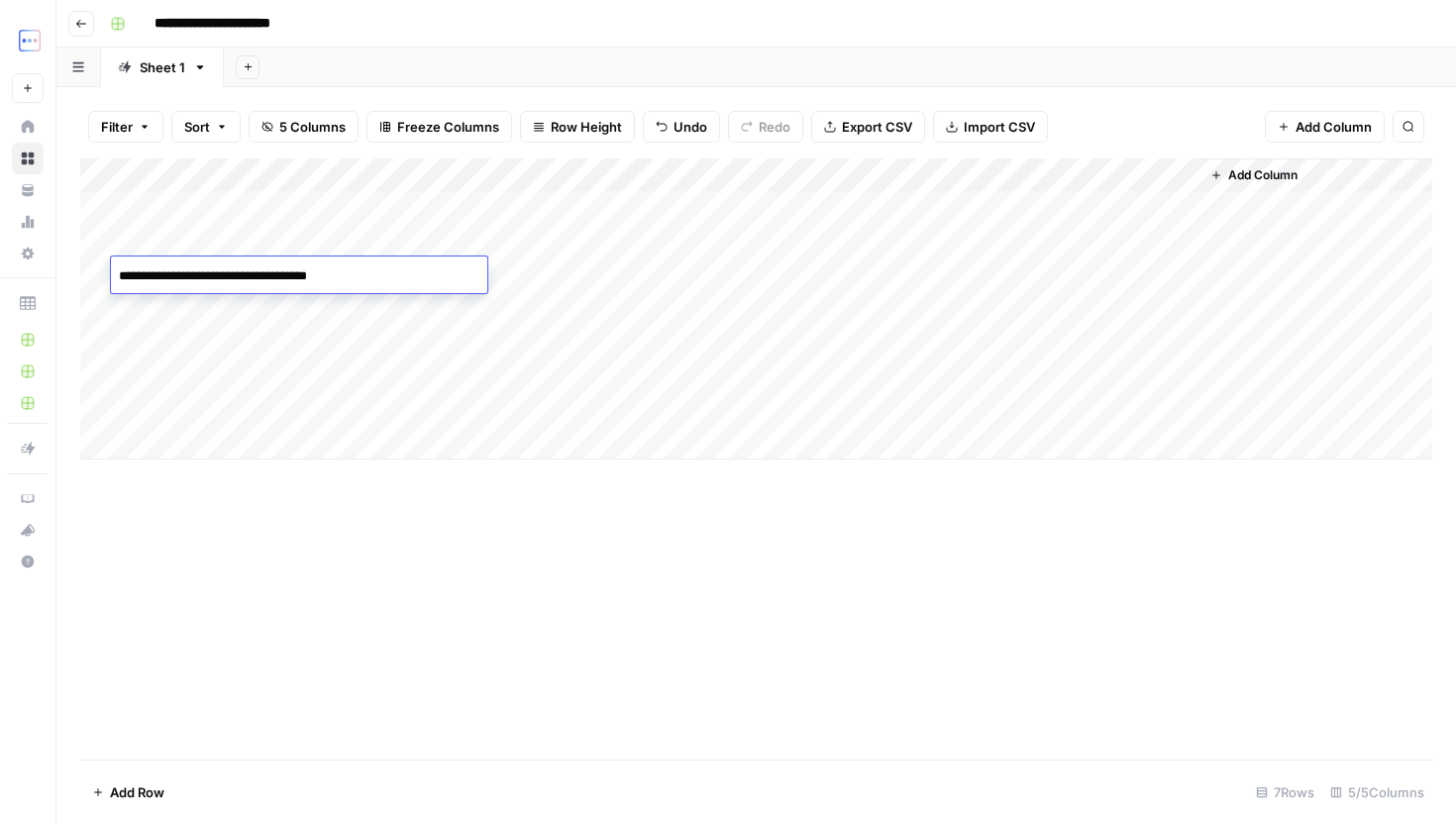 click on "Add Column" at bounding box center [756, 309] 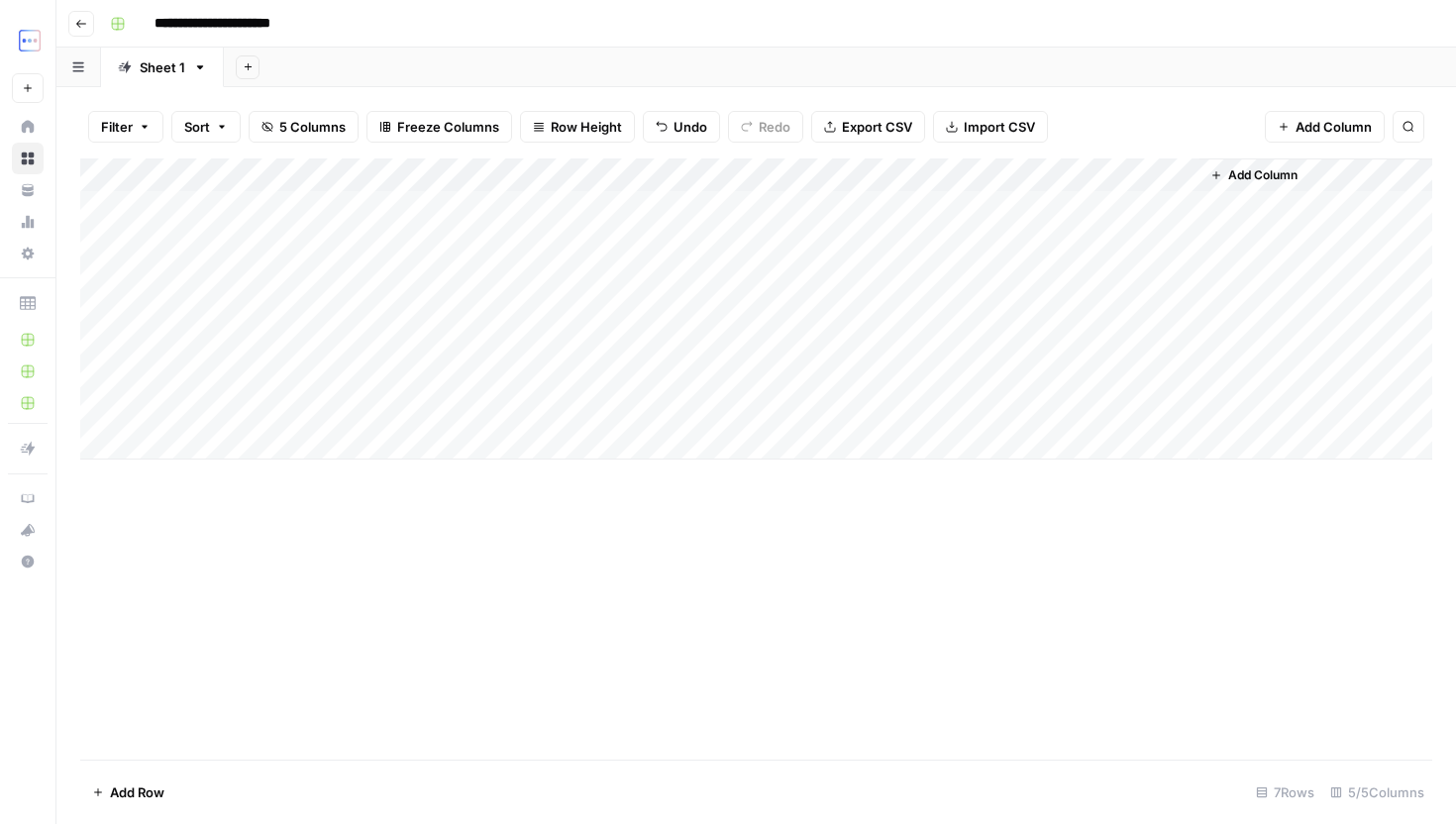 click on "Add Column" at bounding box center (756, 309) 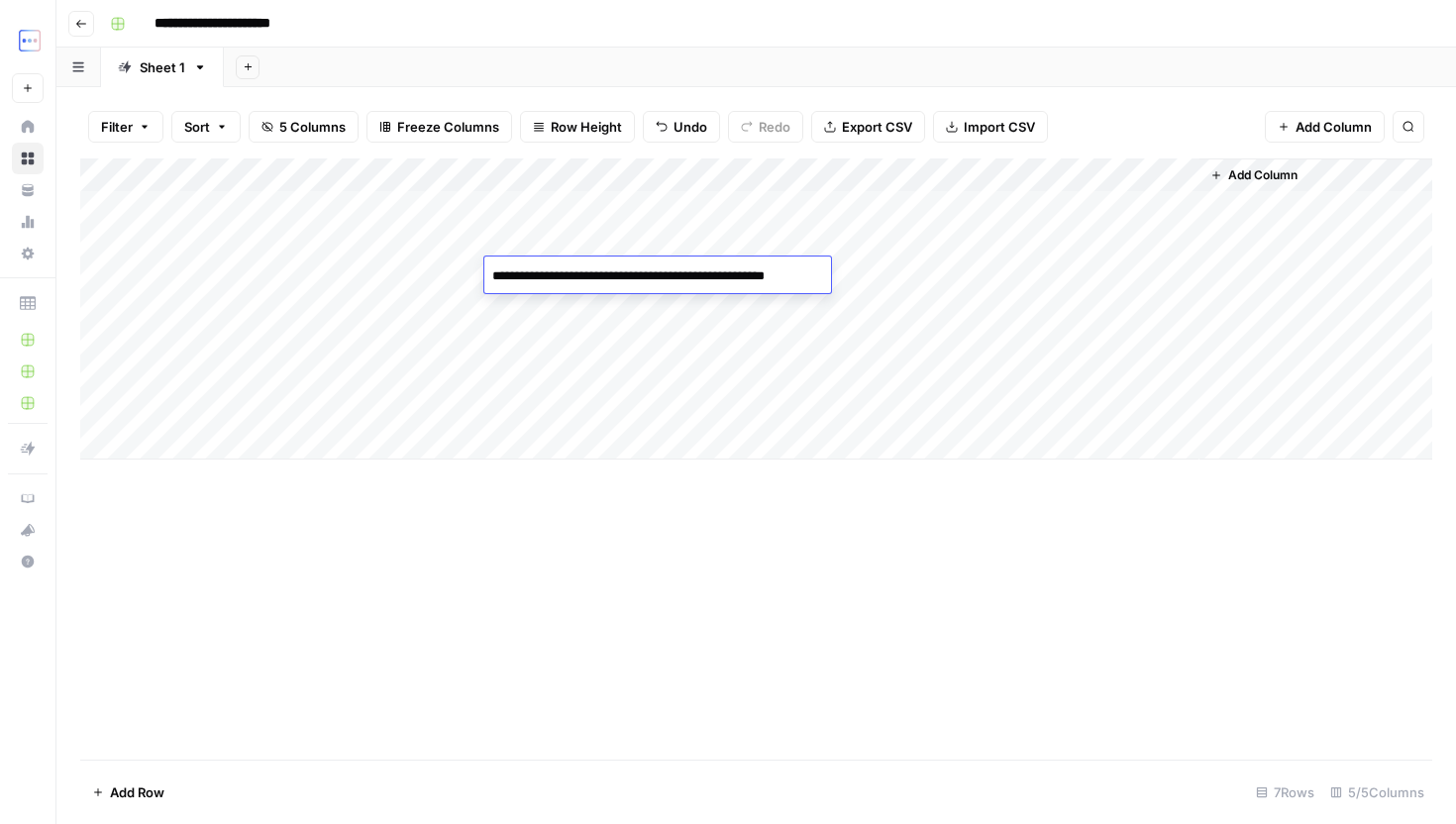 click on "**********" at bounding box center (656, 296) 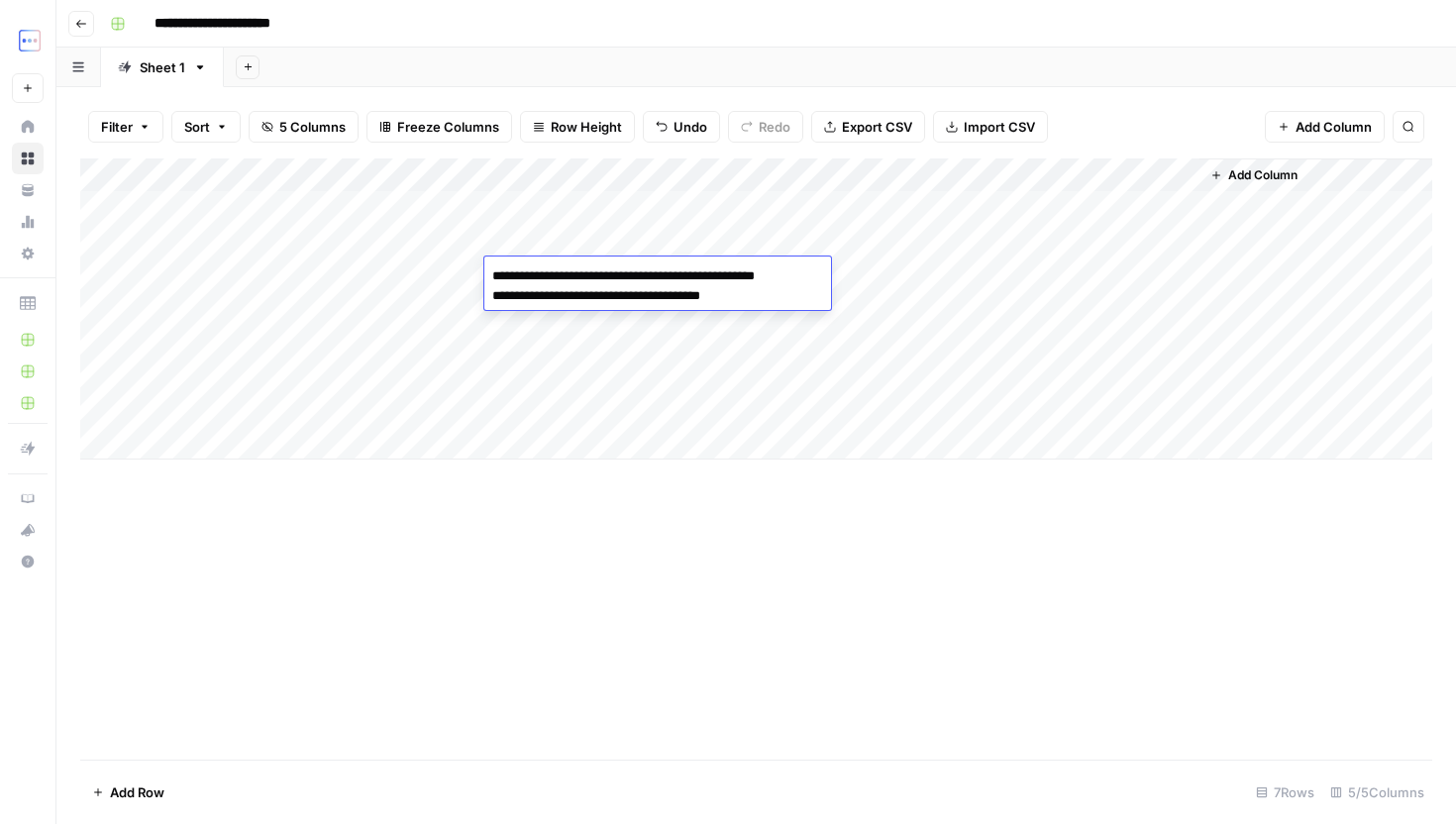 click on "**********" at bounding box center [656, 316] 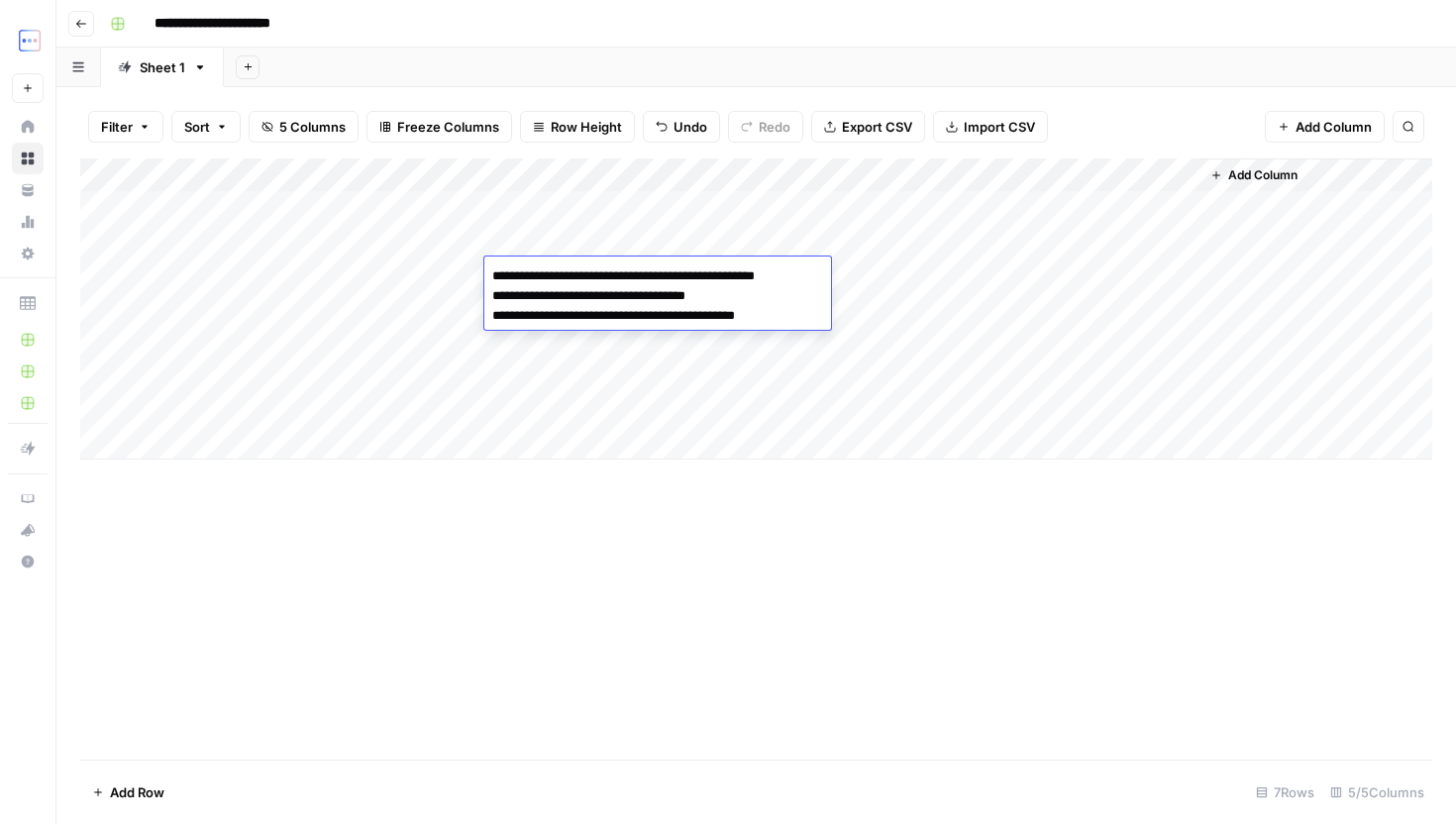 type on "**********" 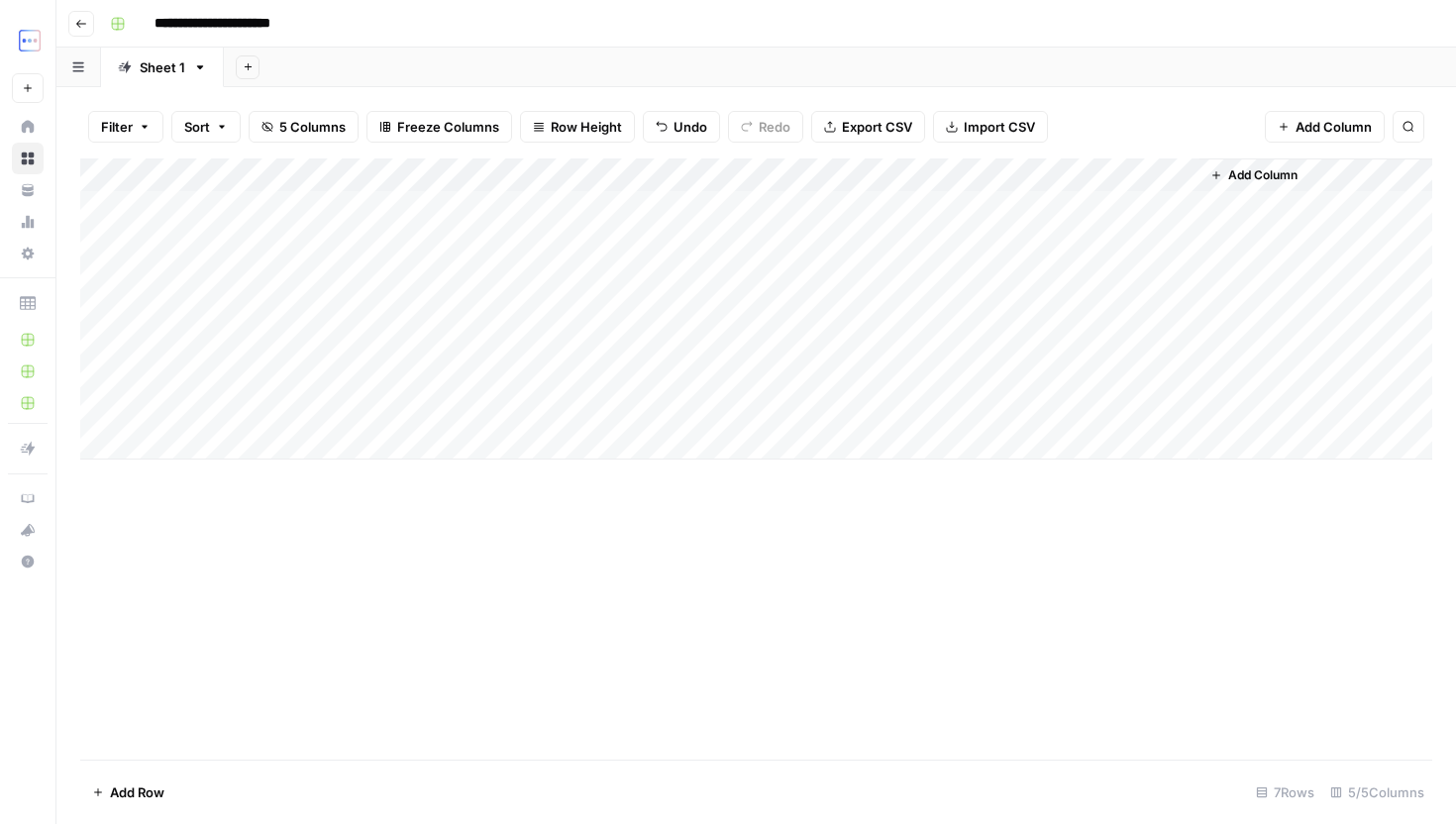 click on "Add Column" at bounding box center [756, 459] 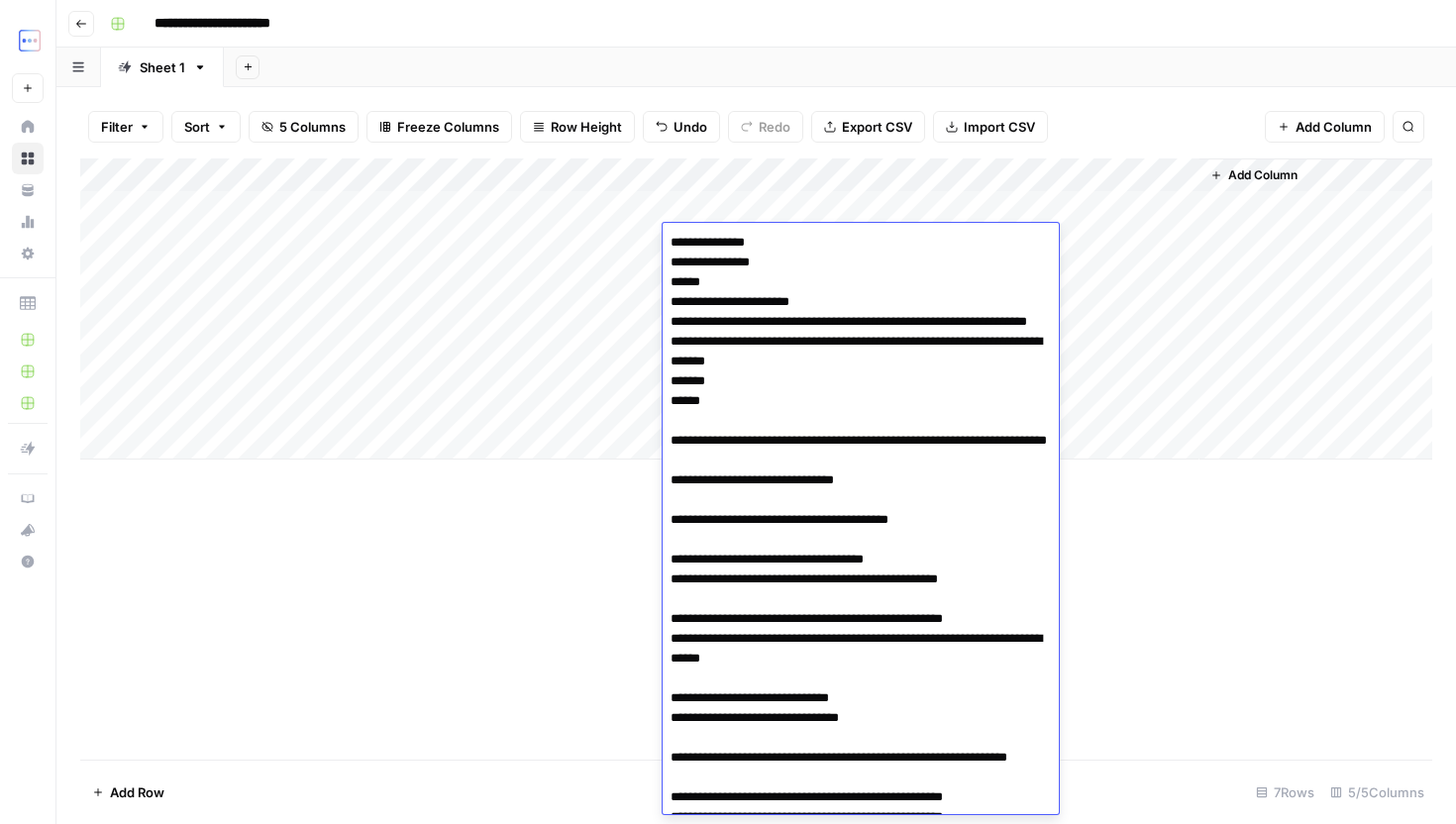 scroll, scrollTop: 4275, scrollLeft: 0, axis: vertical 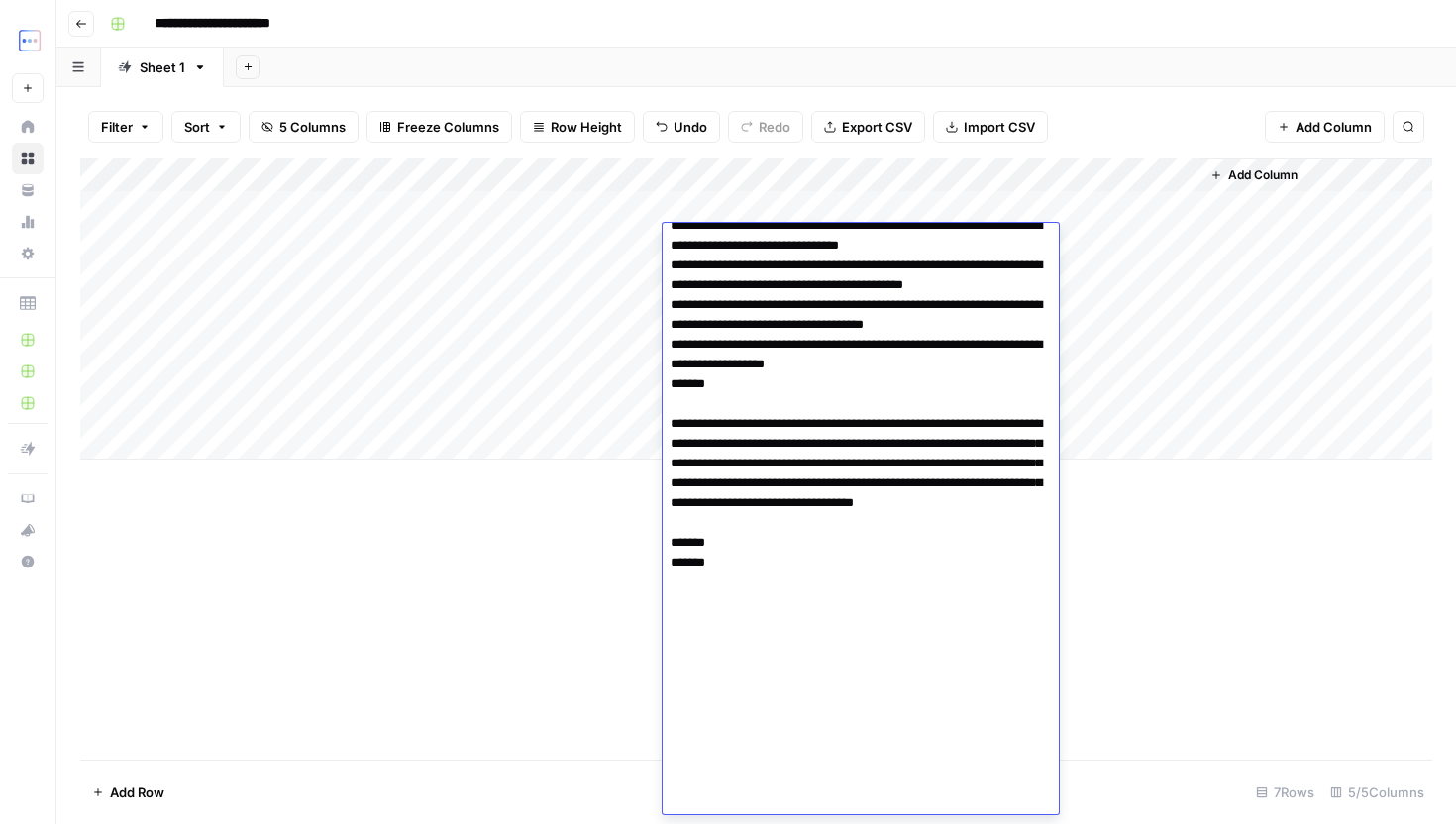 click at bounding box center [861, -1616] 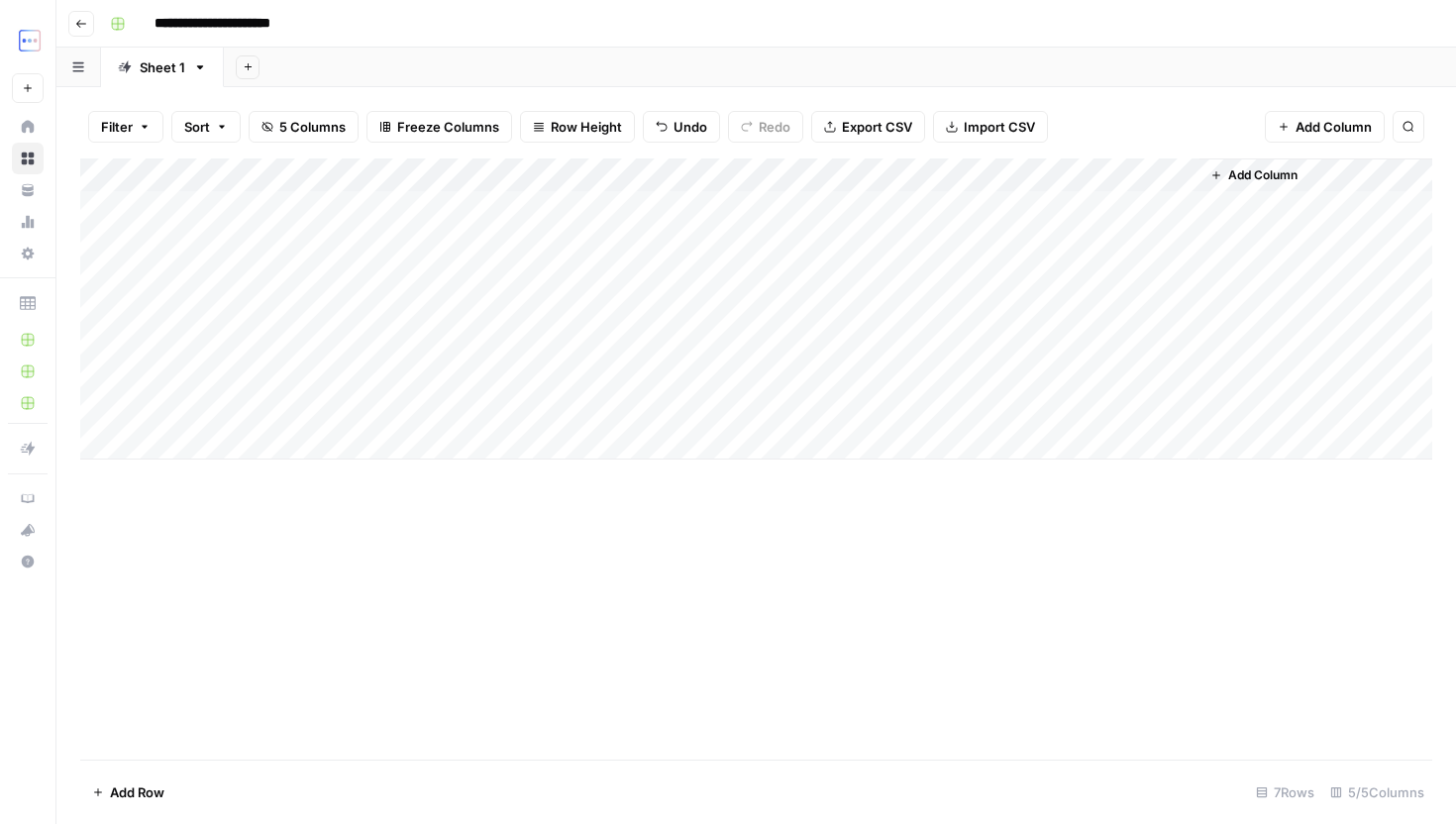 click on "Add Column" at bounding box center (756, 309) 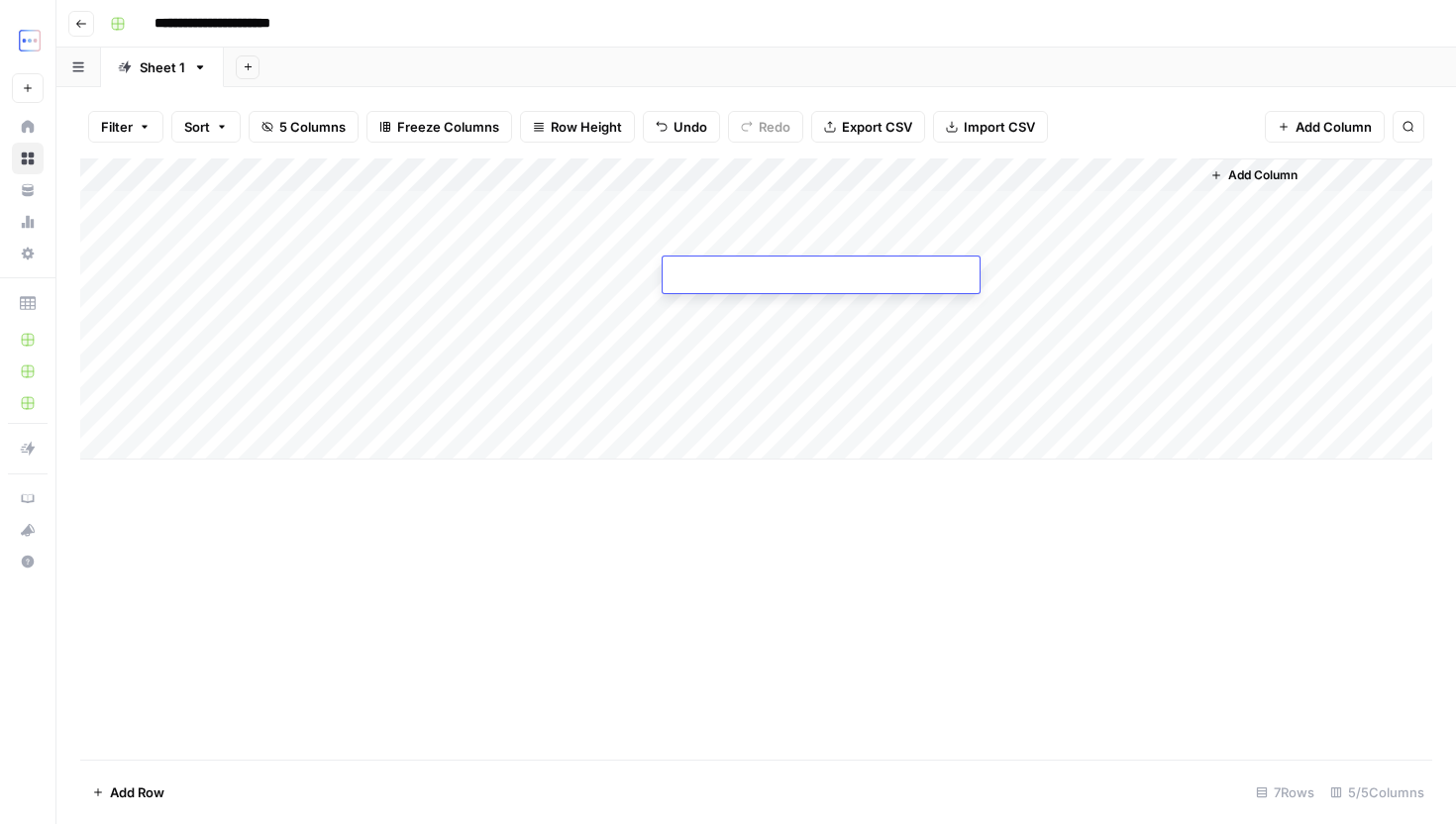type on "**********" 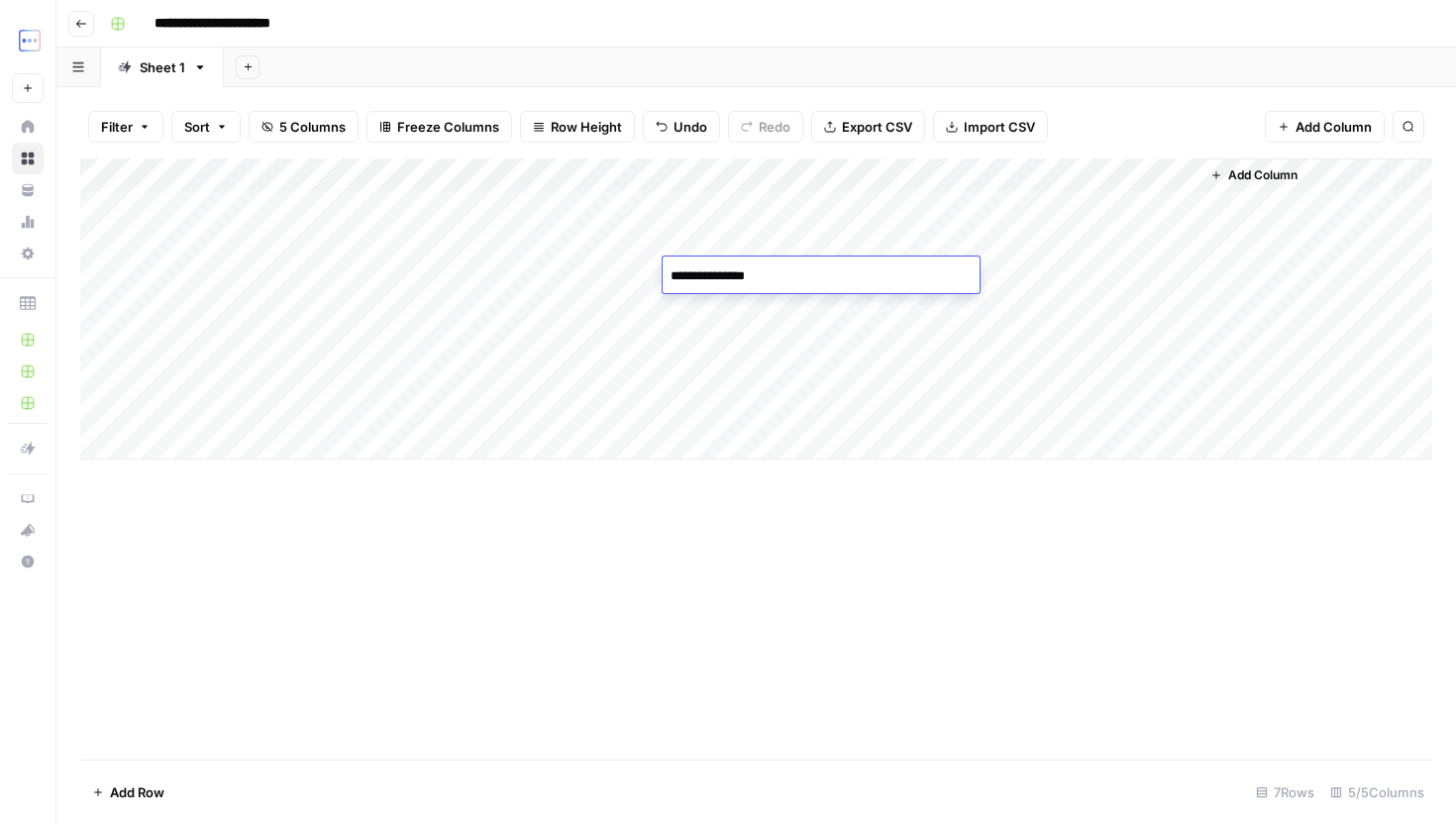 scroll, scrollTop: 4302, scrollLeft: 0, axis: vertical 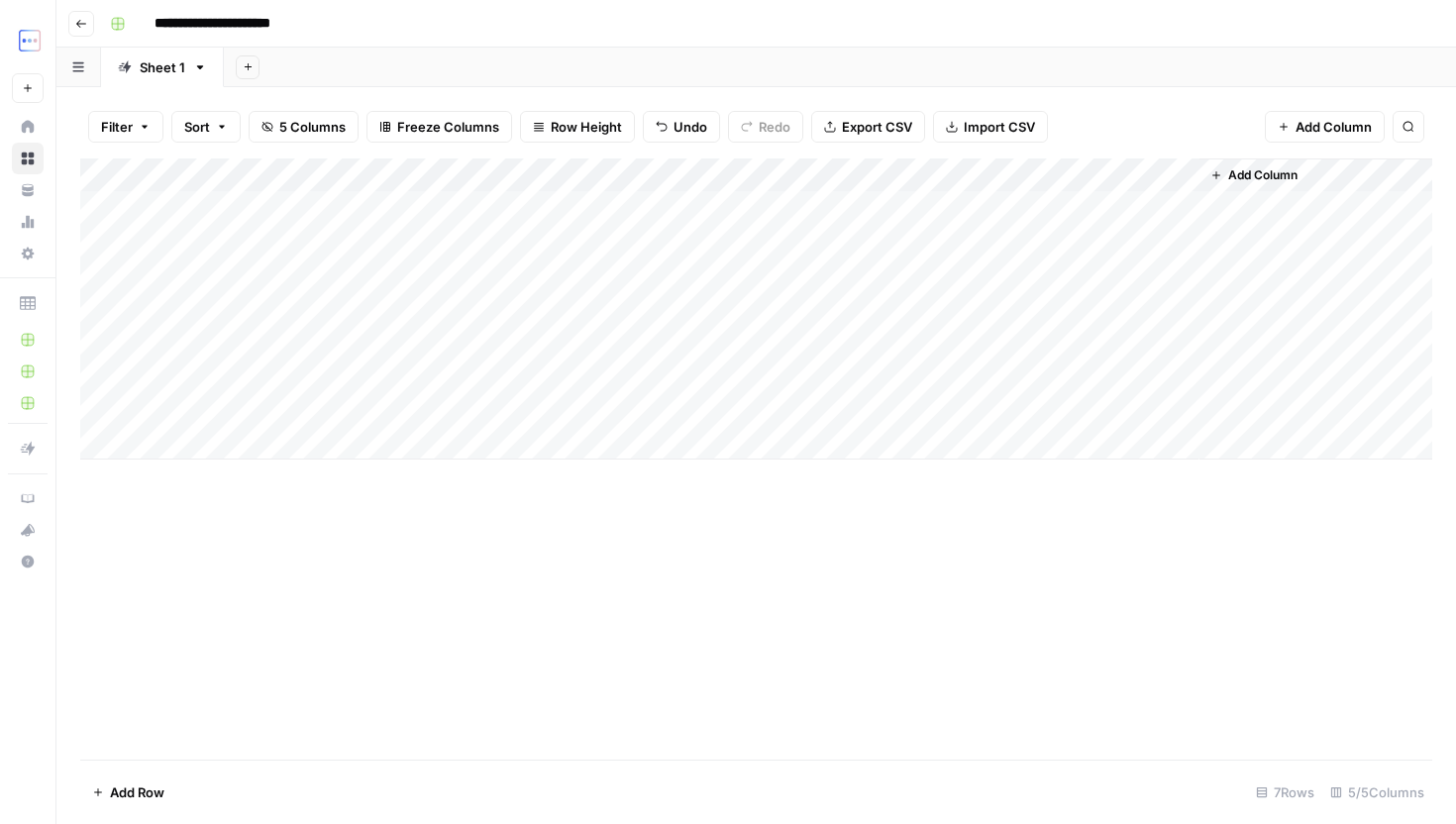 click on "Add Column" at bounding box center [756, 459] 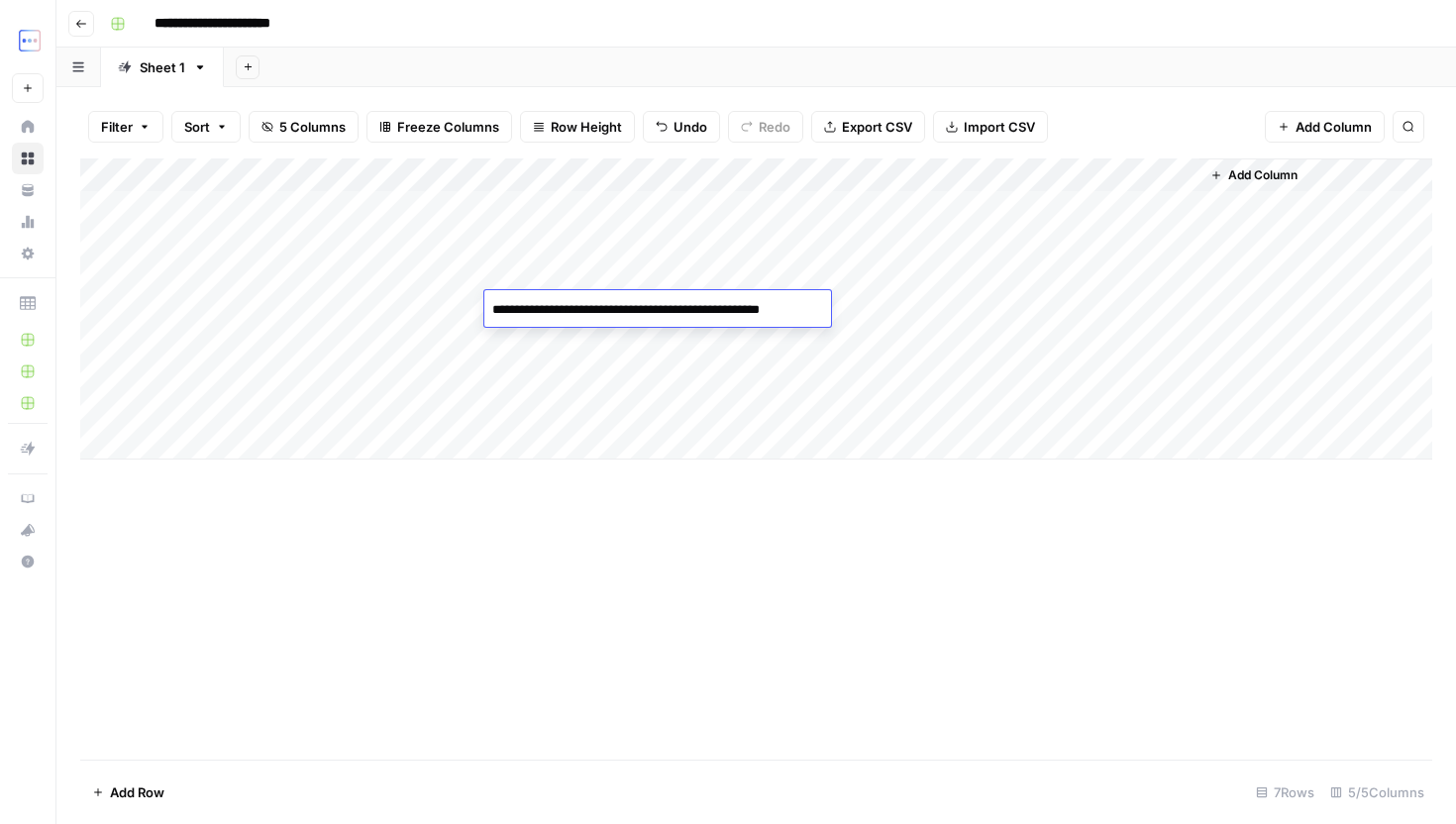 click on "**********" at bounding box center [656, 330] 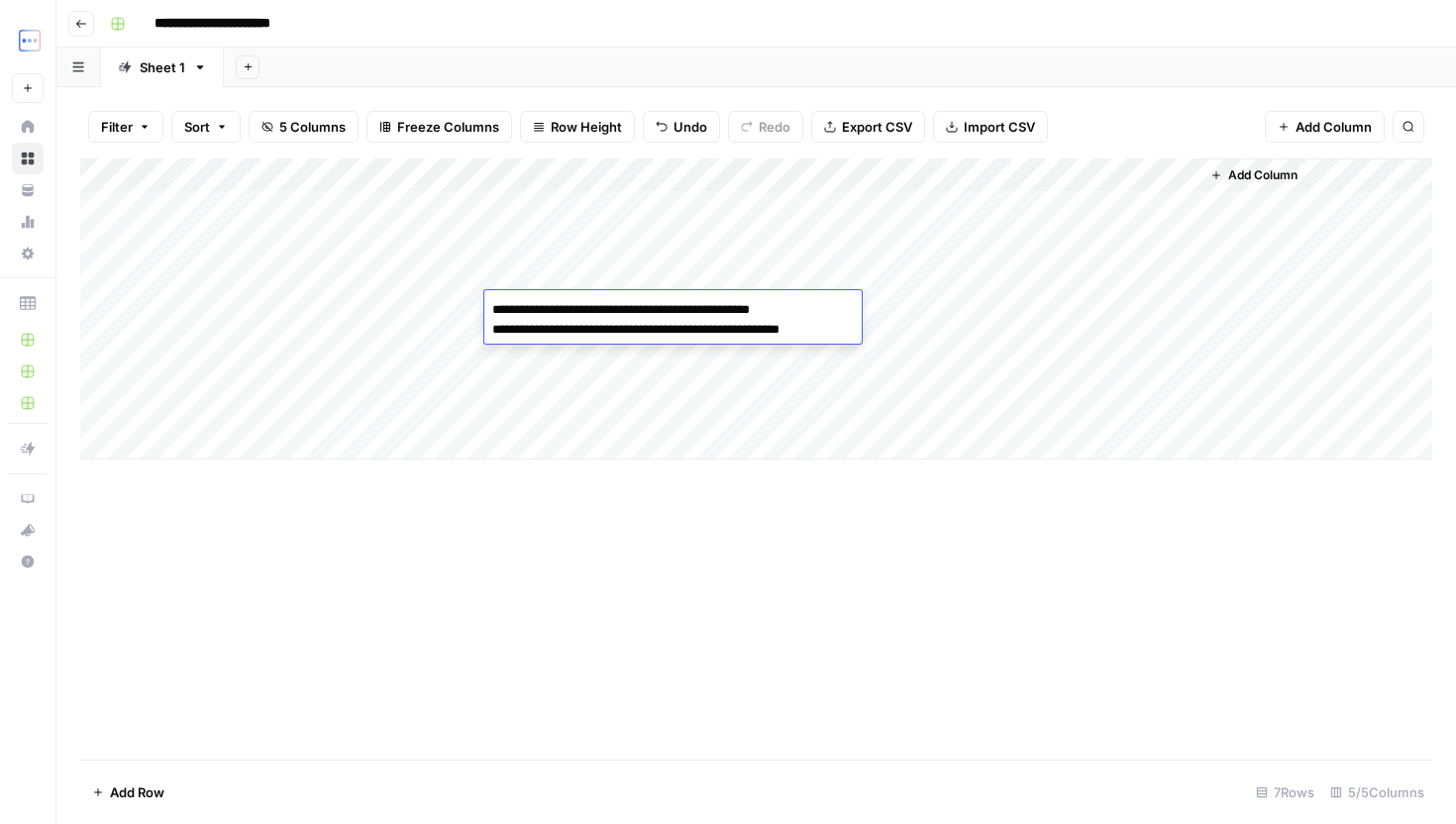 click on "**********" at bounding box center [671, 330] 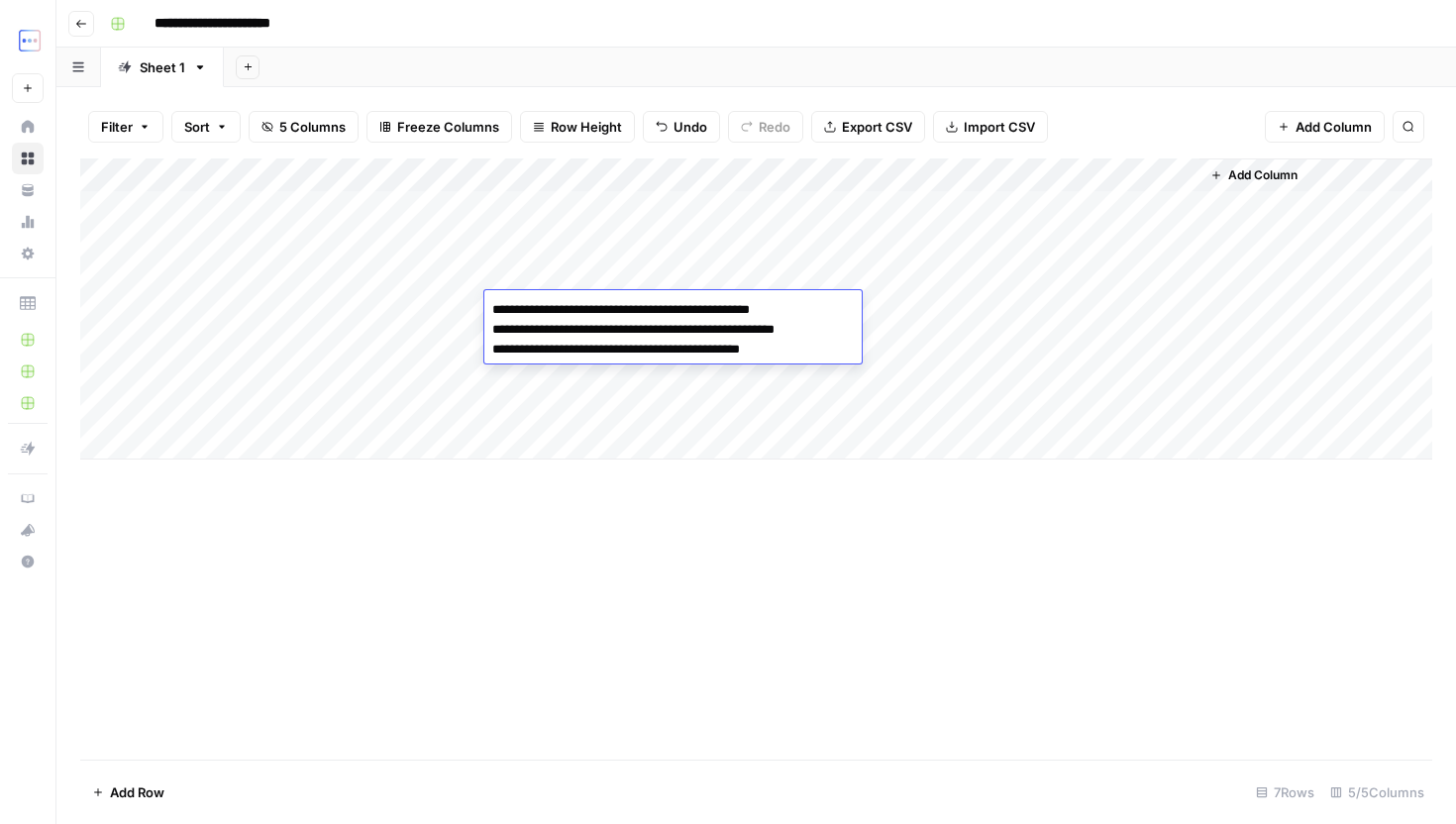 click on "**********" at bounding box center (671, 350) 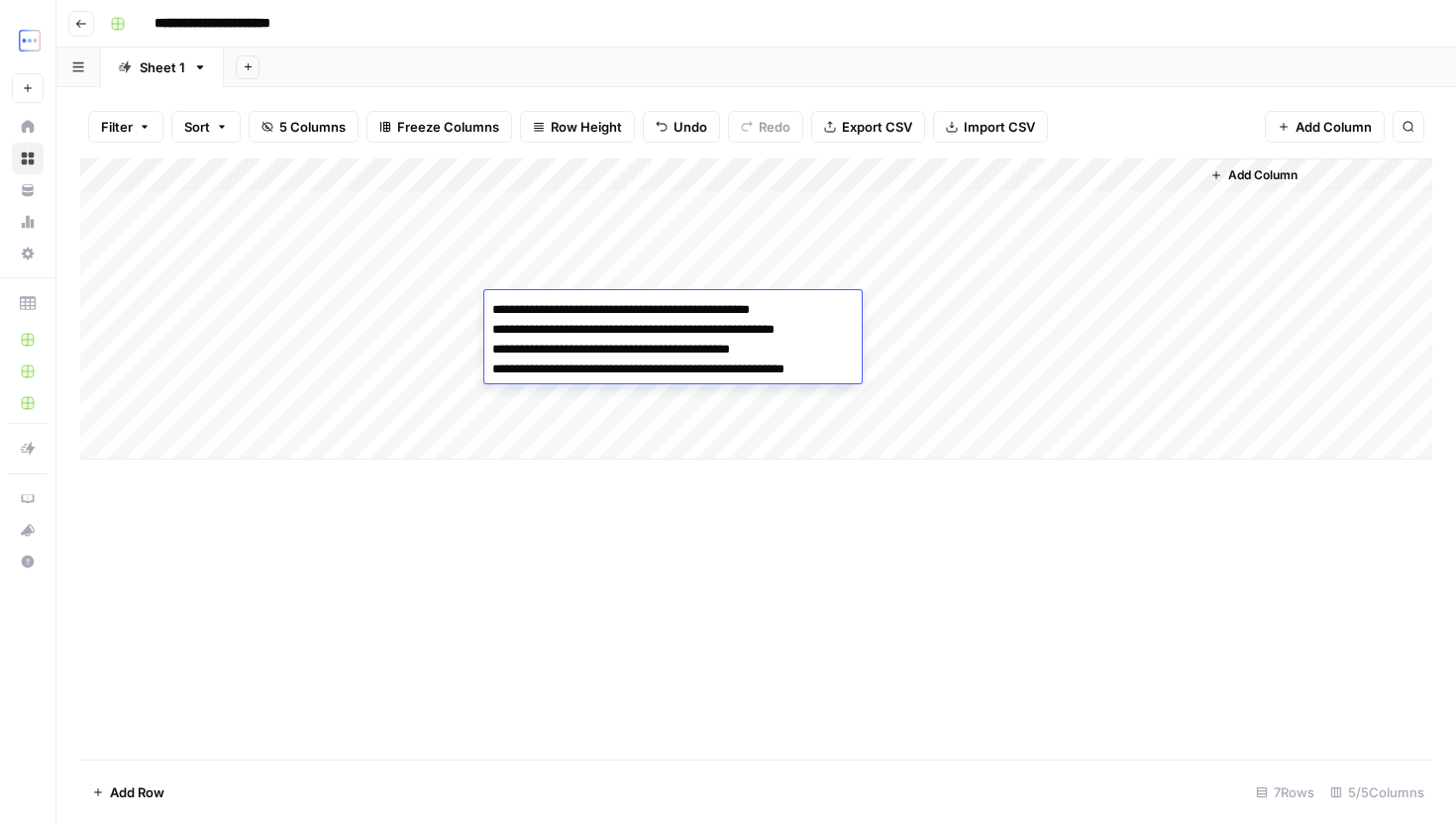 click on "Add Column" at bounding box center [756, 459] 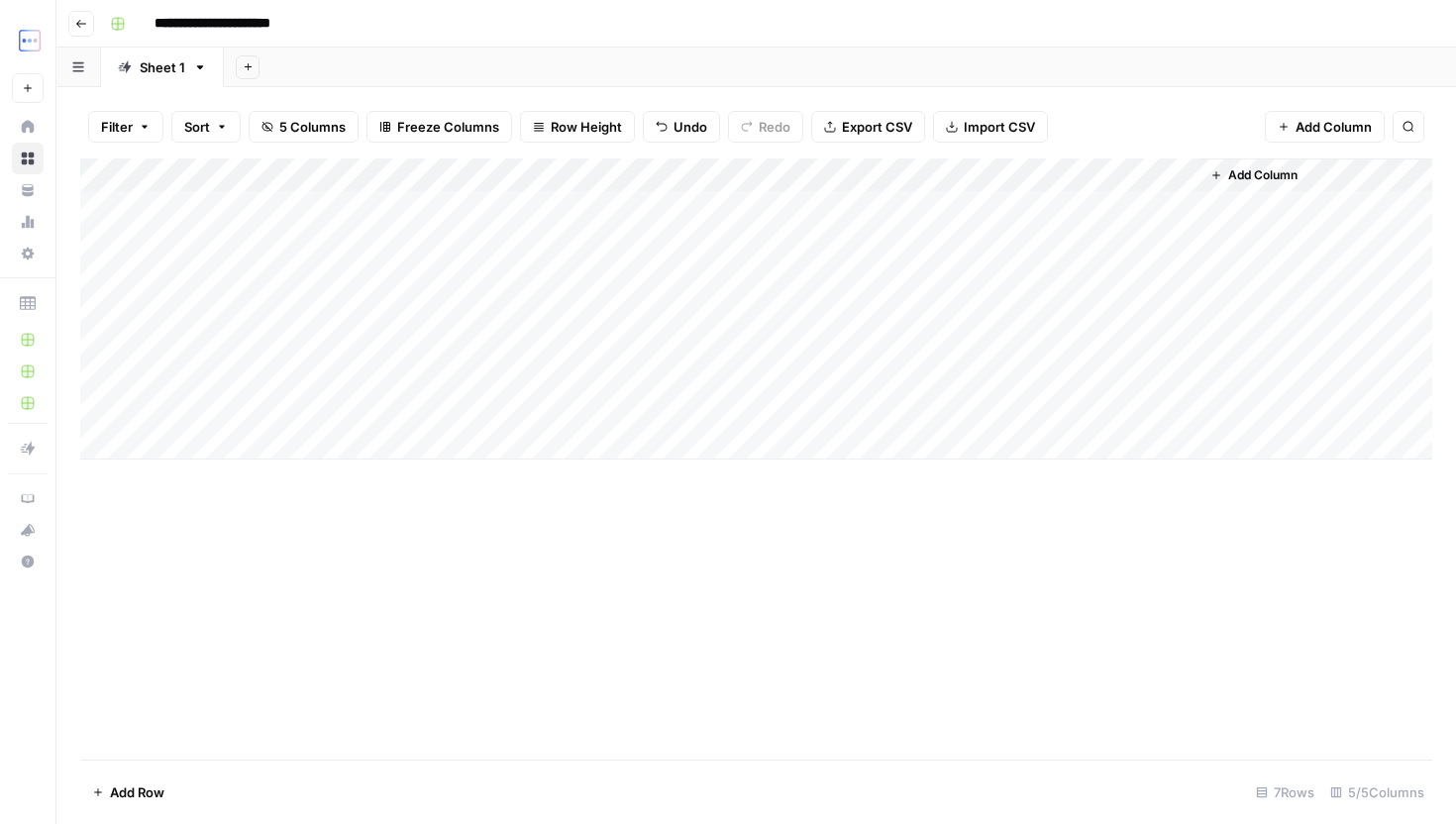 click on "Add Column" at bounding box center (756, 309) 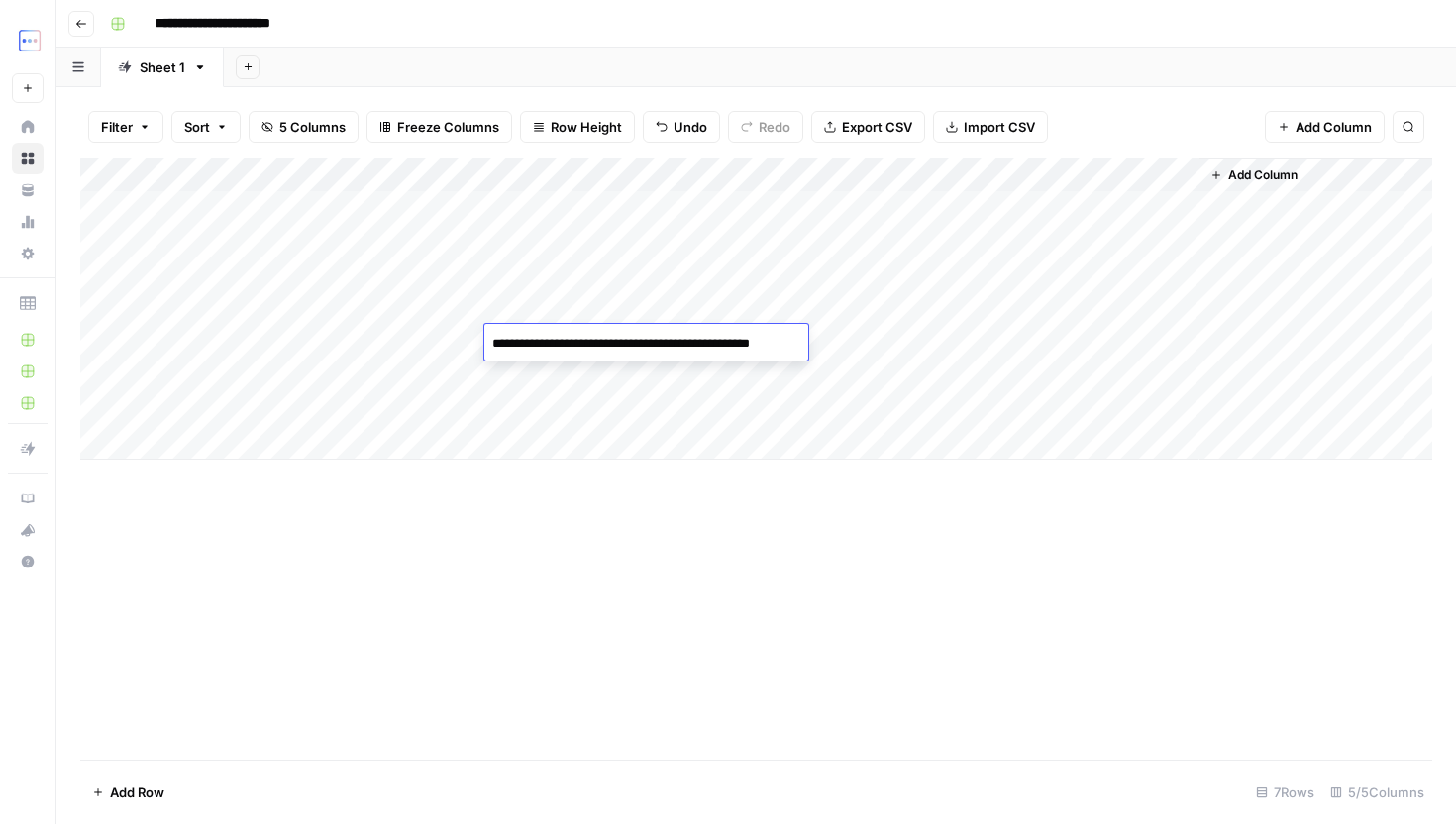 click on "**********" at bounding box center [645, 363] 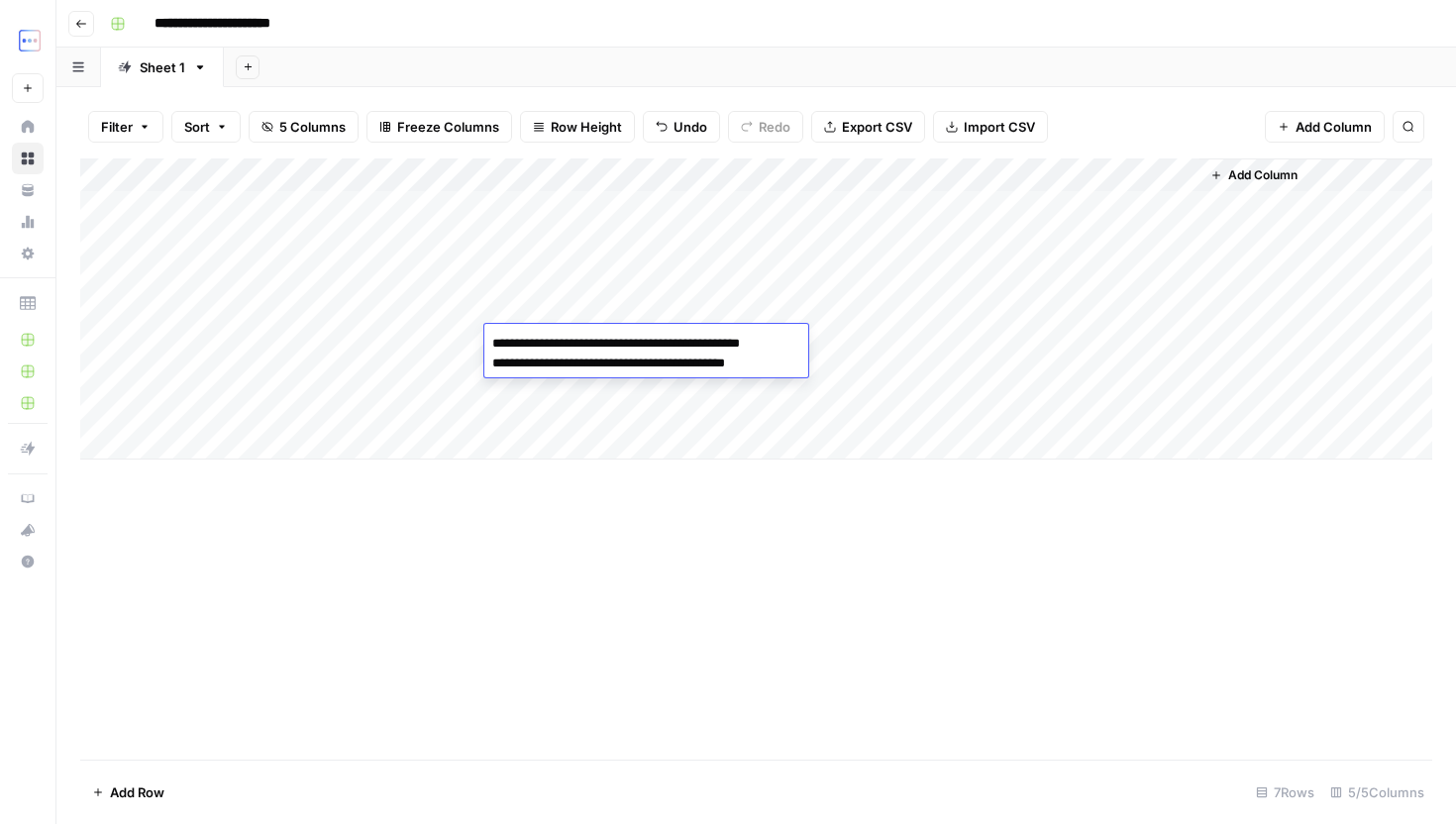 click on "**********" at bounding box center [645, 363] 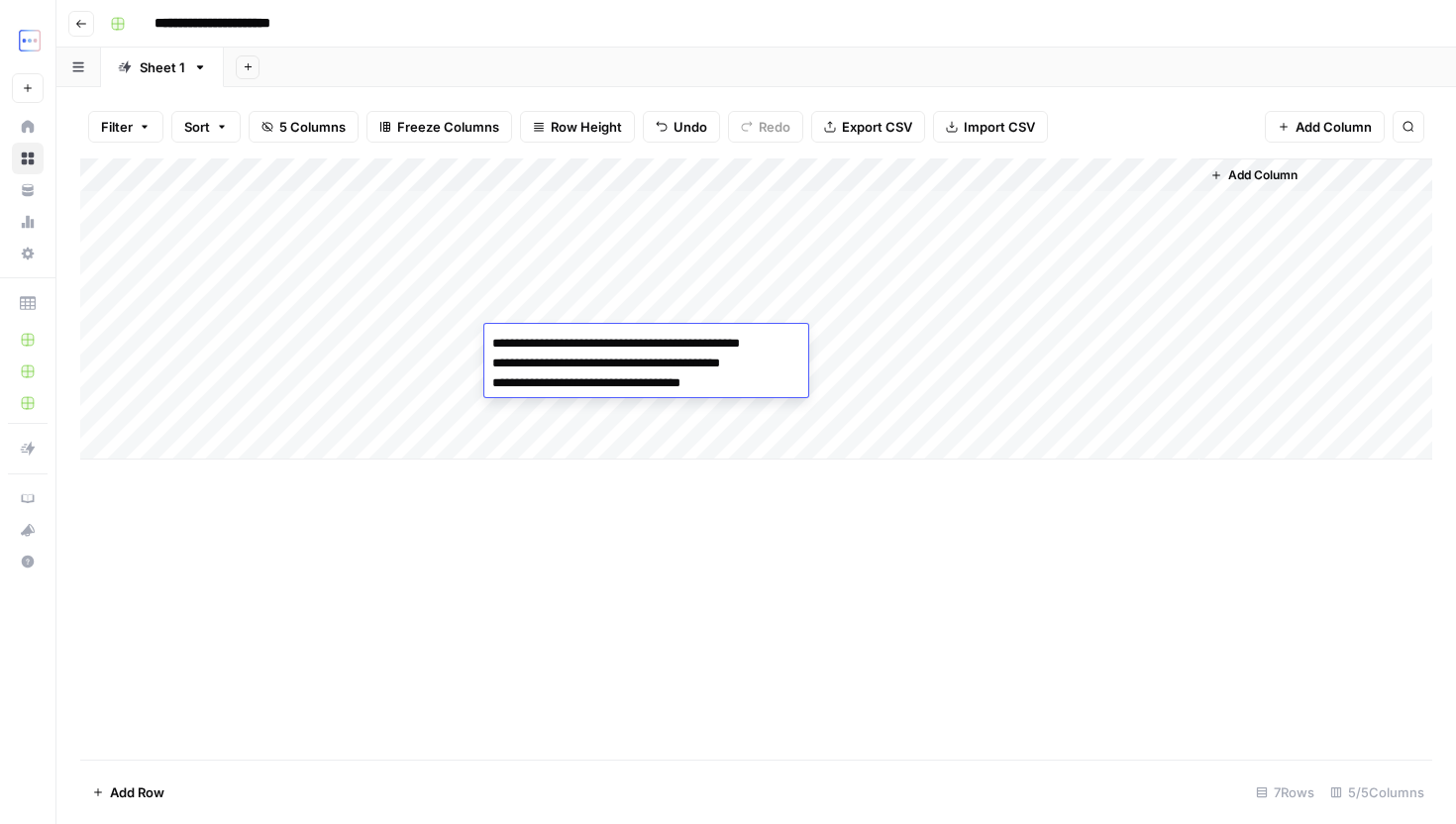 click on "**********" at bounding box center (645, 383) 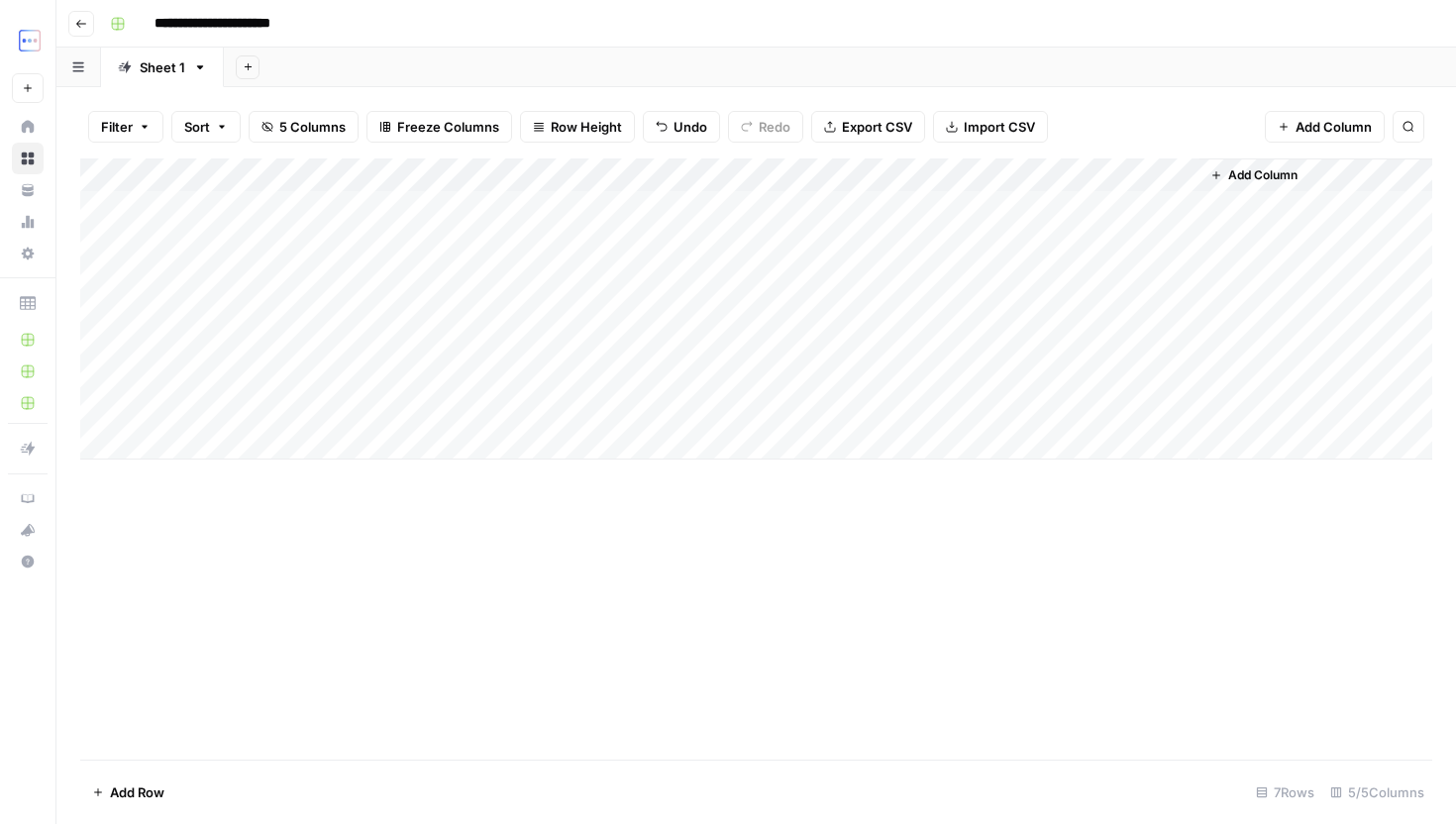 click on "Add Column" at bounding box center [756, 459] 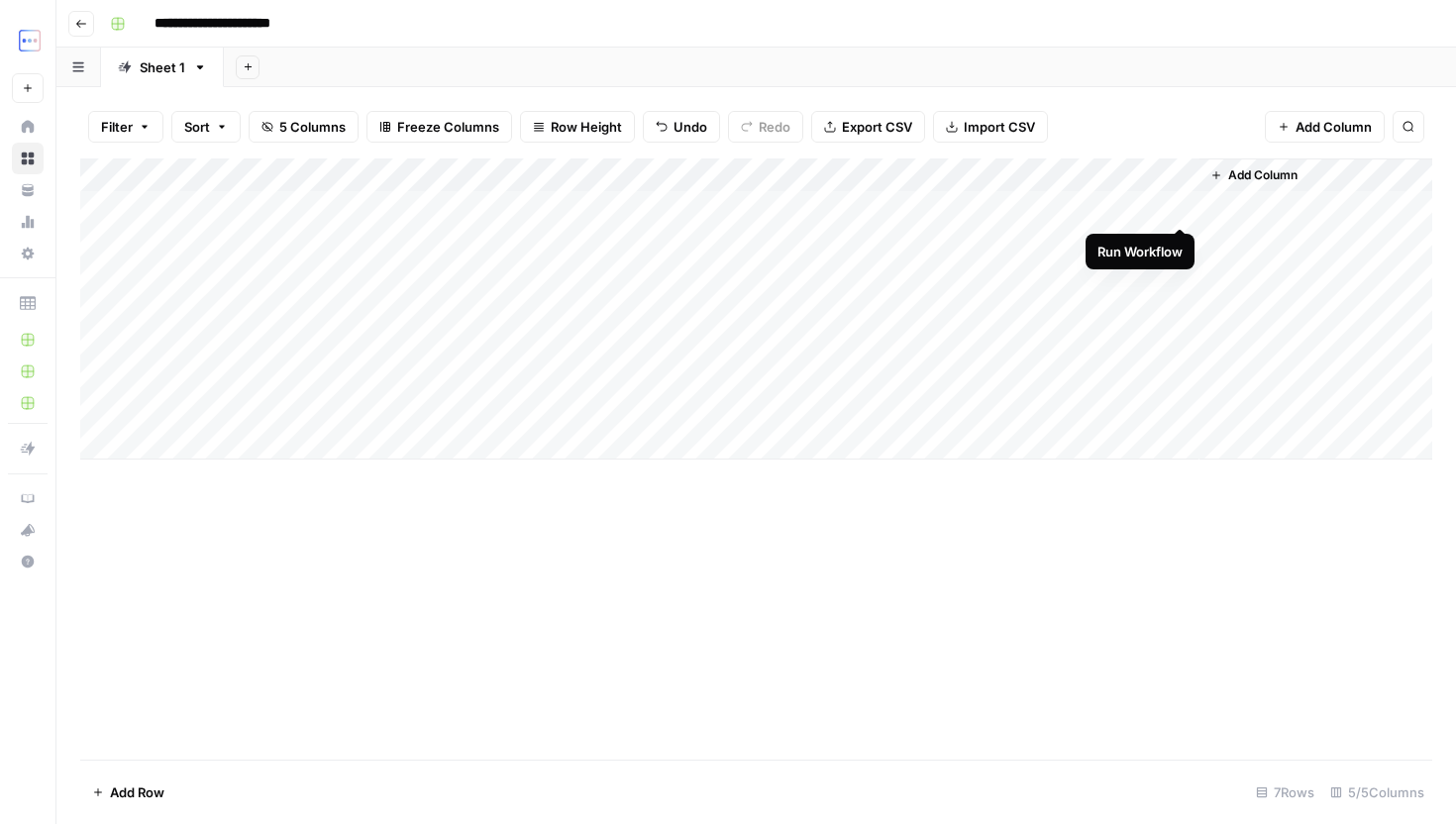 click on "Add Column" at bounding box center (756, 309) 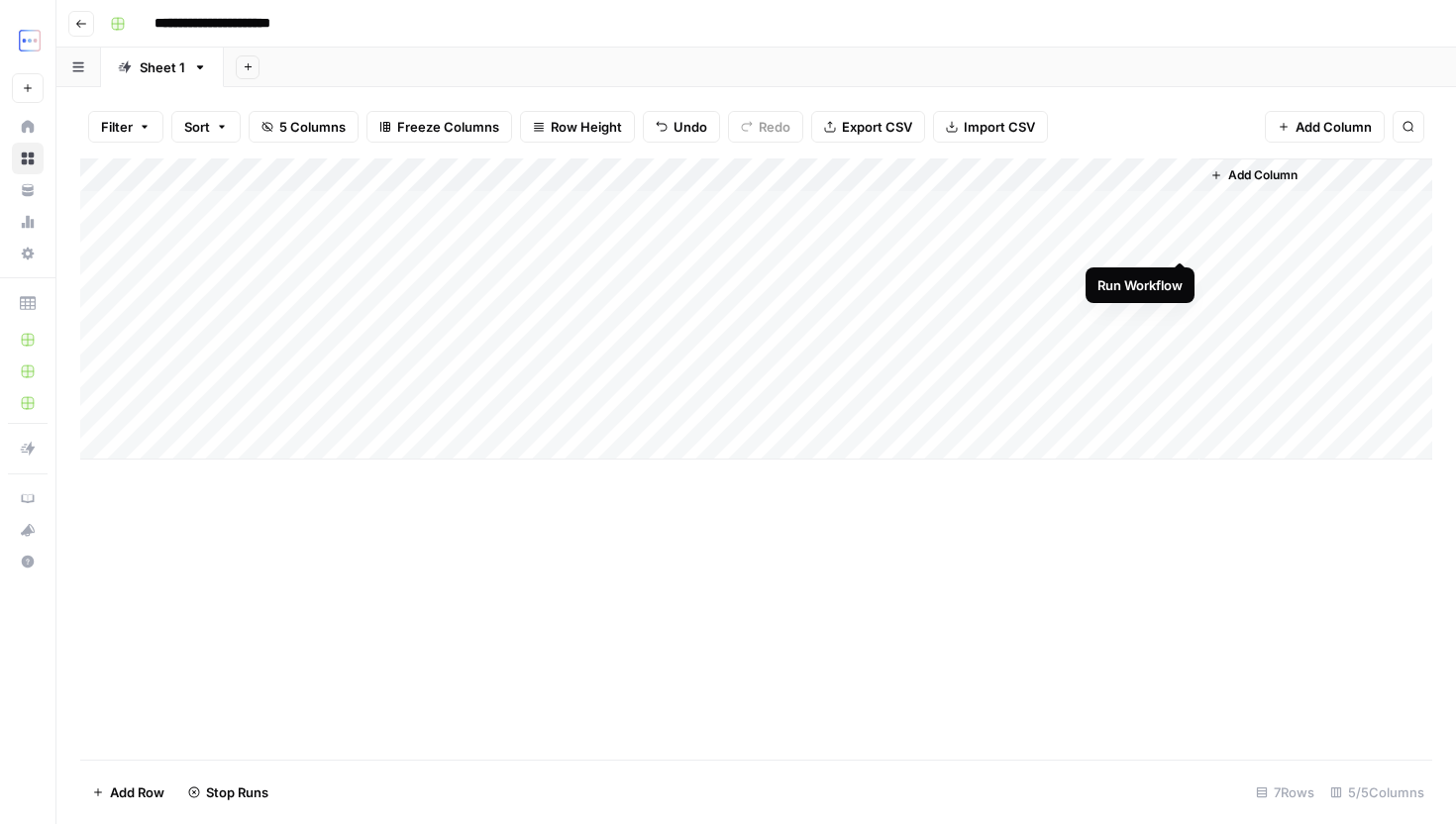 click on "Add Column" at bounding box center (756, 309) 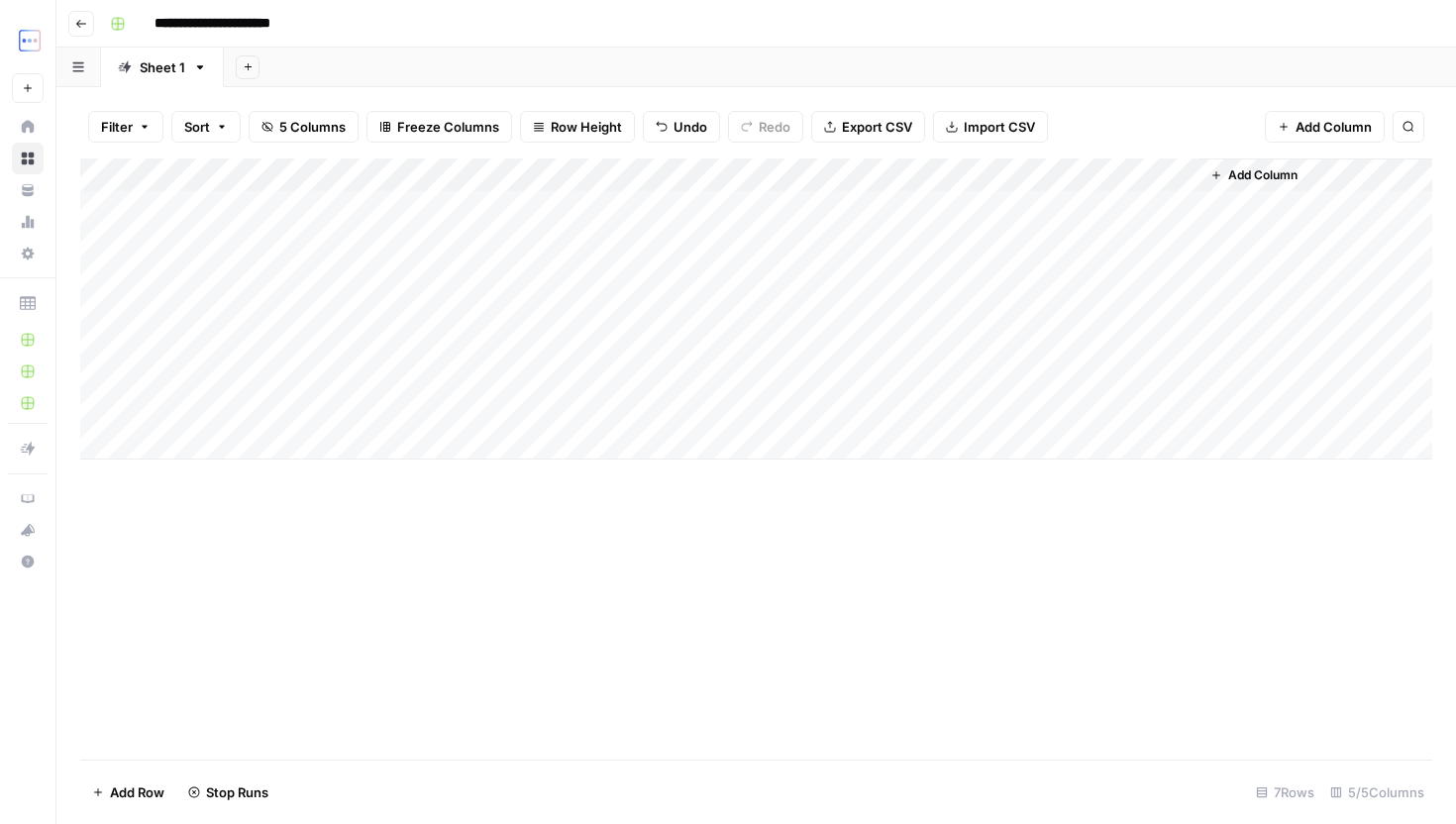 click on "Add Column" at bounding box center [756, 309] 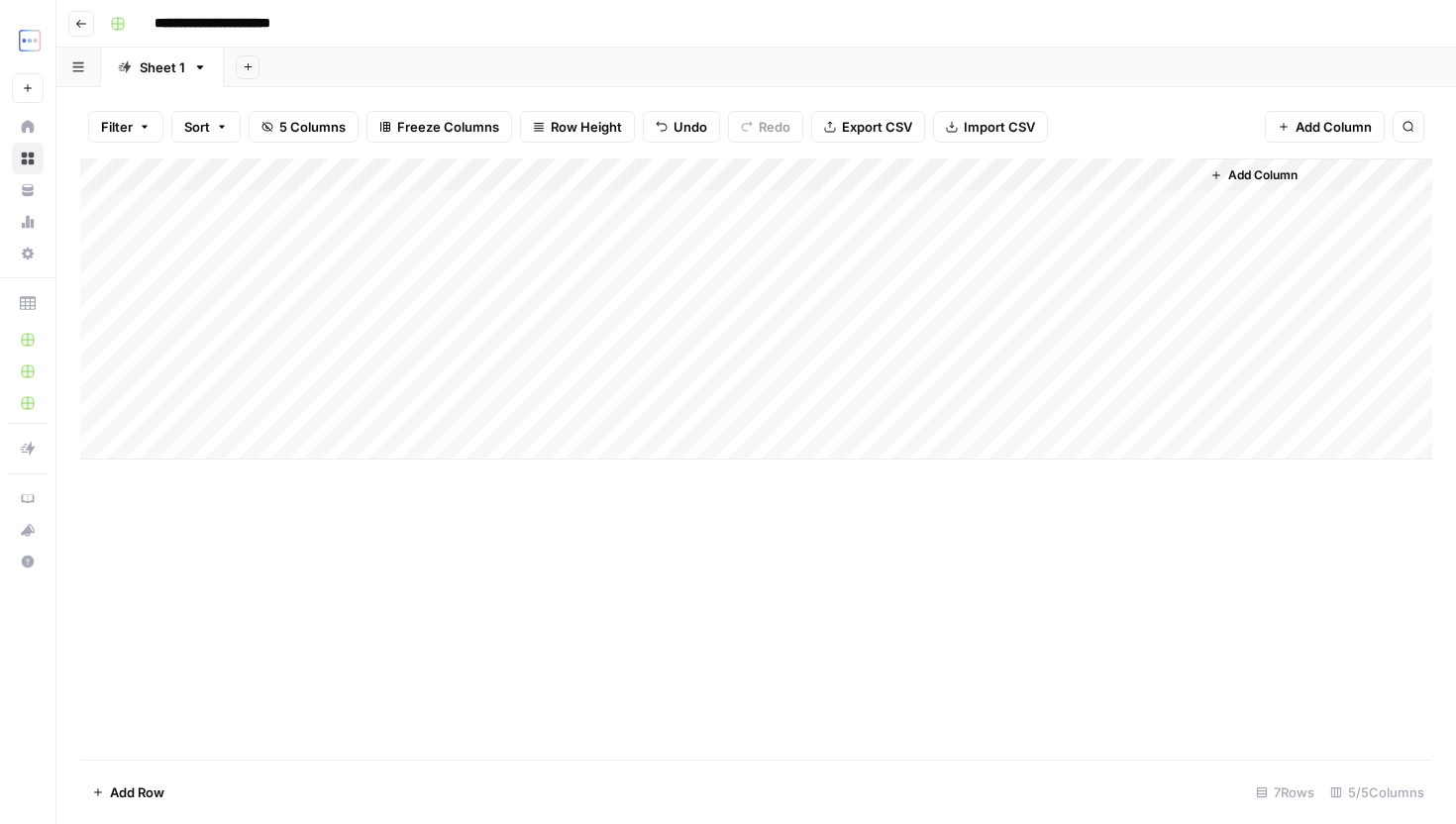 scroll, scrollTop: 0, scrollLeft: 0, axis: both 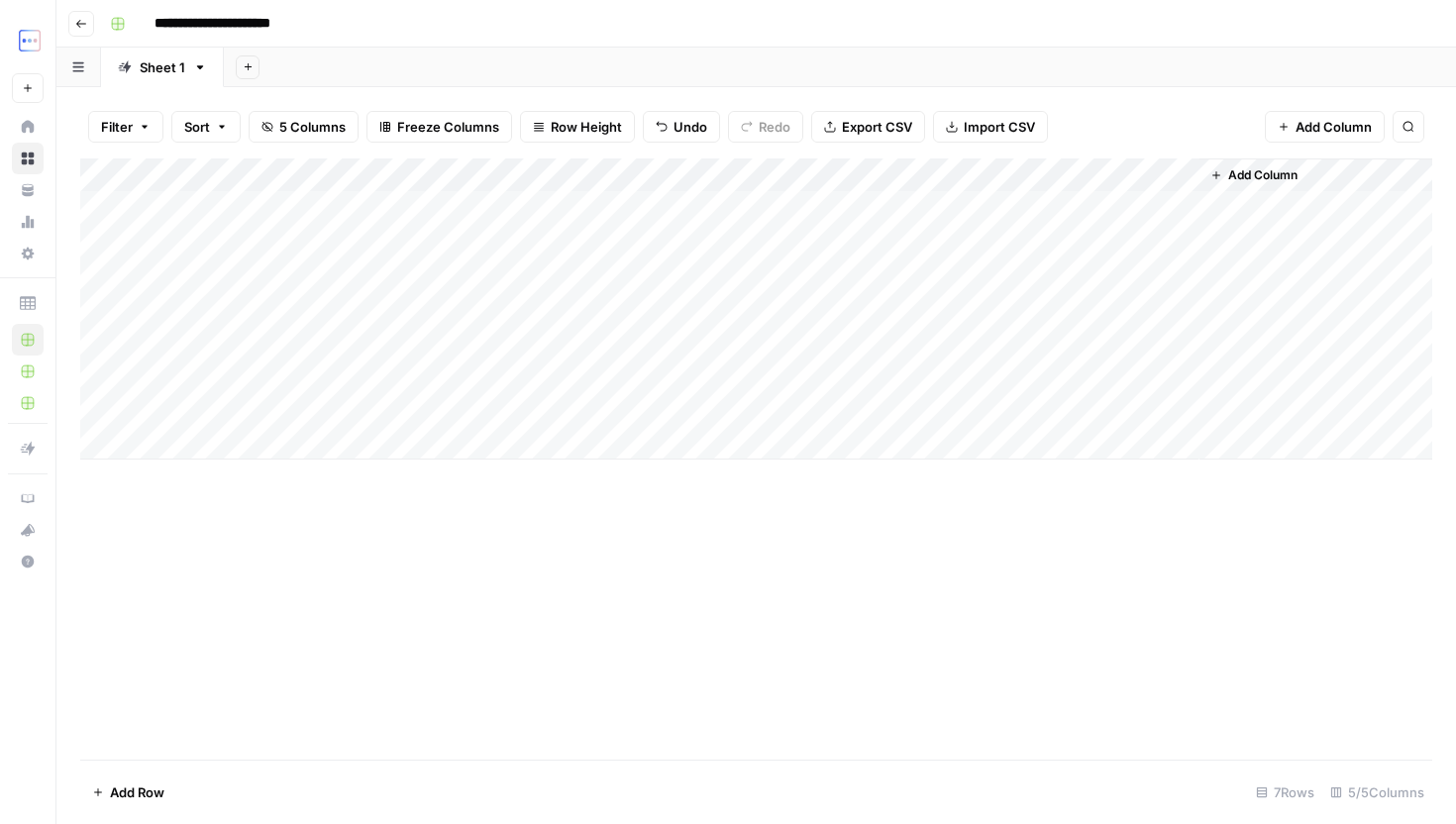 click on "Add Column" at bounding box center [756, 309] 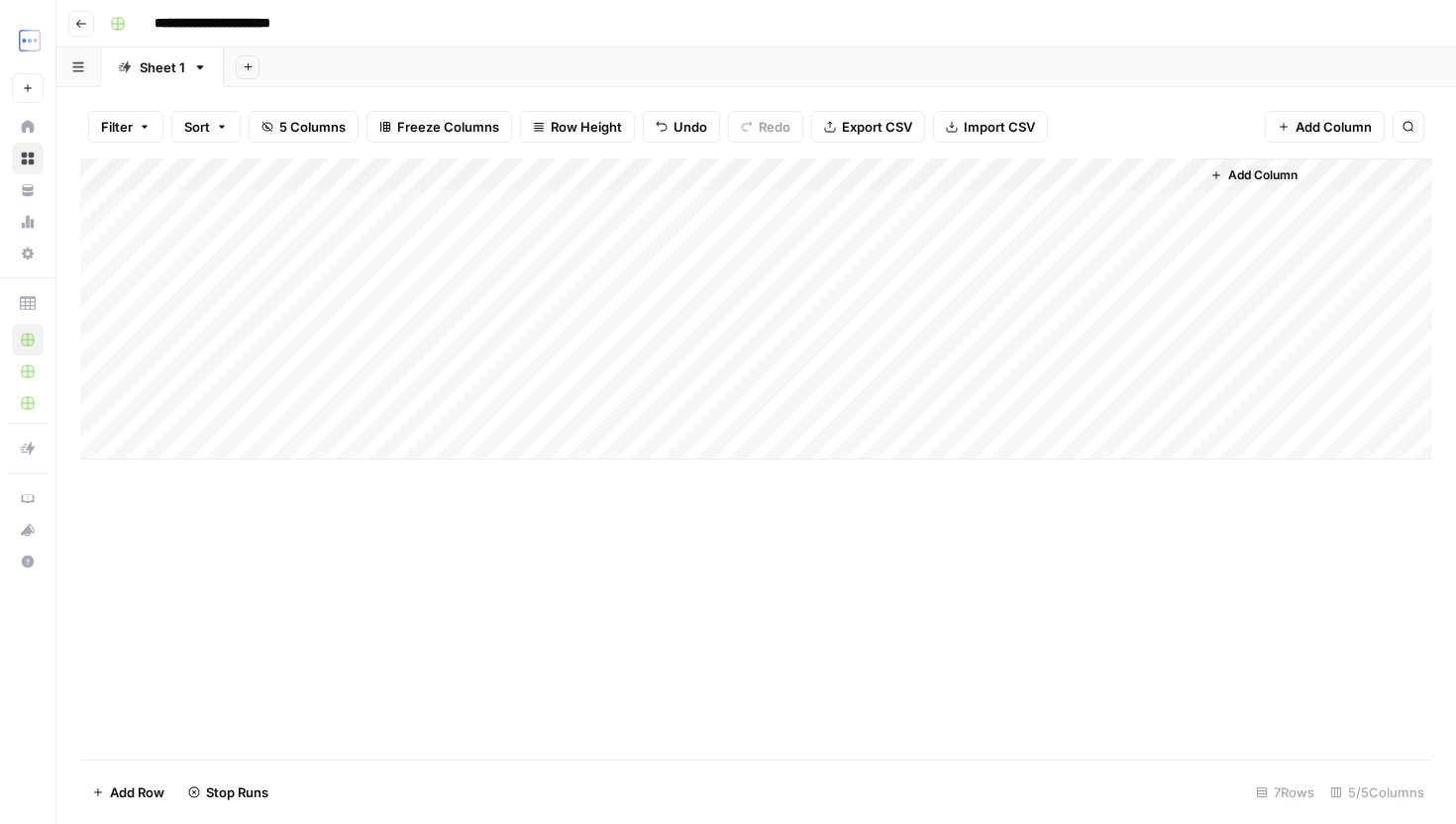 click on "Add Column" at bounding box center (756, 309) 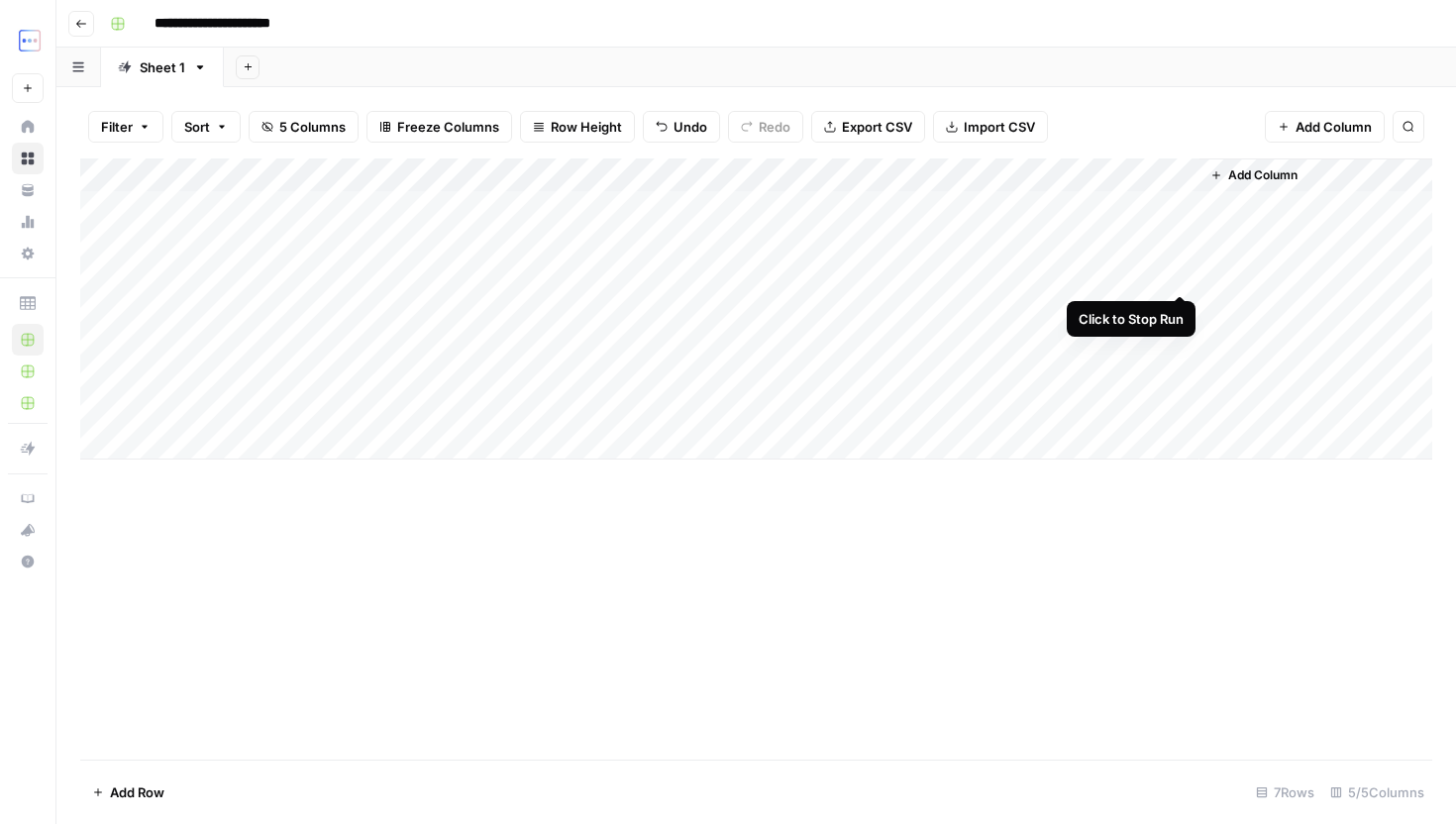 click on "Add Column" at bounding box center [756, 309] 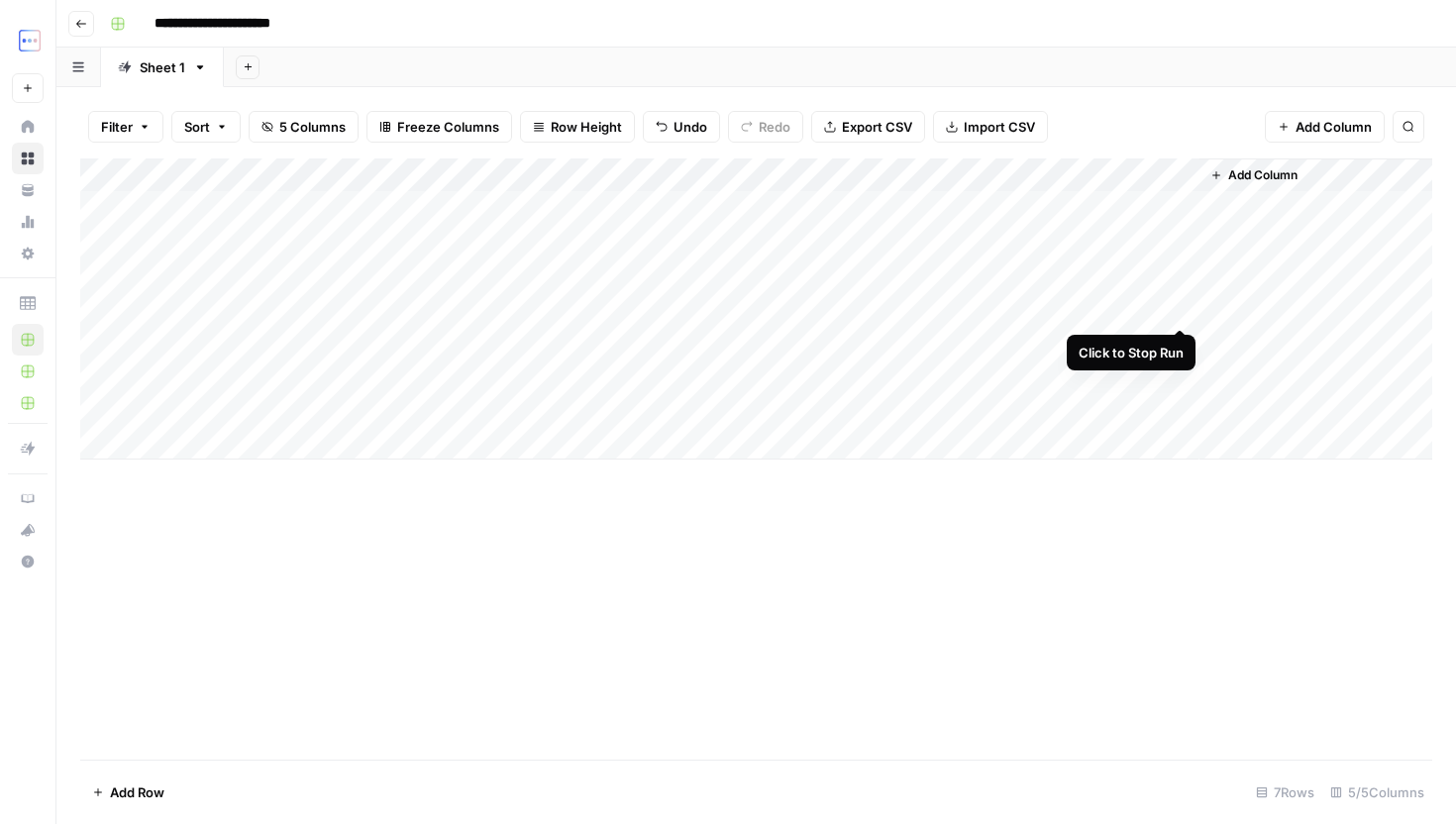 click on "Add Column" at bounding box center [756, 309] 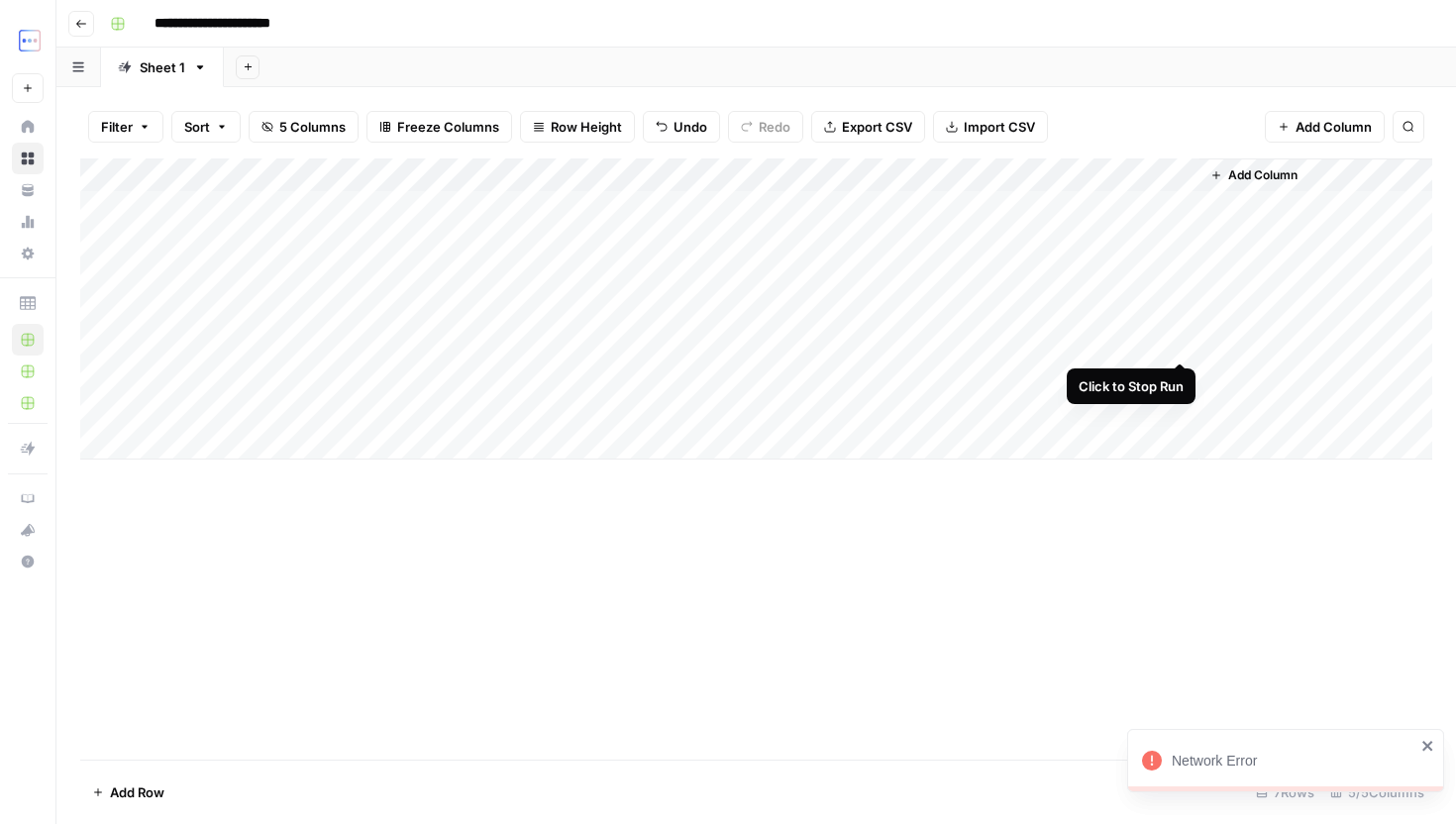 click on "Add Column" at bounding box center (756, 309) 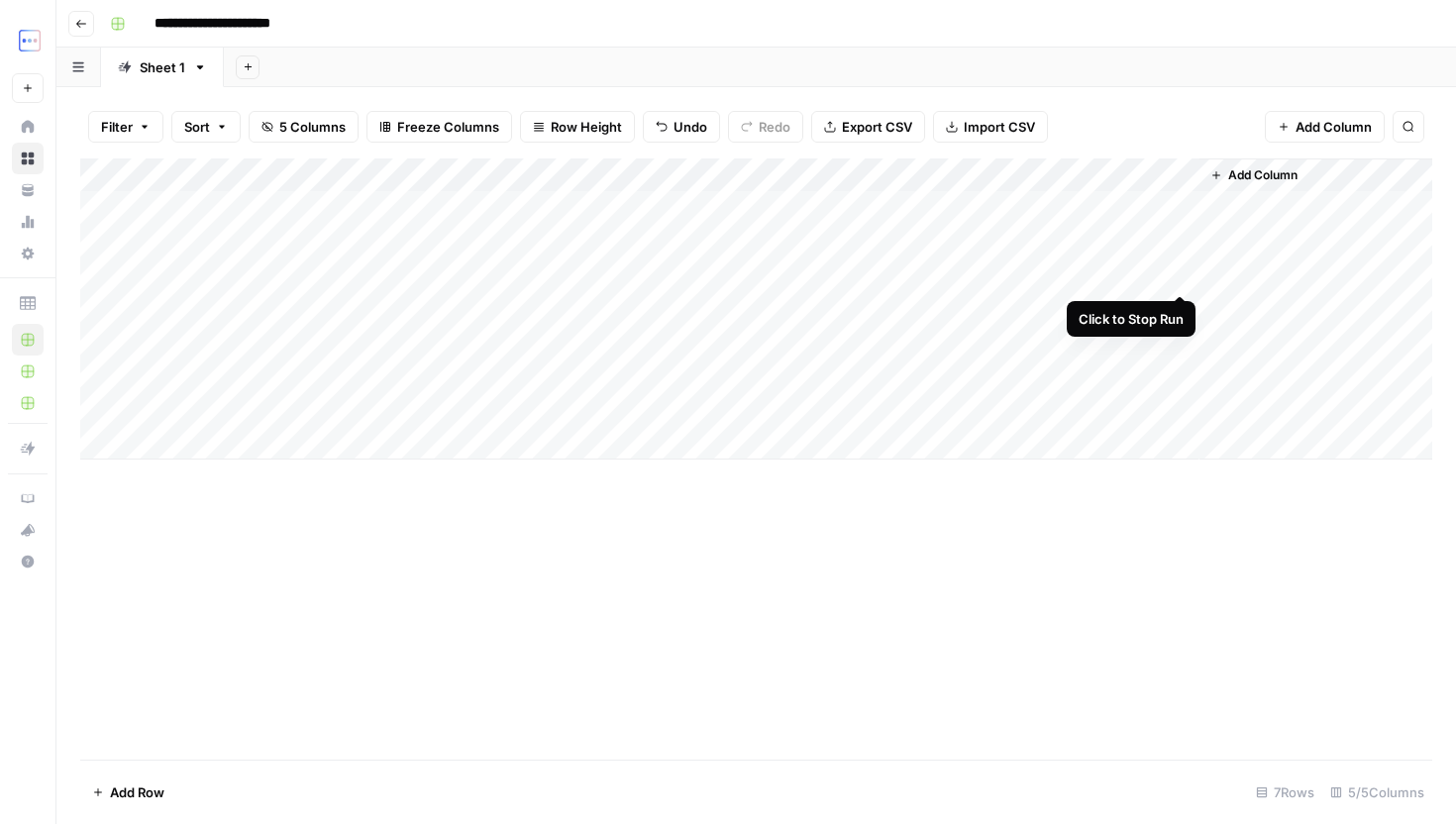 click on "Add Column" at bounding box center [756, 309] 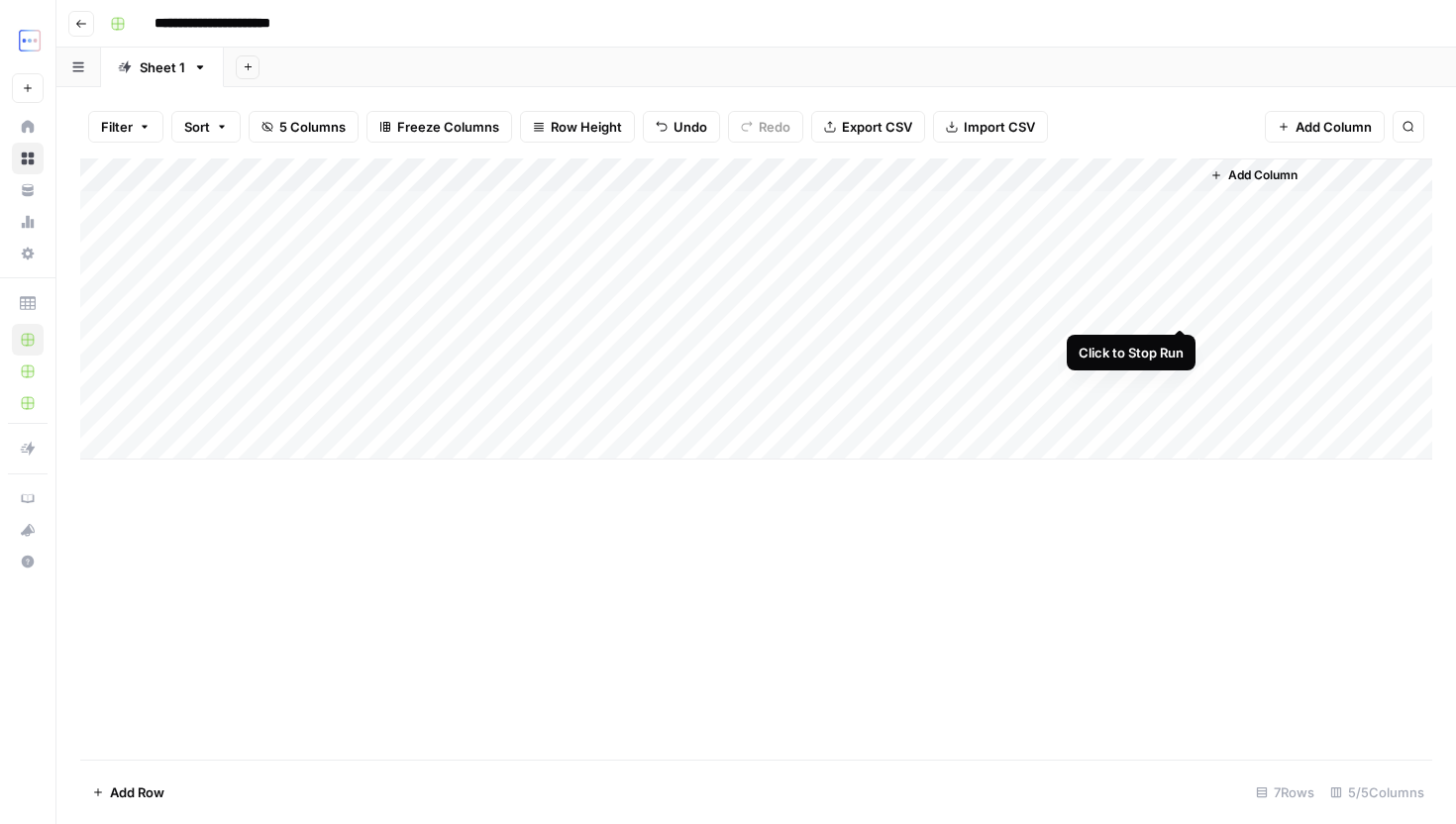 scroll, scrollTop: 0, scrollLeft: 0, axis: both 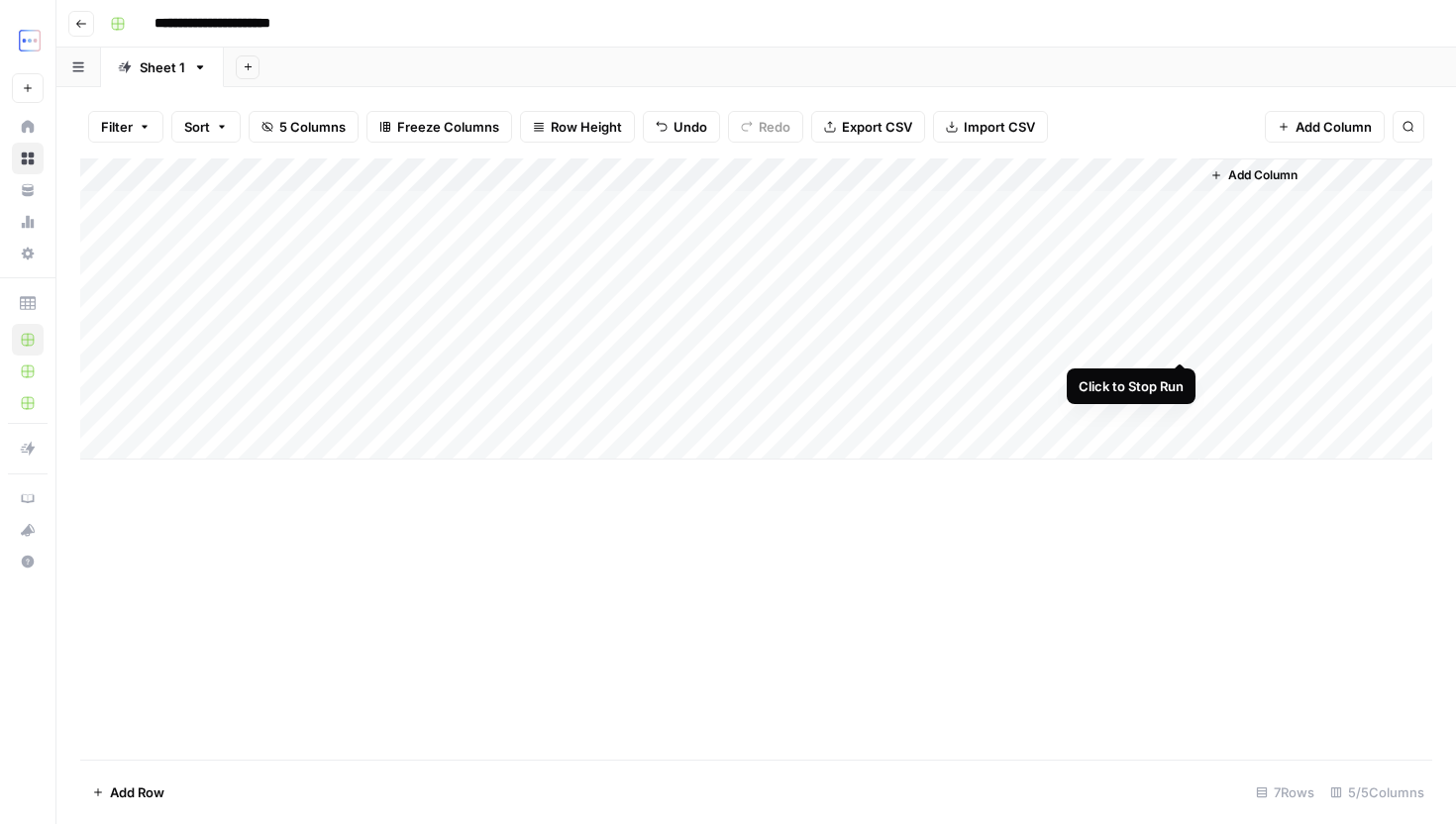 click on "Add Column" at bounding box center [756, 309] 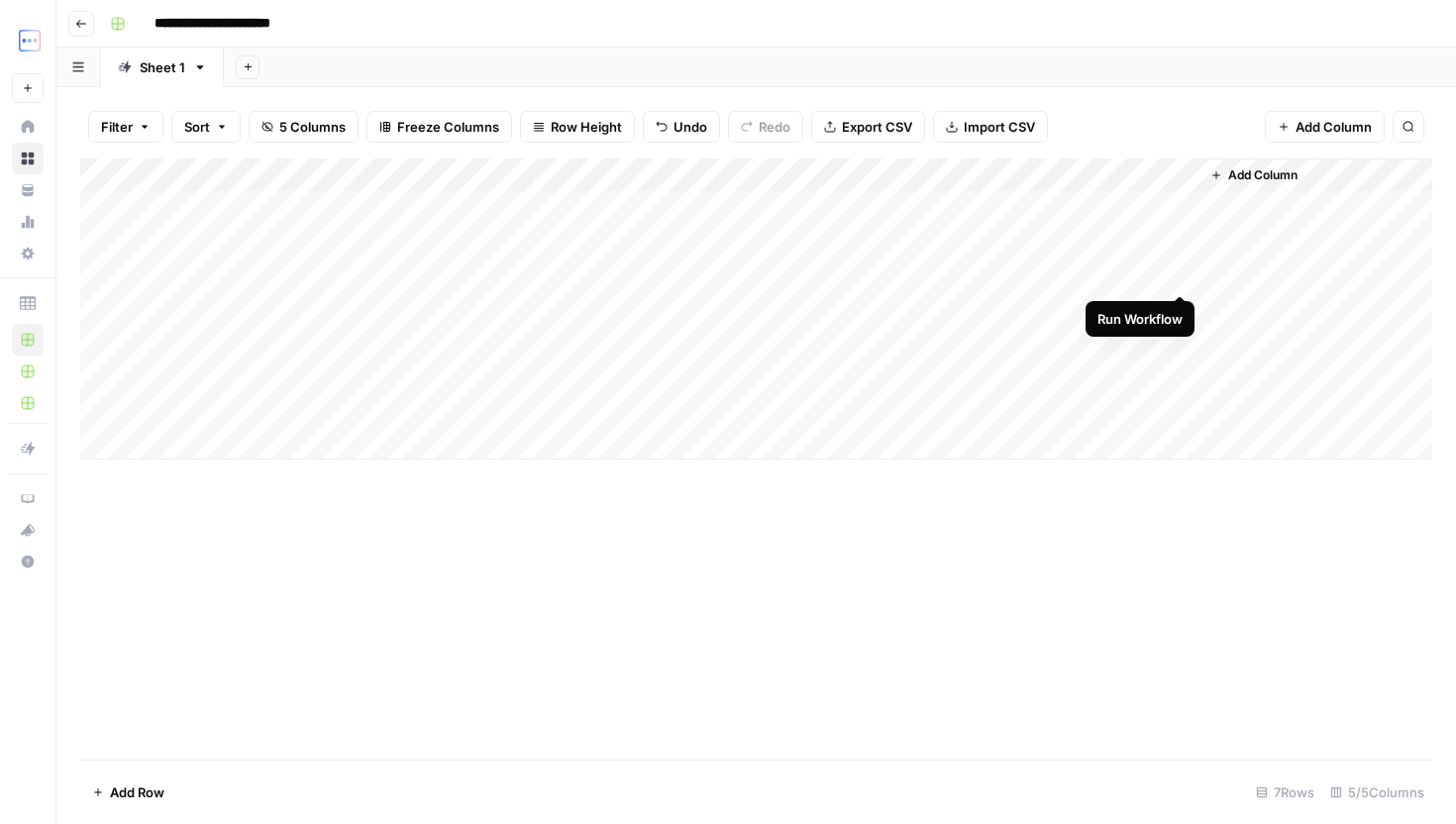 click on "Add Column" at bounding box center (756, 309) 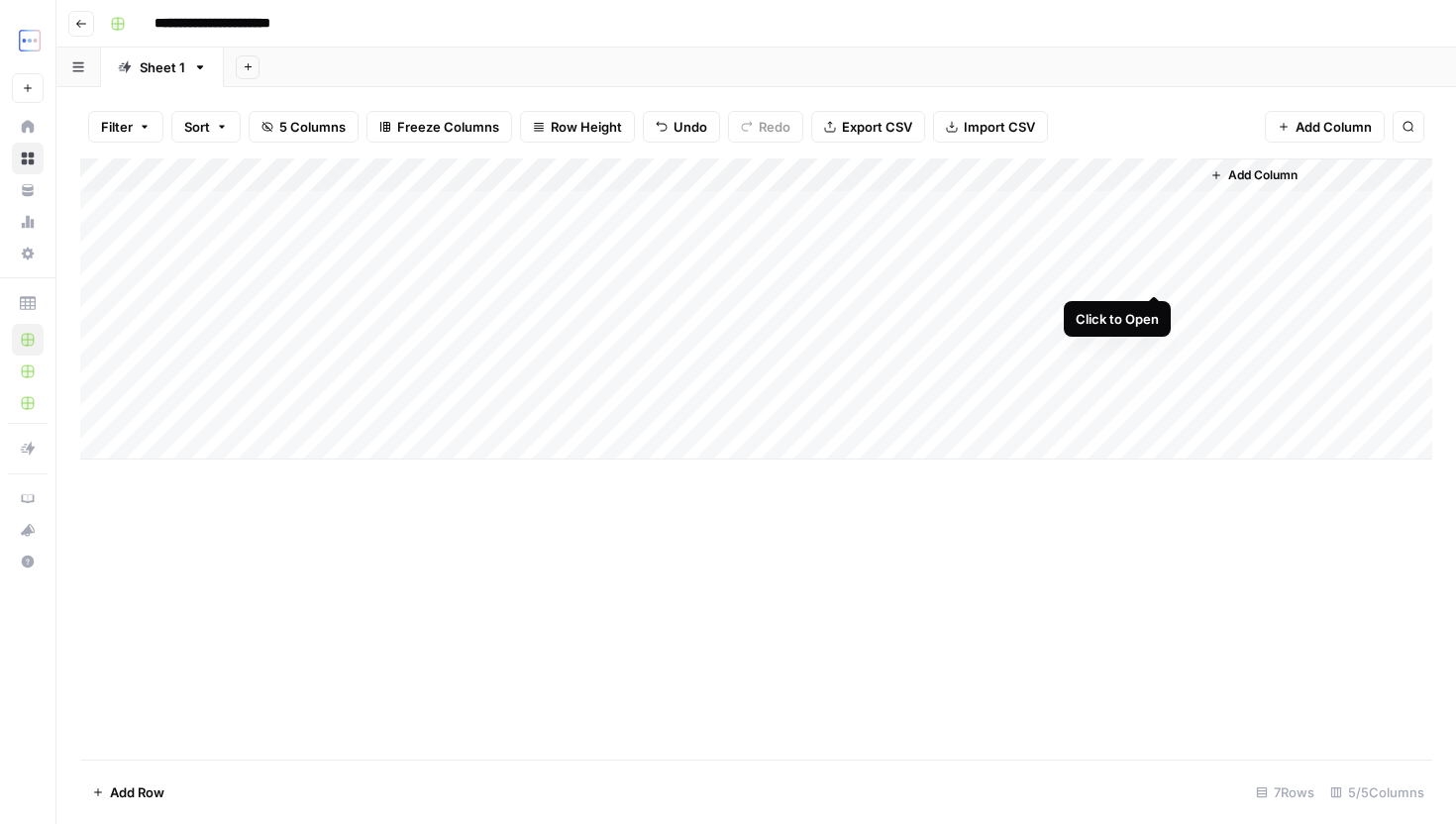 click on "Add Column" at bounding box center (756, 309) 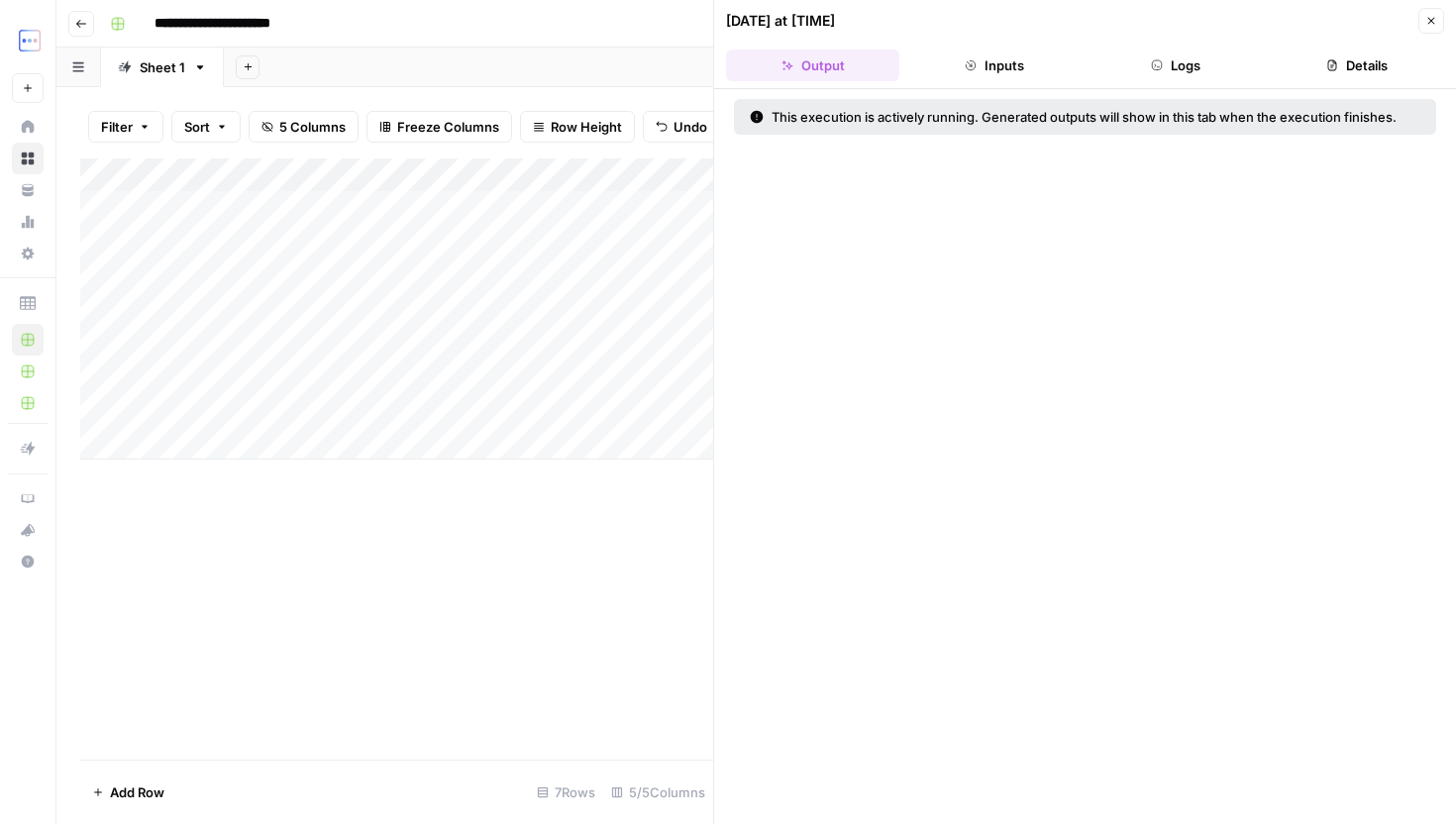click on "Logs" at bounding box center (1176, 65) 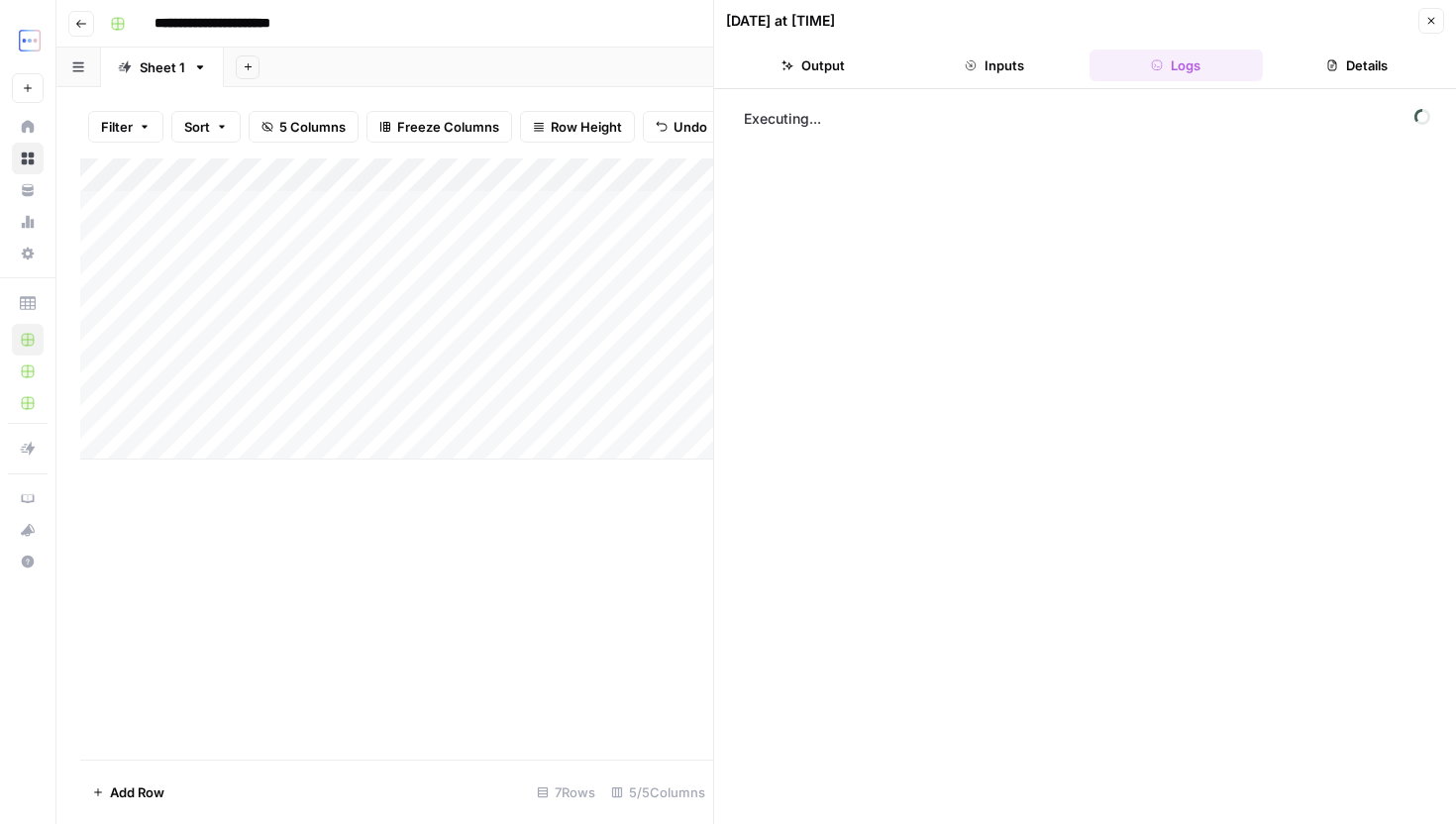 click 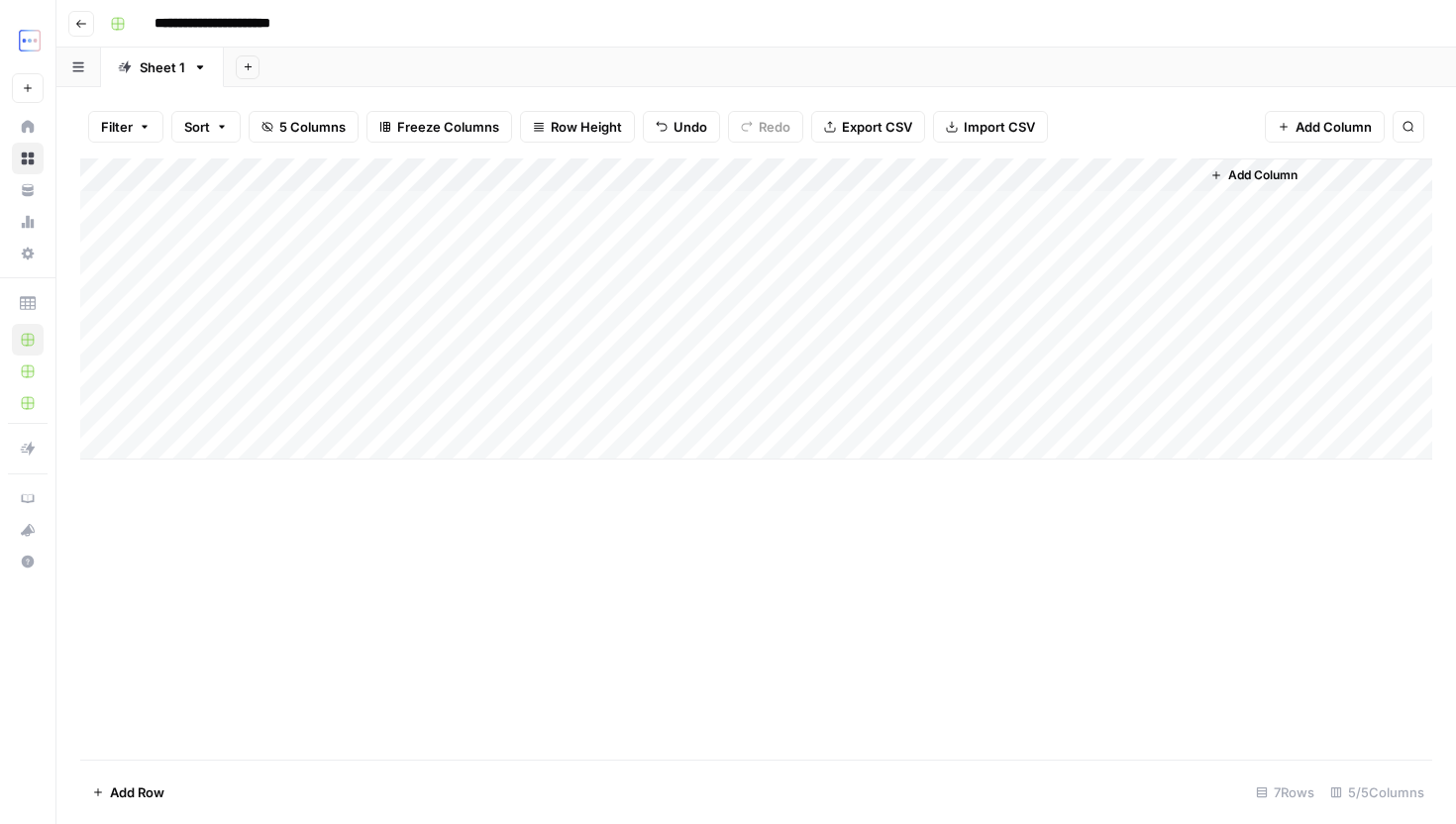 click on "Add Column" at bounding box center (756, 309) 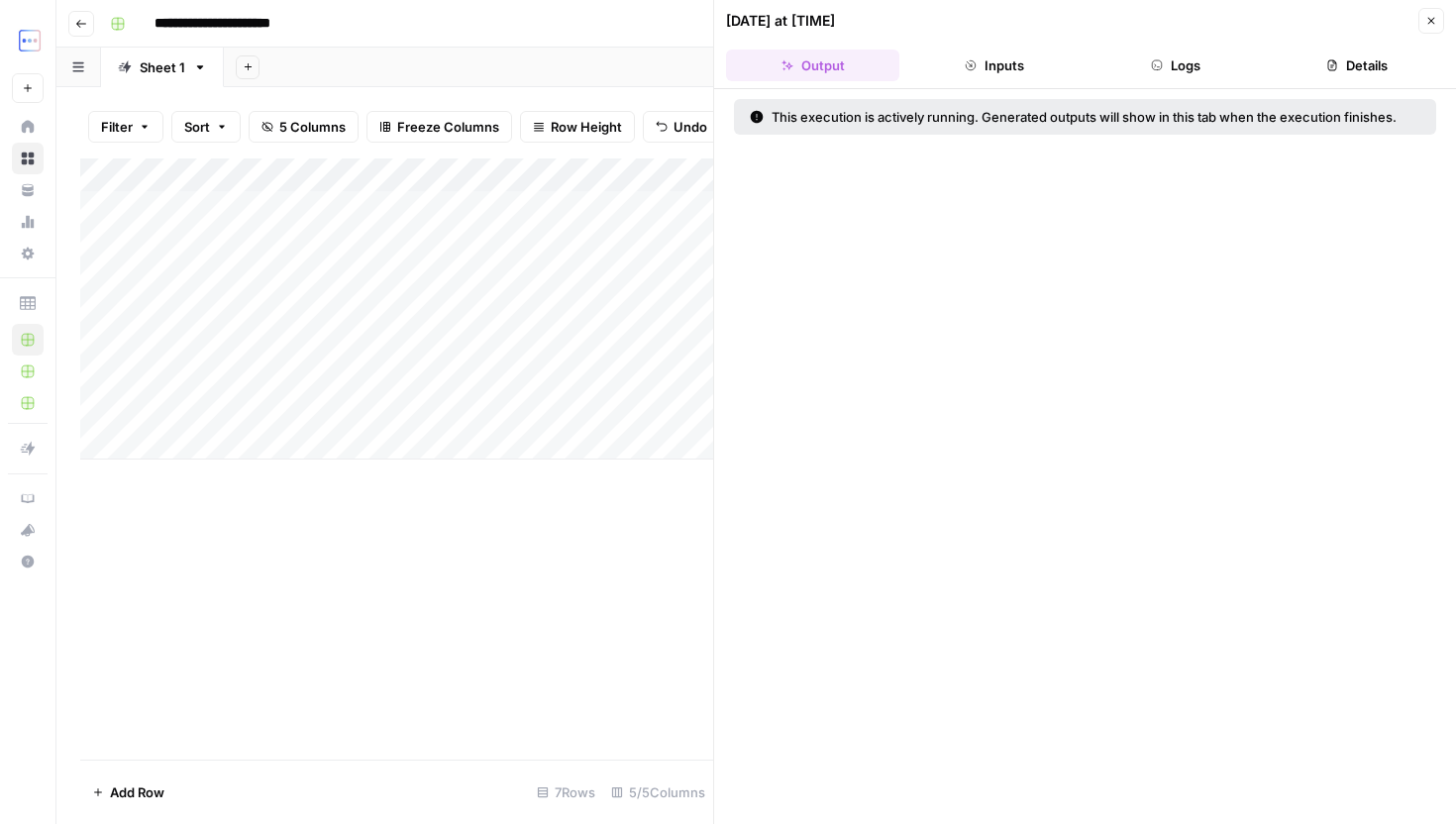 click on "Logs" at bounding box center (1176, 65) 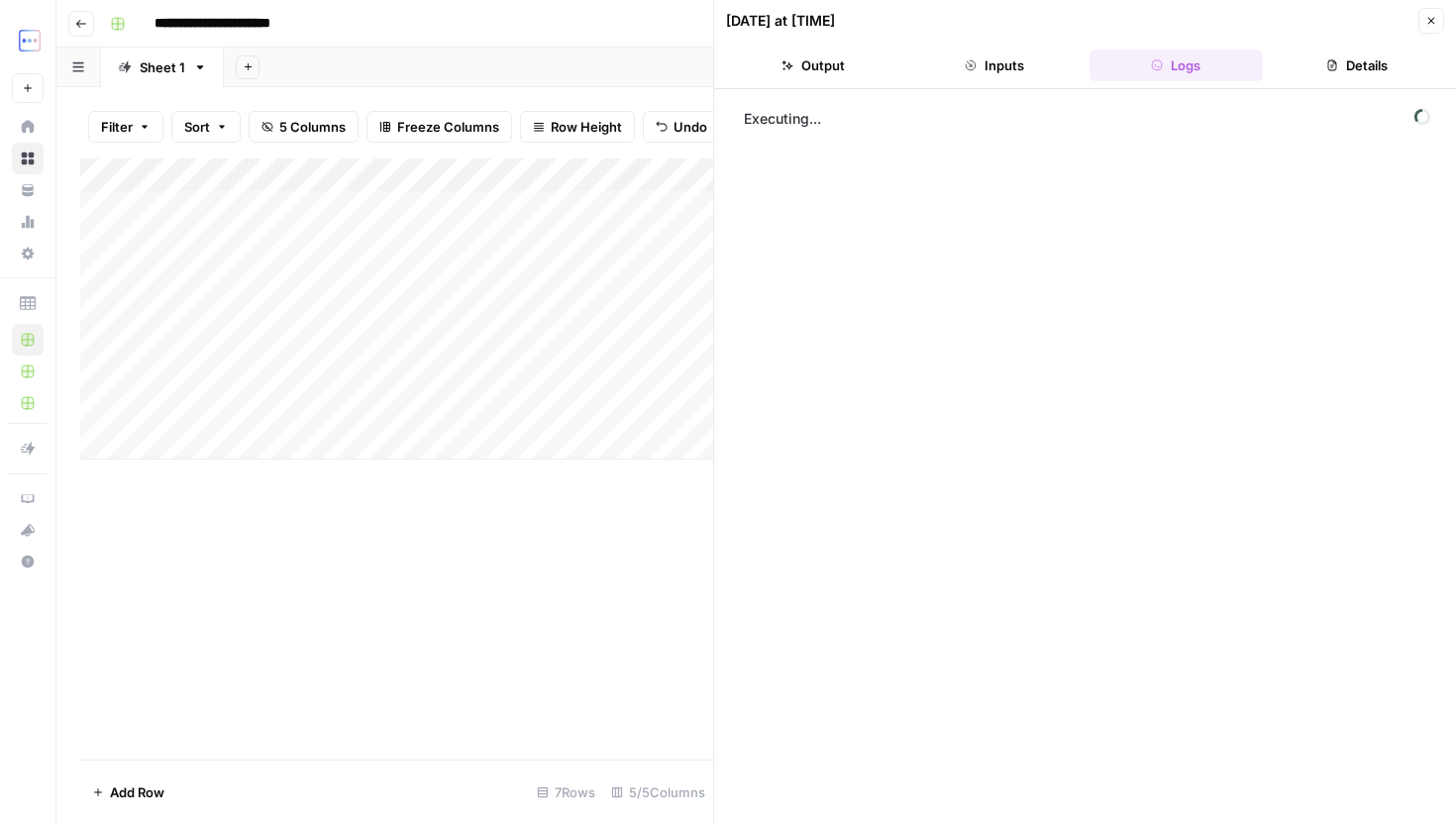 click on "Close" at bounding box center (1431, 21) 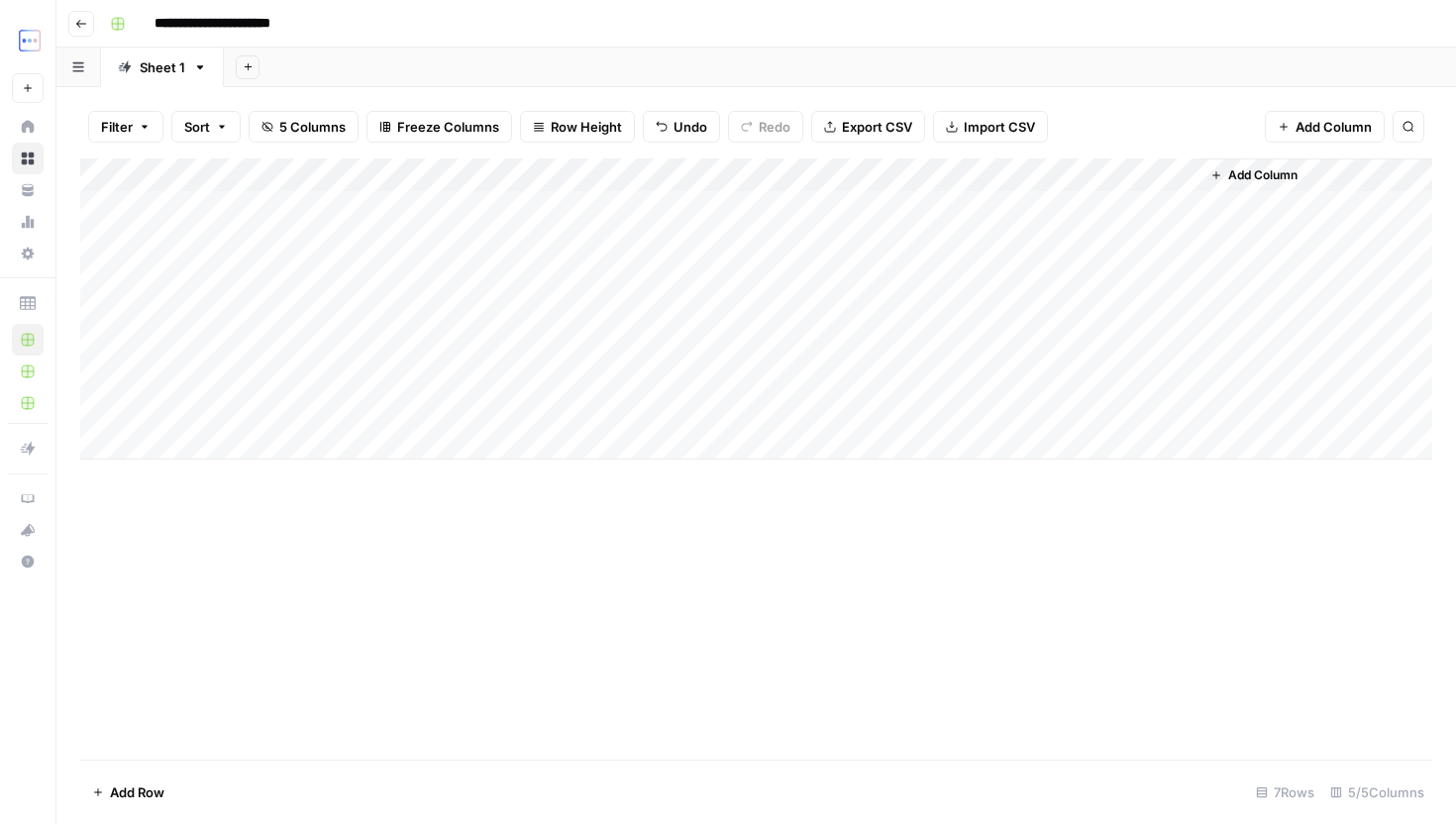 click on "Add Column" at bounding box center (756, 309) 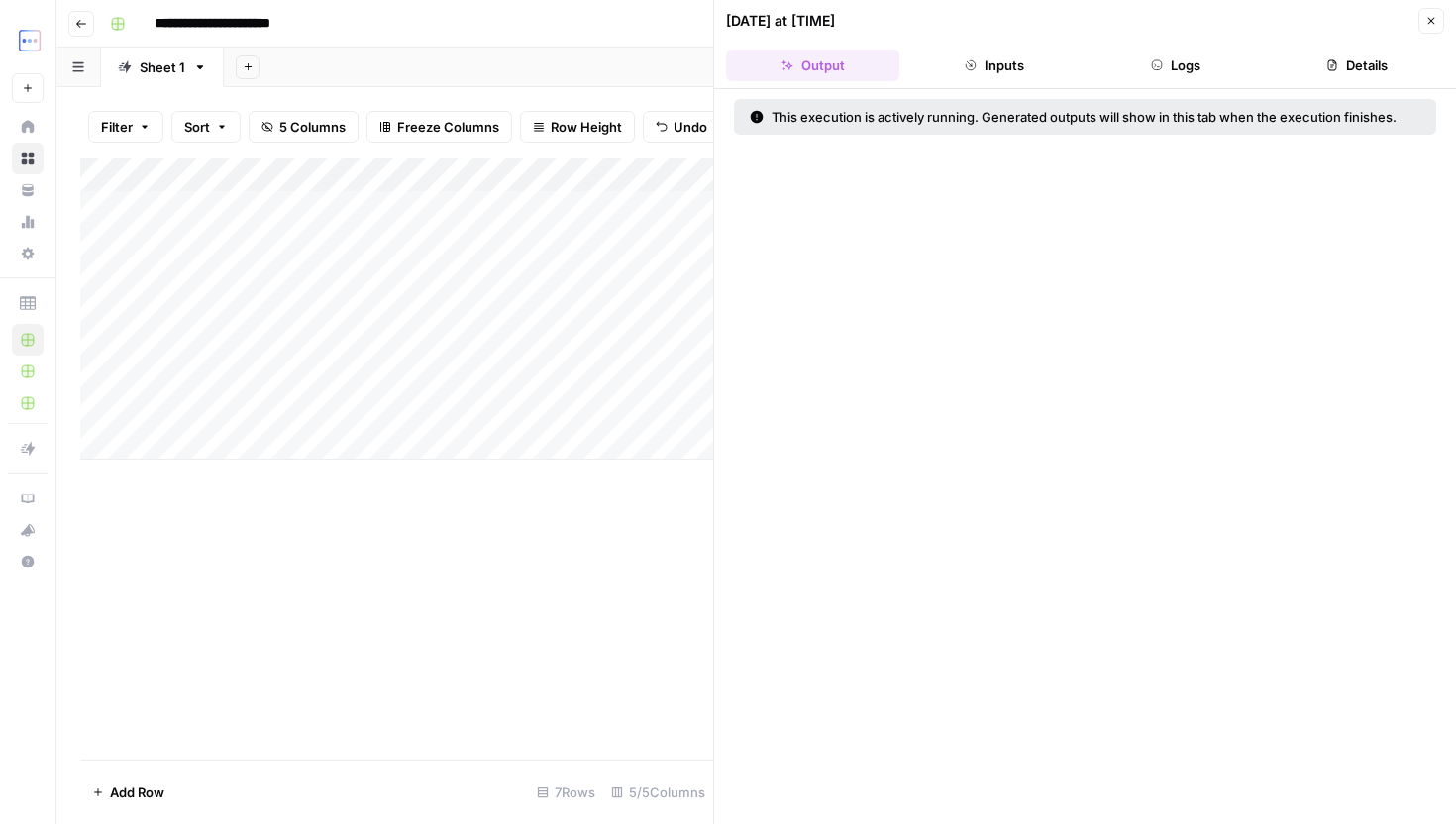 click on "08/05/25 at 7:45 PM Close Output Inputs Logs Details" at bounding box center (1085, 45) 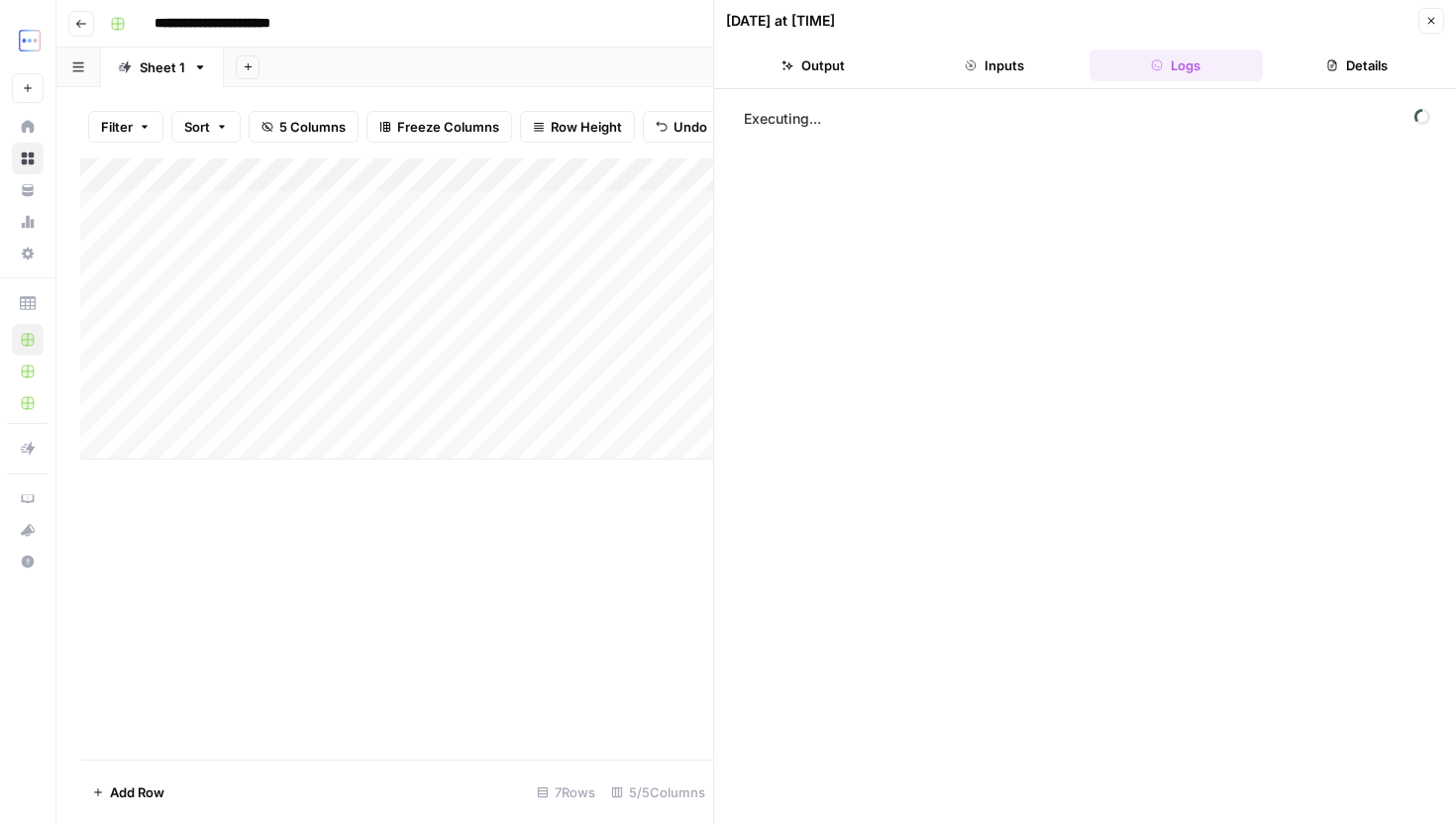 click on "Executing..." at bounding box center (1085, 457) 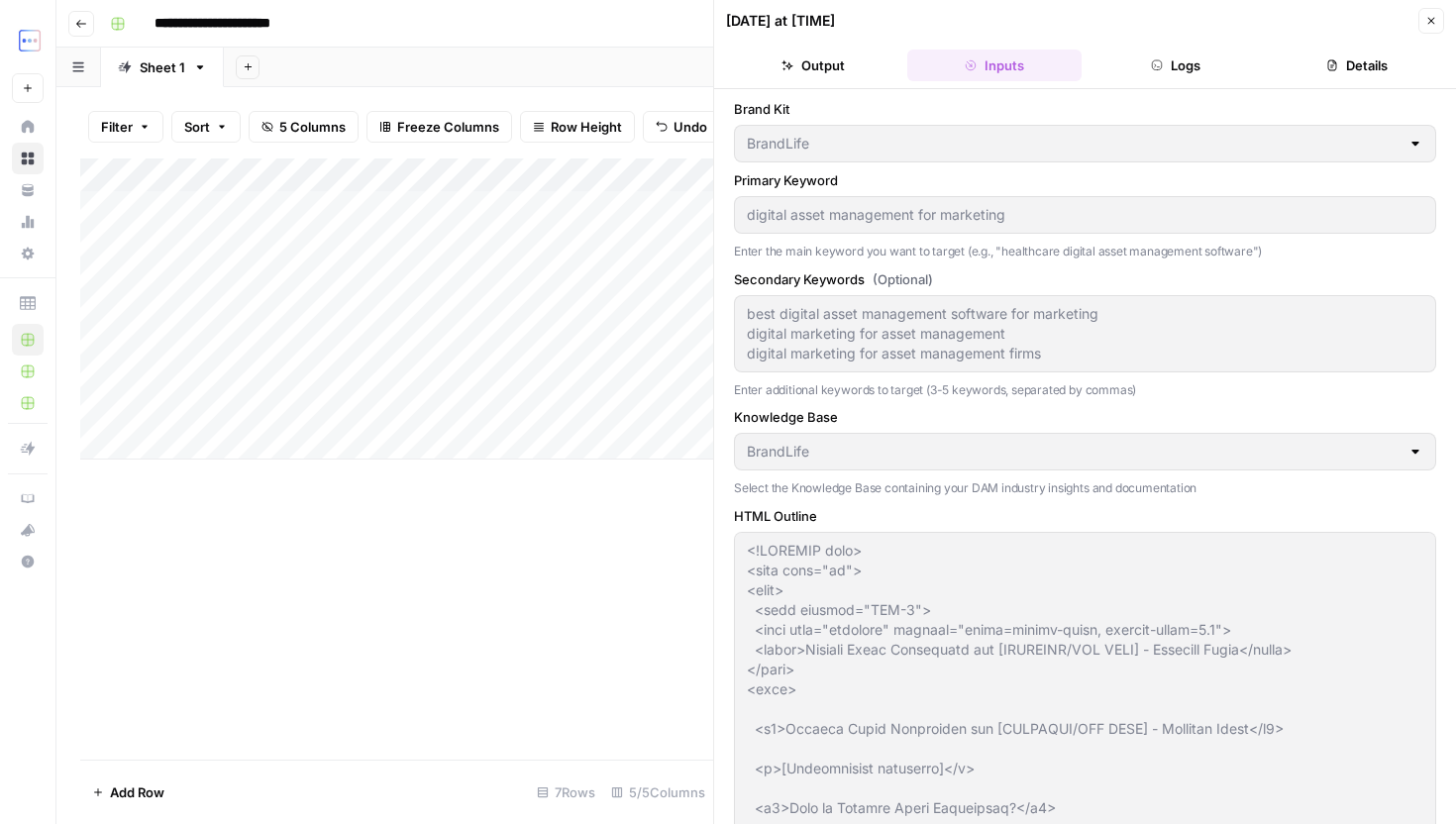 click on "Logs" at bounding box center [1176, 65] 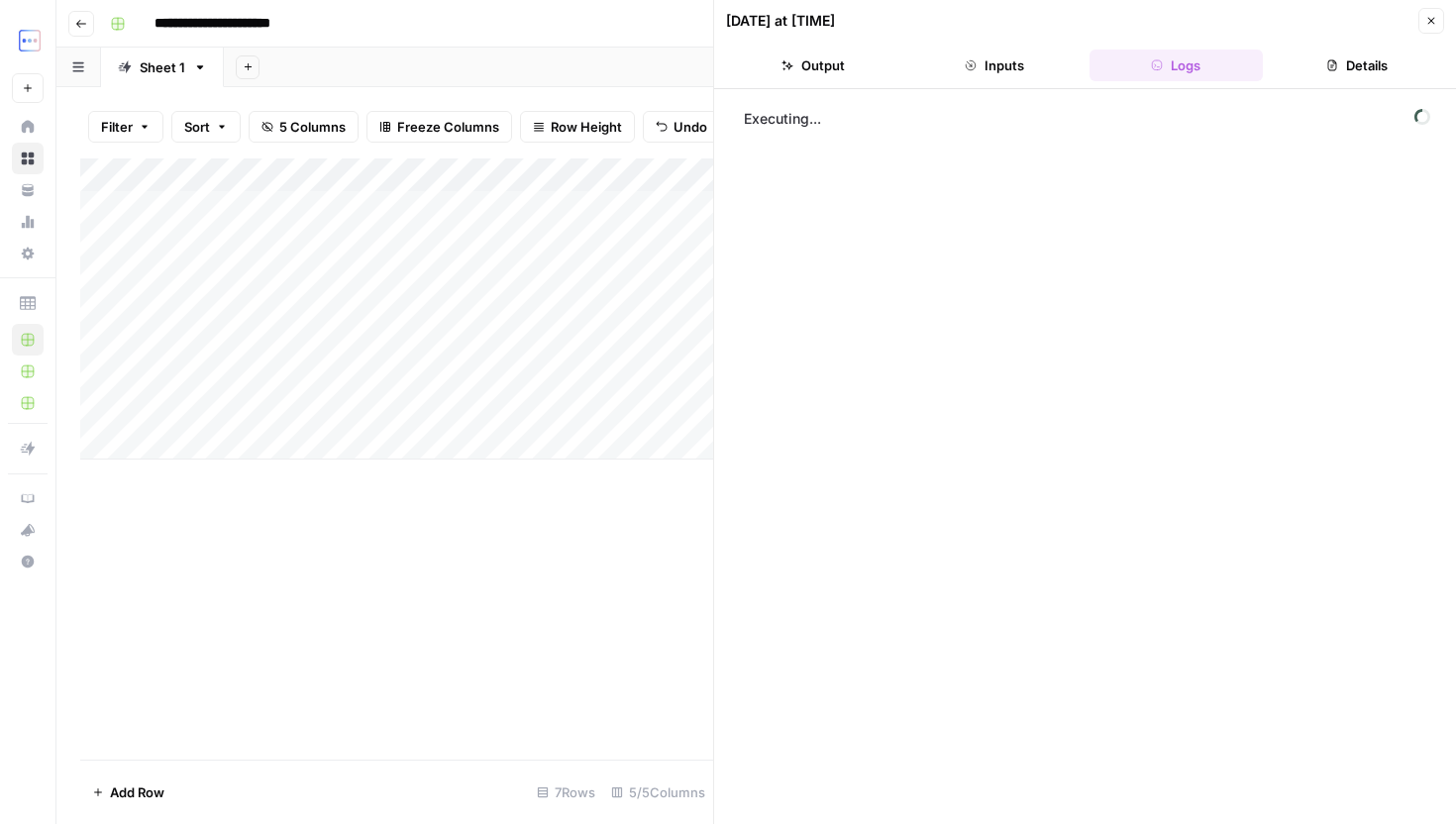 click on "Details" at bounding box center [1357, 65] 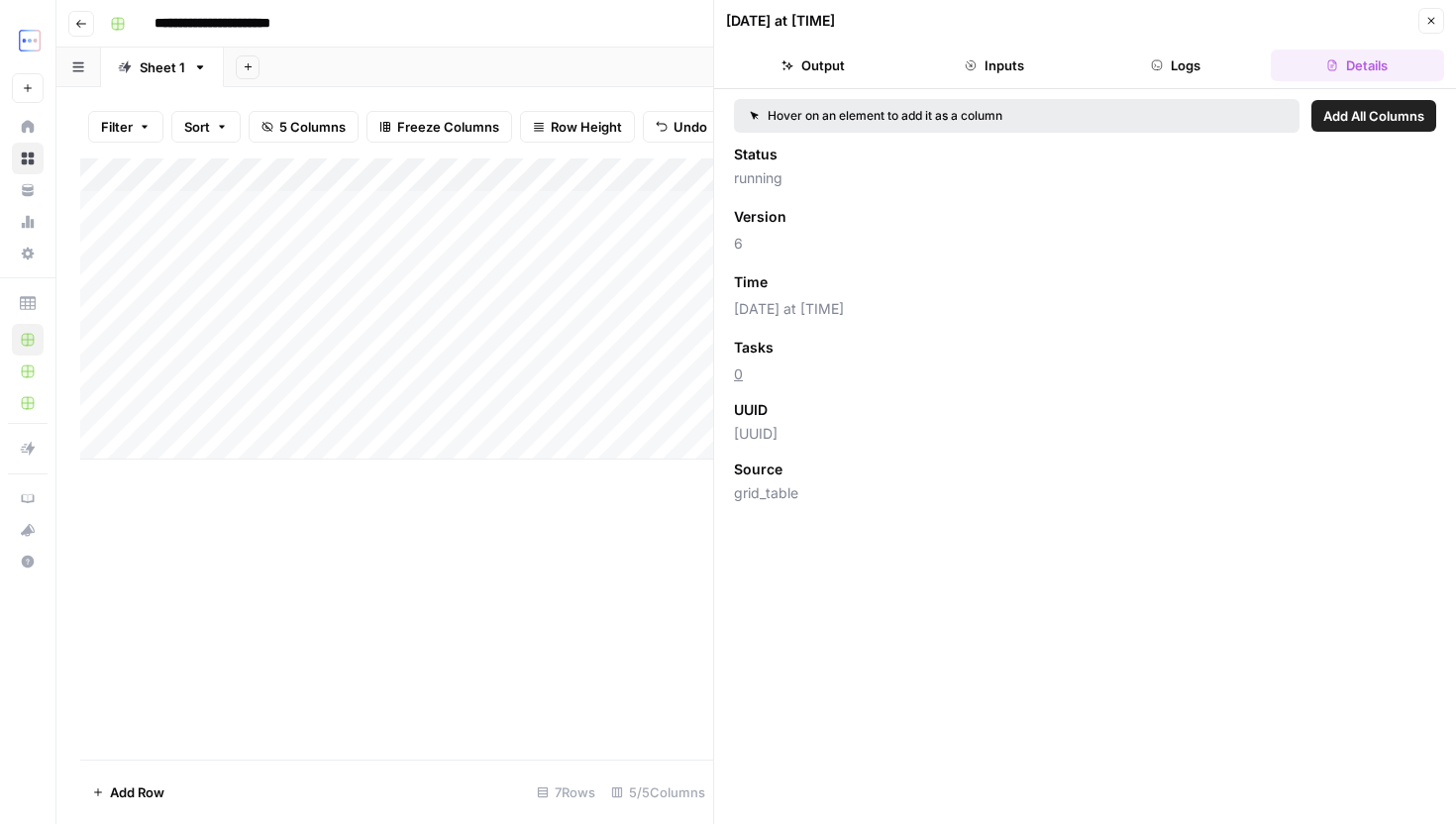 click on "Logs" at bounding box center [1176, 65] 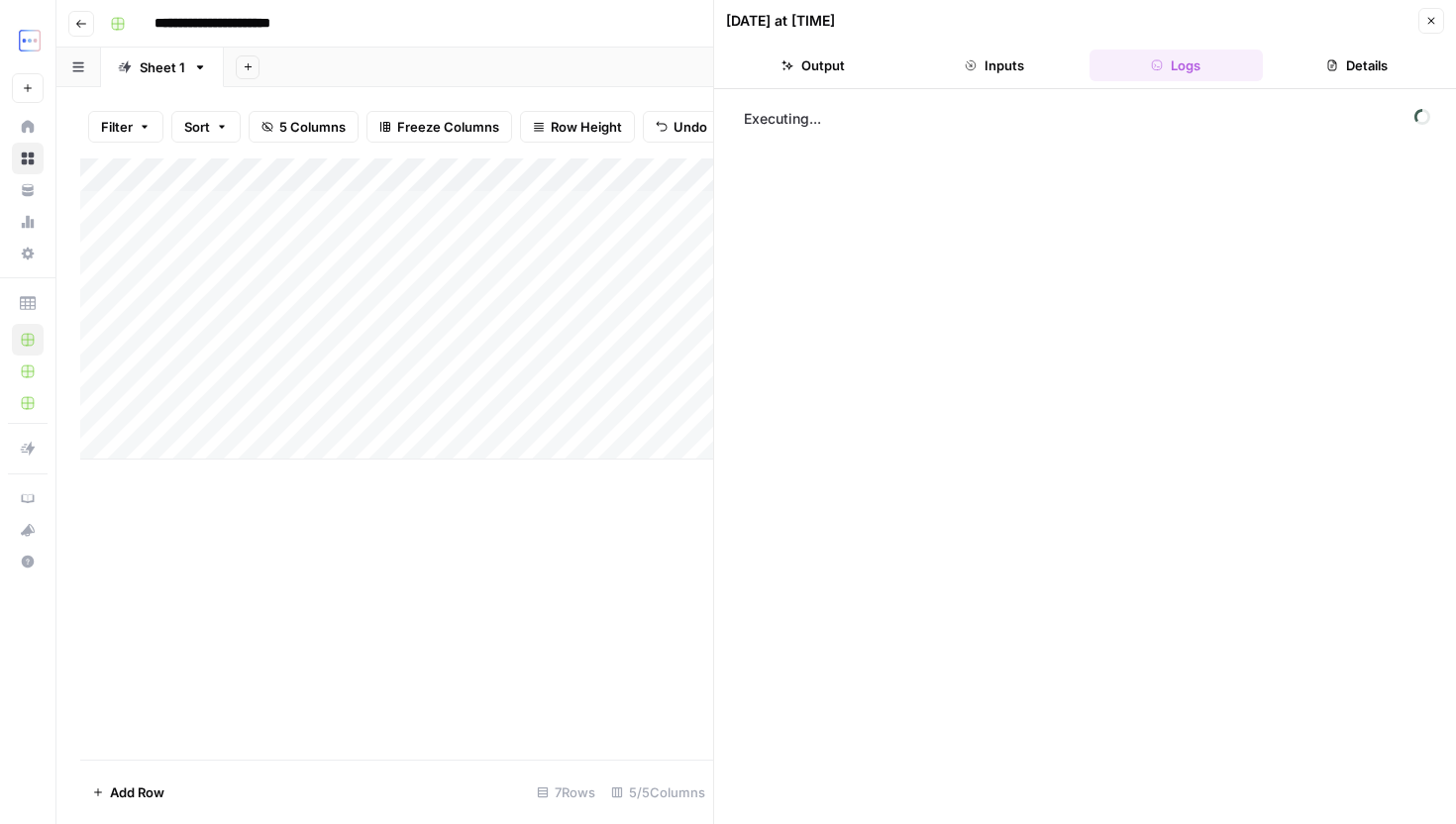 click on "Close" at bounding box center (1431, 21) 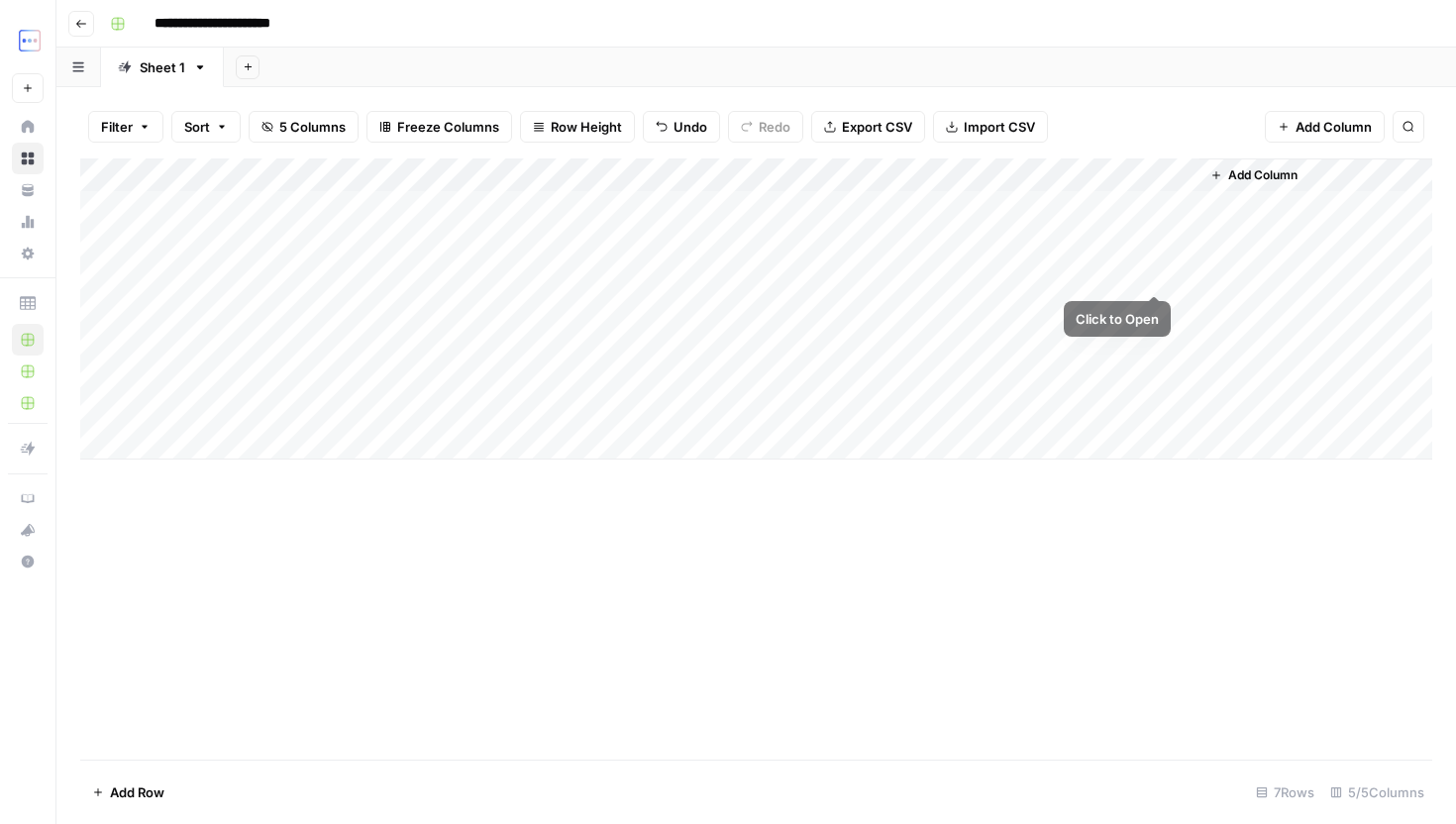click on "Add Column" at bounding box center (756, 309) 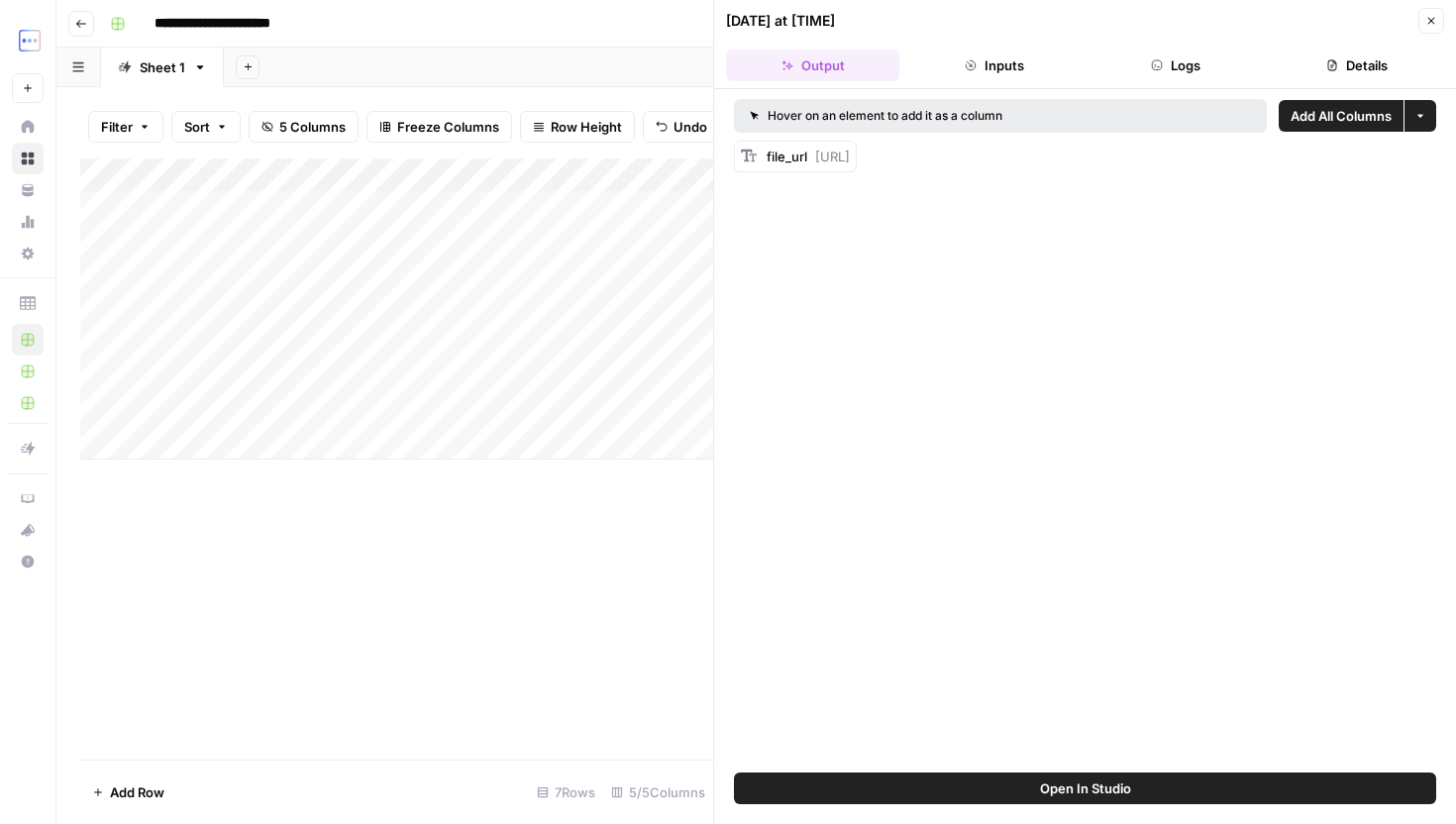 click on "Logs" at bounding box center (1176, 65) 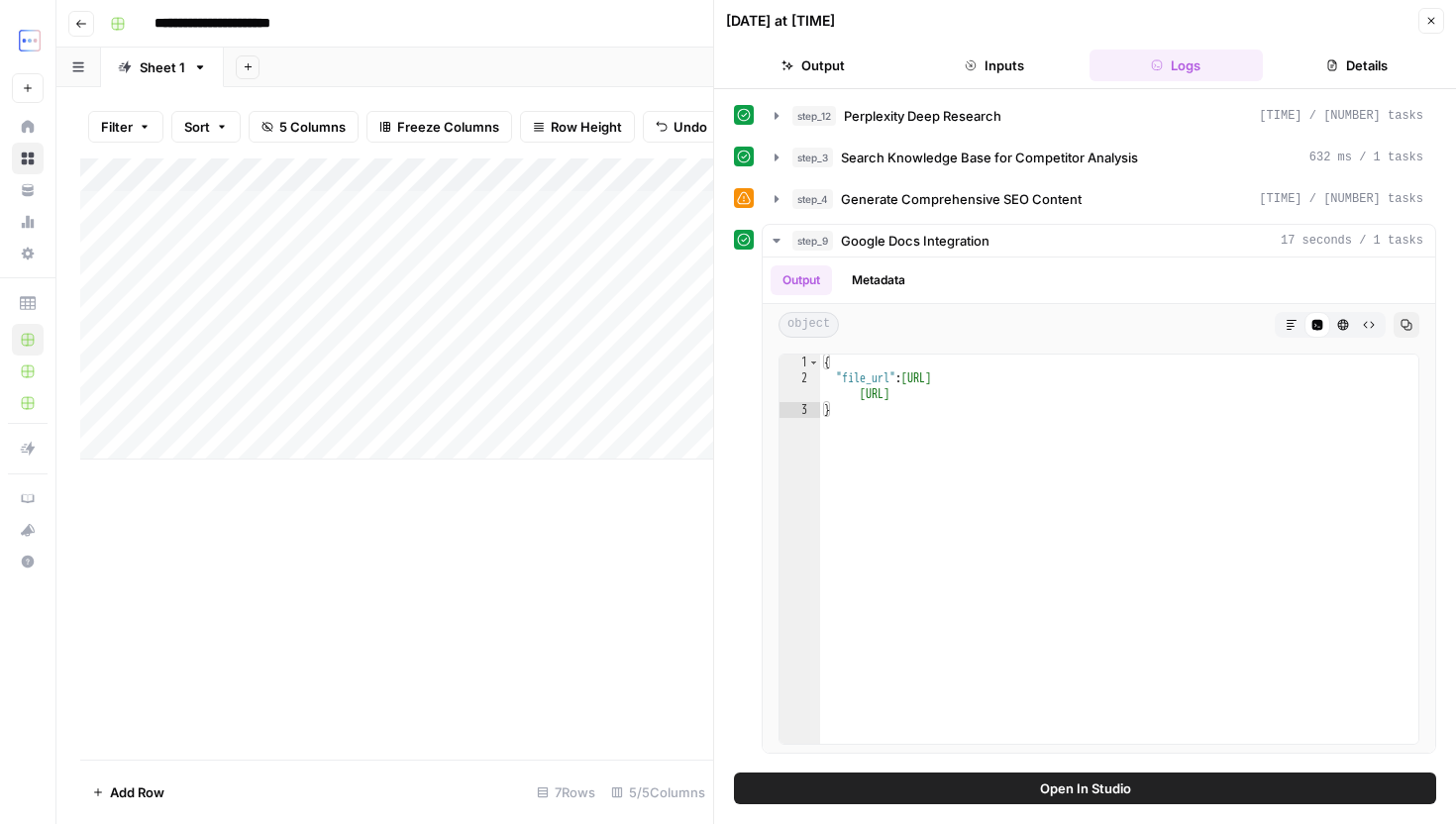click 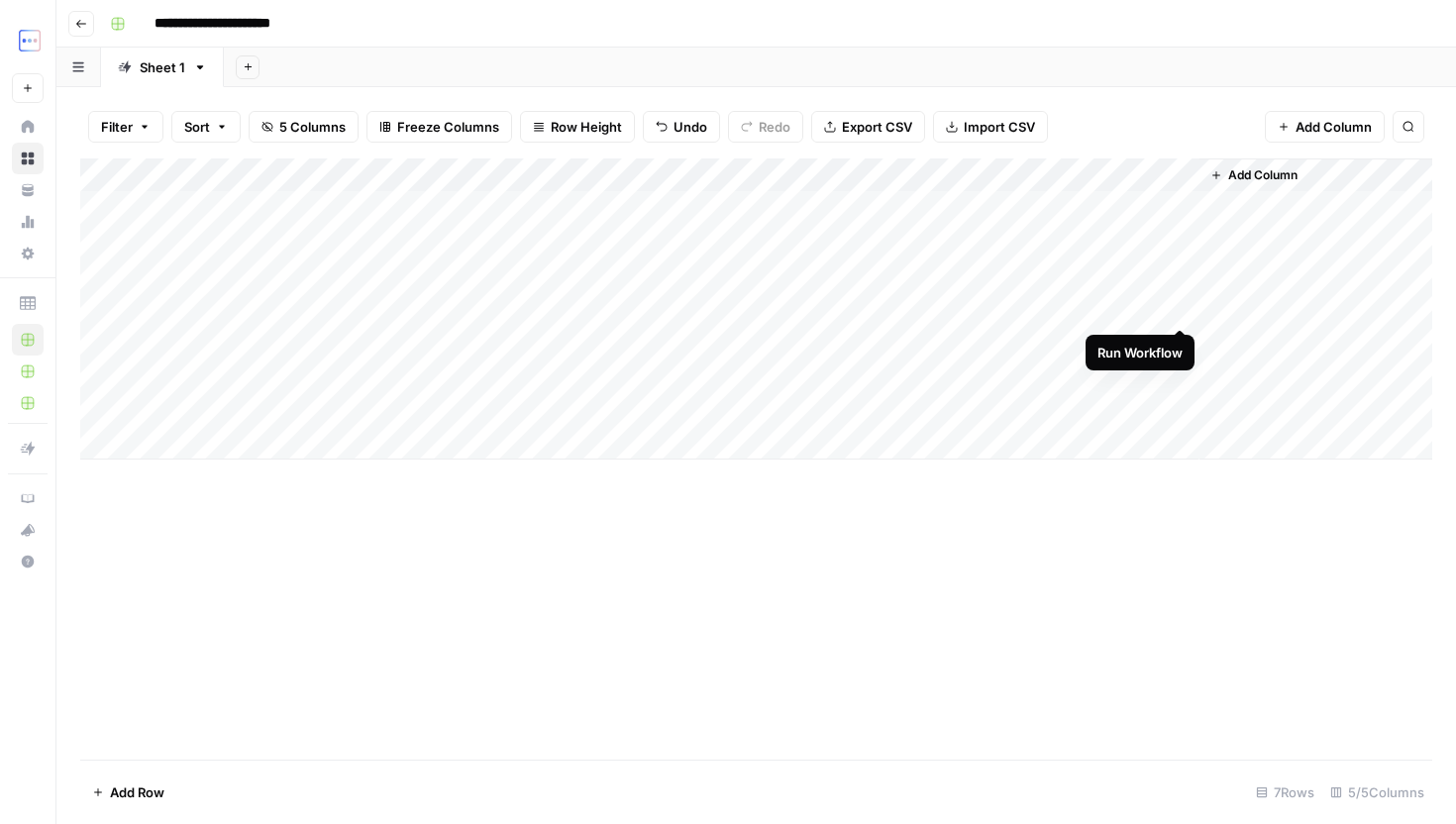 click on "Add Column" at bounding box center (756, 309) 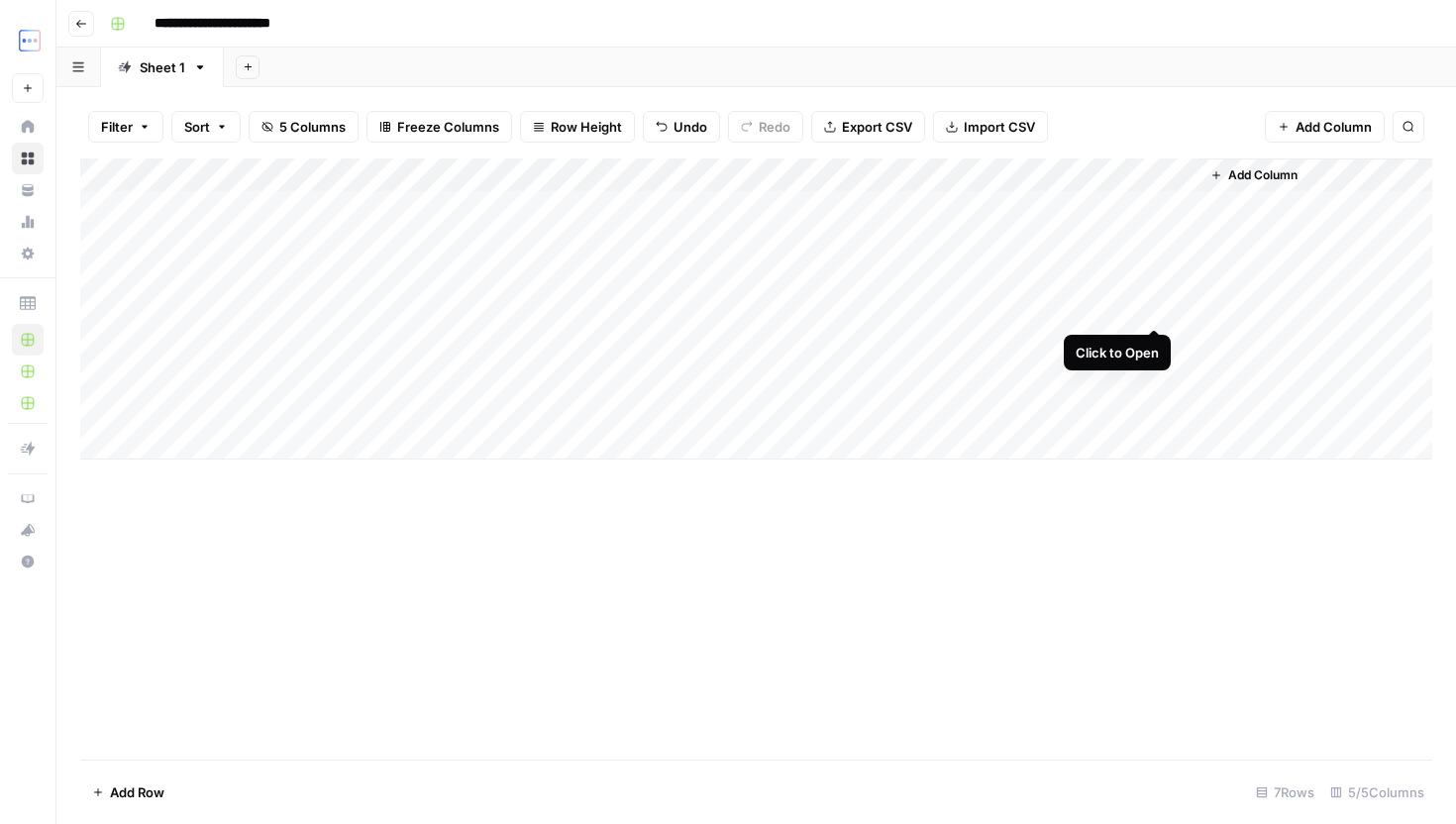 click on "Add Column" at bounding box center [756, 309] 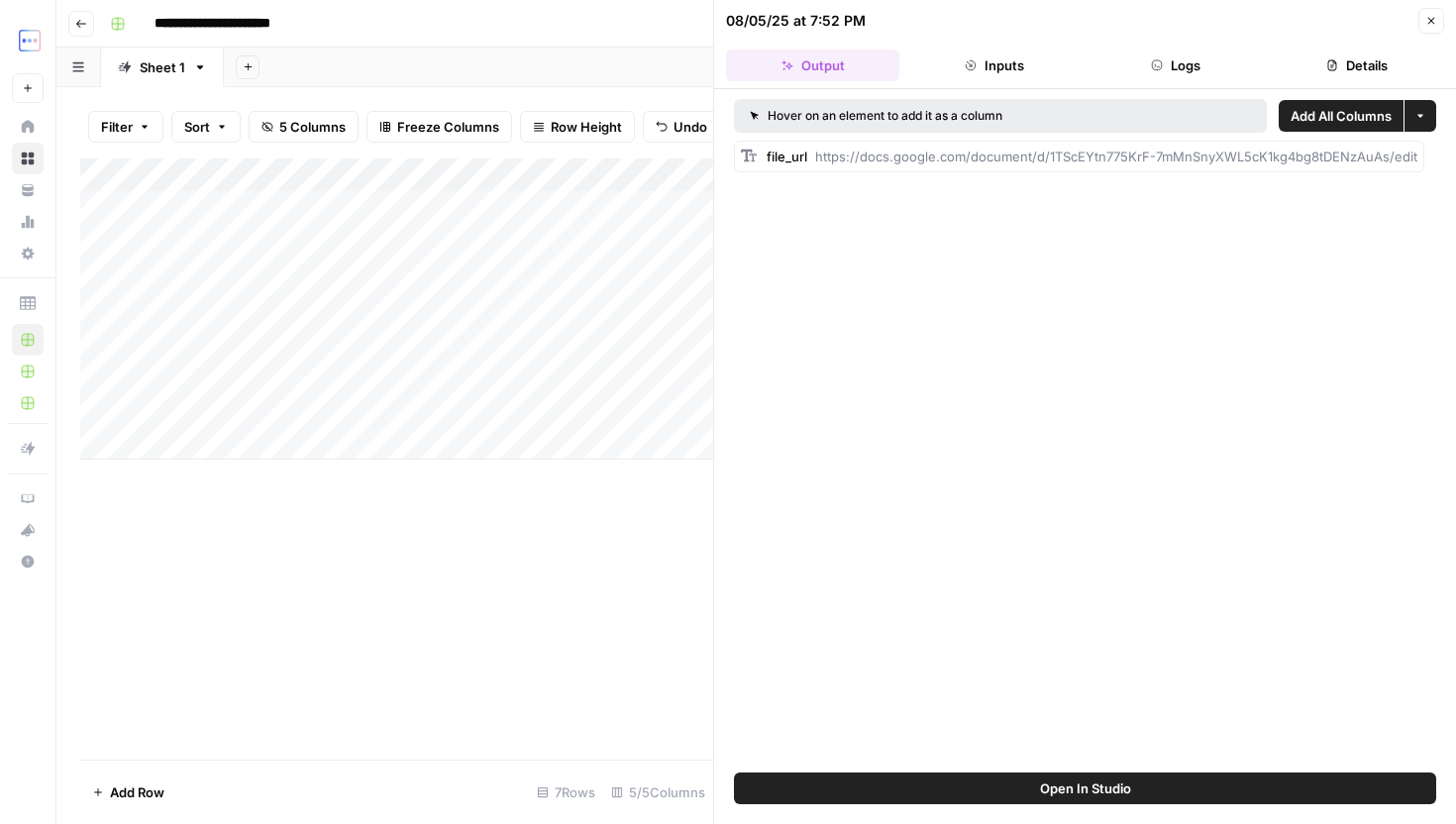 drag, startPoint x: 816, startPoint y: 157, endPoint x: 1455, endPoint y: 159, distance: 639.0031 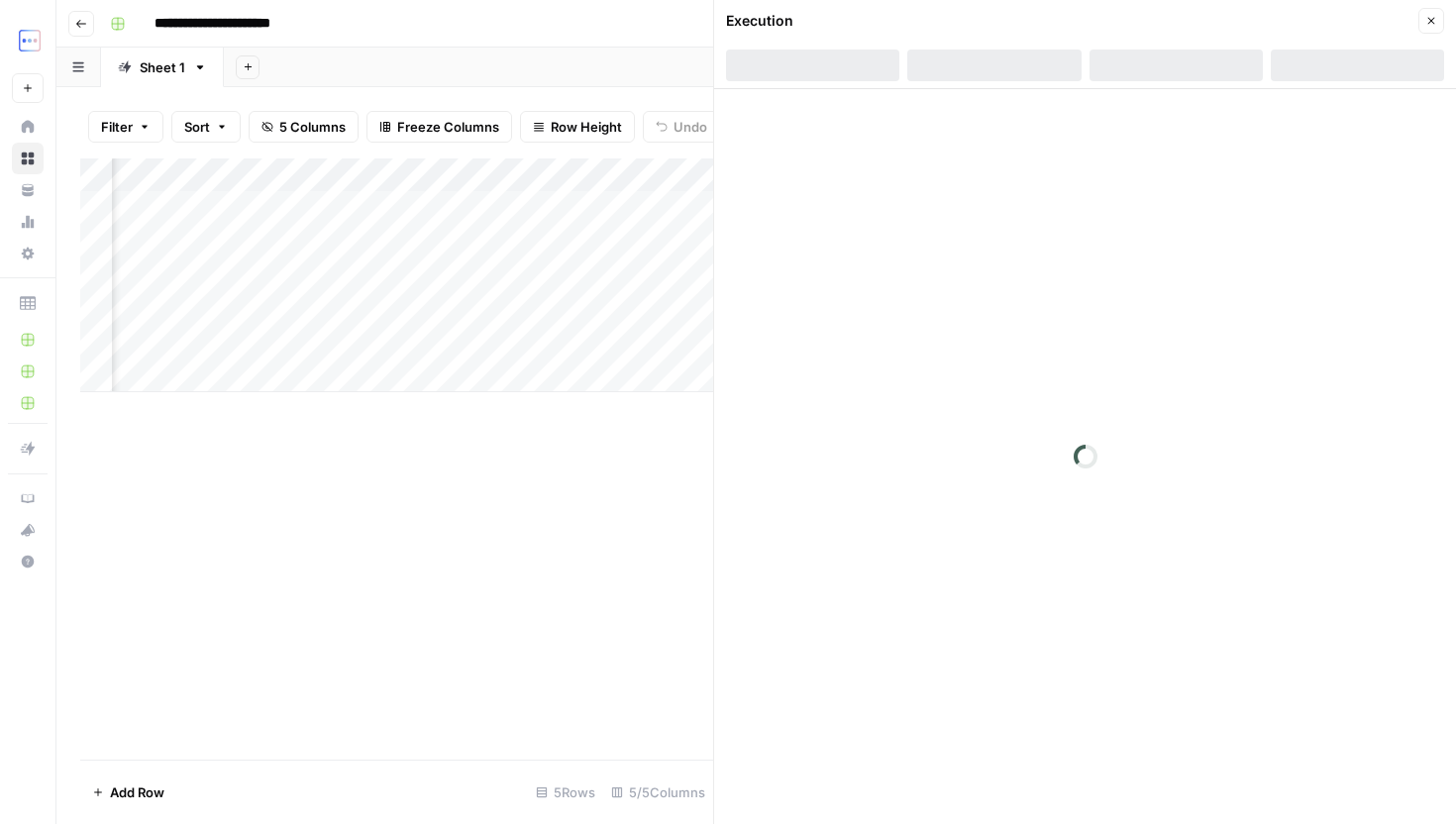 scroll, scrollTop: 0, scrollLeft: 0, axis: both 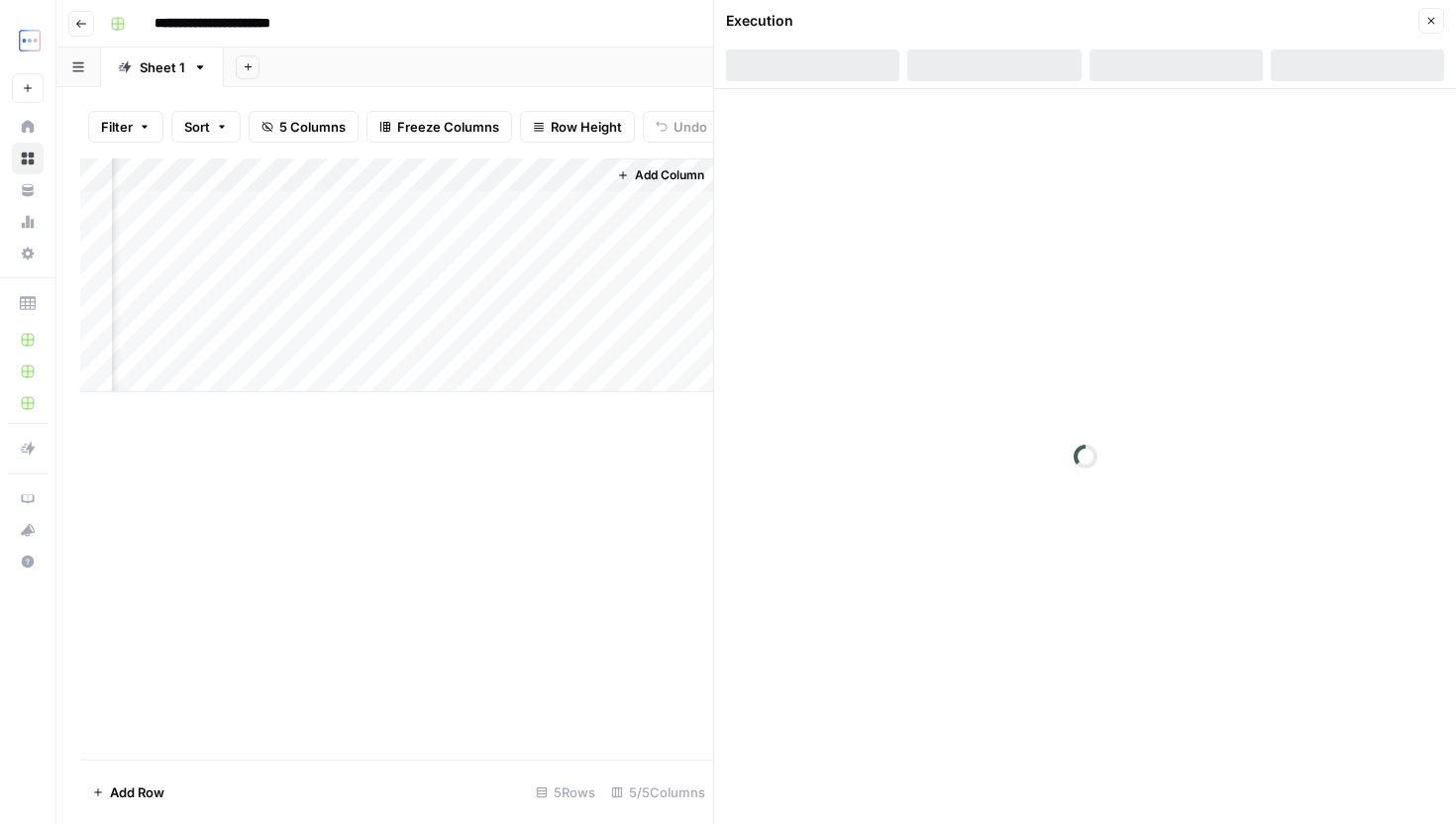 click on "Close" at bounding box center [1431, 21] 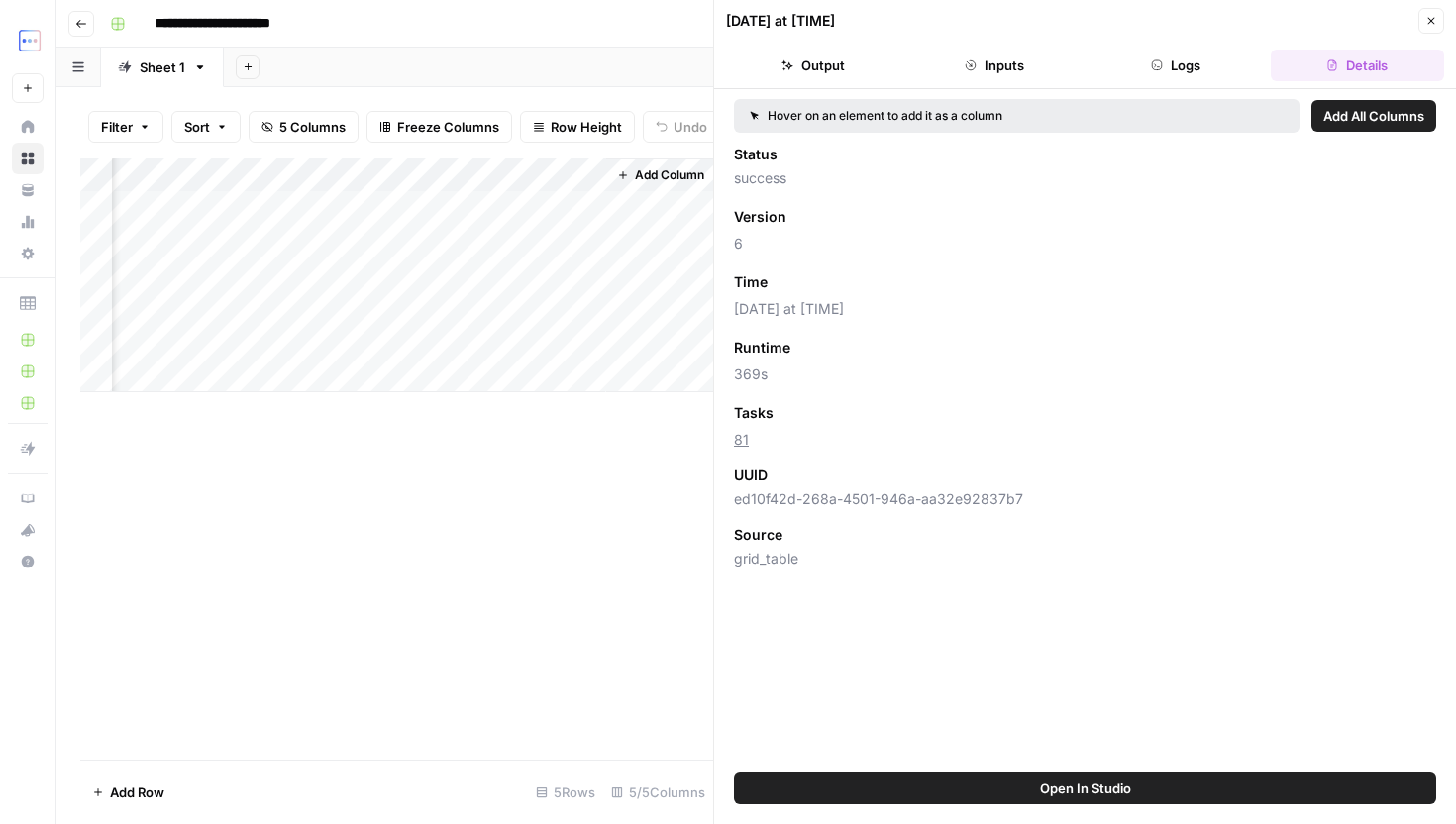 click on "Close" at bounding box center [1431, 21] 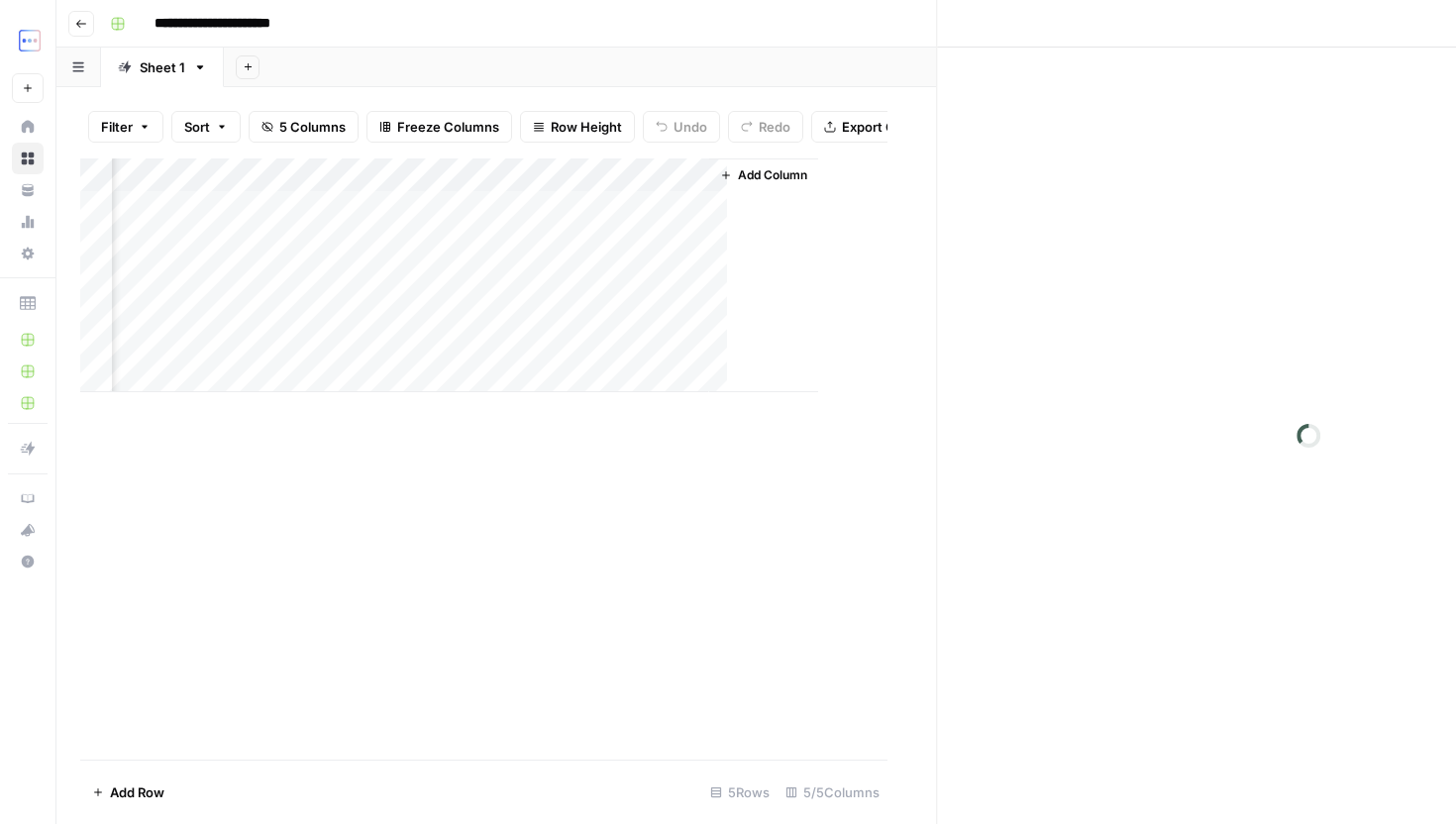 scroll, scrollTop: 0, scrollLeft: 0, axis: both 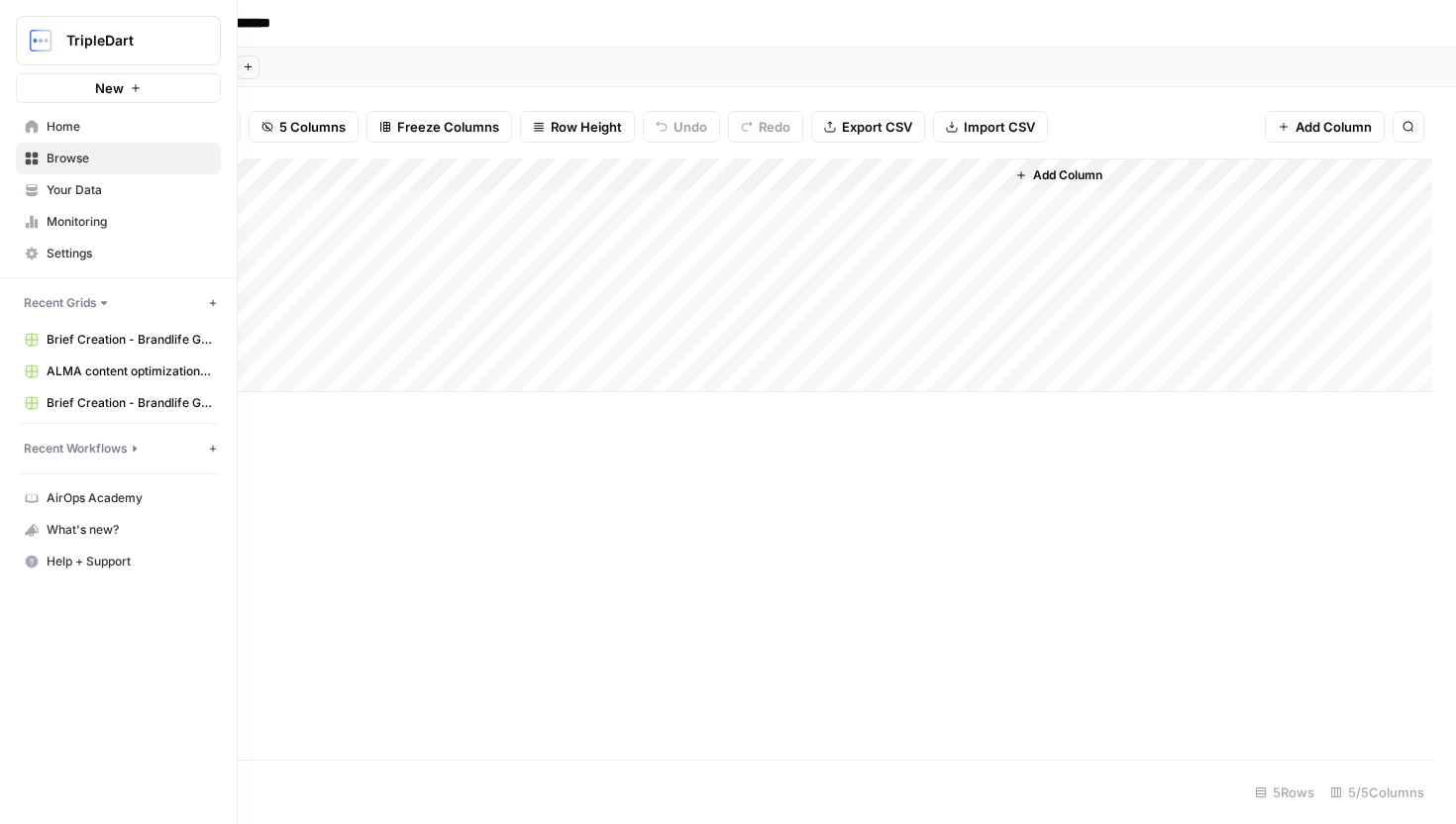 click on "Your Data" at bounding box center [118, 190] 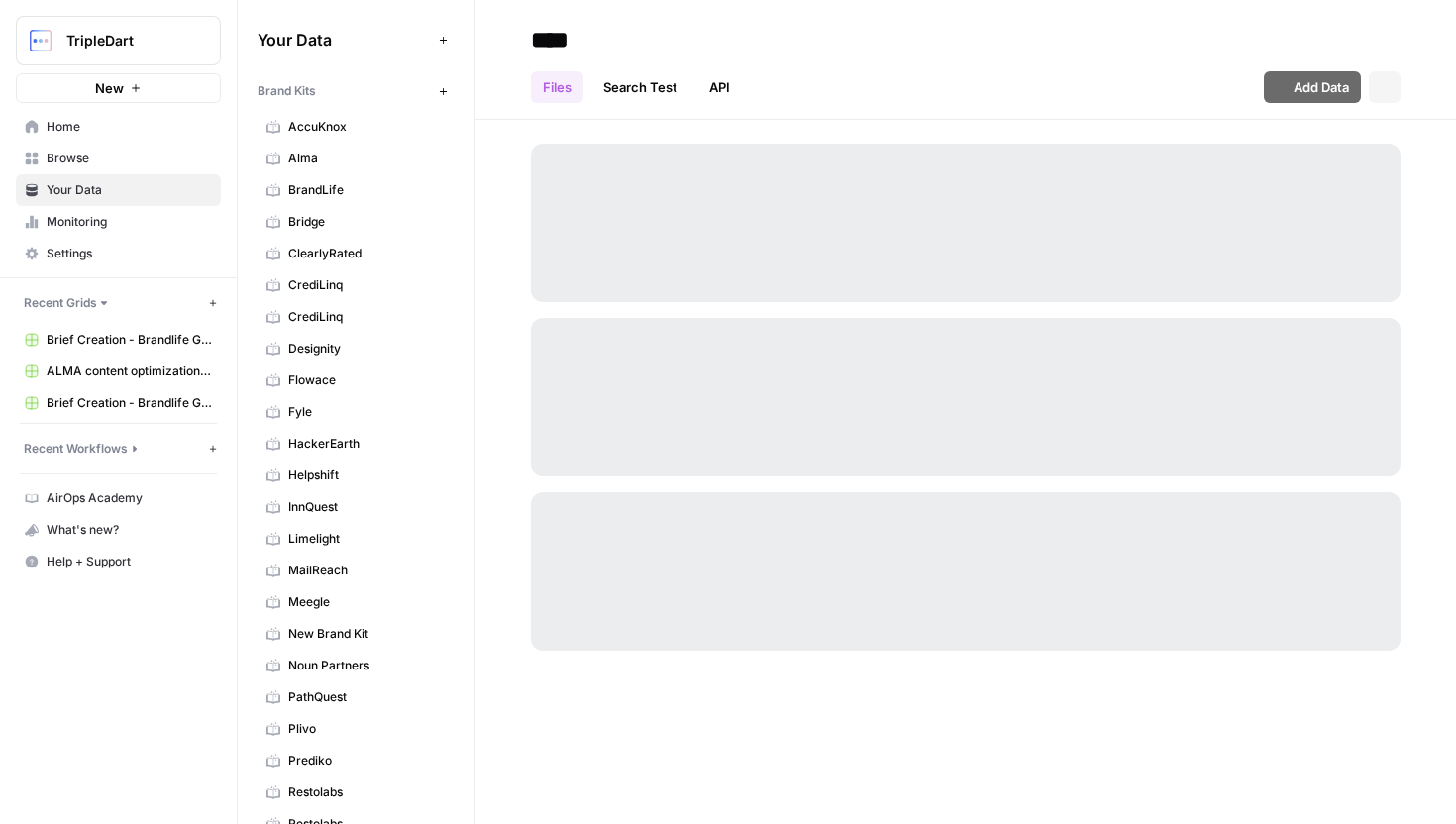 click on "Monitoring" at bounding box center [129, 222] 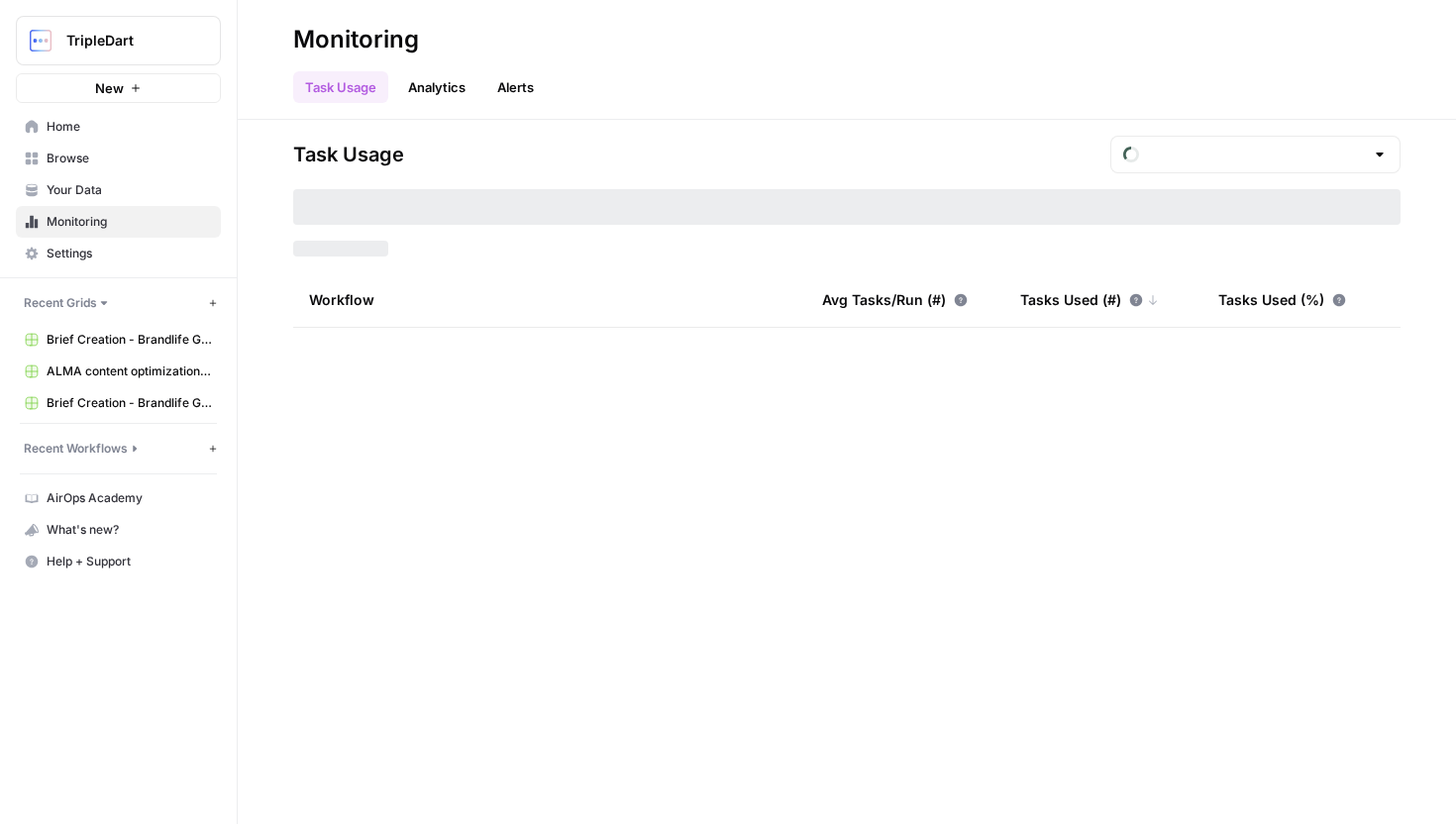 type on "August Tasks" 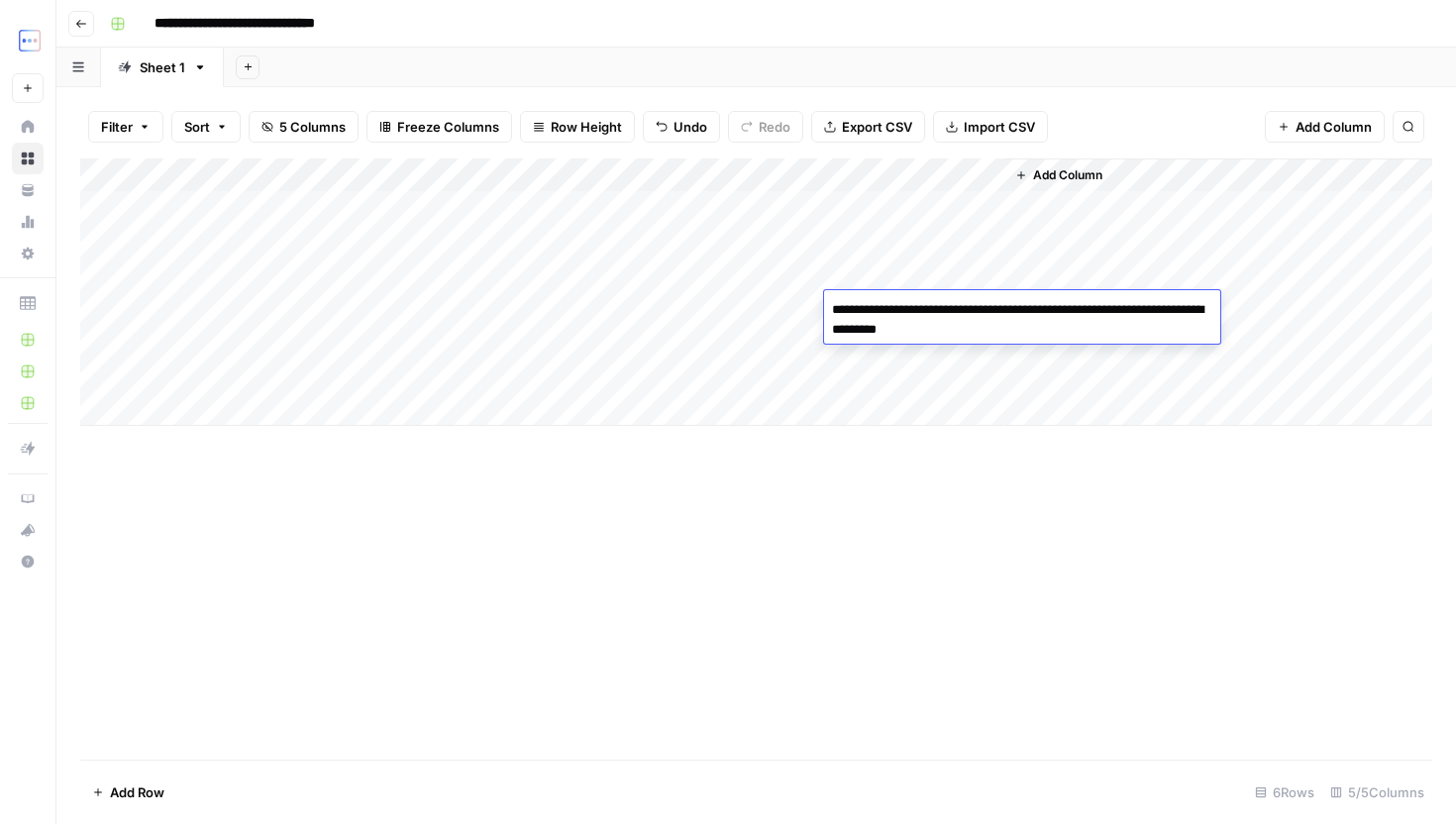 scroll, scrollTop: 0, scrollLeft: 0, axis: both 